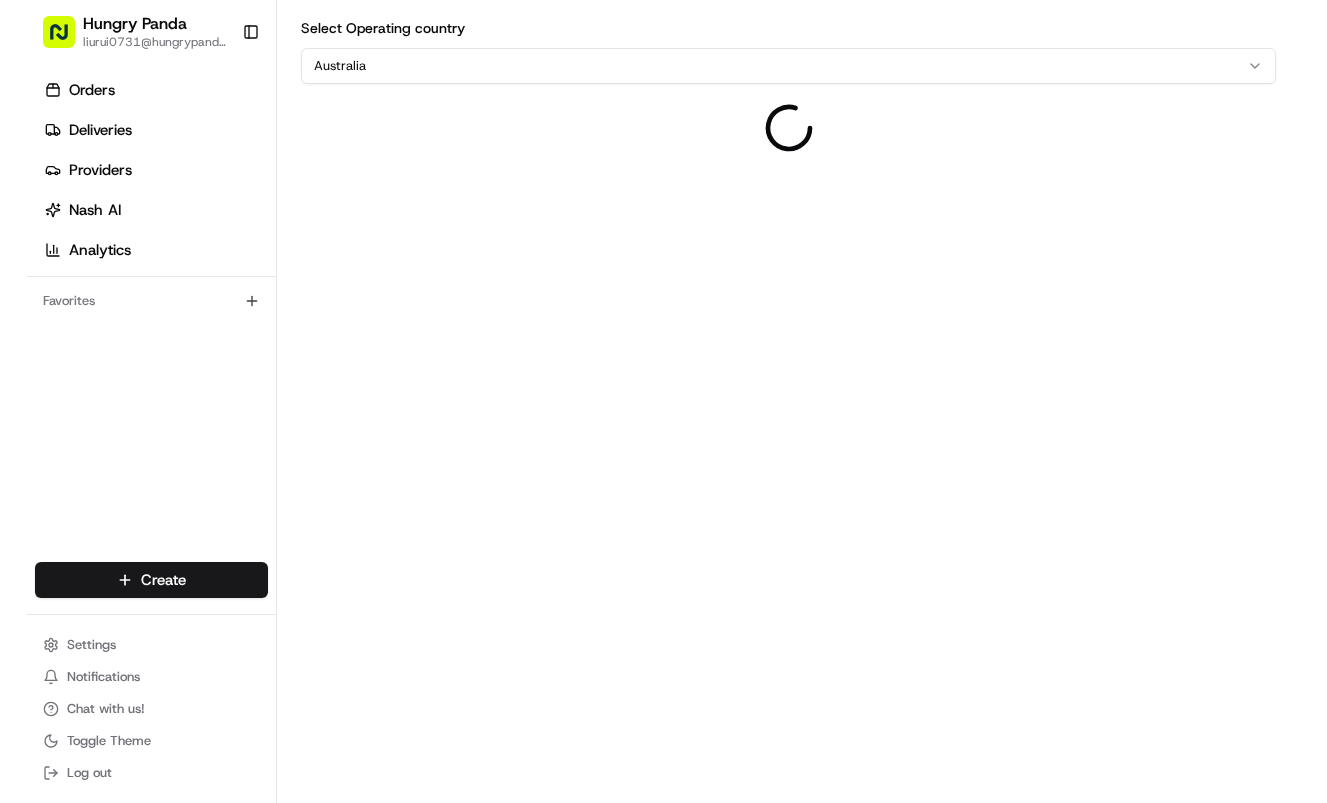 scroll, scrollTop: 0, scrollLeft: 0, axis: both 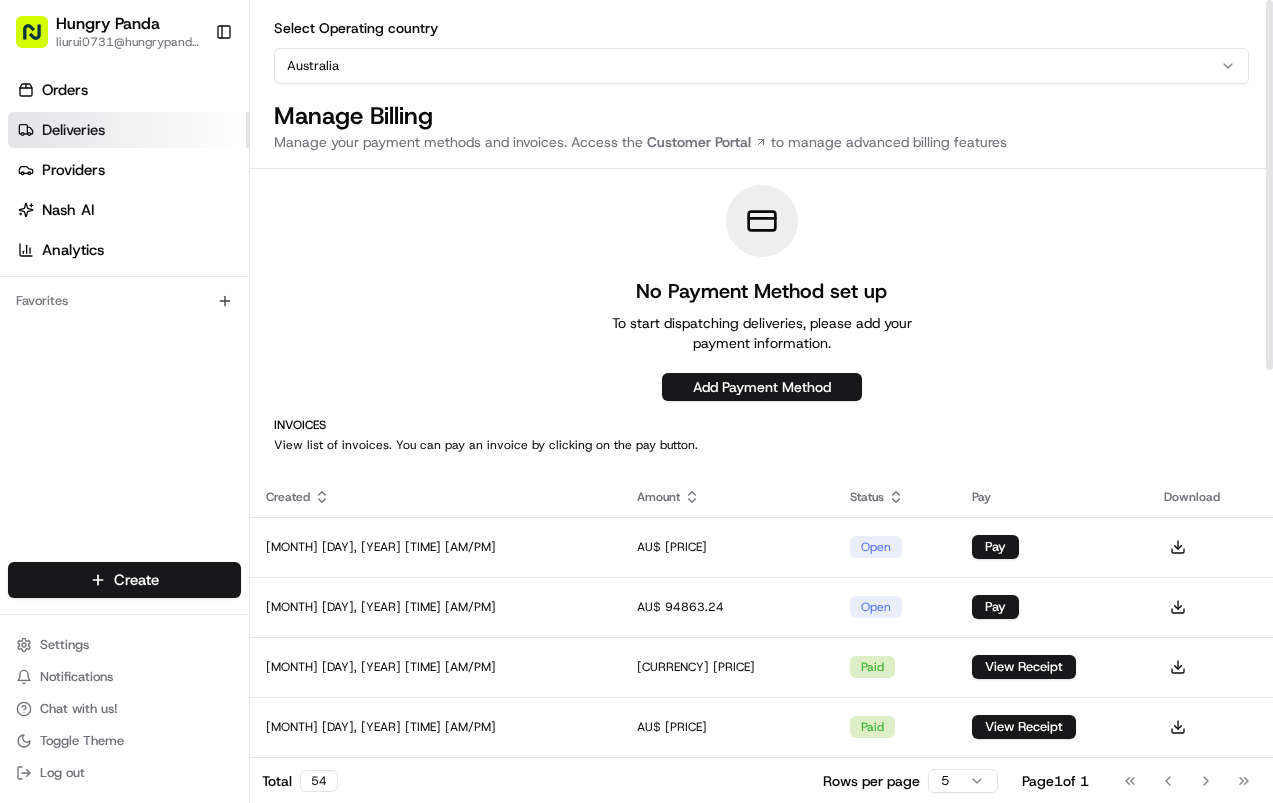 click on "Deliveries" at bounding box center (128, 130) 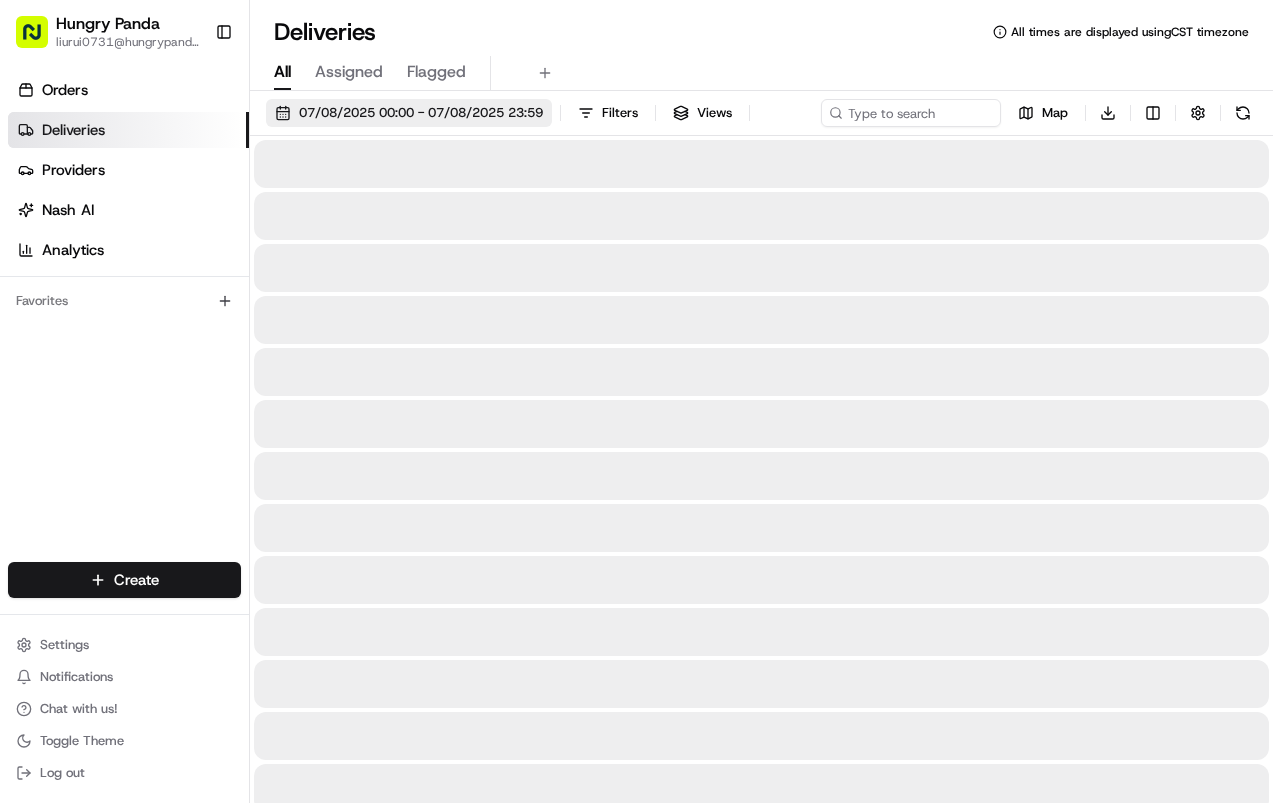 click on "07/08/2025 00:00 - 07/08/2025 23:59" at bounding box center [421, 113] 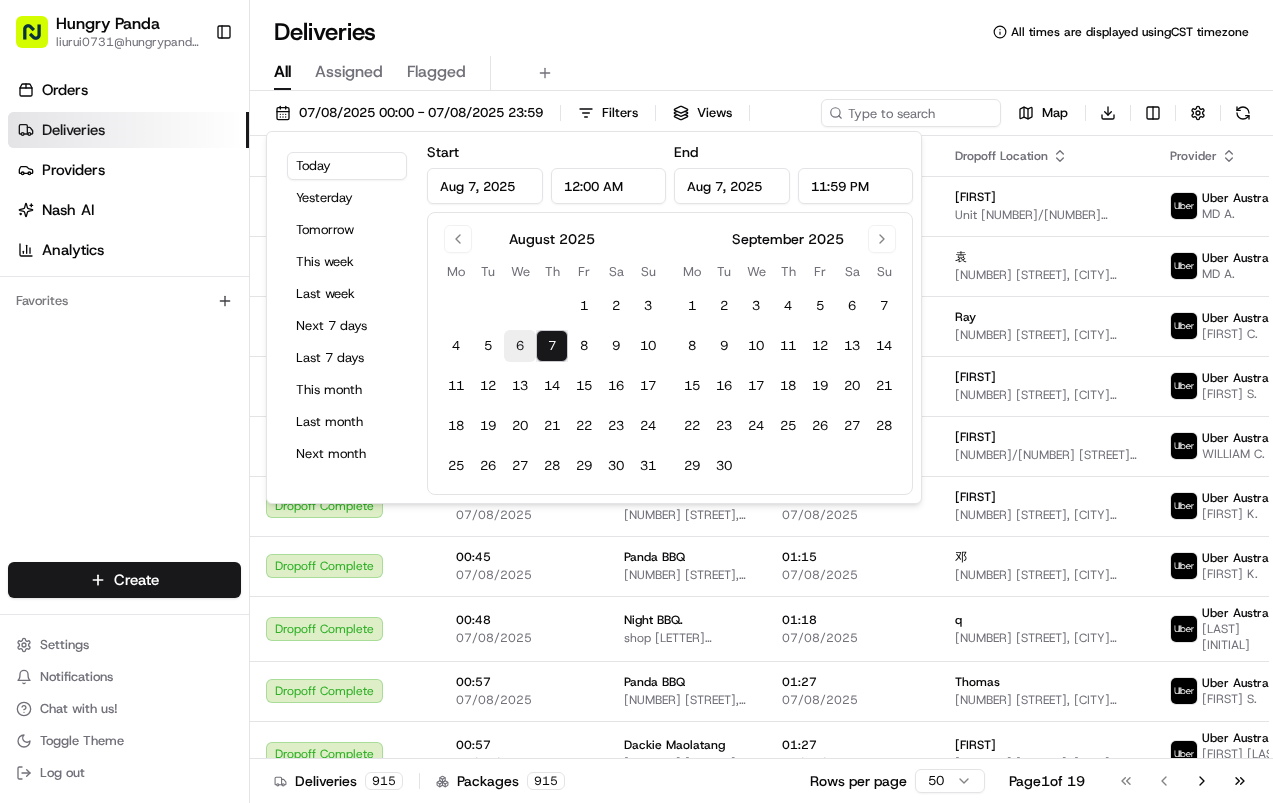 drag, startPoint x: 511, startPoint y: 348, endPoint x: 562, endPoint y: 346, distance: 51.0392 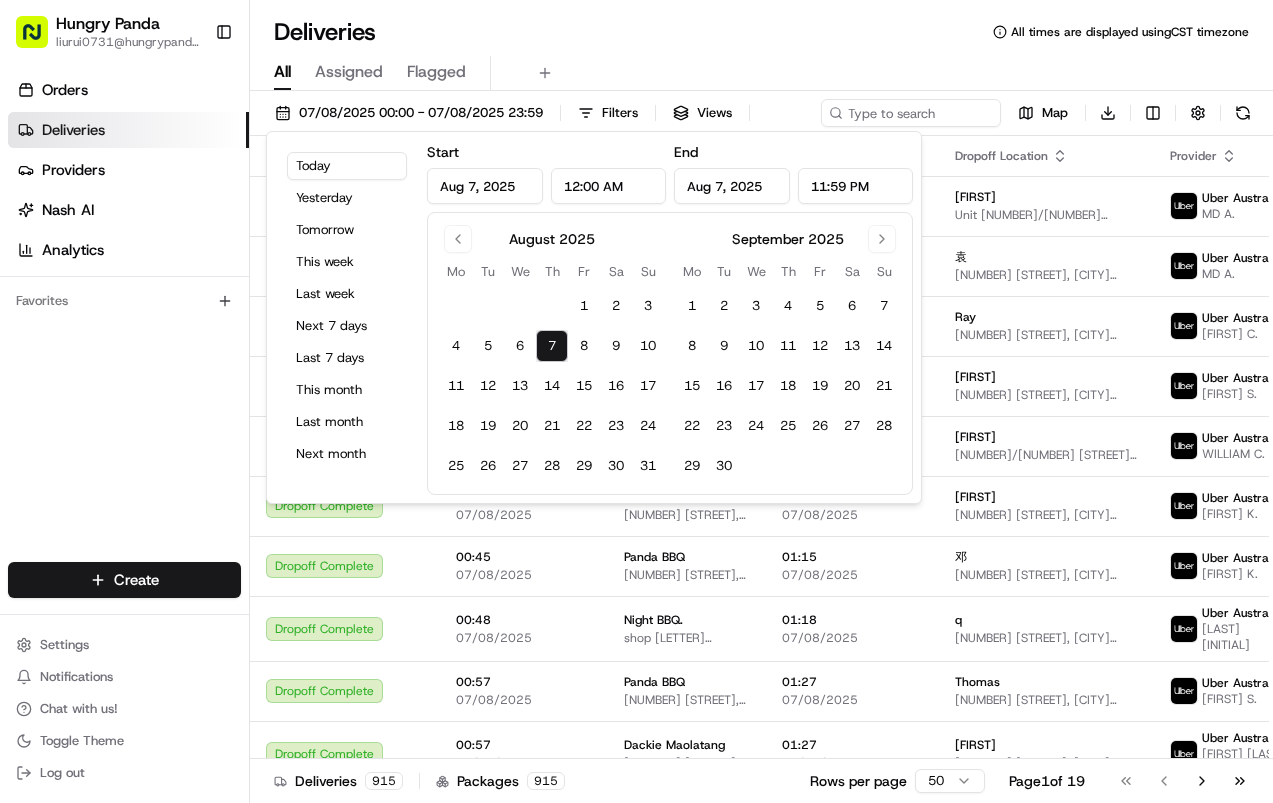 type on "Aug 6, 2025" 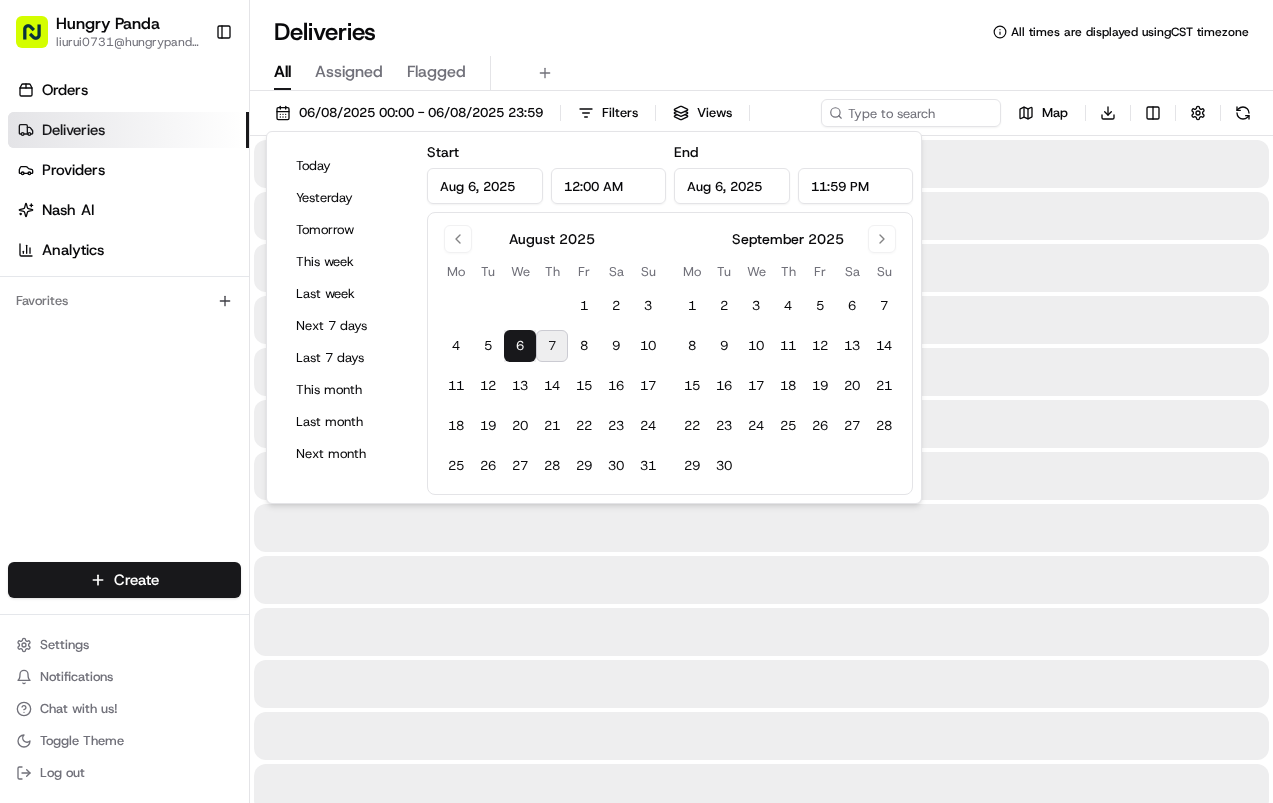 click on "7" at bounding box center [552, 346] 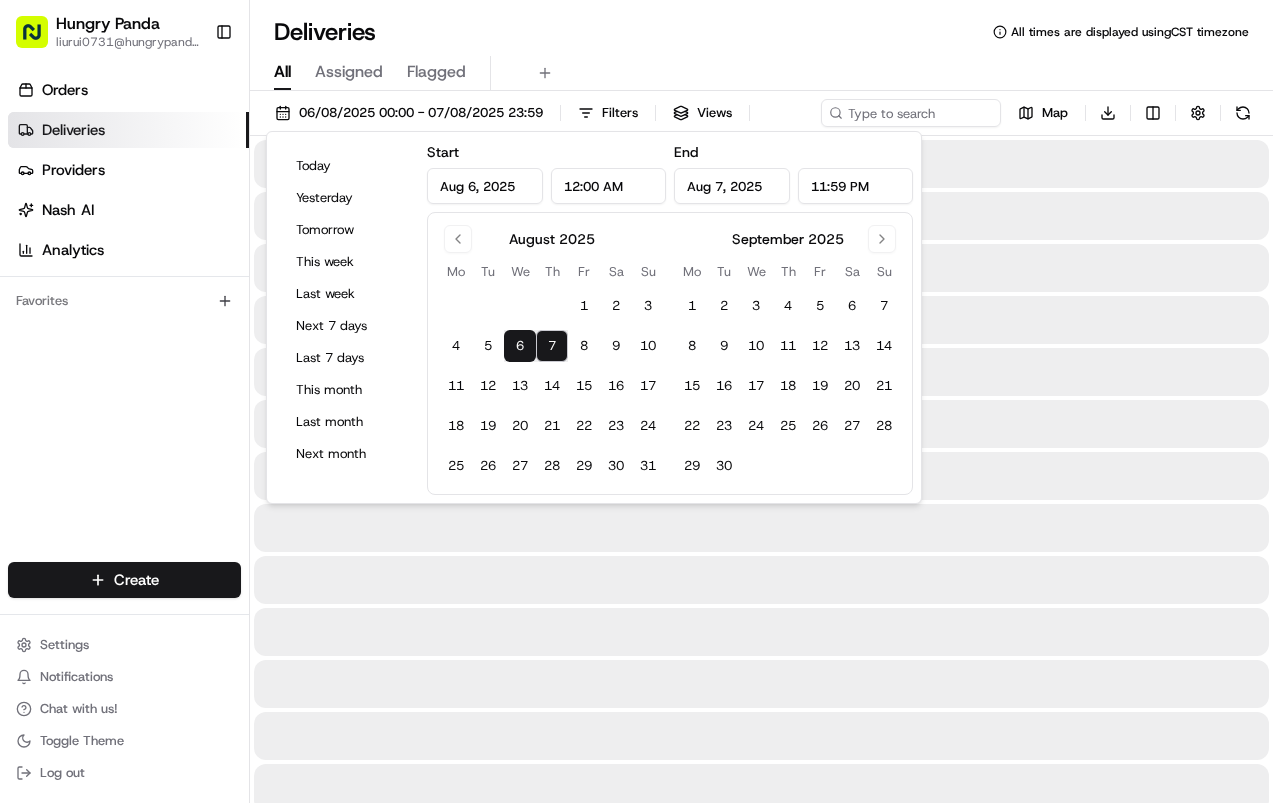 drag, startPoint x: 850, startPoint y: 50, endPoint x: 898, endPoint y: 111, distance: 77.62087 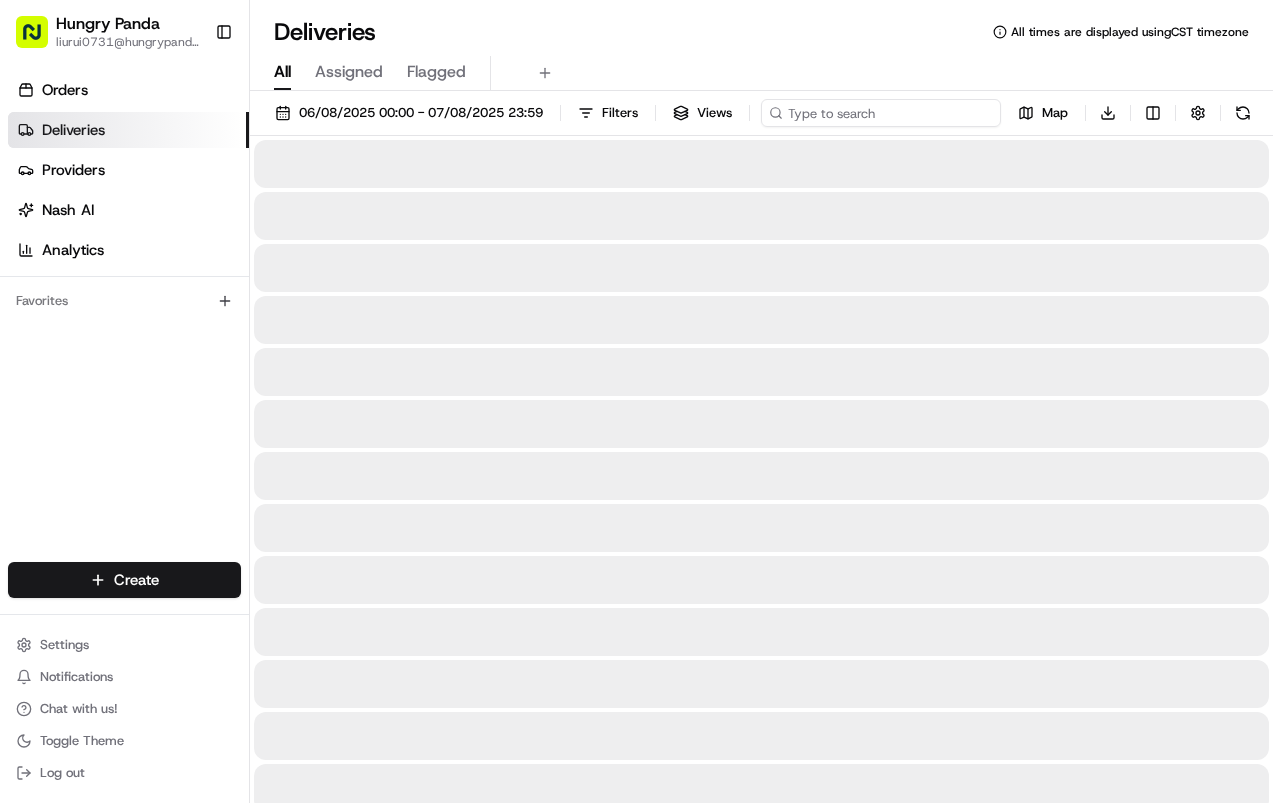 click on "[DATE] [TIME] - [DATE] [TIME] Filters Views Map Download" at bounding box center [761, 117] 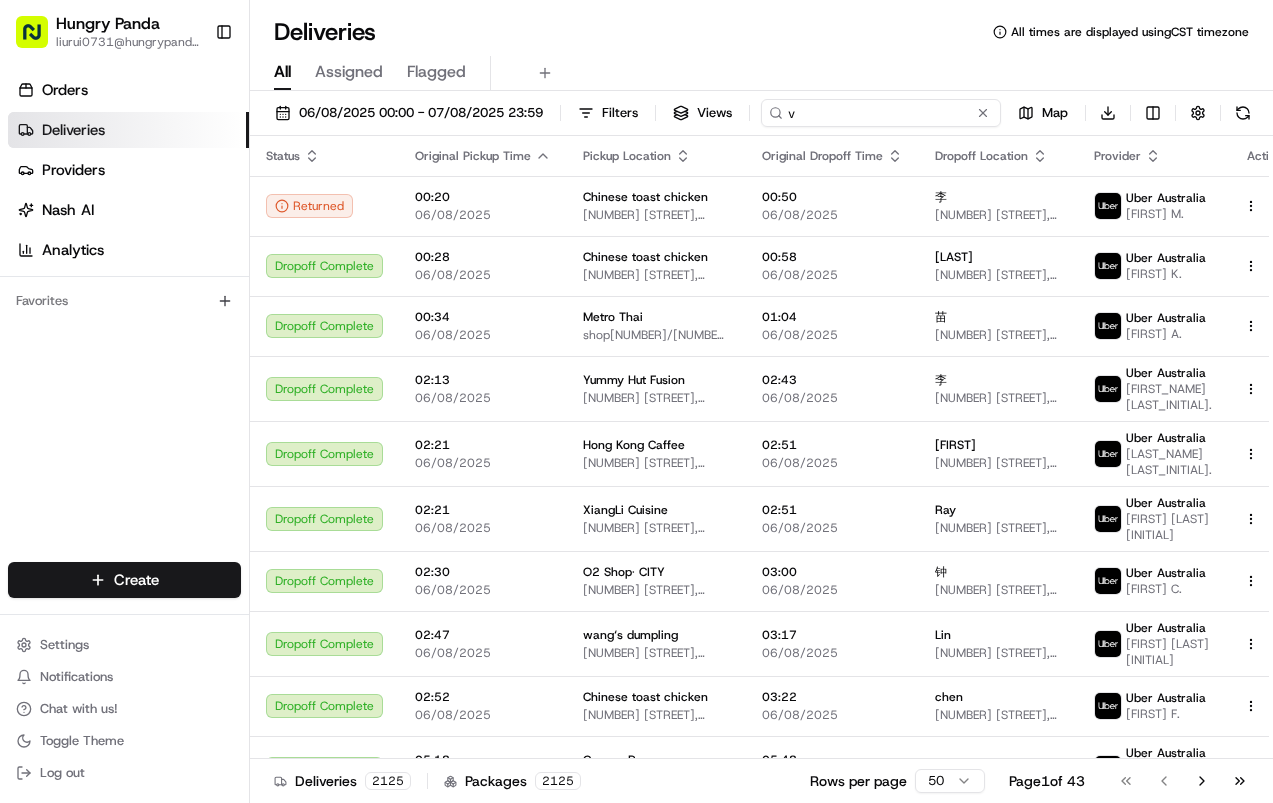 drag, startPoint x: 426, startPoint y: 147, endPoint x: 287, endPoint y: 152, distance: 139.0899 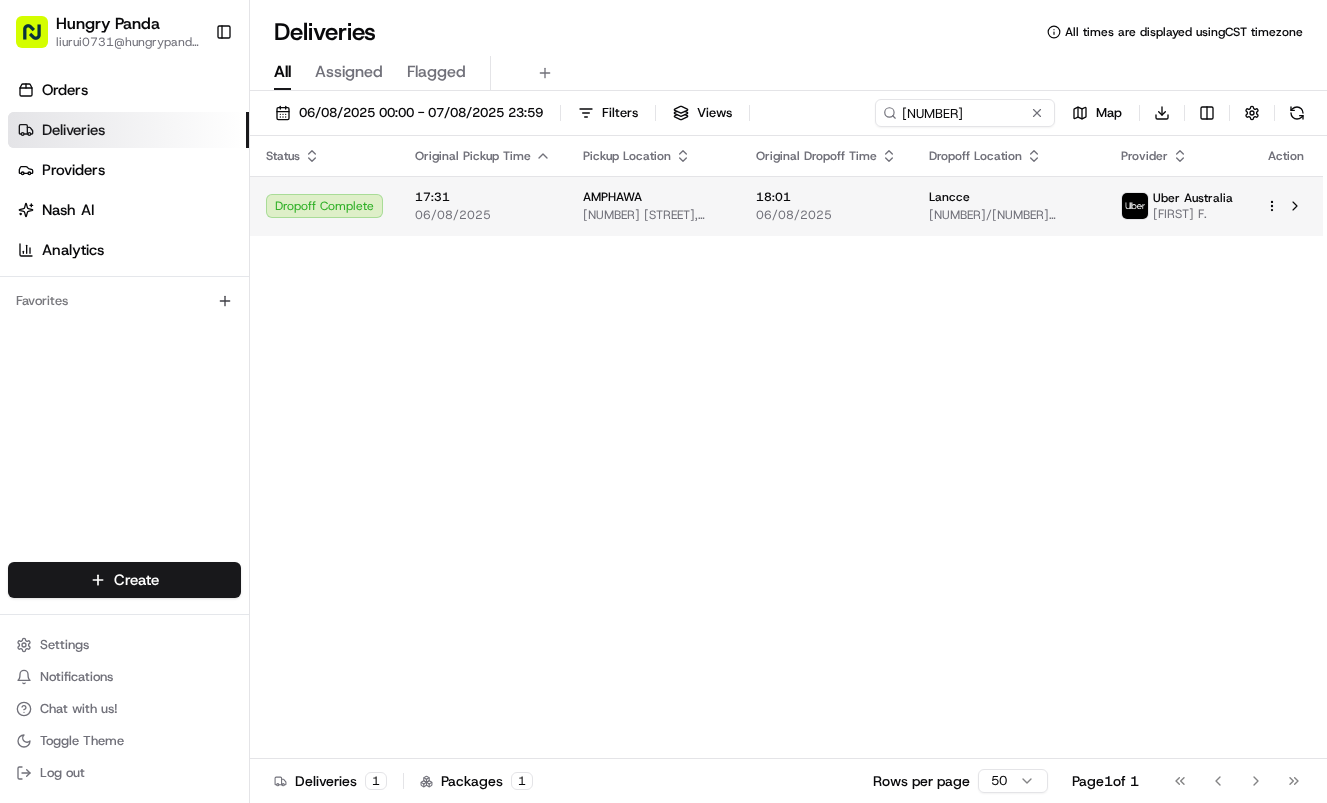 click on "Lancce" at bounding box center [949, 197] 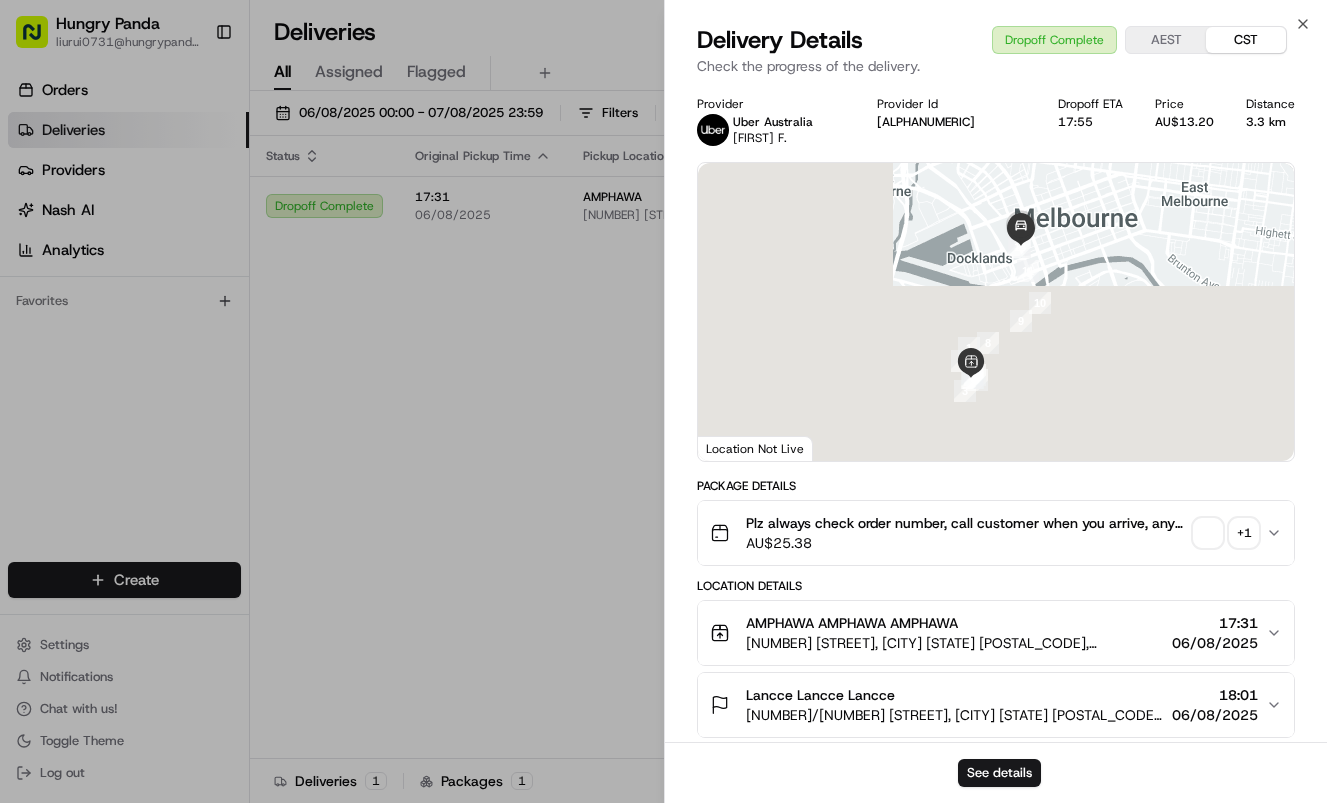 click on "See details" at bounding box center (996, 772) 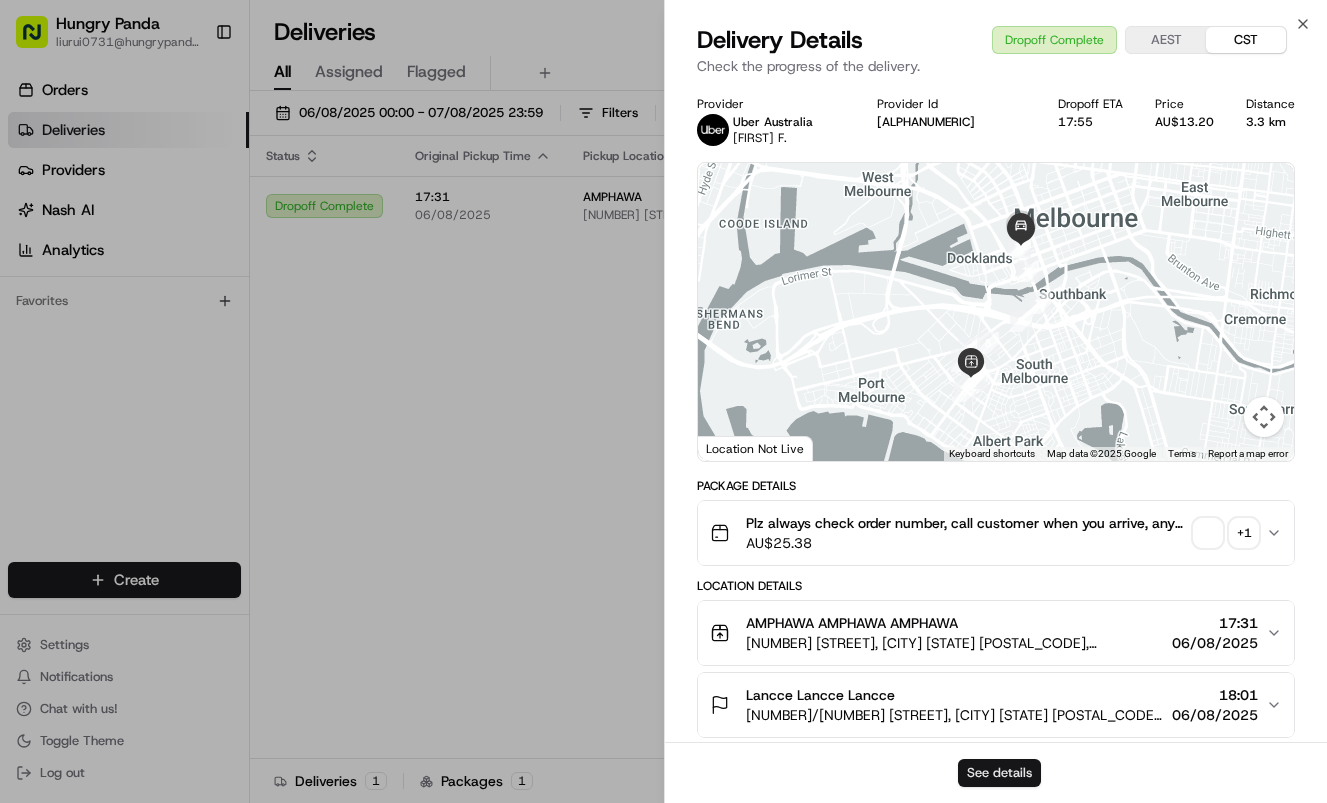 click on "See details" at bounding box center [999, 773] 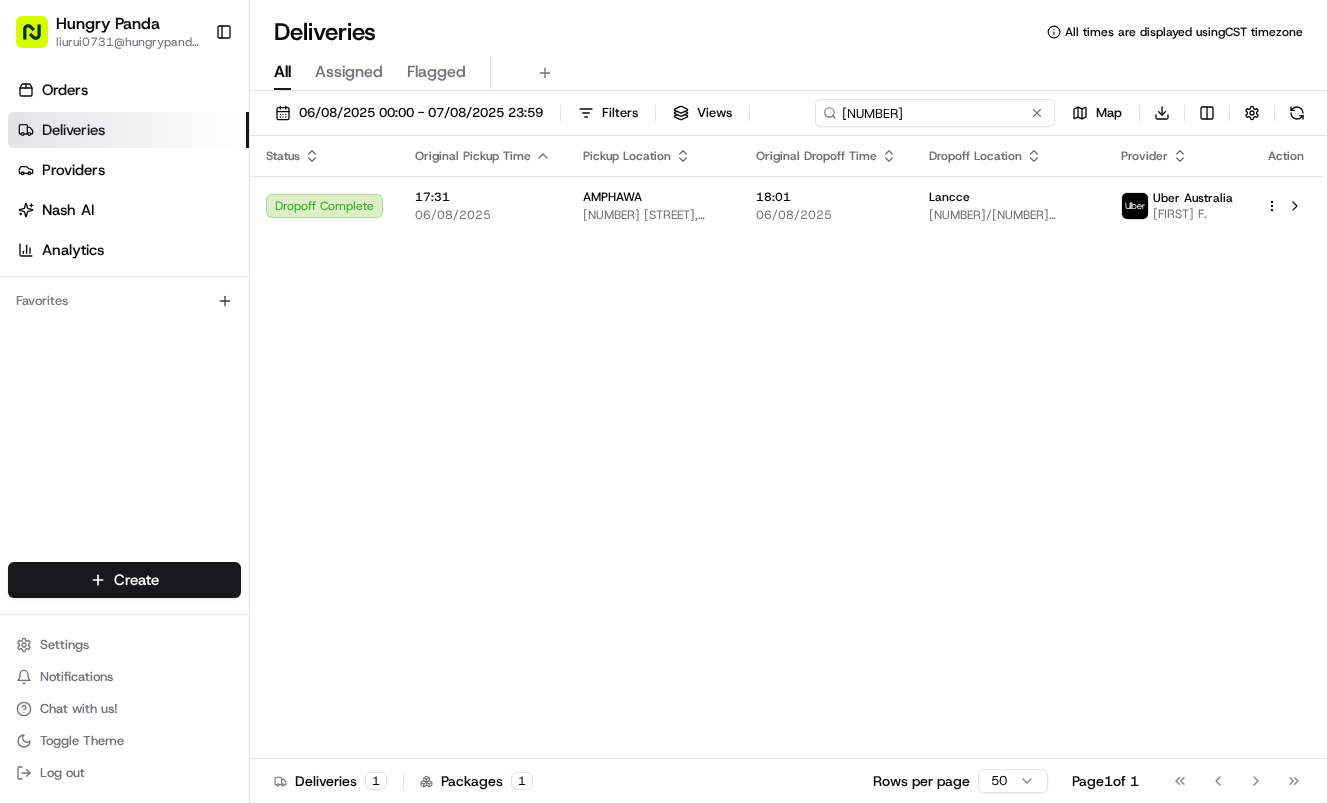 click on "[NUMBER]" at bounding box center (935, 113) 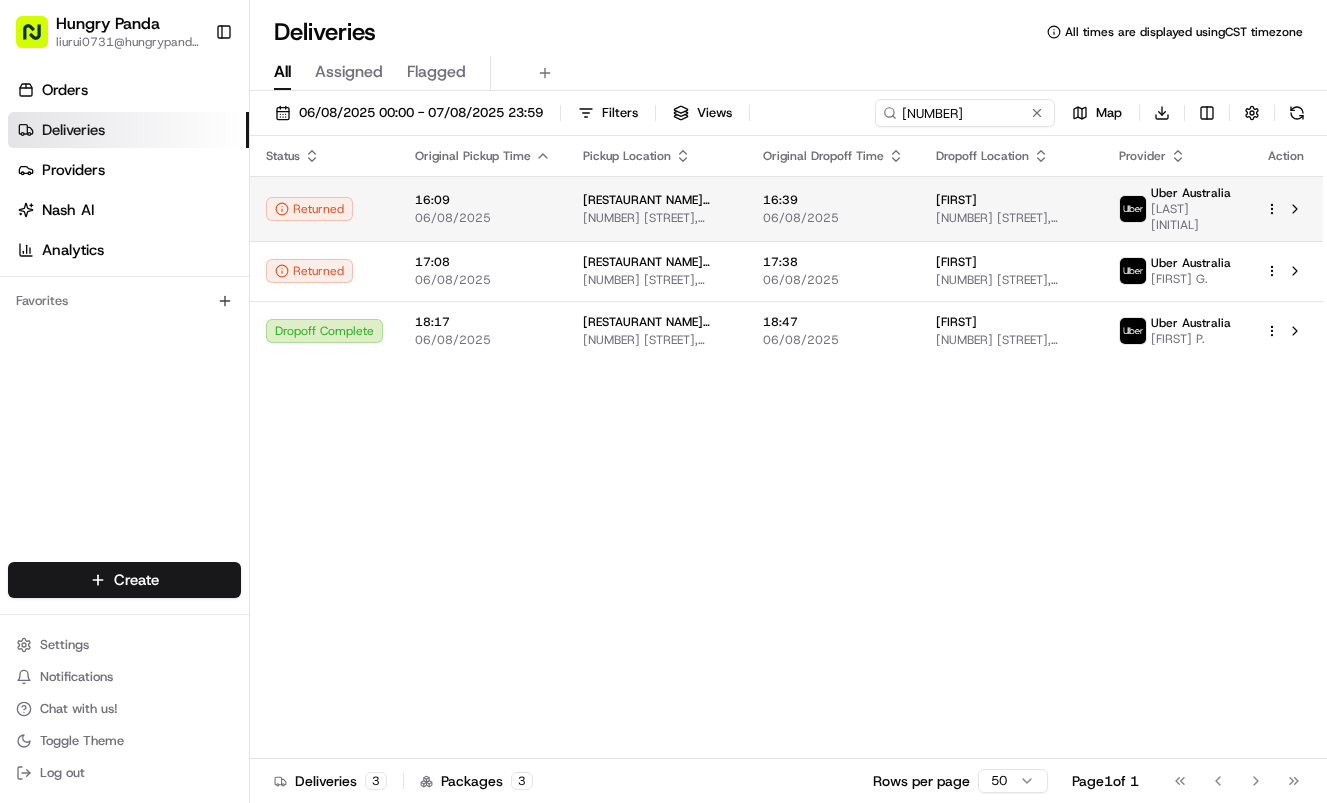 click on "16:39" at bounding box center (833, 200) 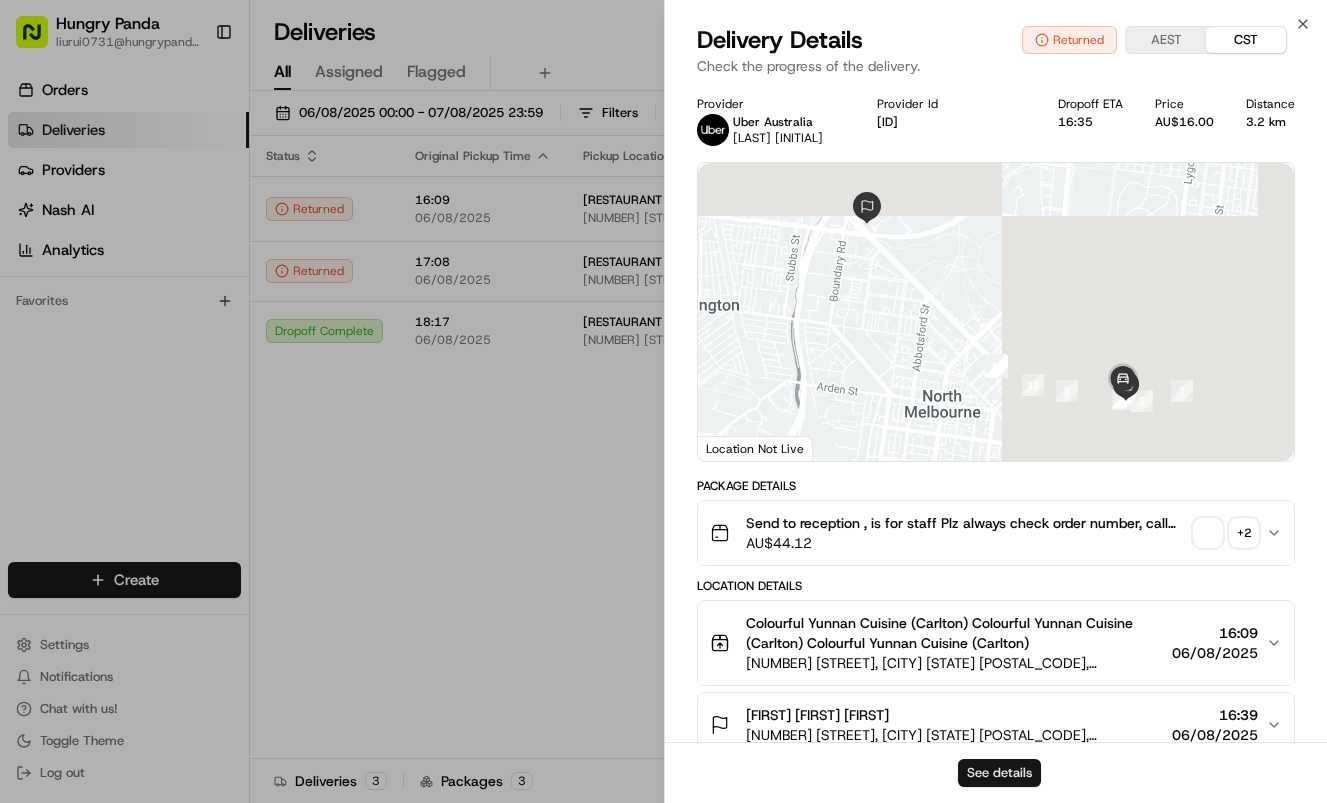 click on "See details" at bounding box center (999, 773) 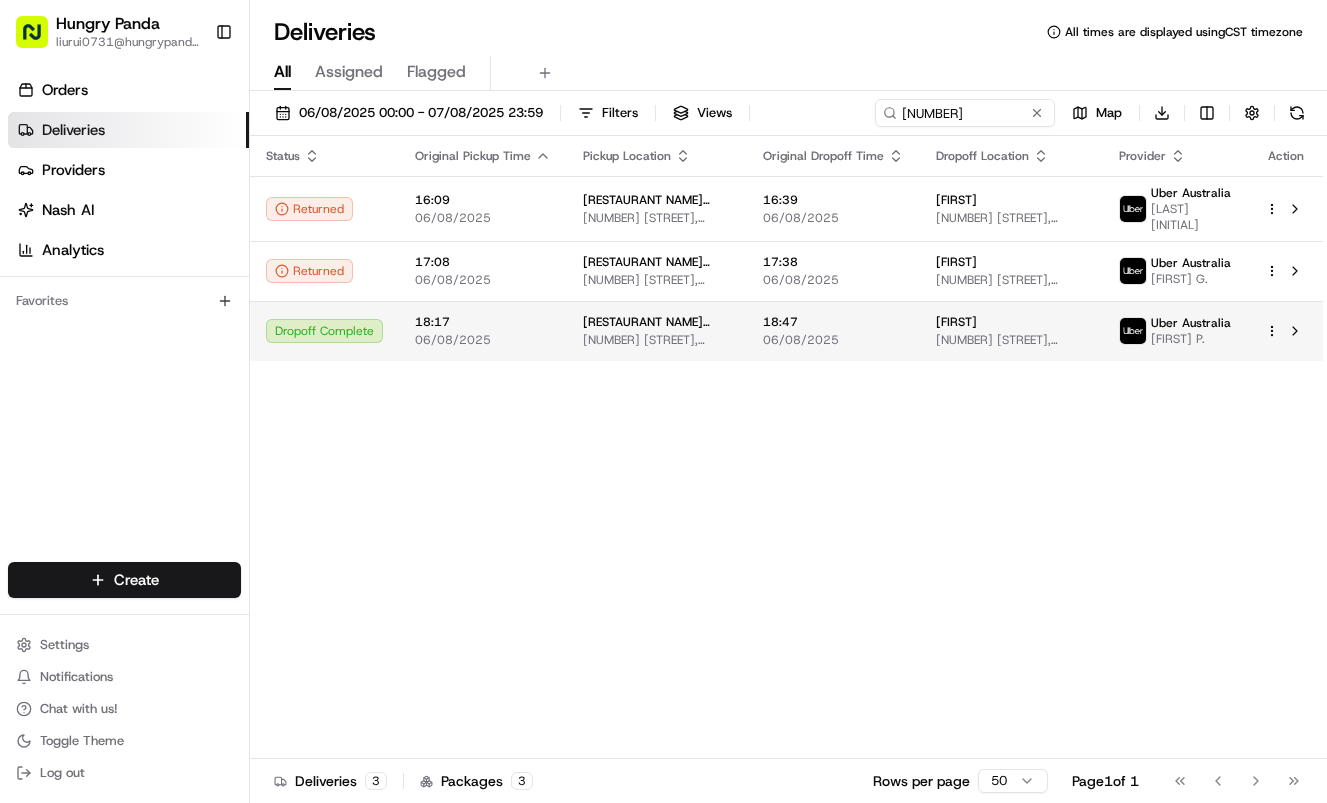 click on "[NUMBER] [STREET], [CITY] [STATE] [POSTAL_CODE], [COUNTRY]" at bounding box center (657, 340) 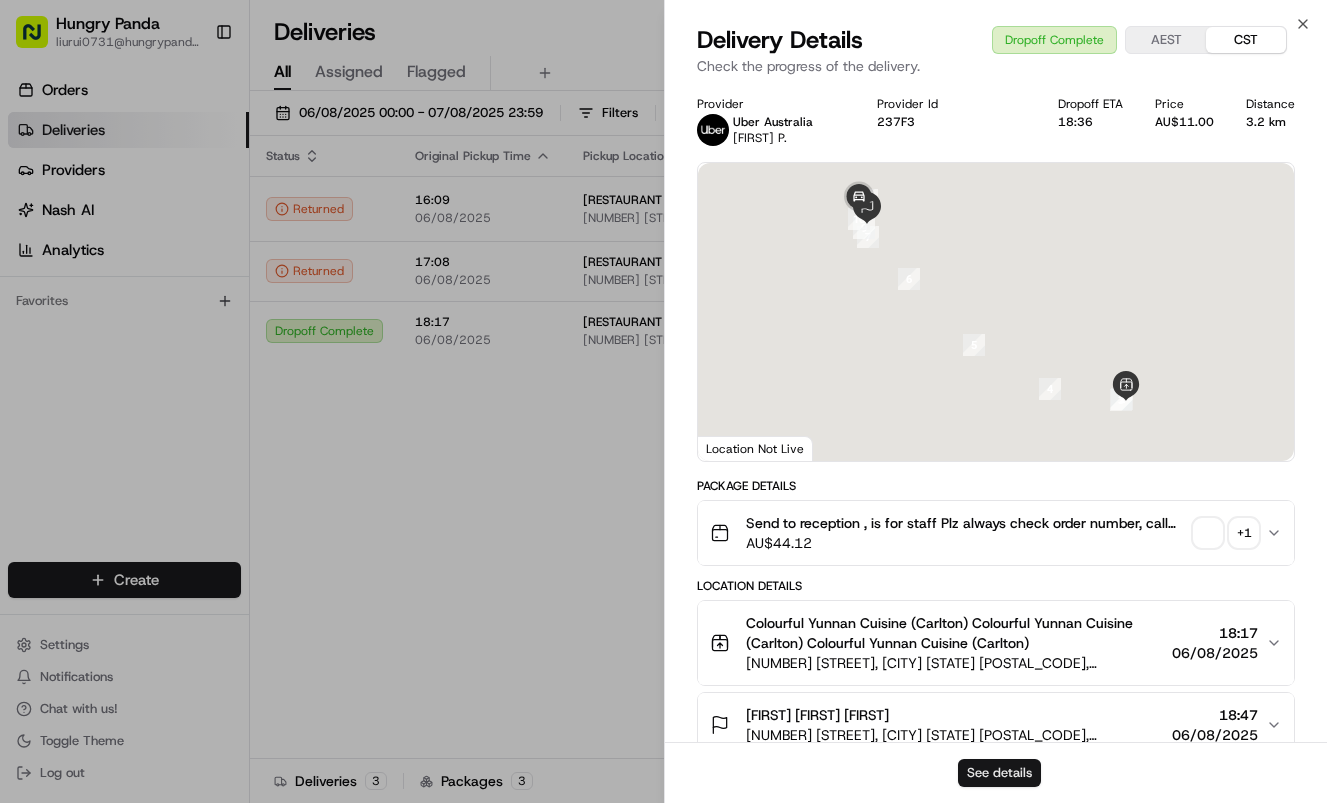 click on "See details" at bounding box center [999, 773] 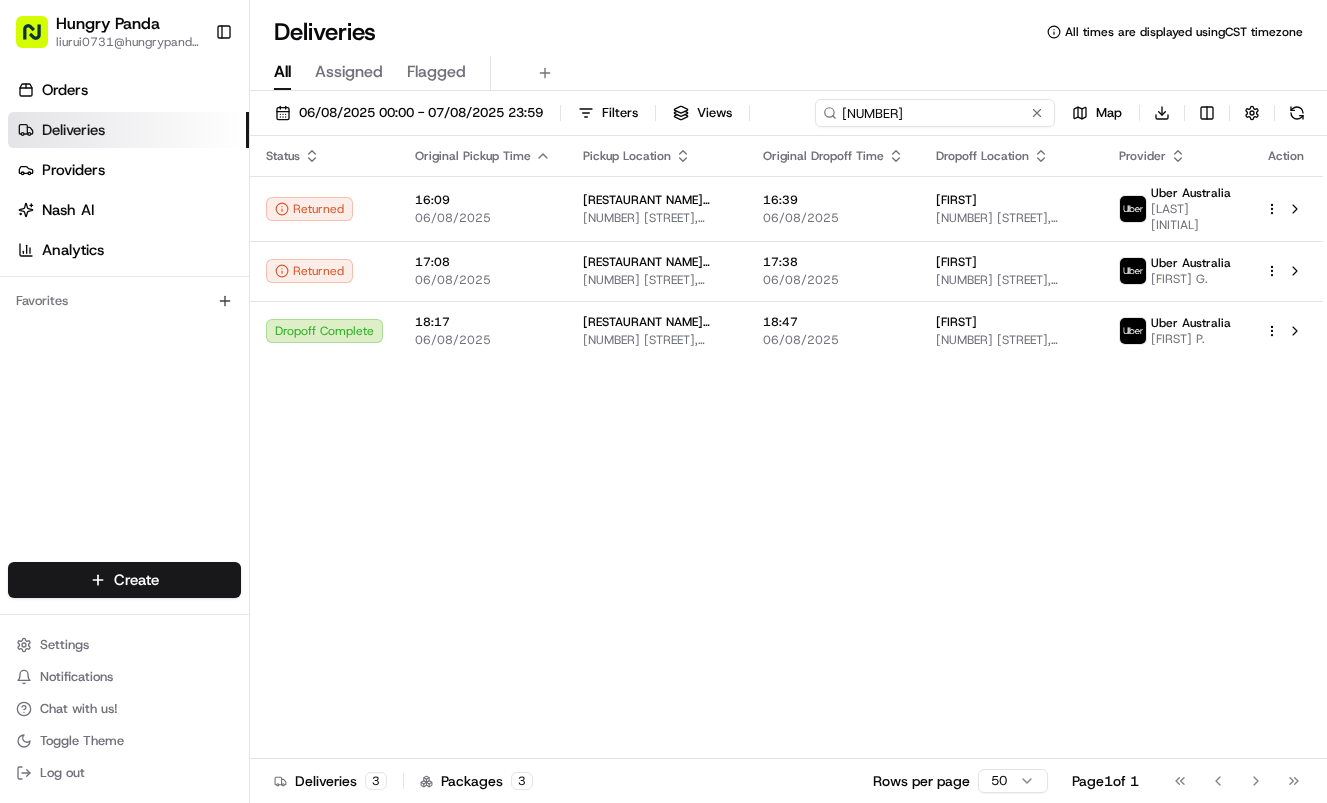 click on "[NUMBER]" at bounding box center [935, 113] 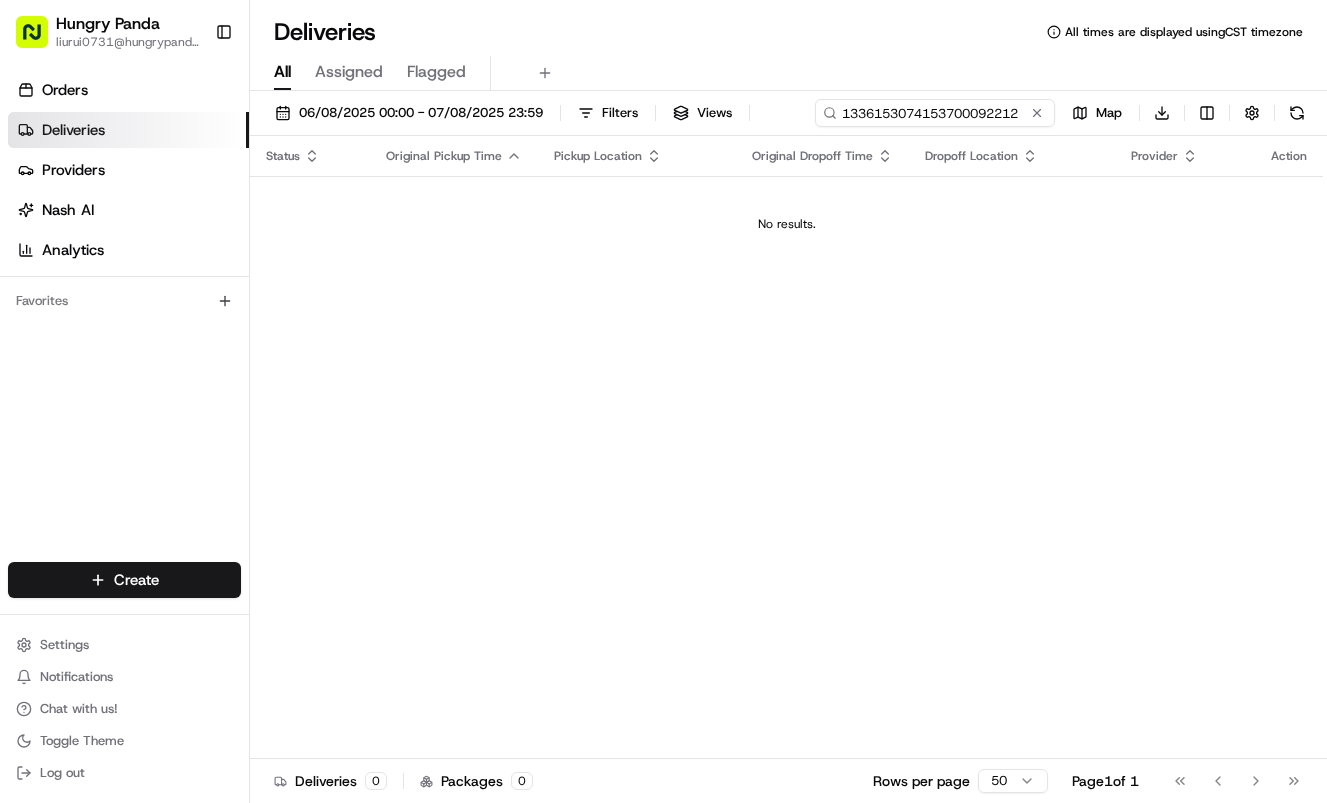 type on "1336153074153700092212" 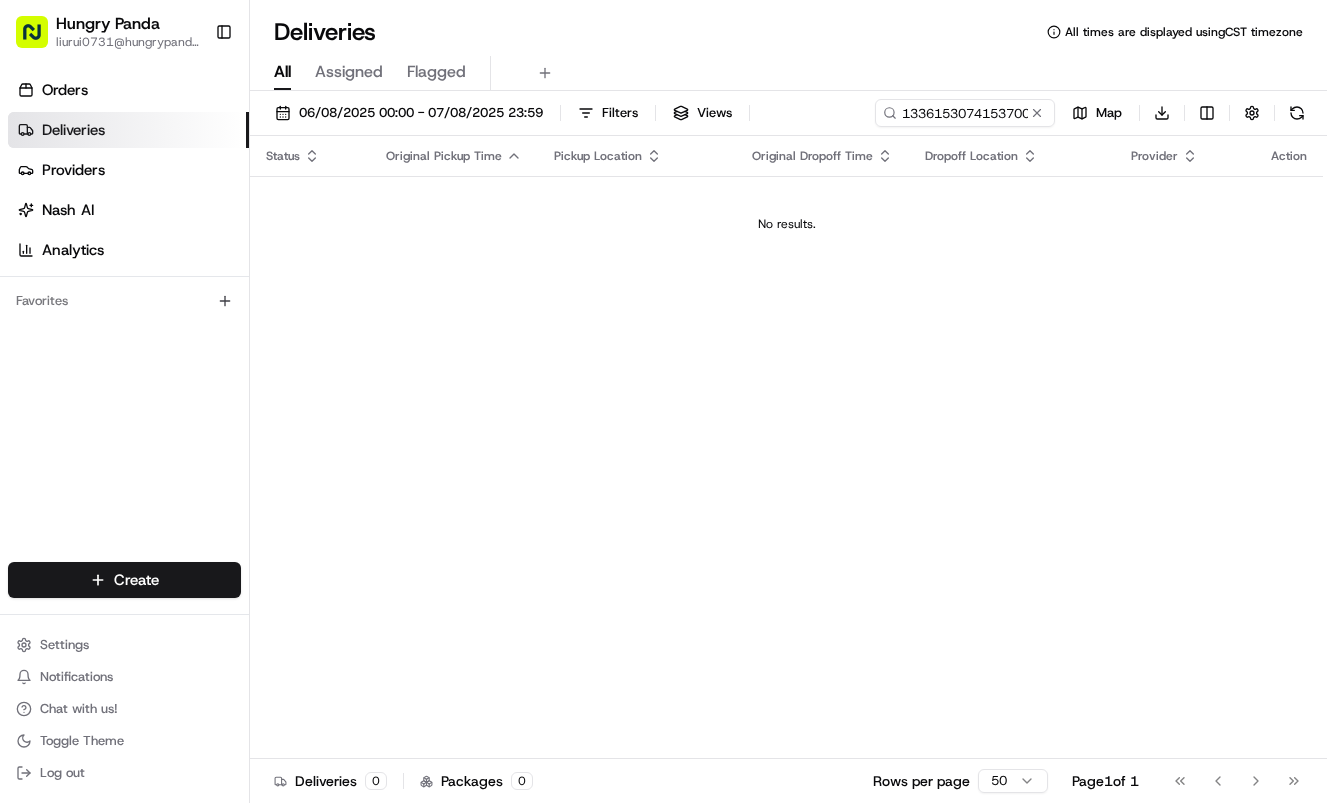 click on "No results." at bounding box center (786, 224) 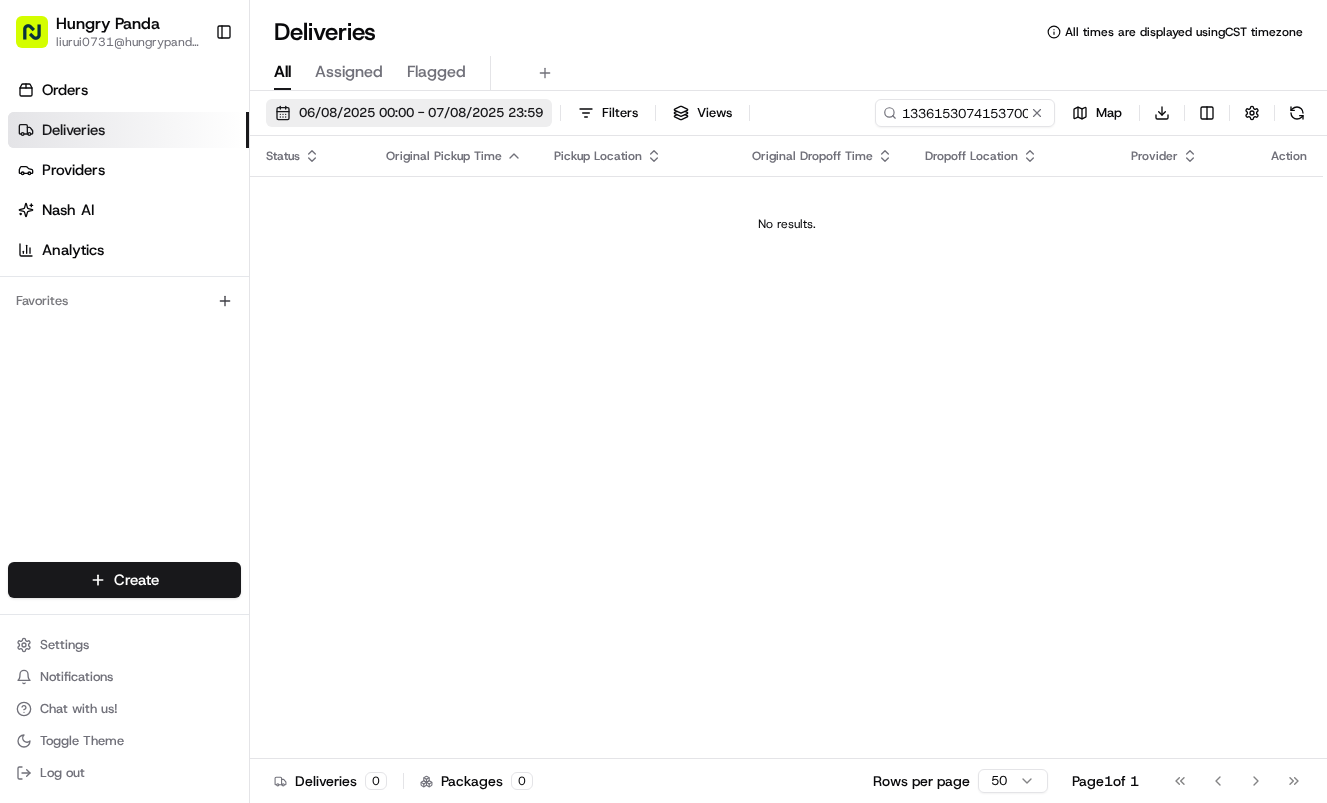 click on "06/08/2025 00:00 - 07/08/2025 23:59" at bounding box center (421, 113) 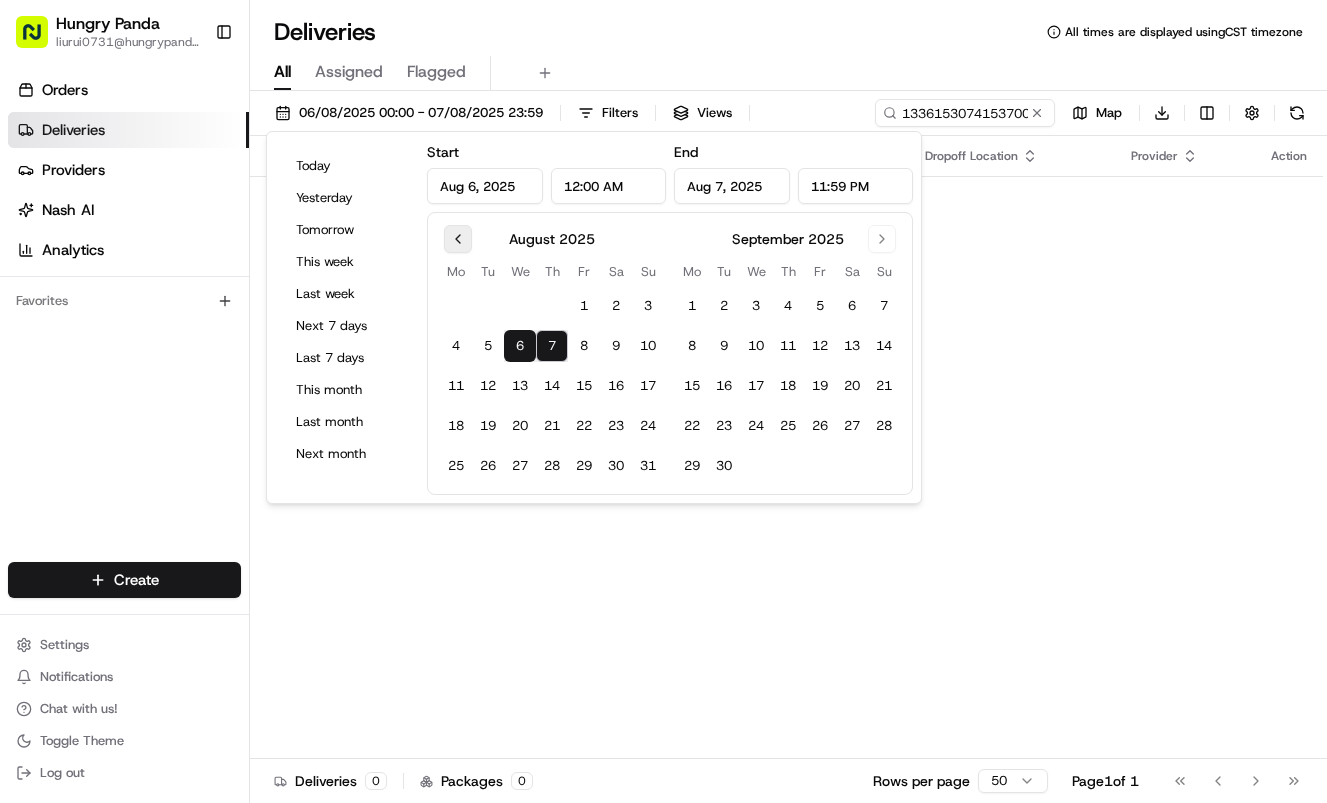 click at bounding box center [458, 239] 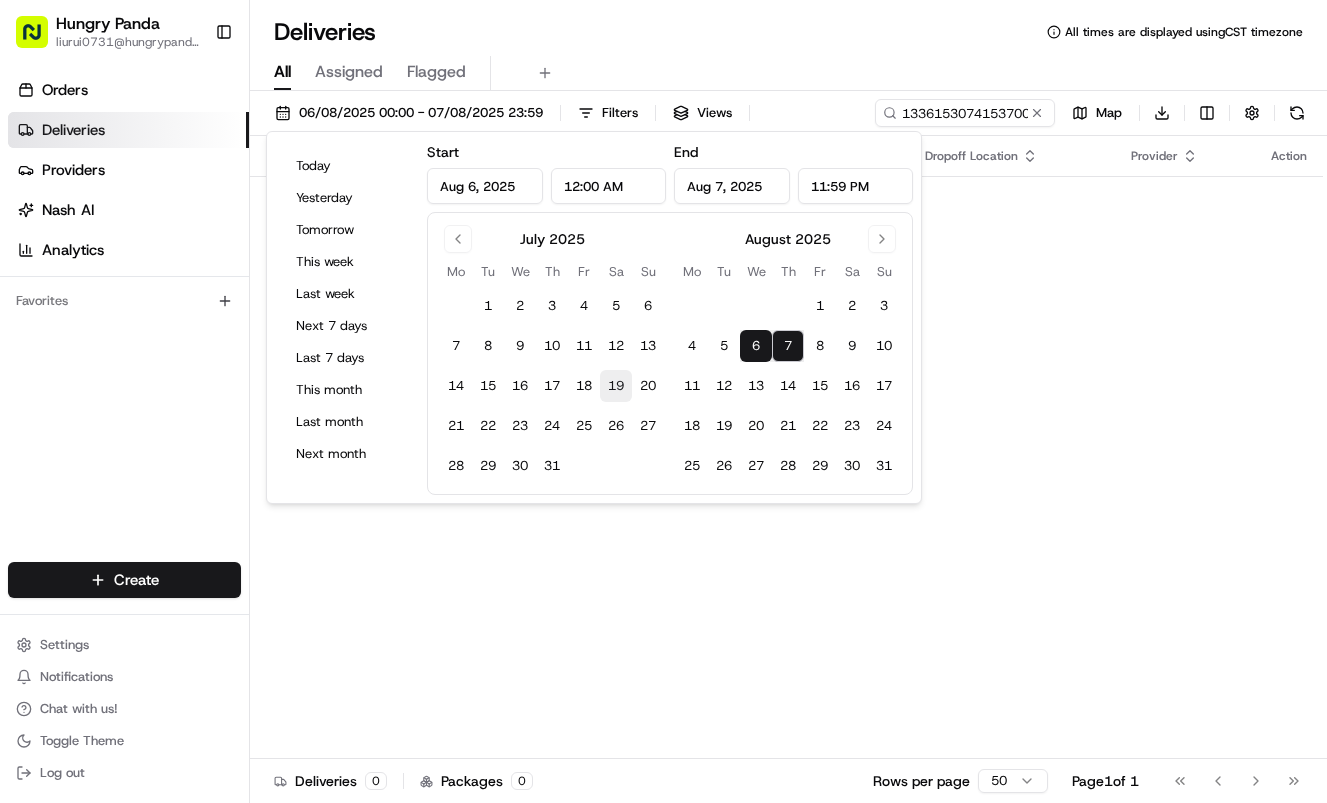 click on "19" at bounding box center [616, 386] 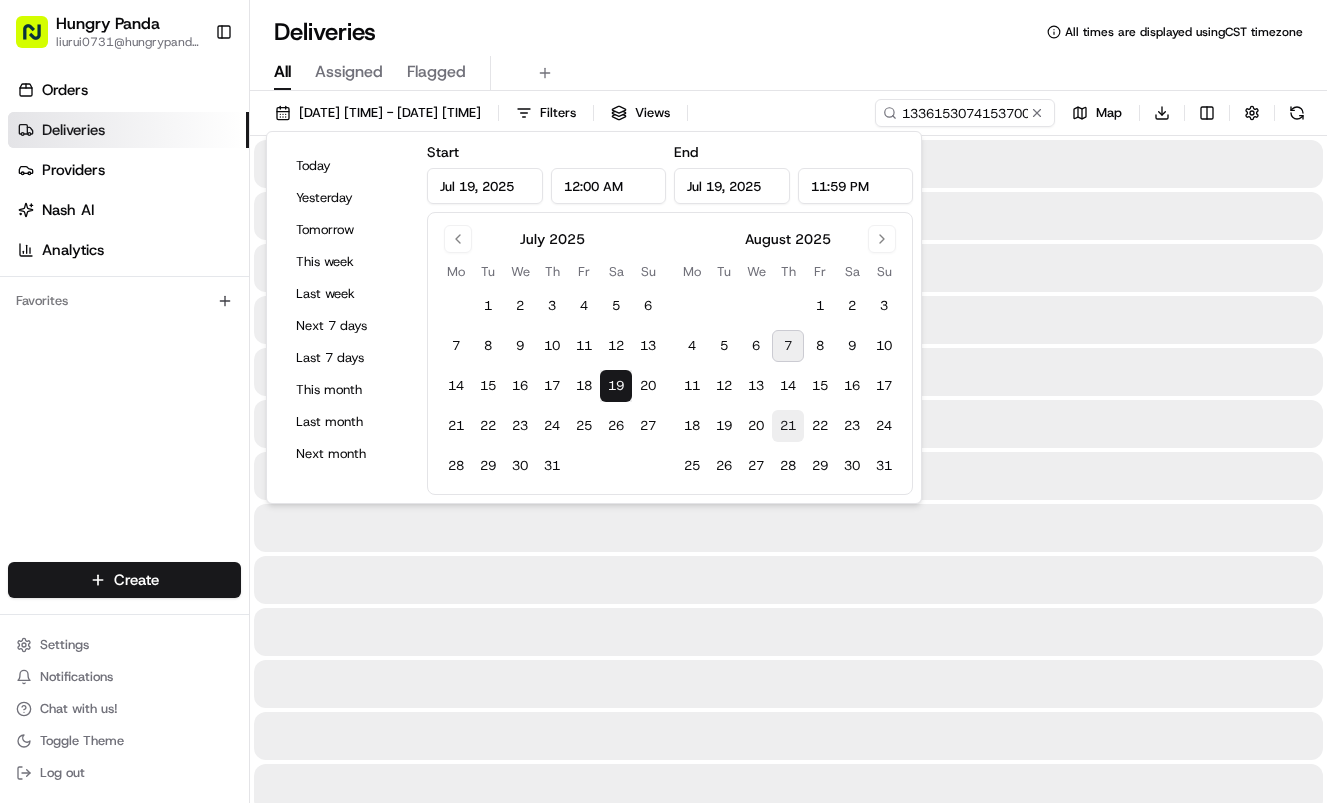 click on "21" at bounding box center (788, 426) 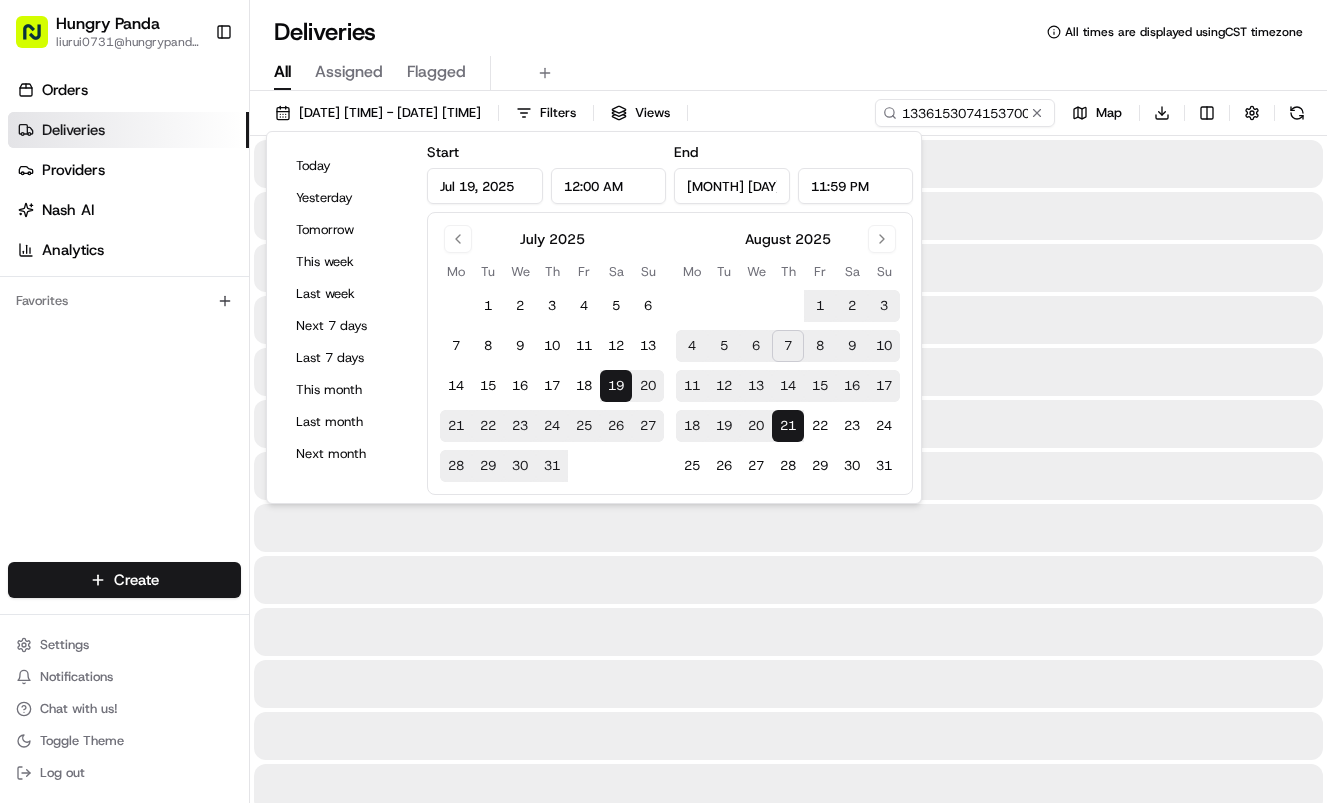 click on "All Assigned Flagged" at bounding box center (788, 73) 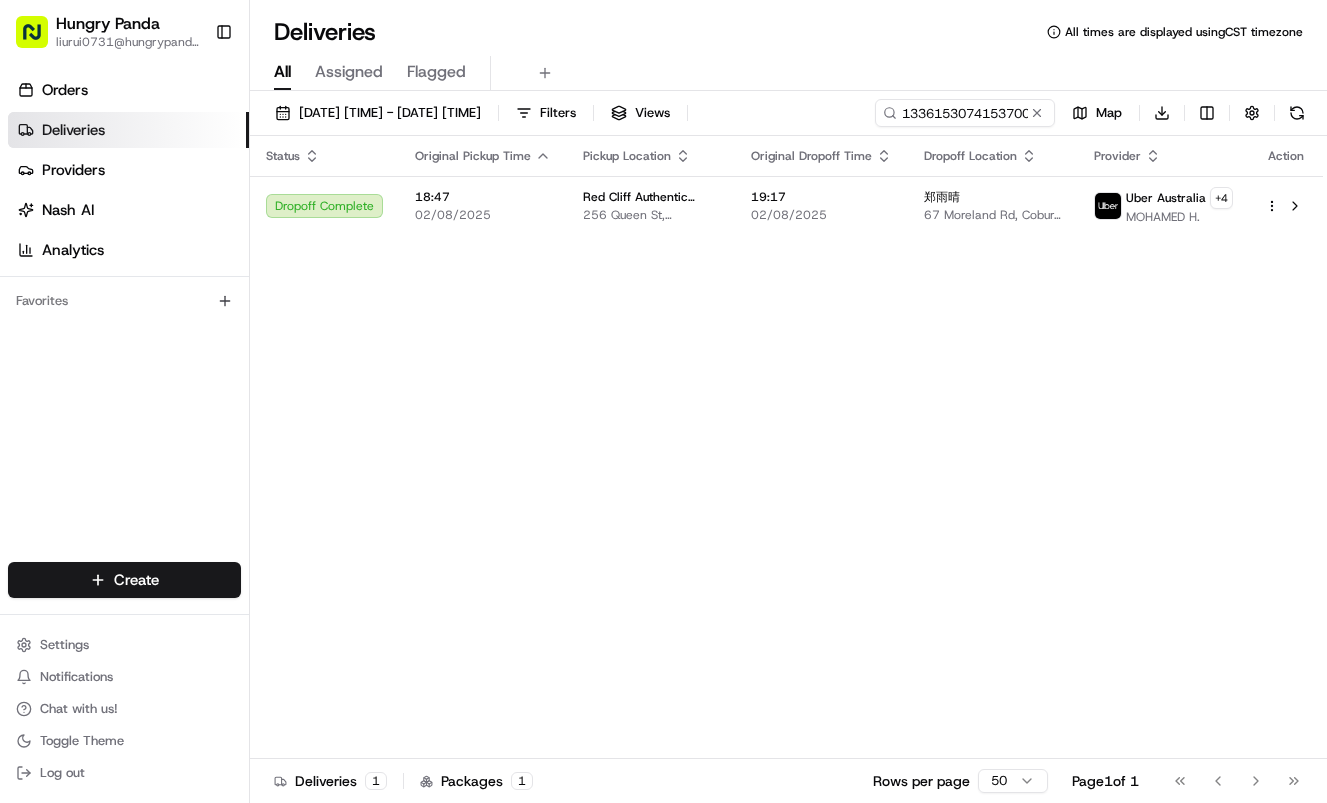 click on "[PERSON] [NUMBER] [STREET], [CITY] [STATE] [POSTAL_CODE], [COUNTRY]" at bounding box center (993, 206) 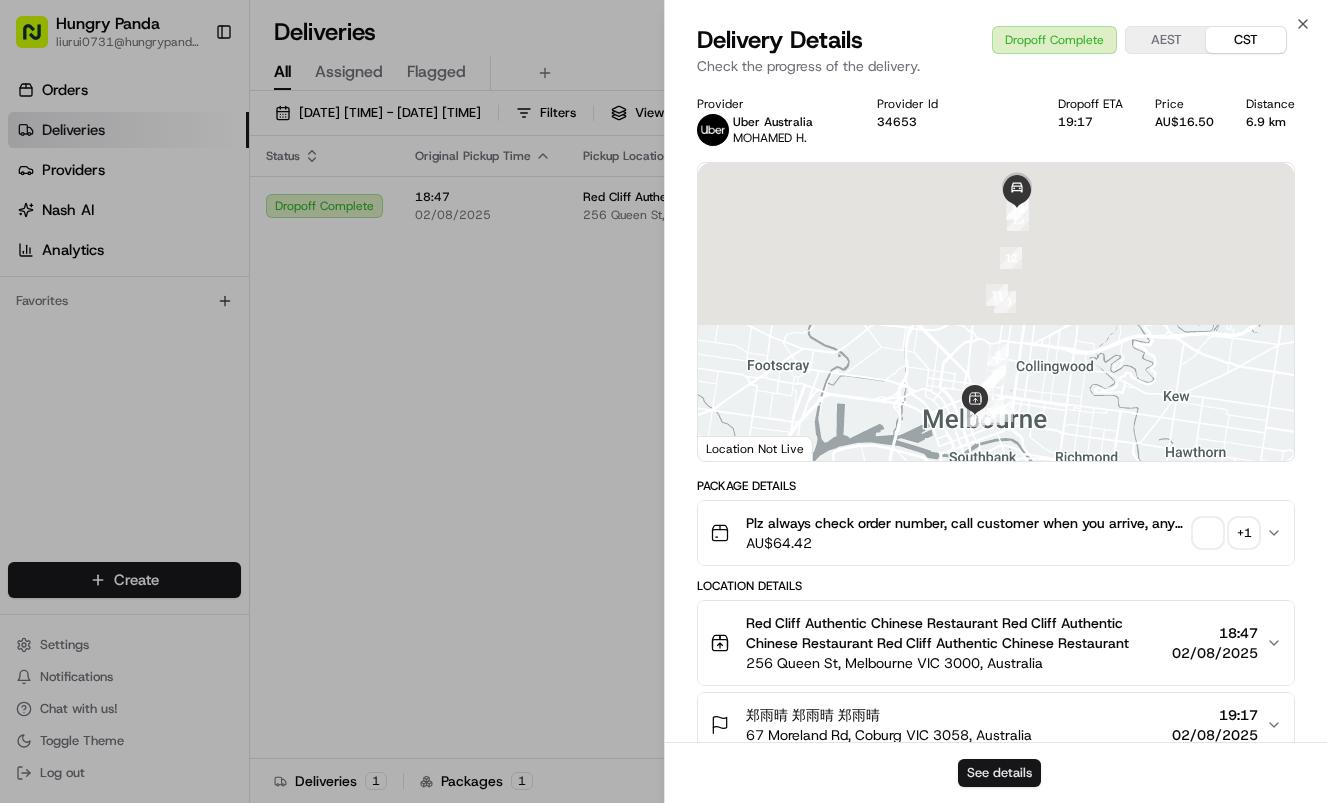 click on "See details" at bounding box center (999, 773) 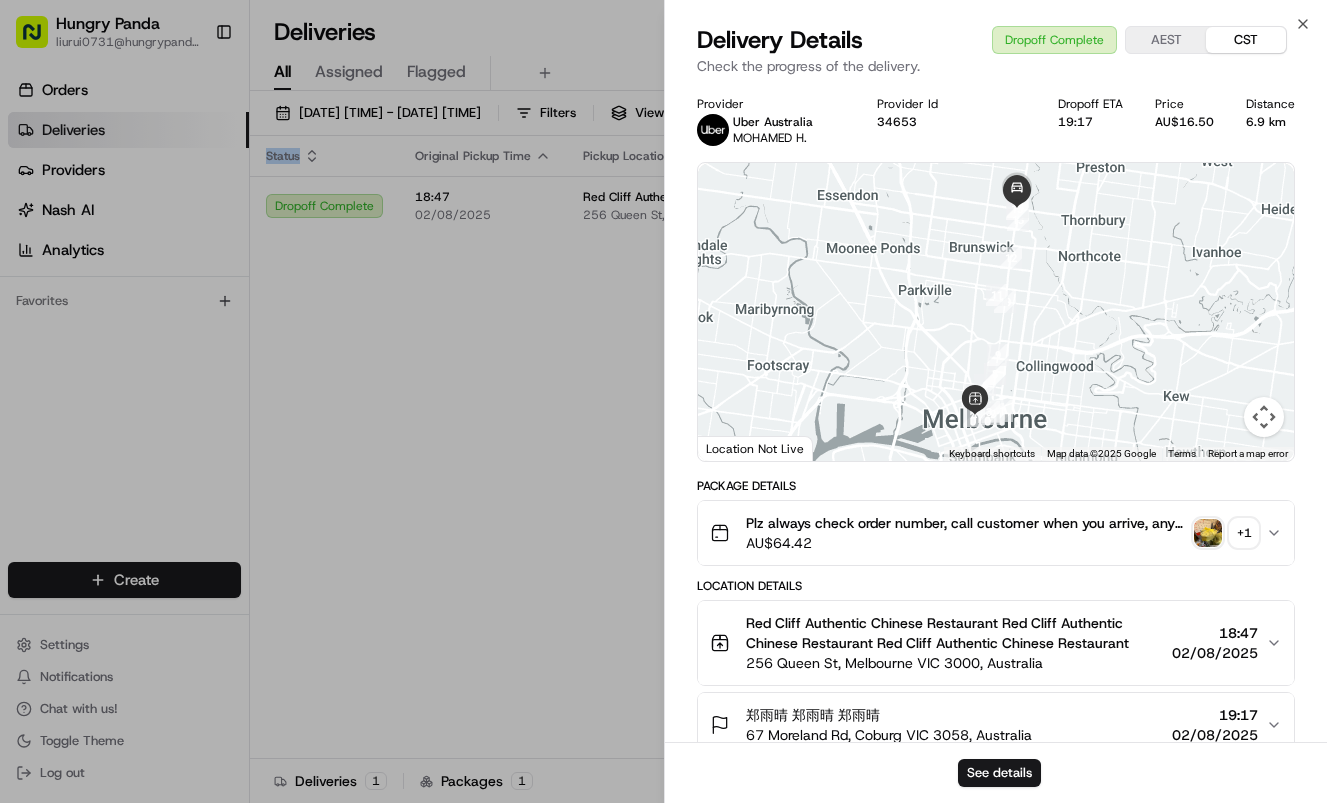 click on "Status Original Pickup Time Pickup Location Original Dropoff Time Dropoff Location Provider Action Dropoff Complete [TIME] [DATE] [RESTAURANT NAME] [NUMBER] [STREET], [CITY] [STATE] [POSTAL_CODE], [COUNTRY] [TIME] [DATE] [FIRST] [LAST] [NUMBER] [STREET], [CITY] [STATE] [POSTAL_CODE], [COUNTRY] Uber Australia + [NUMBER] [FIRST] [LAST]" at bounding box center [786, 447] 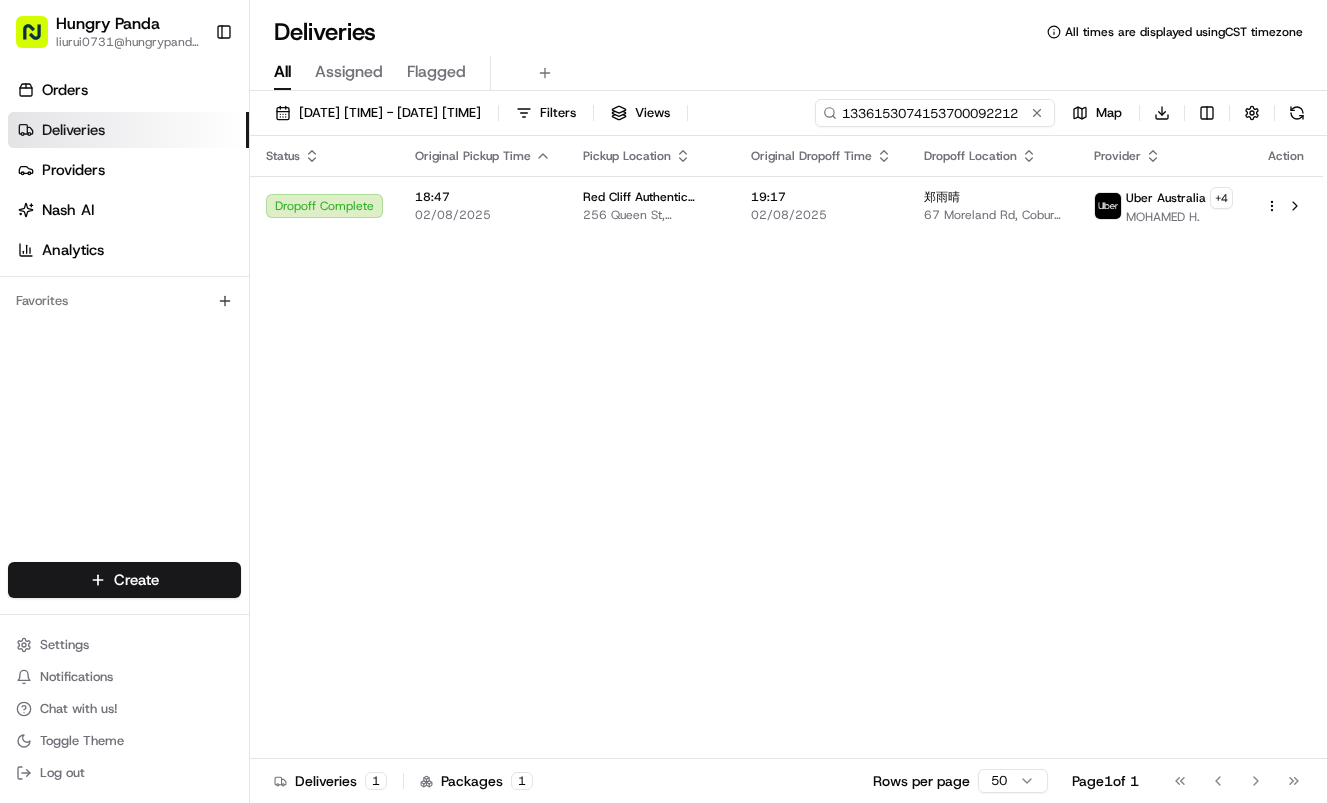 click on "1336153074153700092212" at bounding box center (935, 113) 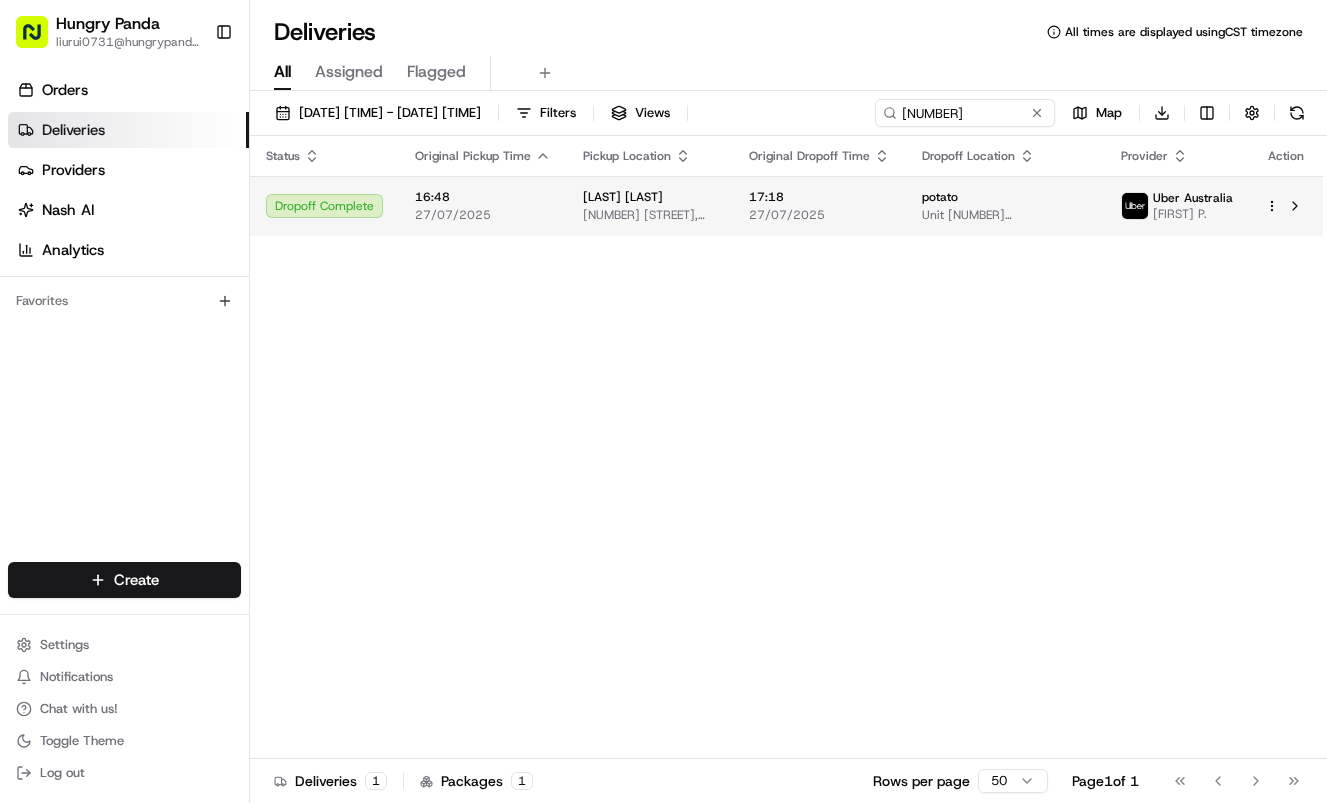 click on "27/07/2025" at bounding box center [819, 215] 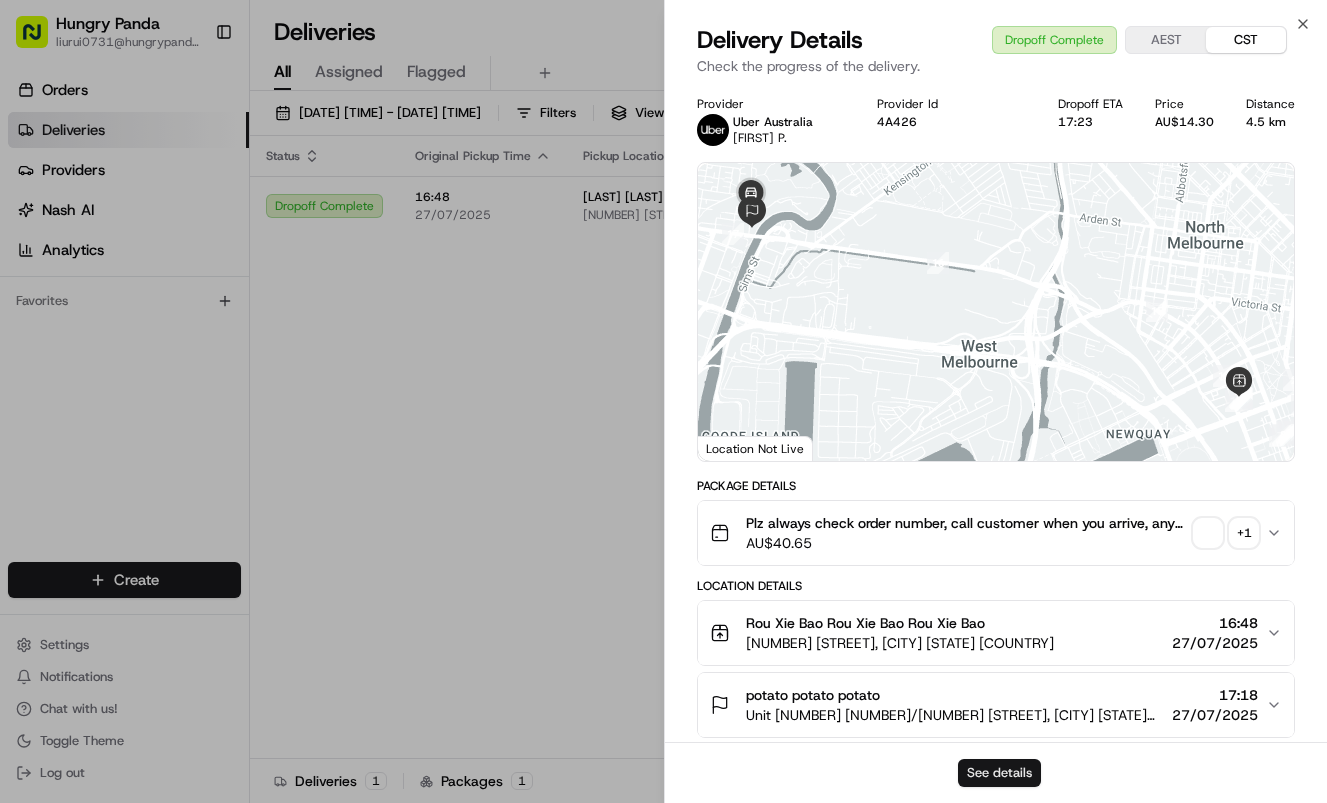 click on "See details" at bounding box center [999, 773] 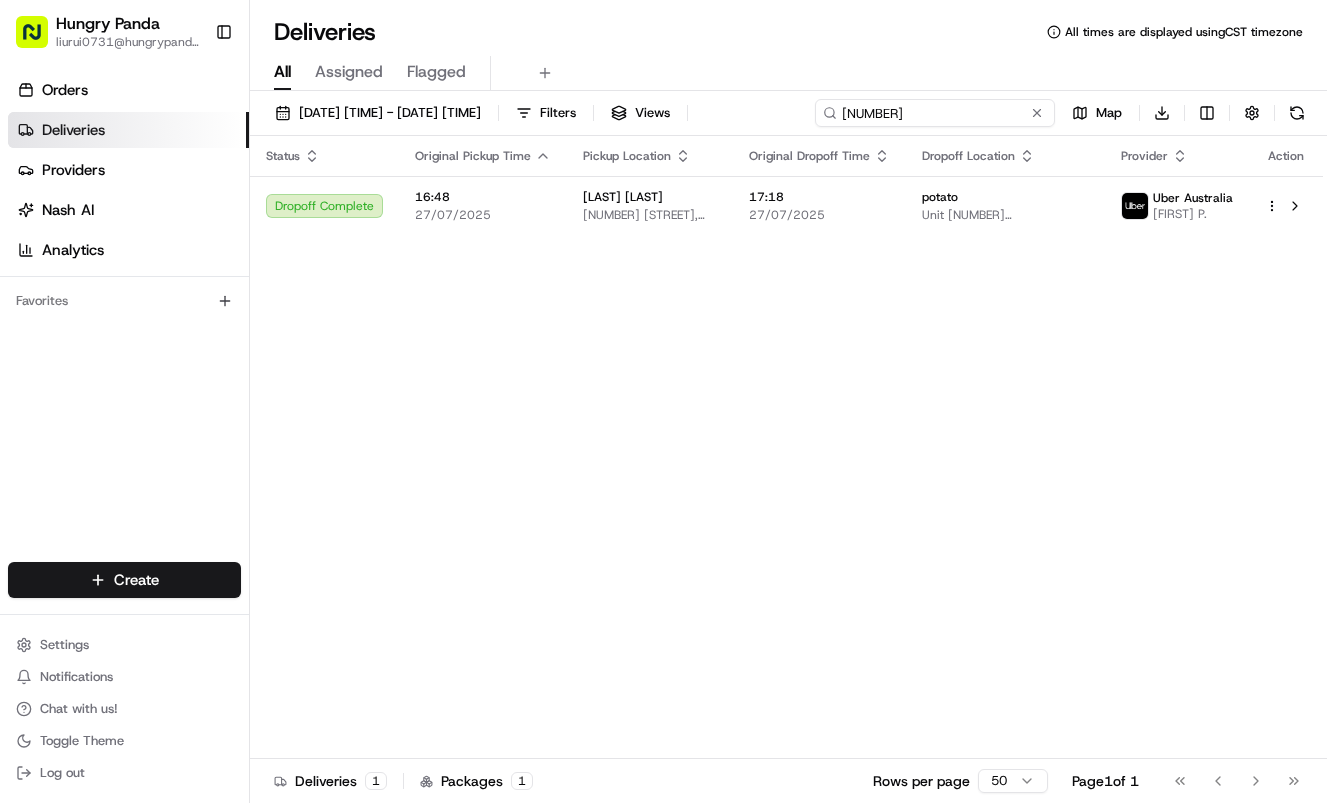 click on "[NUMBER]" at bounding box center (935, 113) 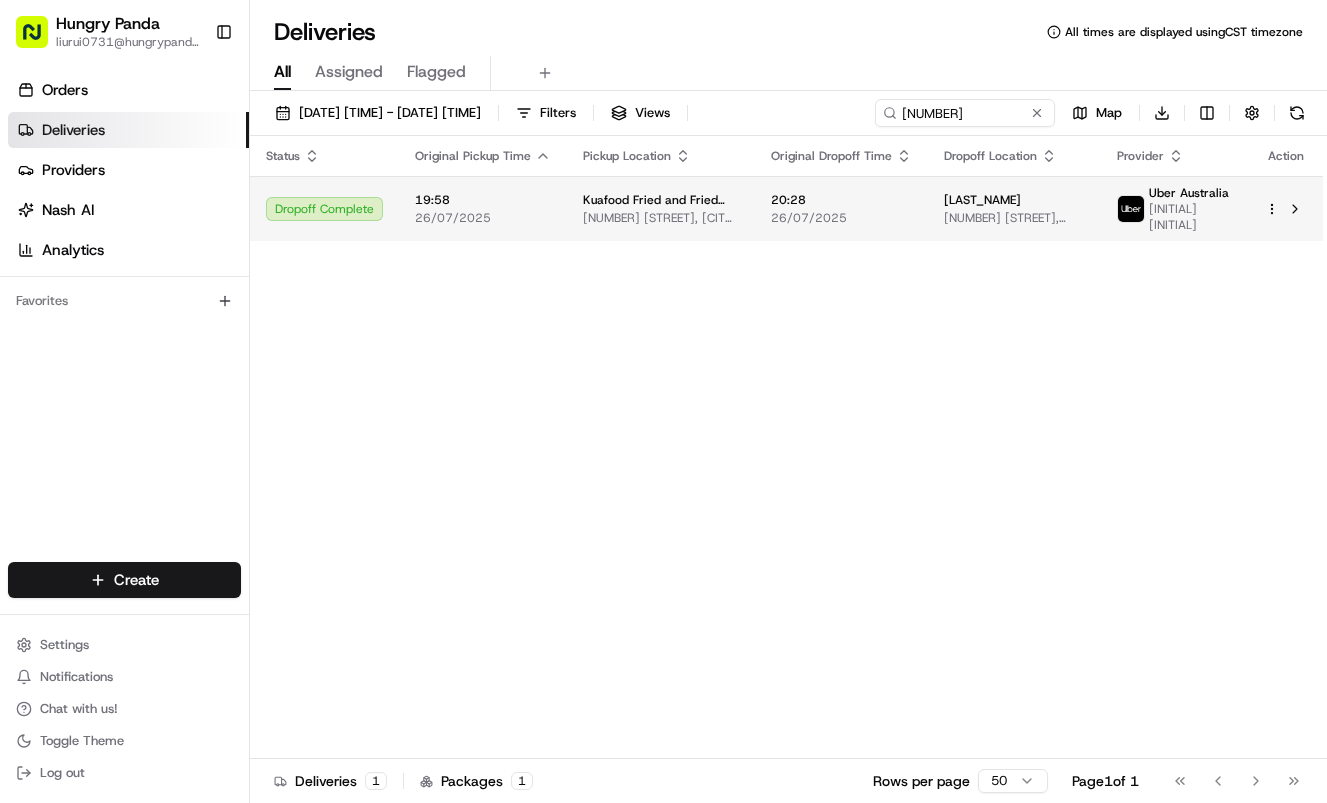 click on "[TIME] [DATE]" at bounding box center [841, 208] 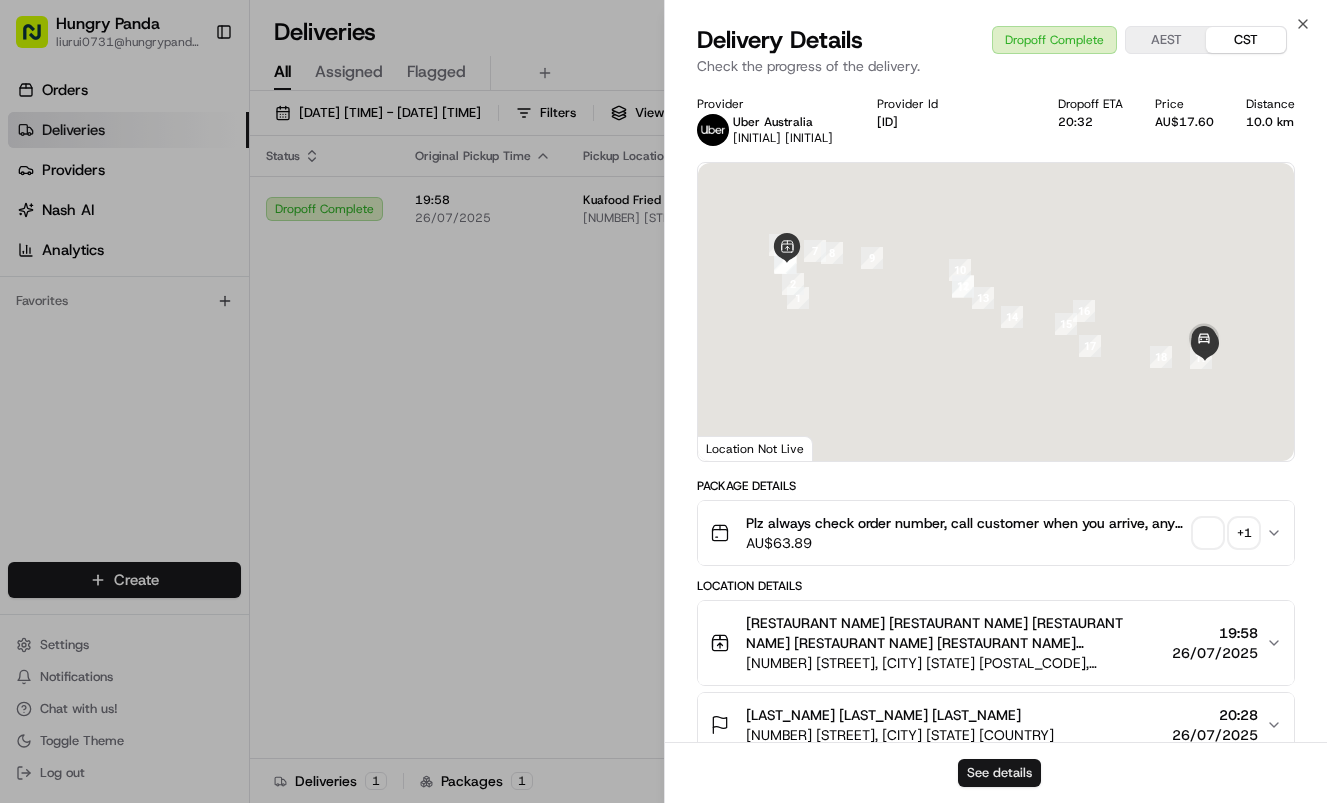 click on "See details" at bounding box center (999, 773) 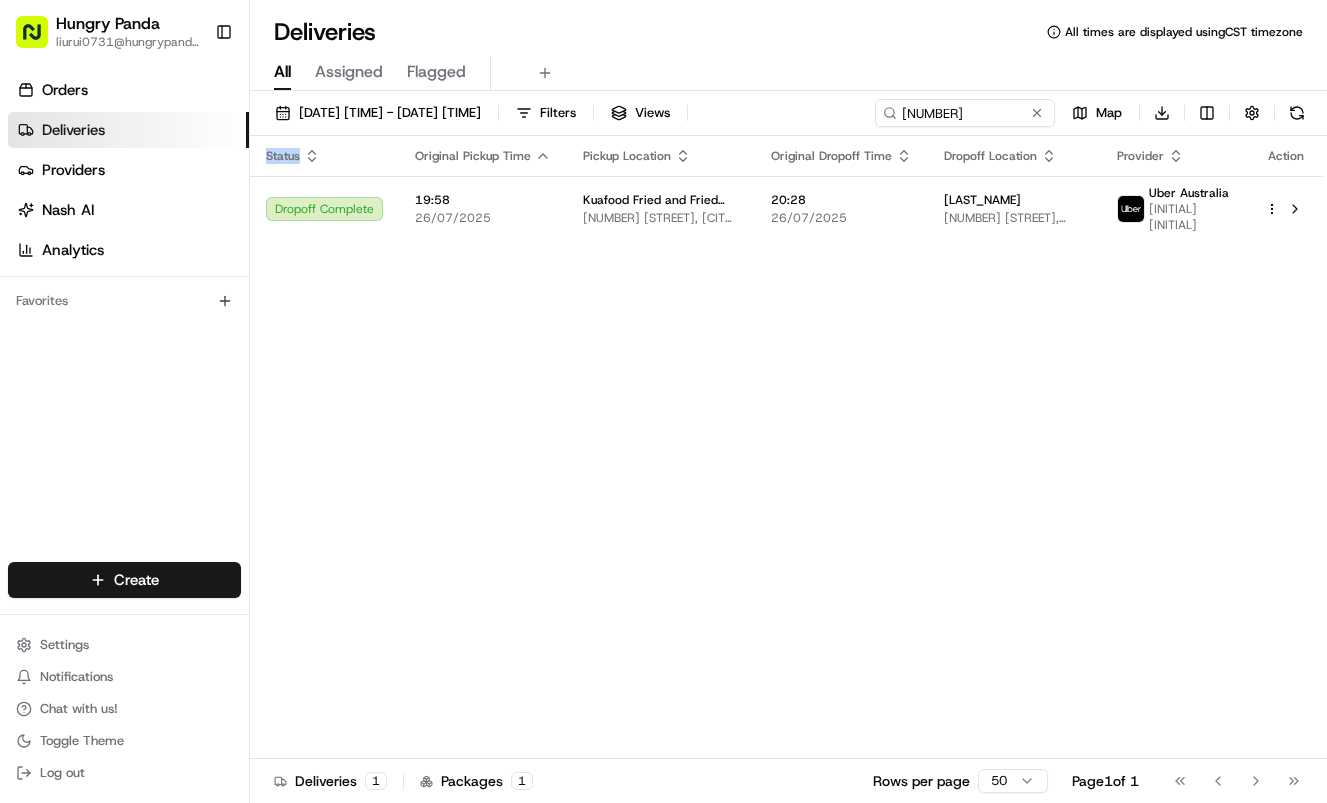 drag, startPoint x: 523, startPoint y: 414, endPoint x: 564, endPoint y: 382, distance: 52.009613 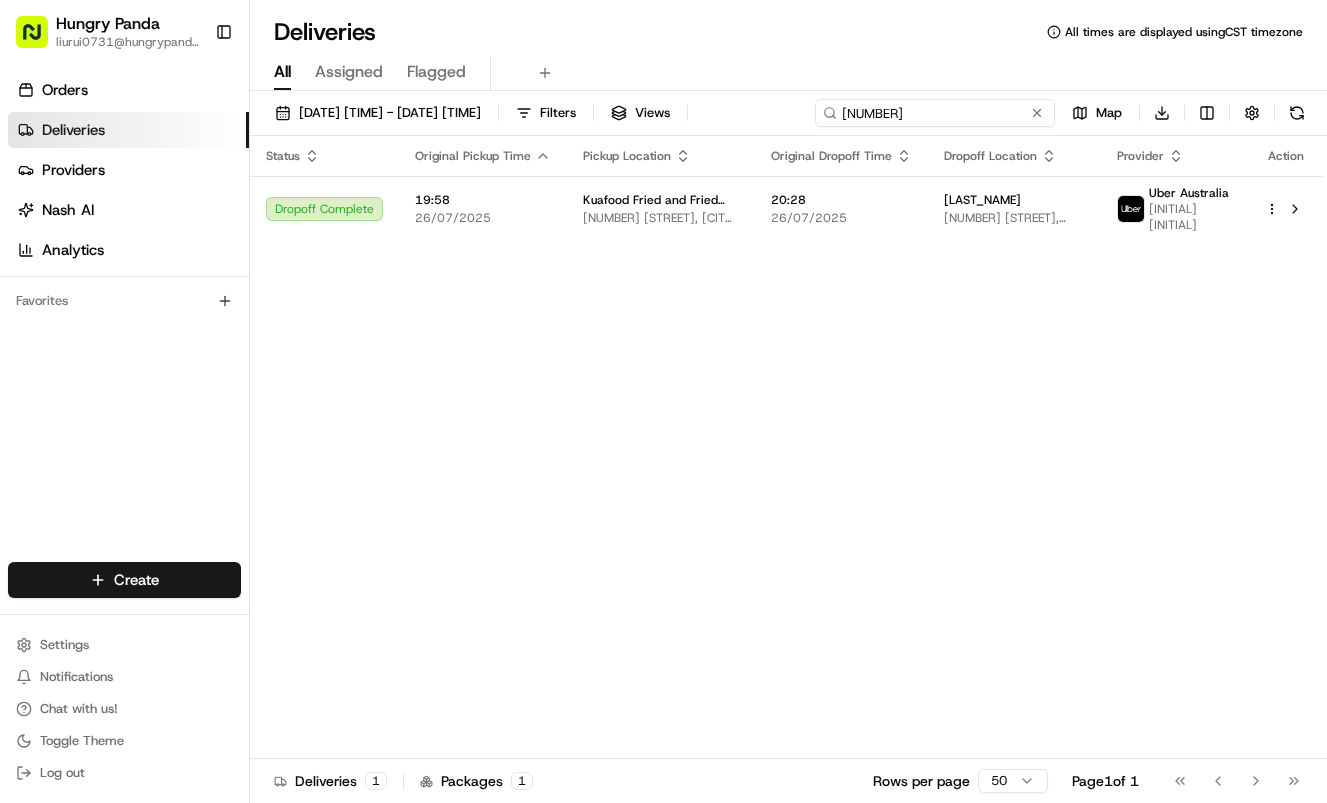 click on "[NUMBER]" at bounding box center (935, 113) 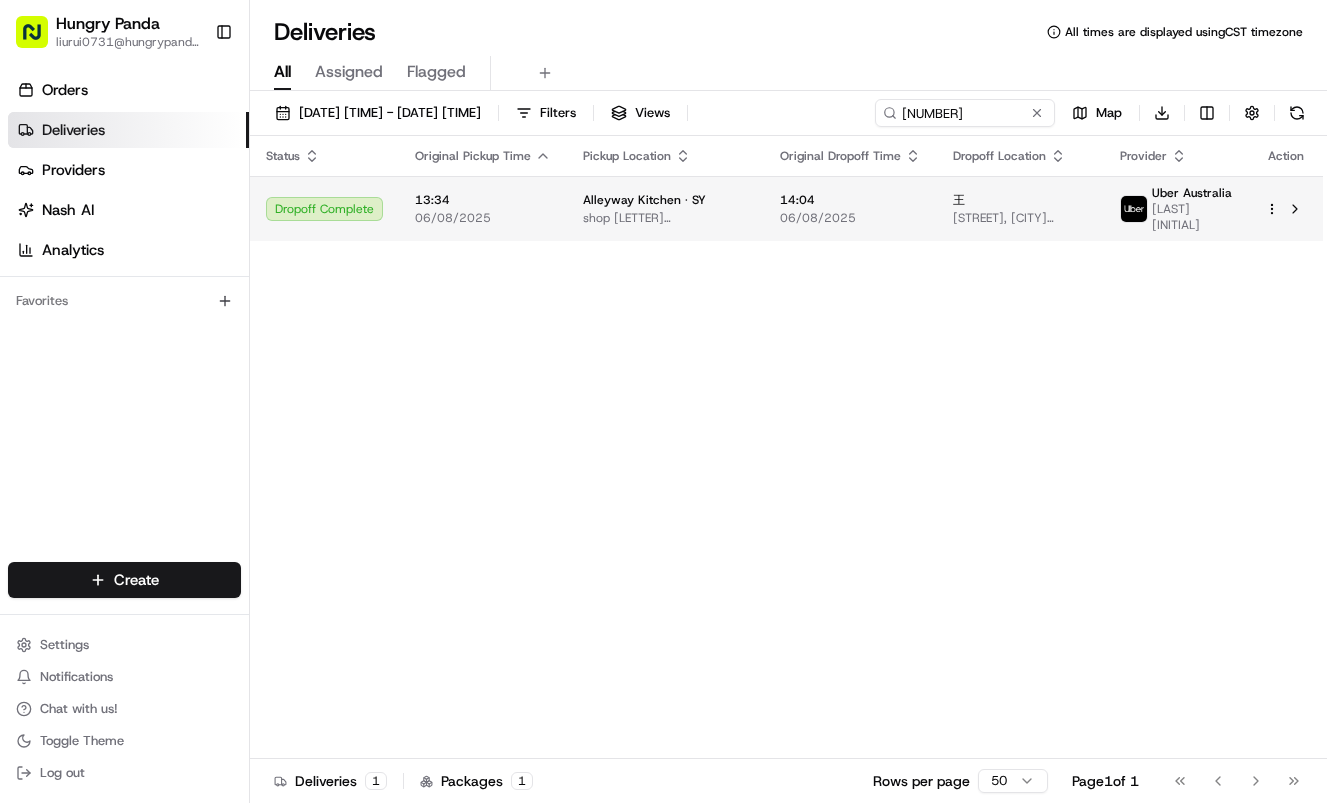 click on "14:04" at bounding box center (850, 200) 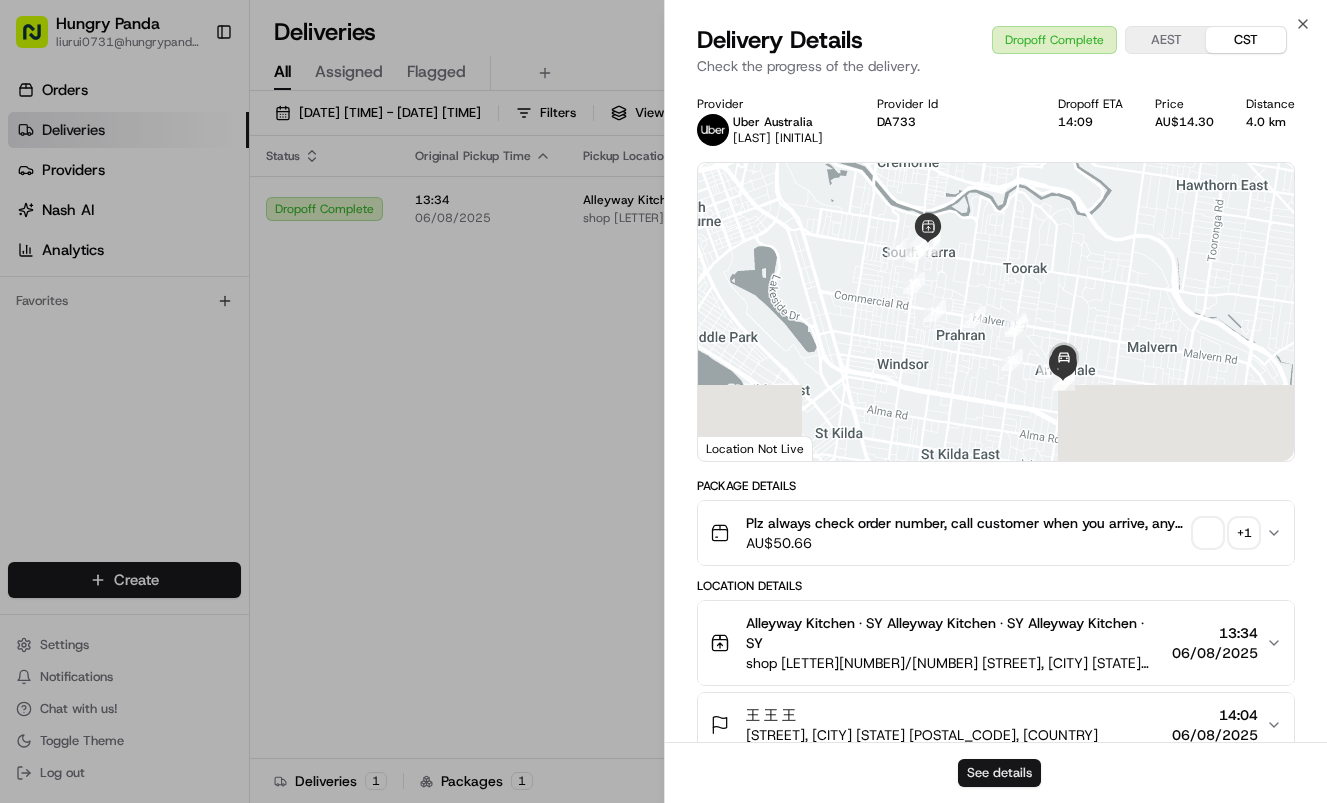 click on "See details" at bounding box center (999, 773) 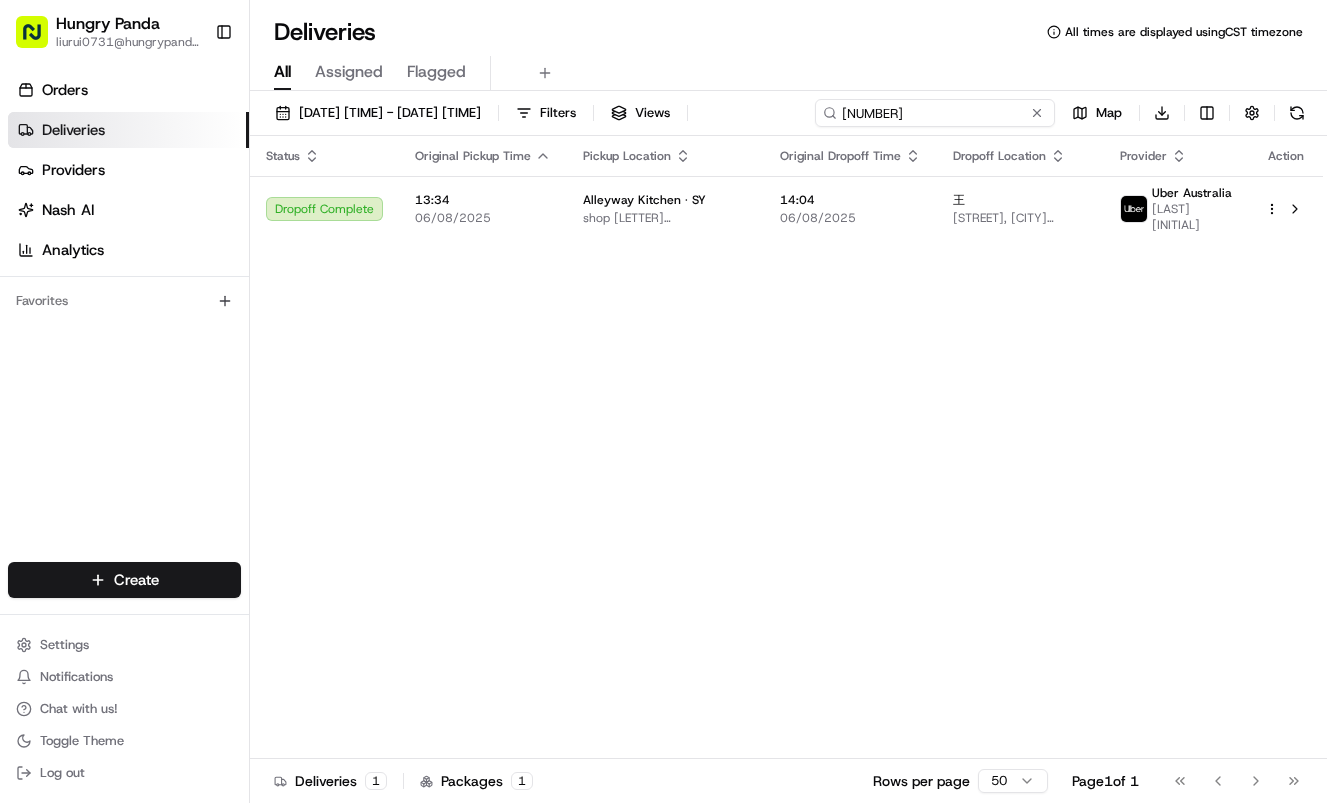 click on "[NUMBER]" at bounding box center [935, 113] 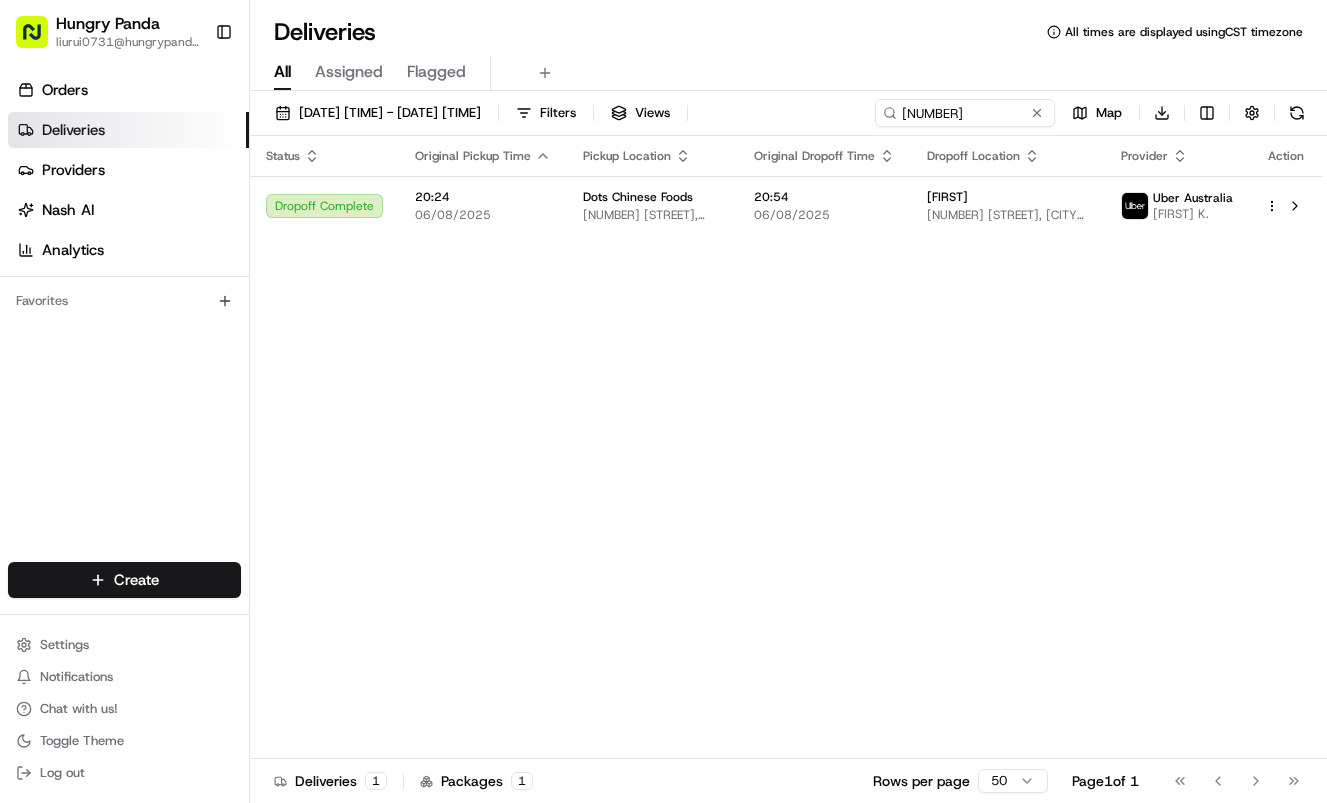 click on "20:54" at bounding box center [824, 197] 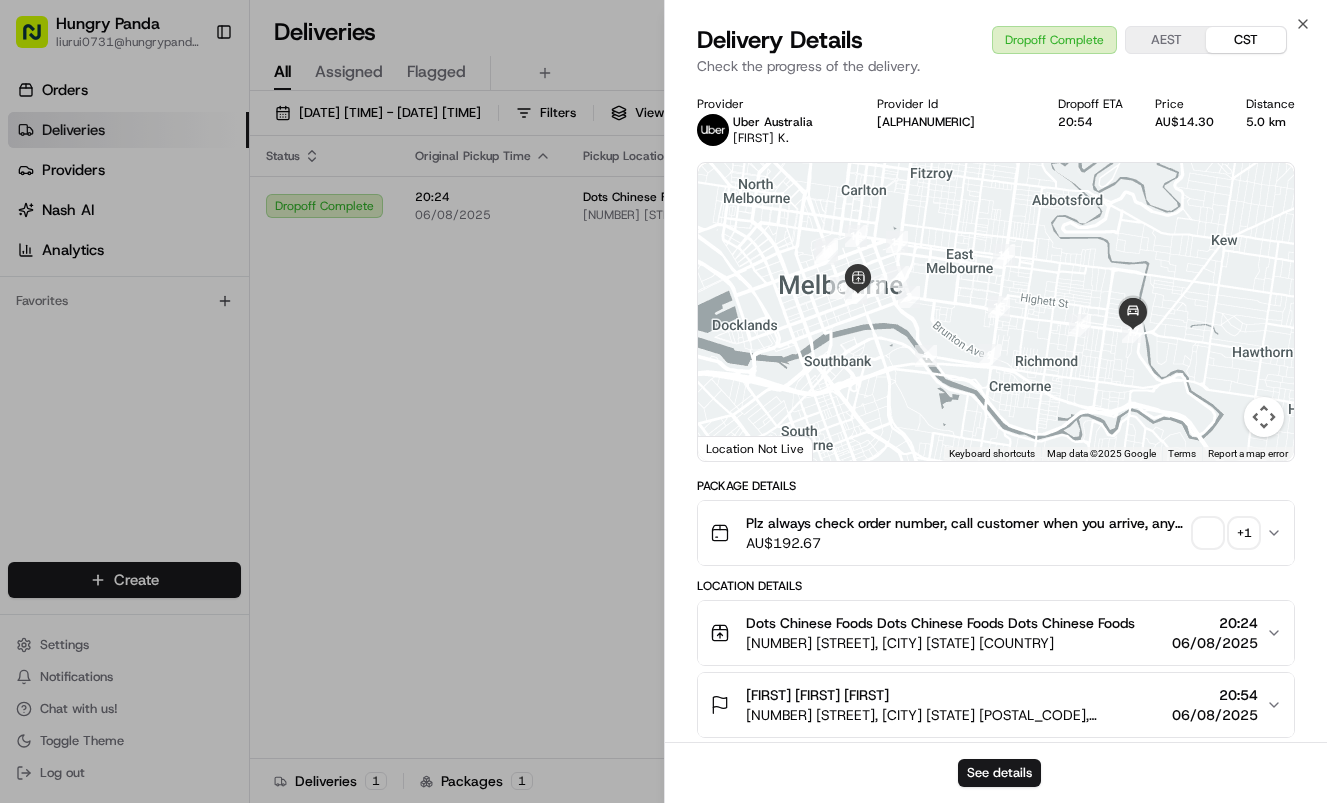 click on "See details" at bounding box center [996, 772] 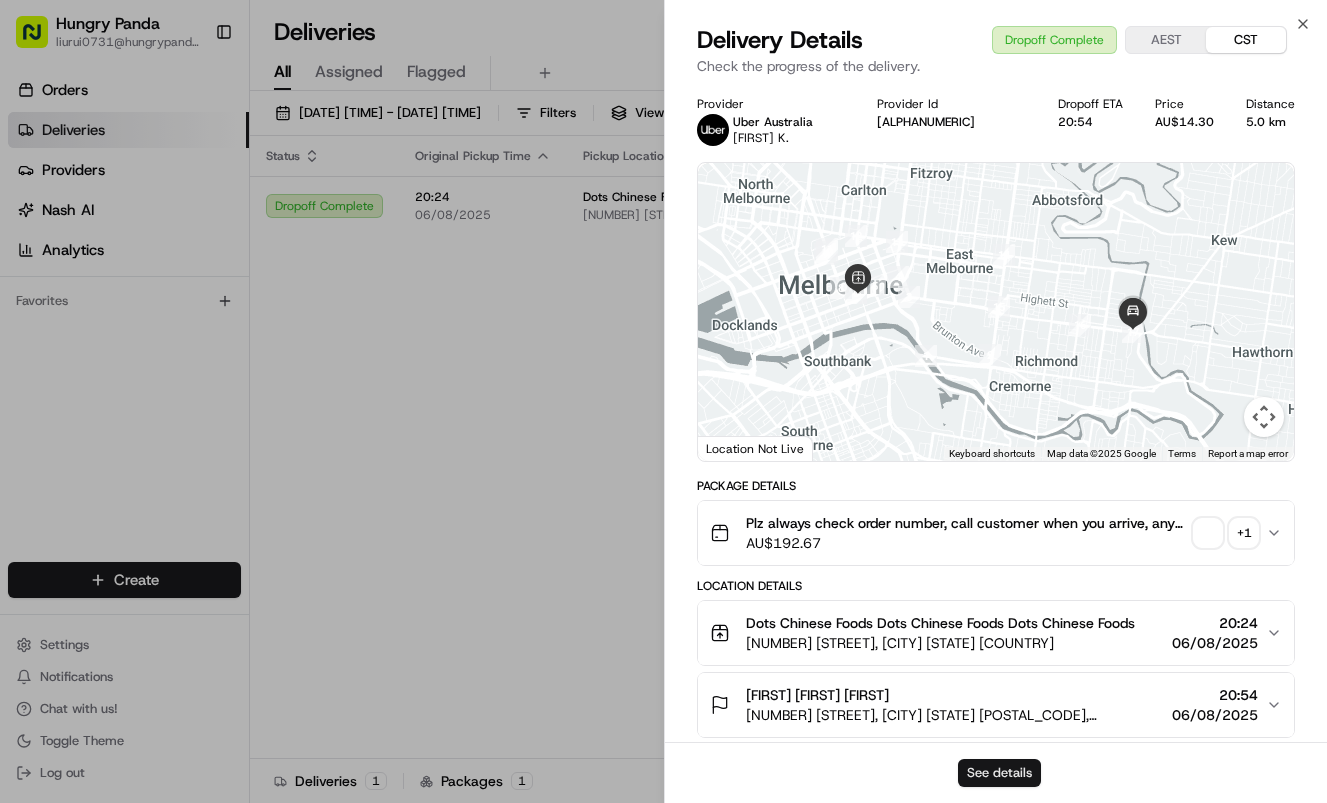 click on "See details" at bounding box center (999, 773) 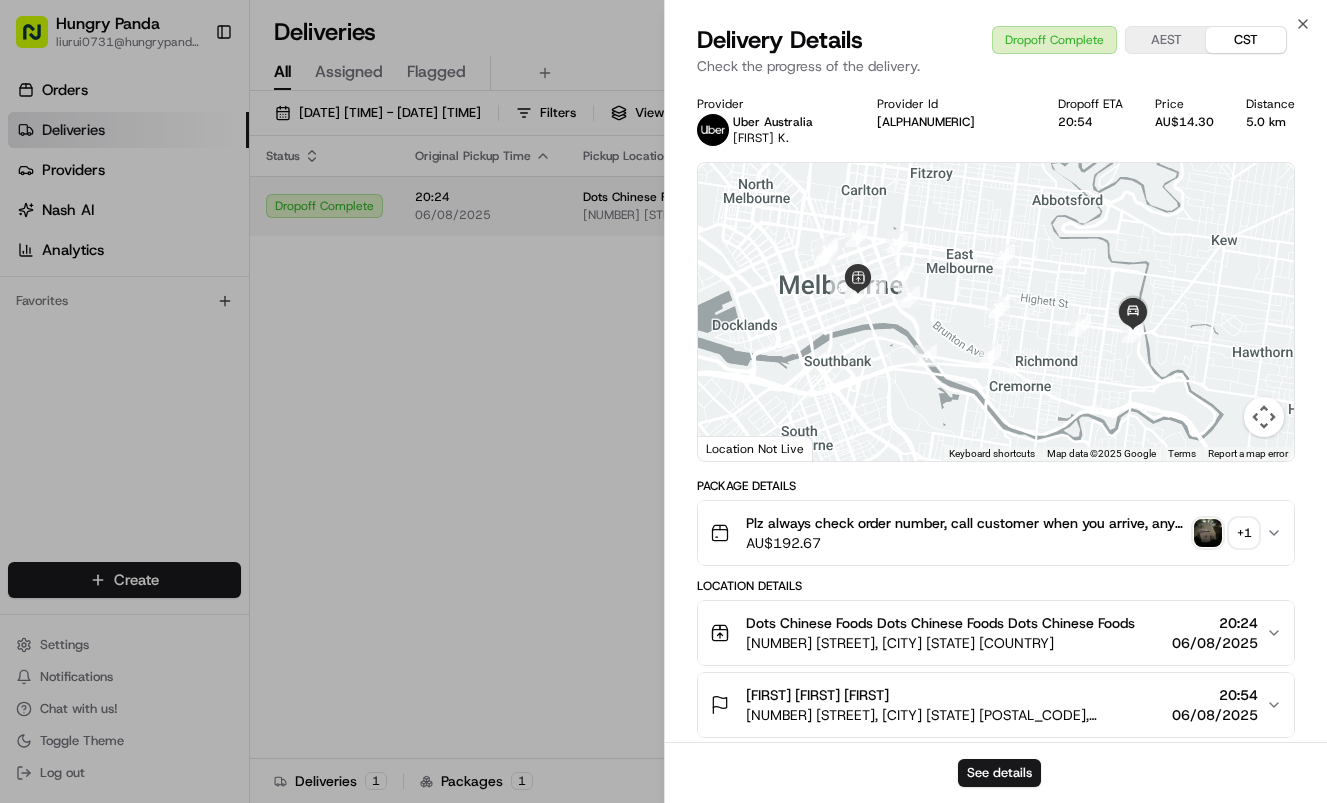 drag, startPoint x: 507, startPoint y: 306, endPoint x: 681, endPoint y: 232, distance: 189.08199 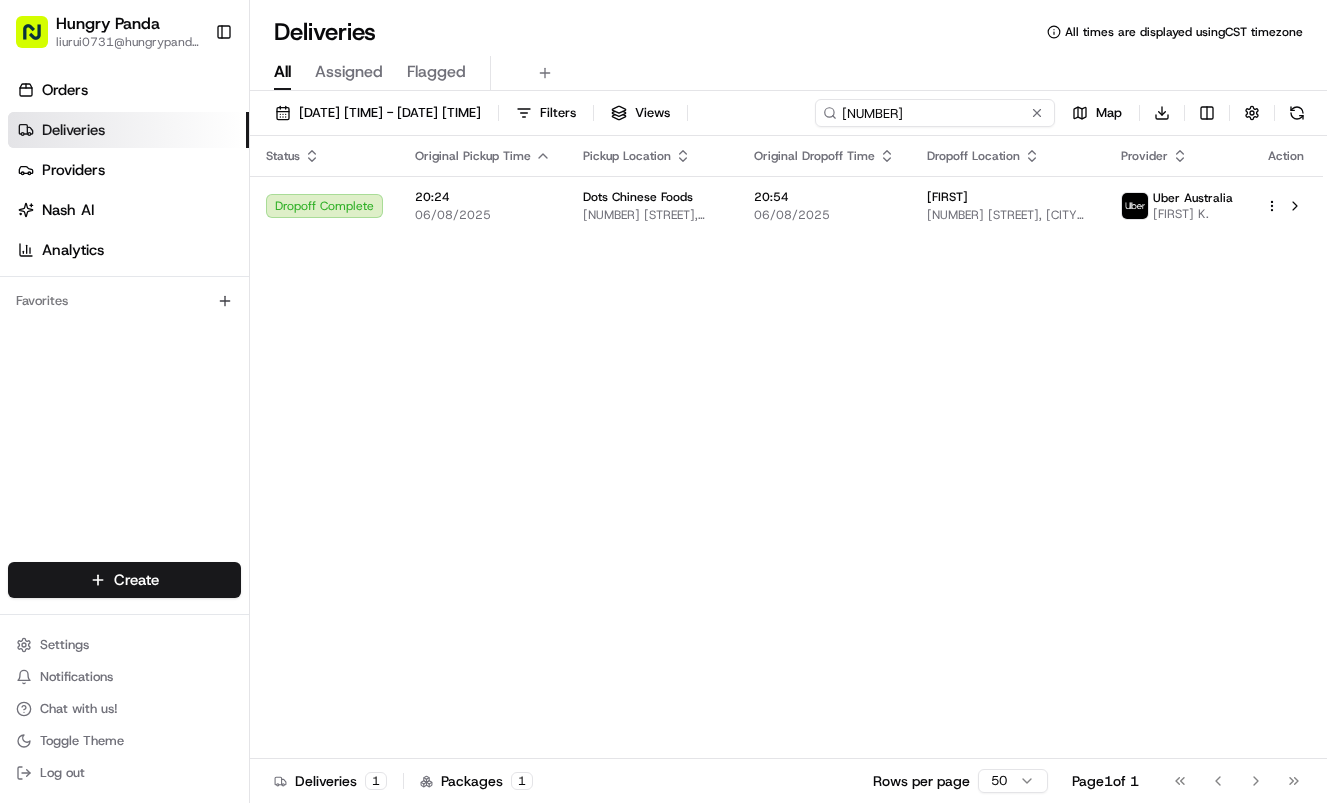 click on "2685487384054740831973" at bounding box center [935, 113] 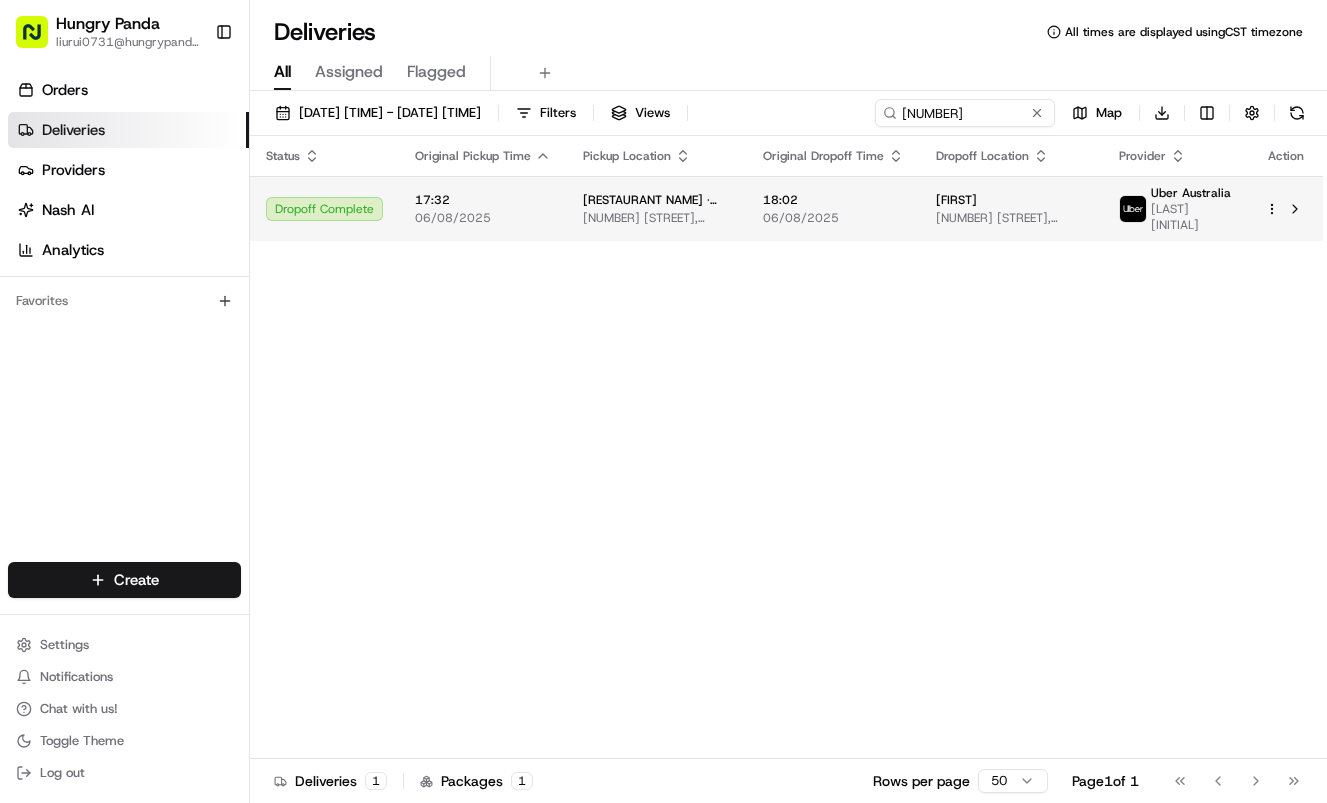 click on "06/08/2025" at bounding box center (833, 218) 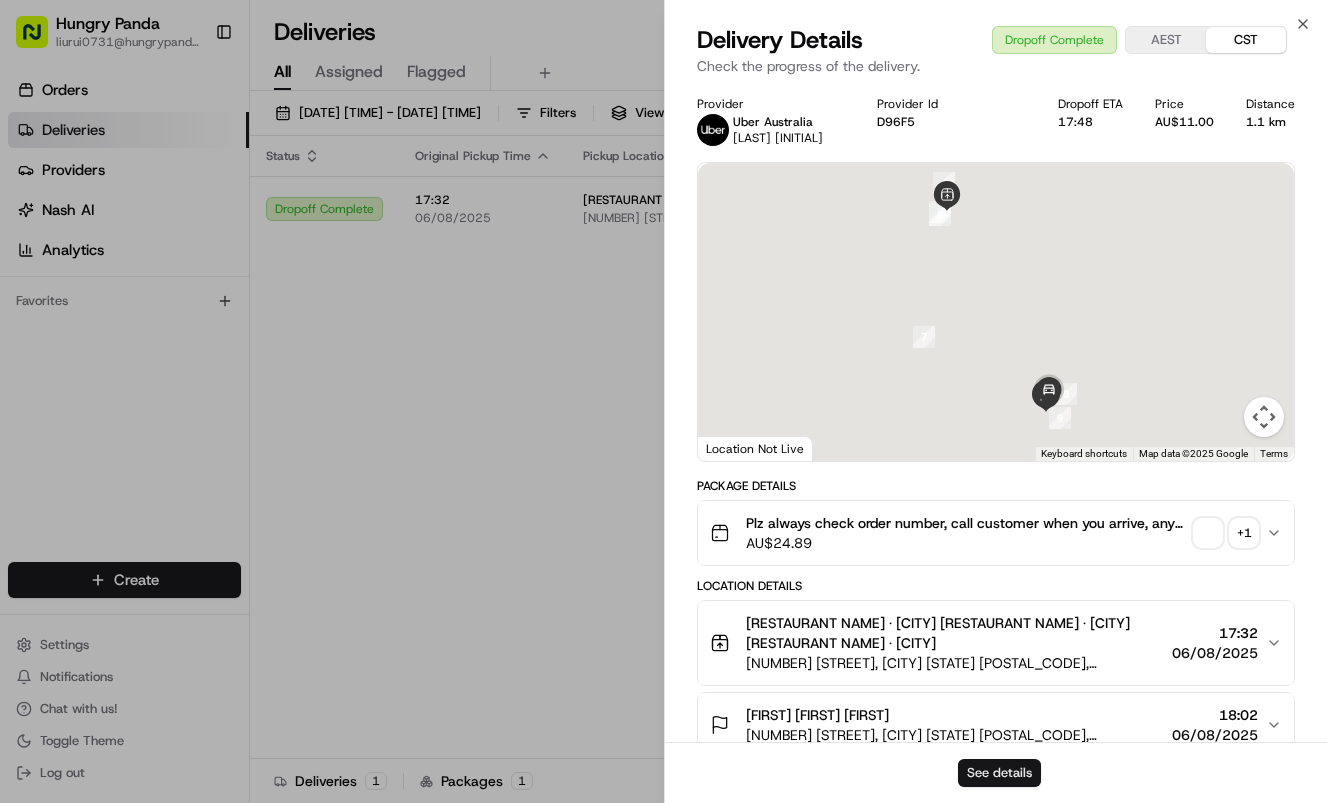 click on "See details" at bounding box center [999, 773] 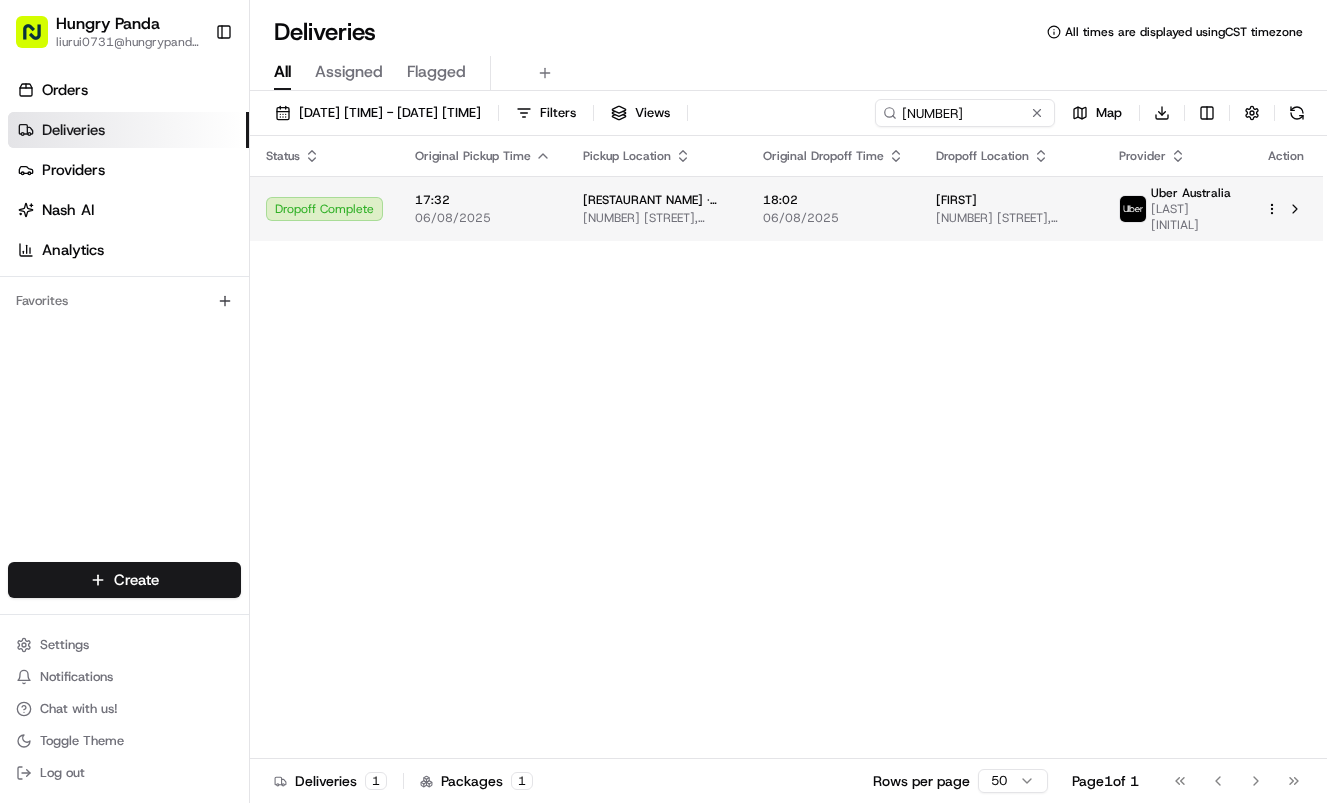 drag, startPoint x: 608, startPoint y: 235, endPoint x: 863, endPoint y: 176, distance: 261.7365 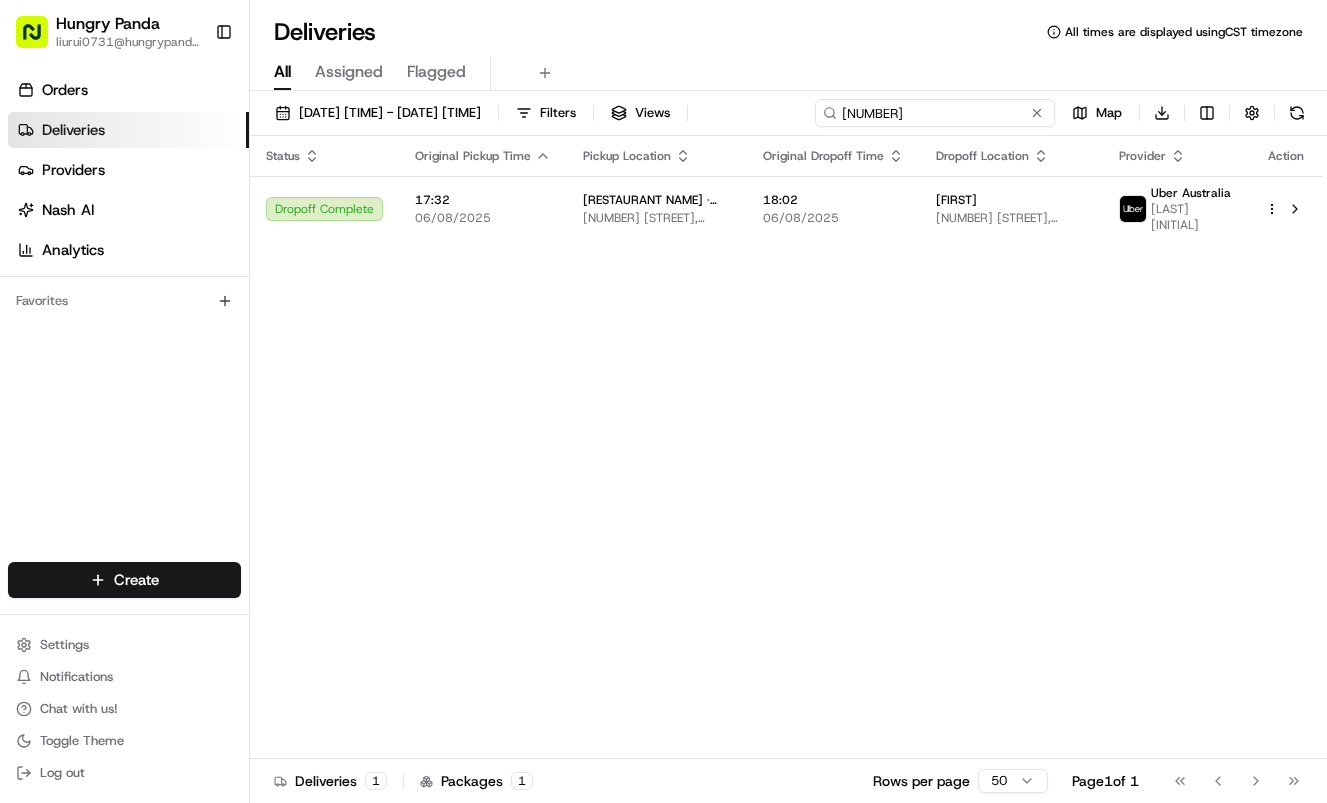 click on "267743256495879271922" at bounding box center [935, 113] 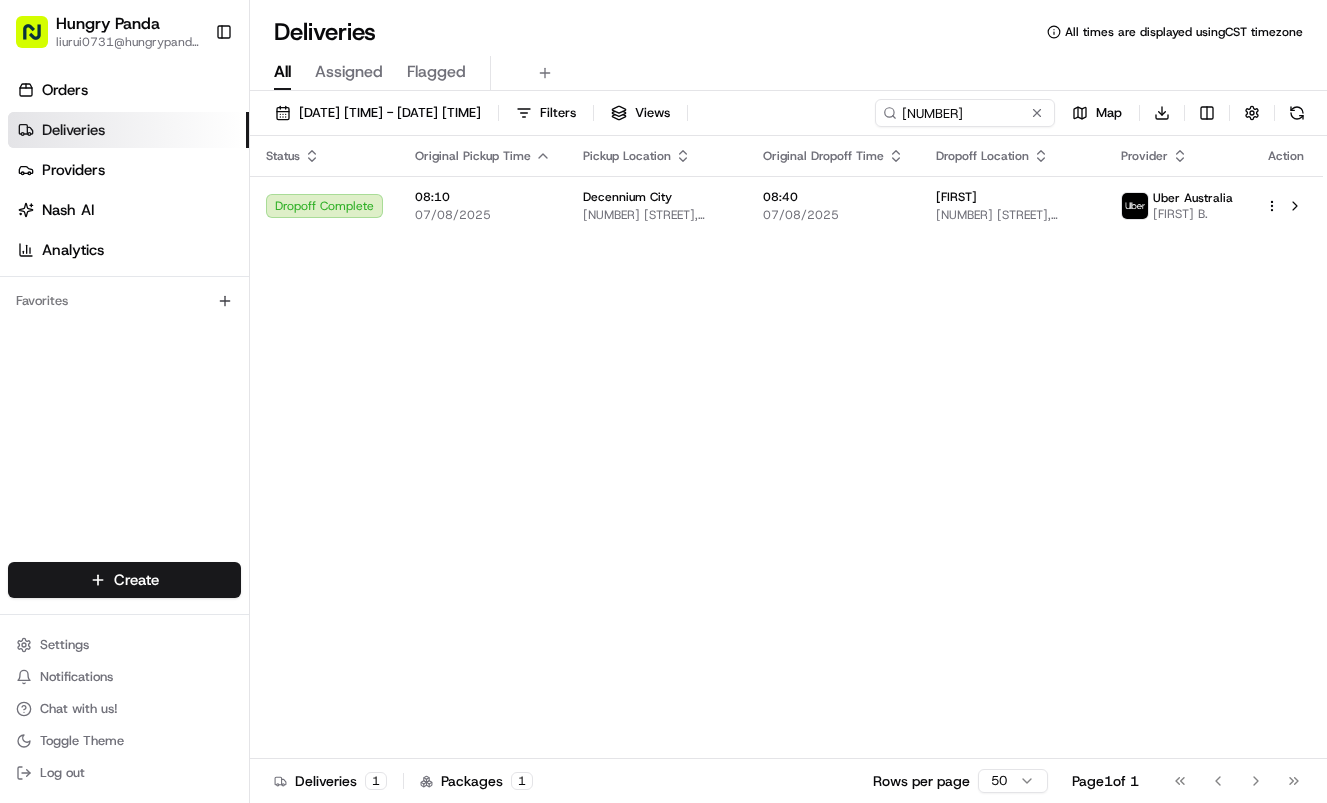 click on "08:40 07/08/2025" at bounding box center [833, 206] 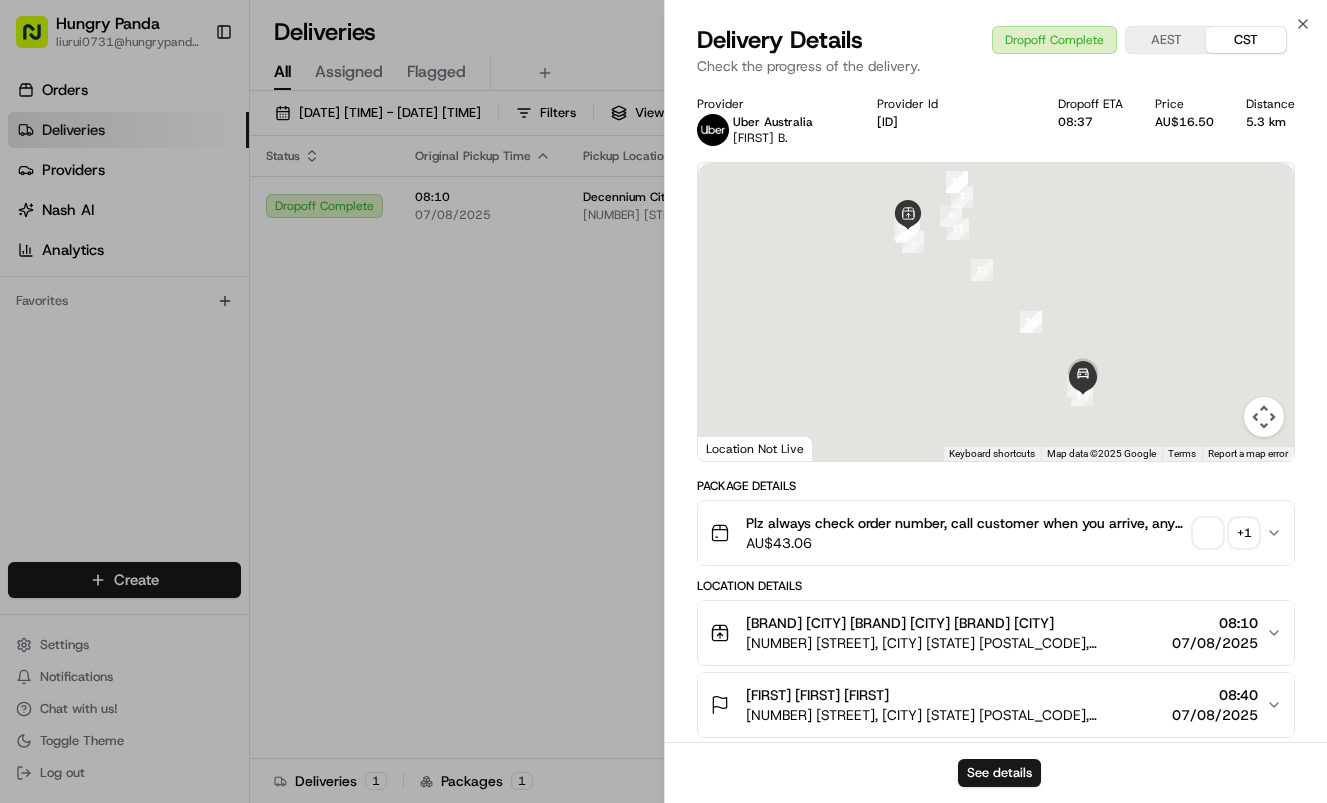 drag, startPoint x: 1008, startPoint y: 787, endPoint x: 967, endPoint y: 593, distance: 198.28514 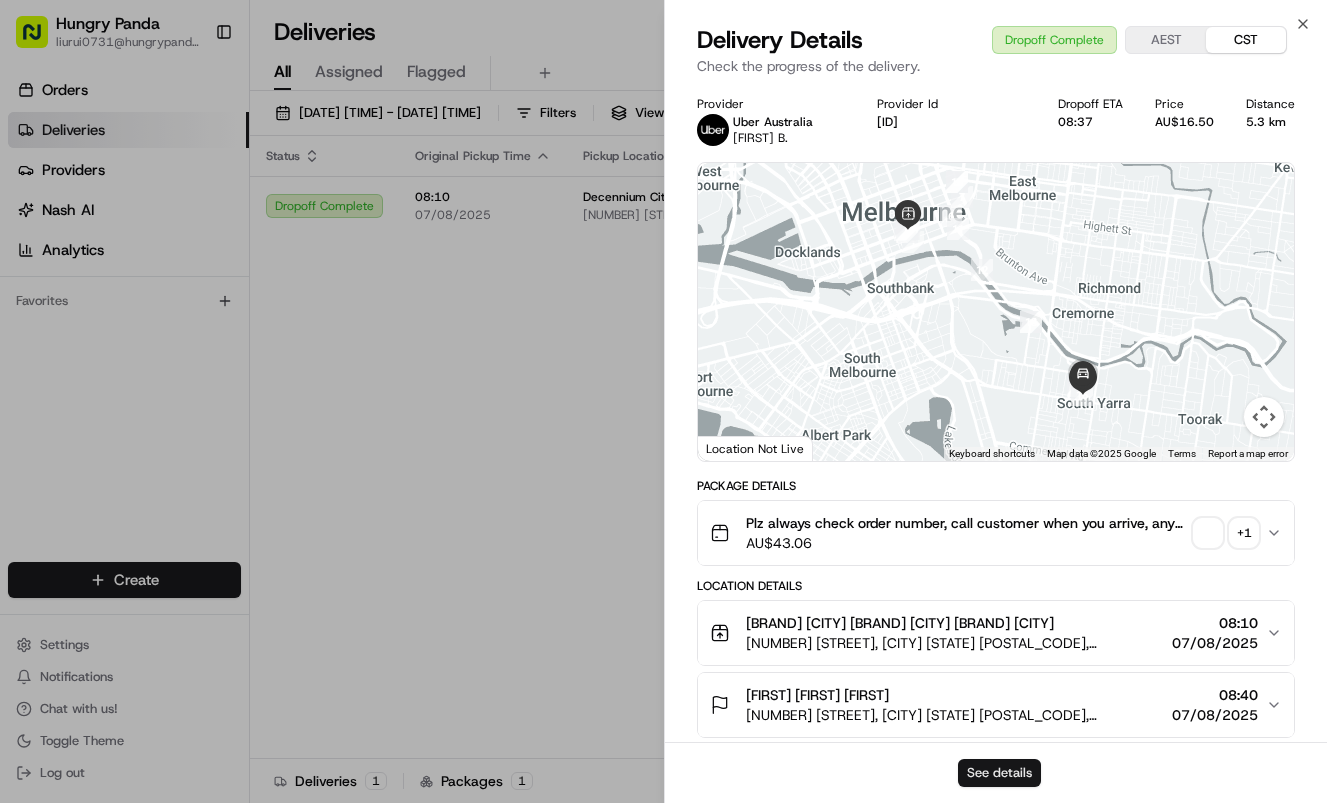 click on "See details" at bounding box center (999, 773) 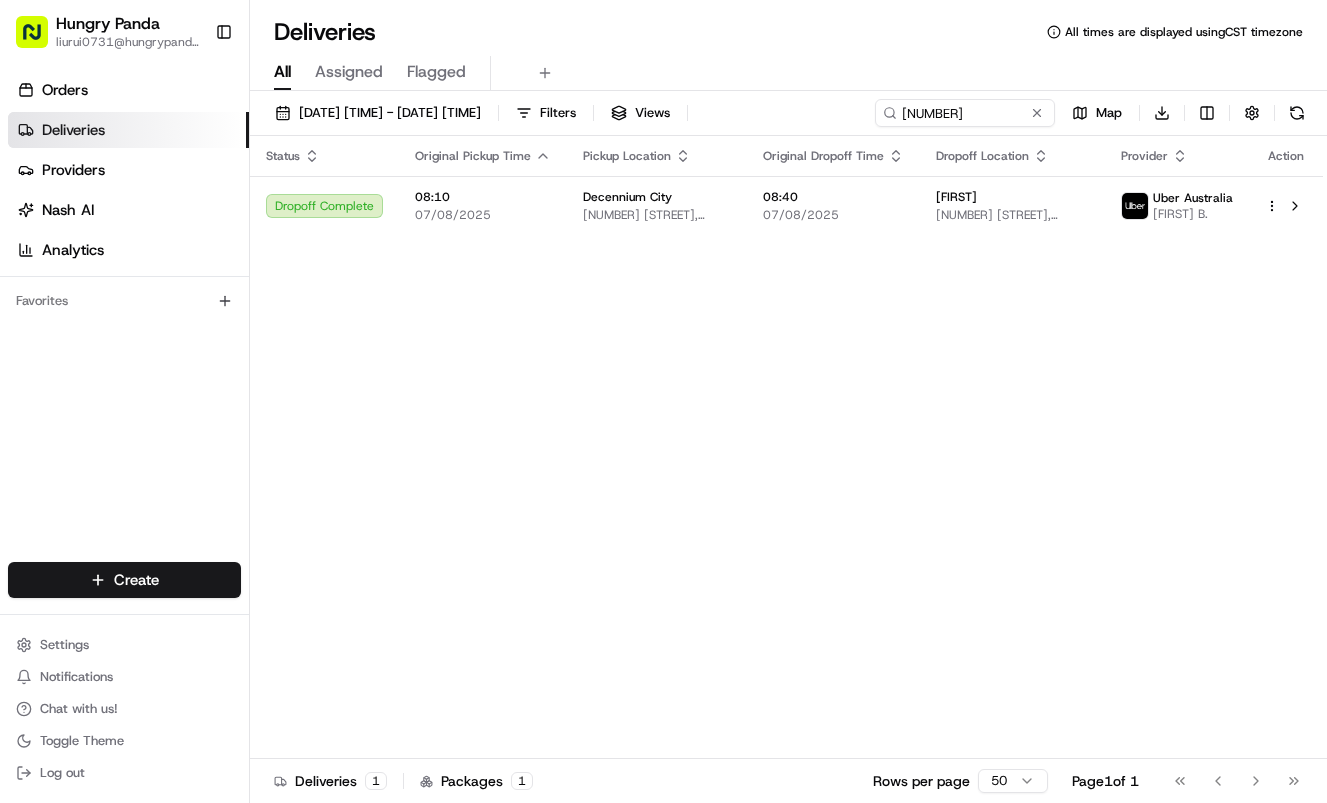 drag, startPoint x: 502, startPoint y: 351, endPoint x: 929, endPoint y: 137, distance: 477.62433 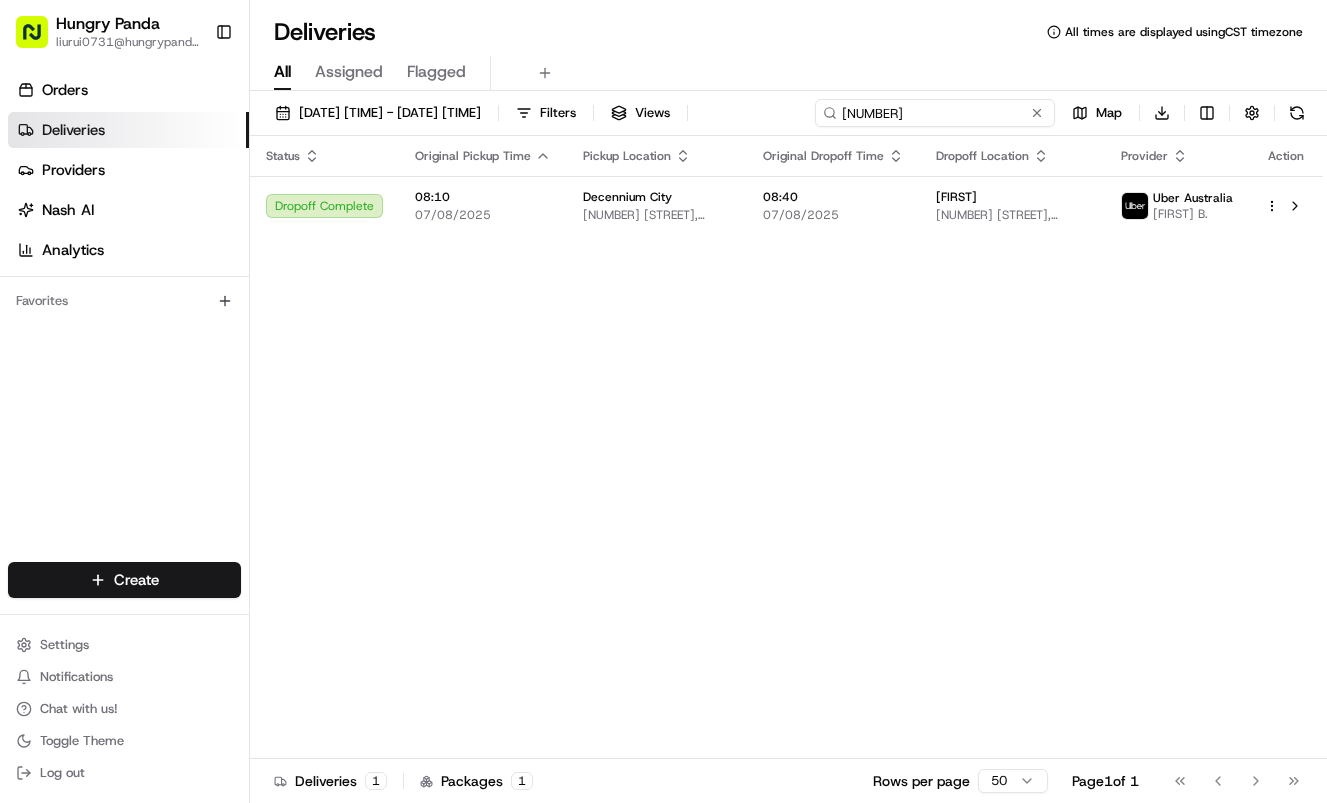 click on "4725583954358737971232" at bounding box center [935, 113] 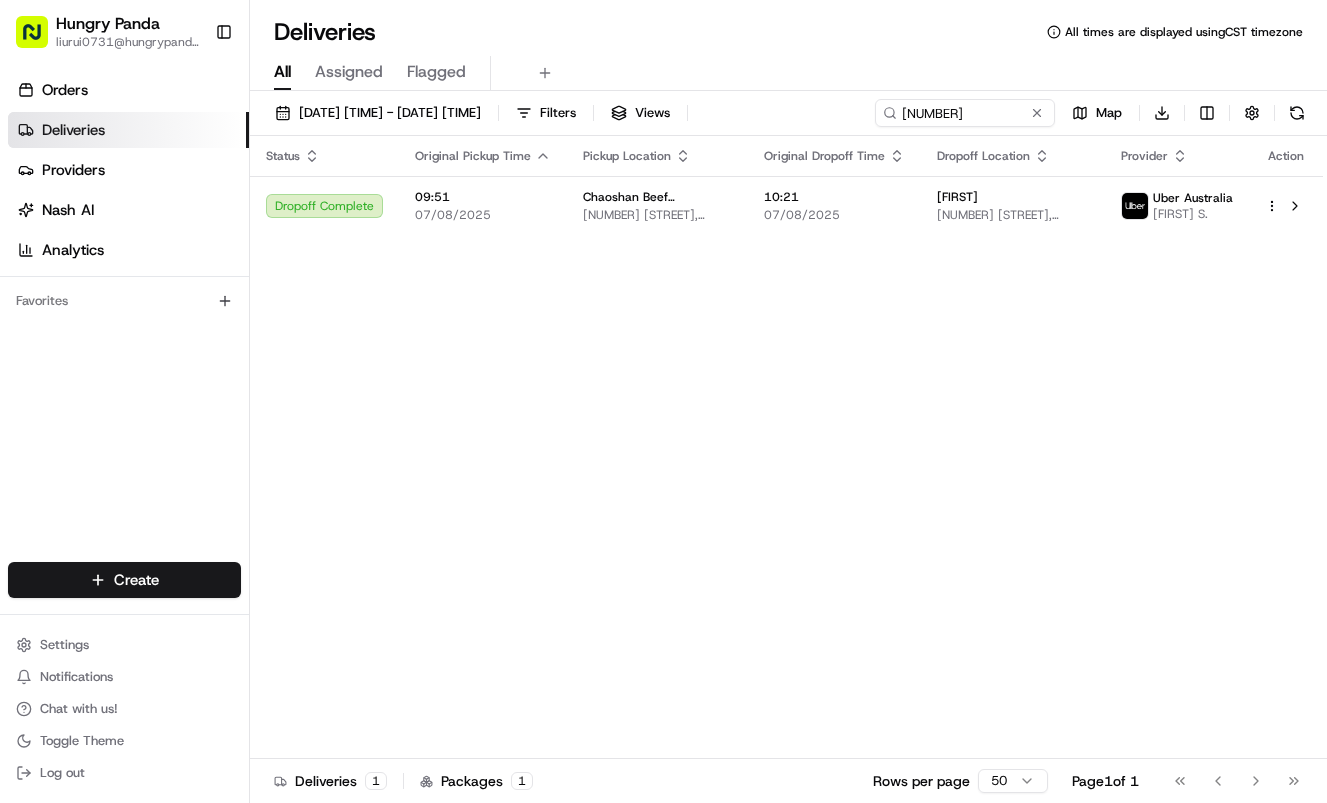 click on "07/08/2025" at bounding box center (834, 215) 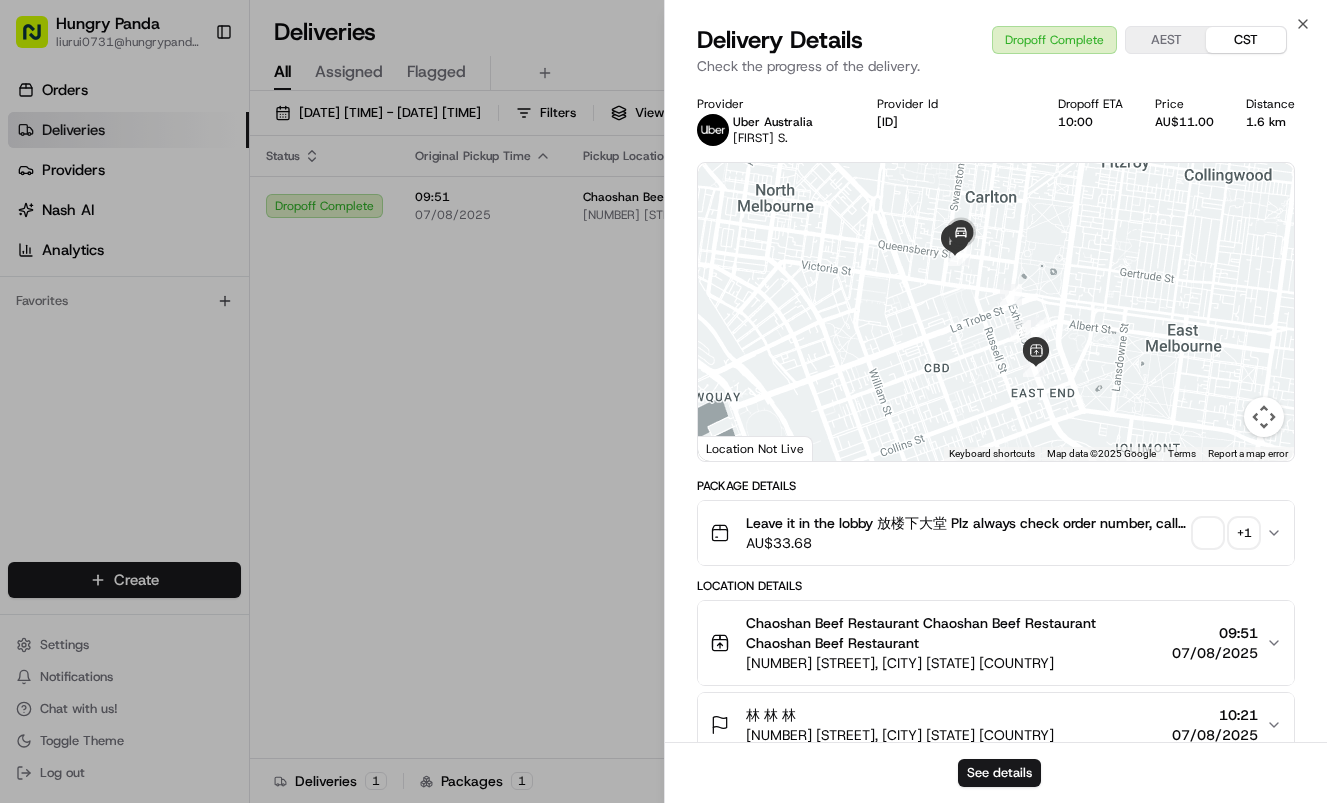 click on "See details" at bounding box center [996, 772] 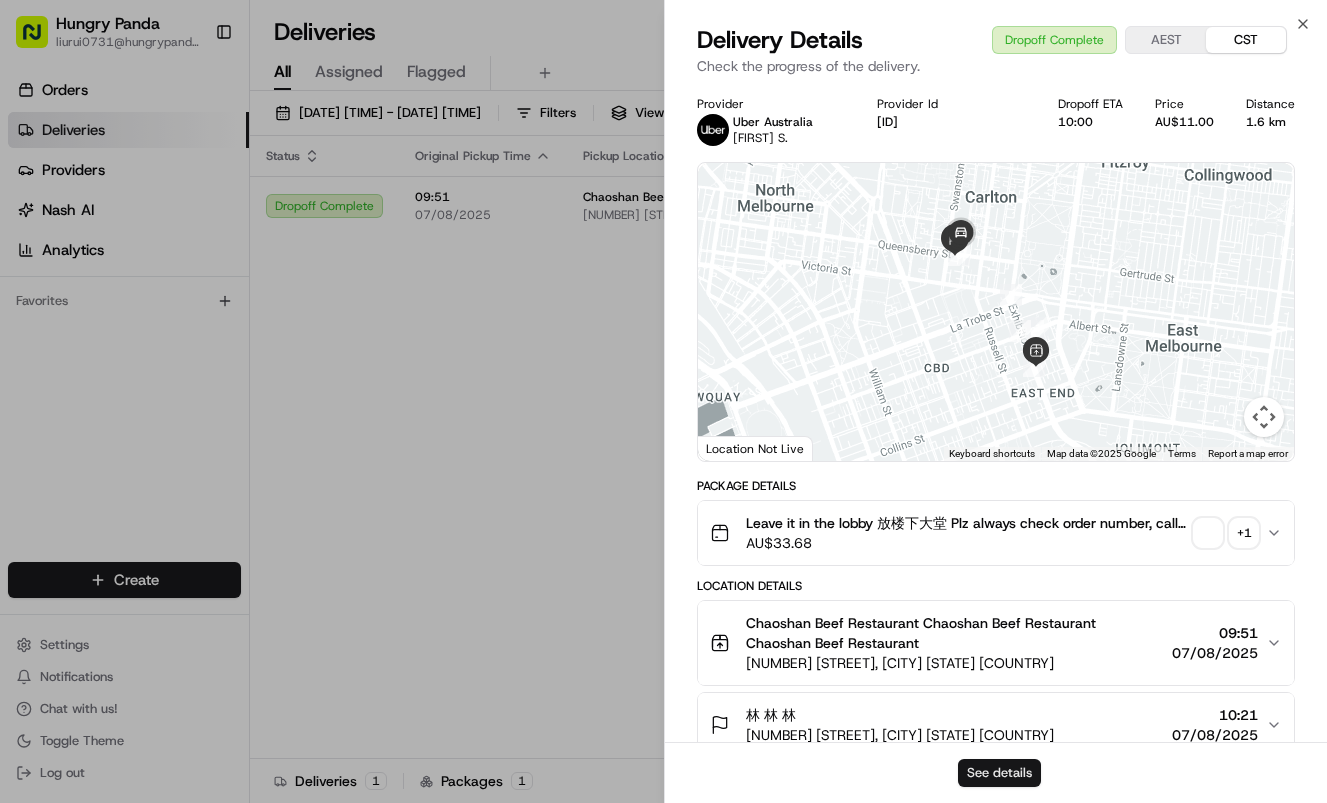 click on "See details" at bounding box center (999, 773) 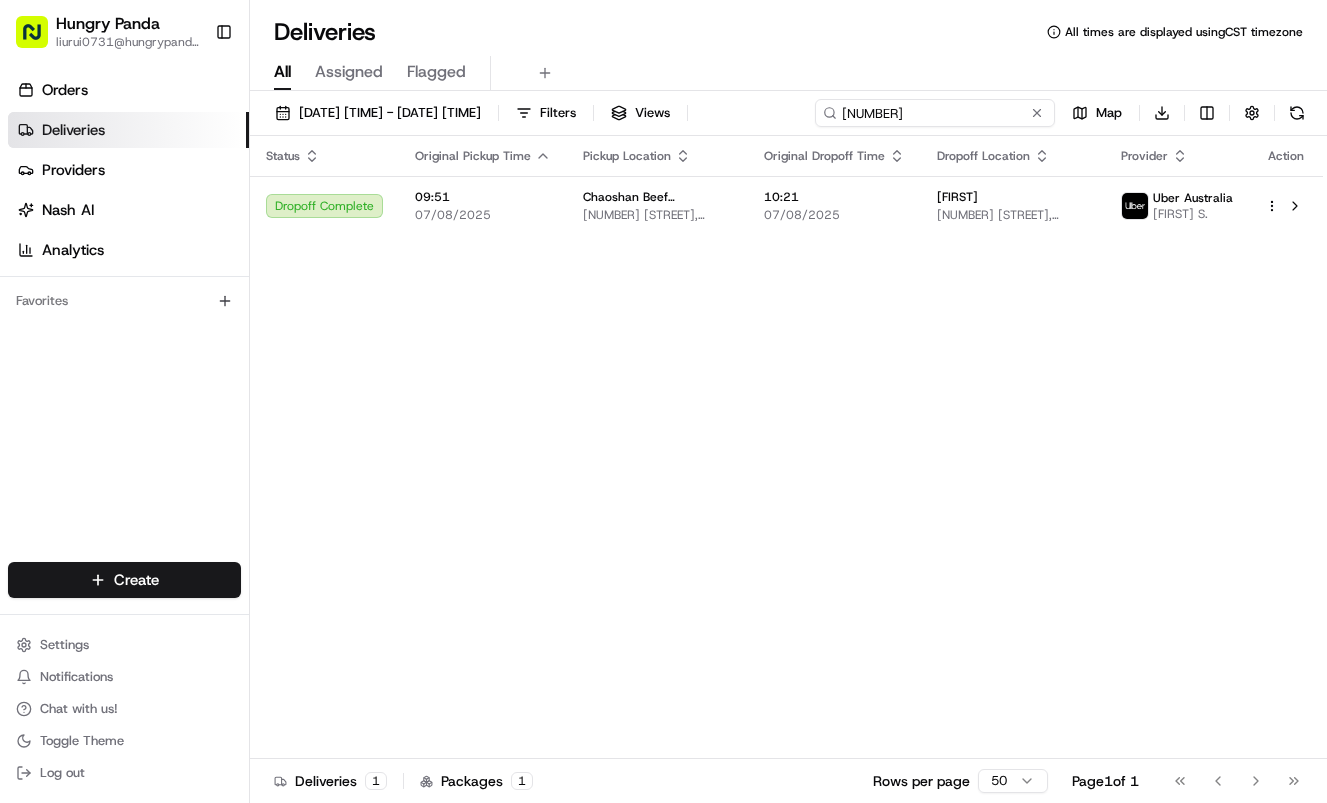 click on "982853606455278877523" at bounding box center [935, 113] 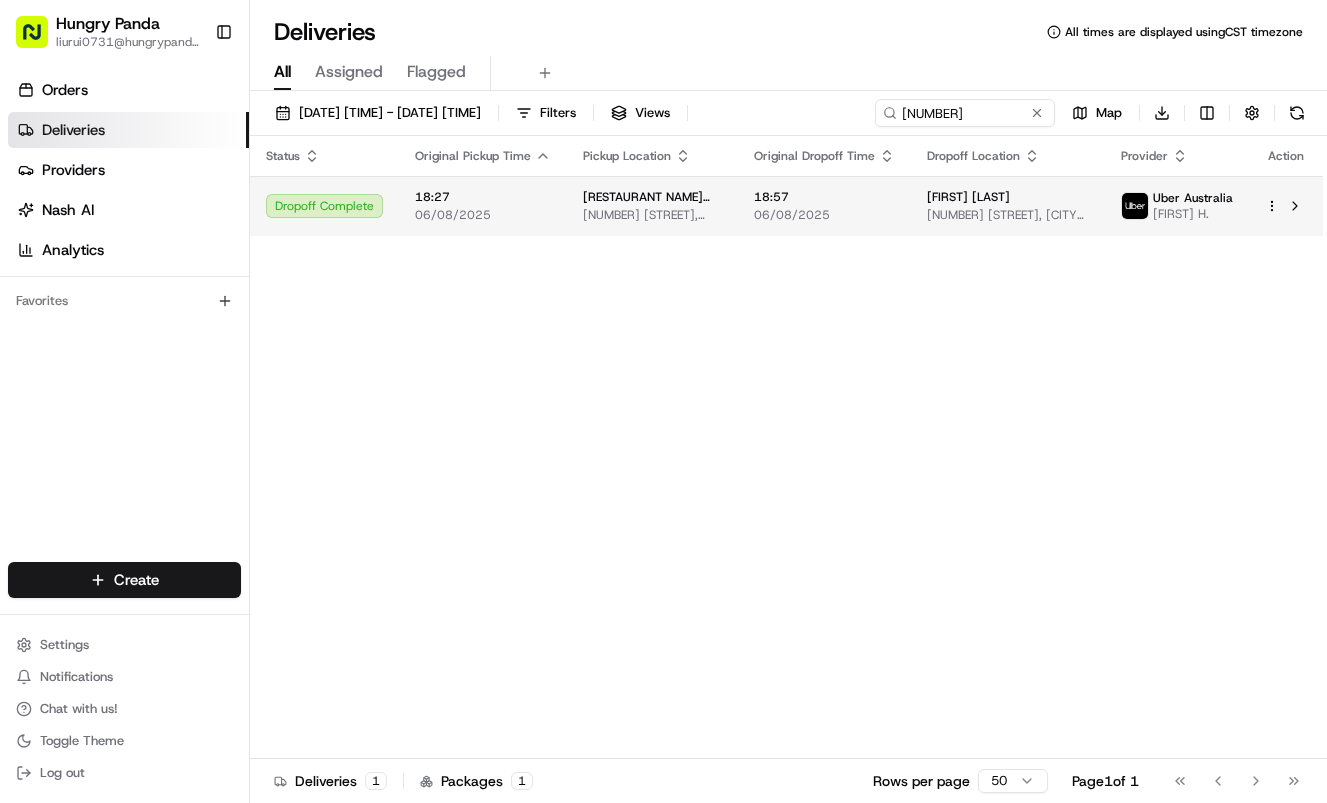 click on "06/08/2025" at bounding box center [824, 215] 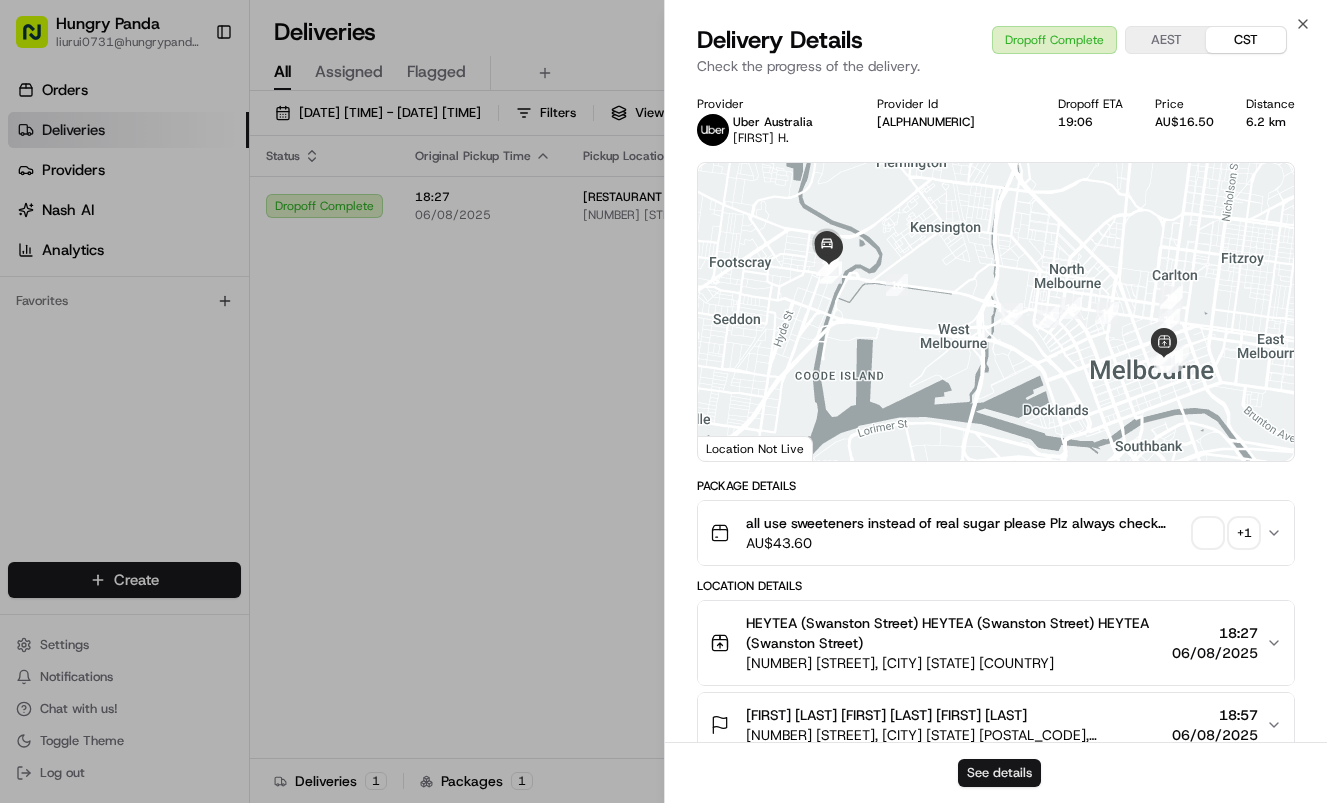 click on "See details" at bounding box center (999, 773) 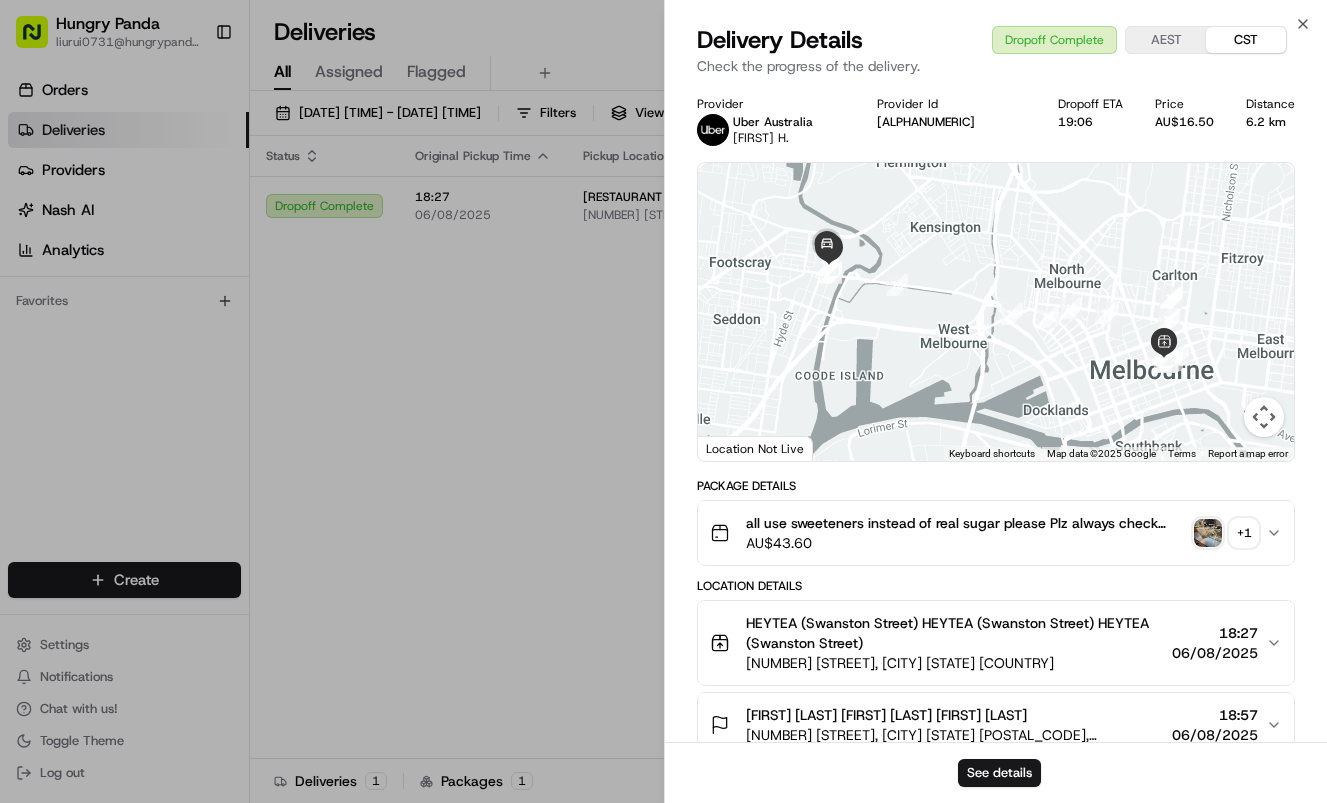 drag, startPoint x: 565, startPoint y: 273, endPoint x: 831, endPoint y: 151, distance: 292.64313 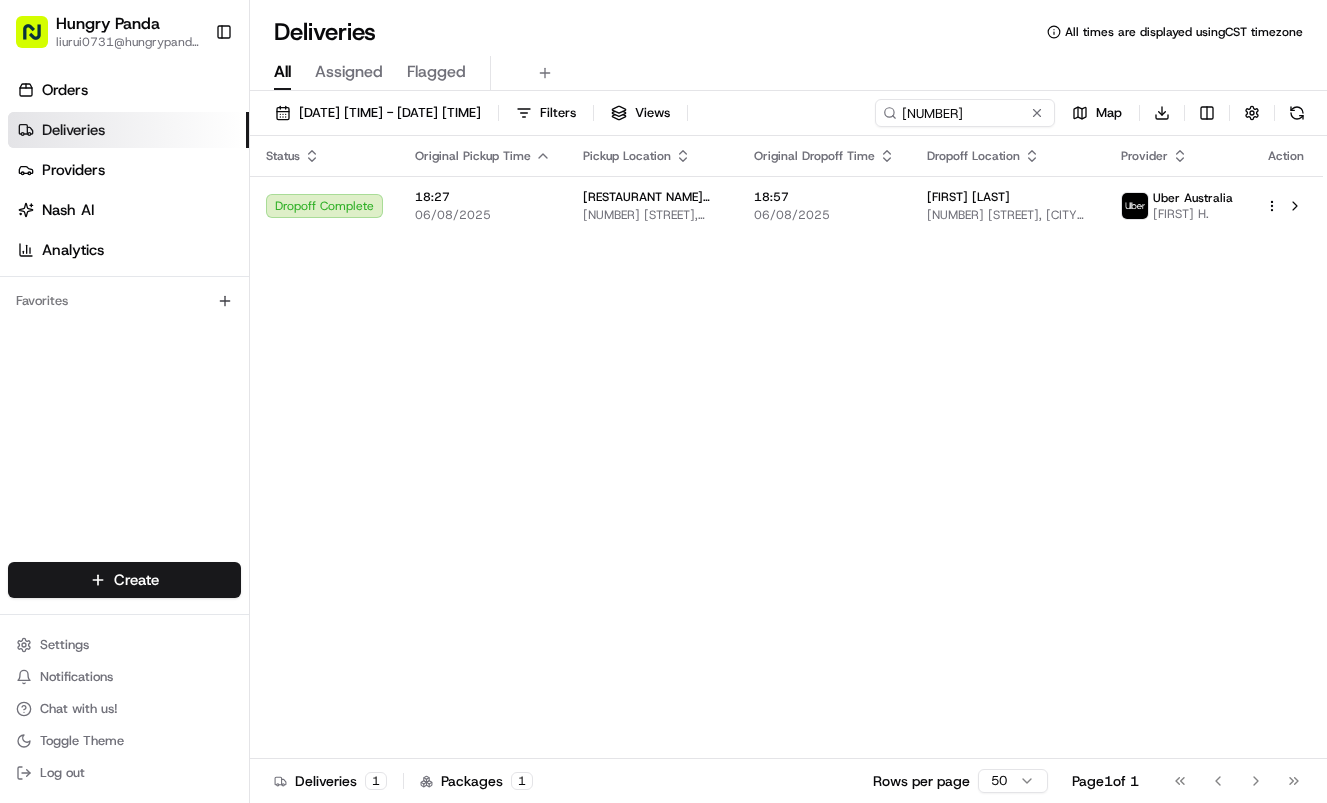 drag, startPoint x: 960, startPoint y: 127, endPoint x: 966, endPoint y: 106, distance: 21.84033 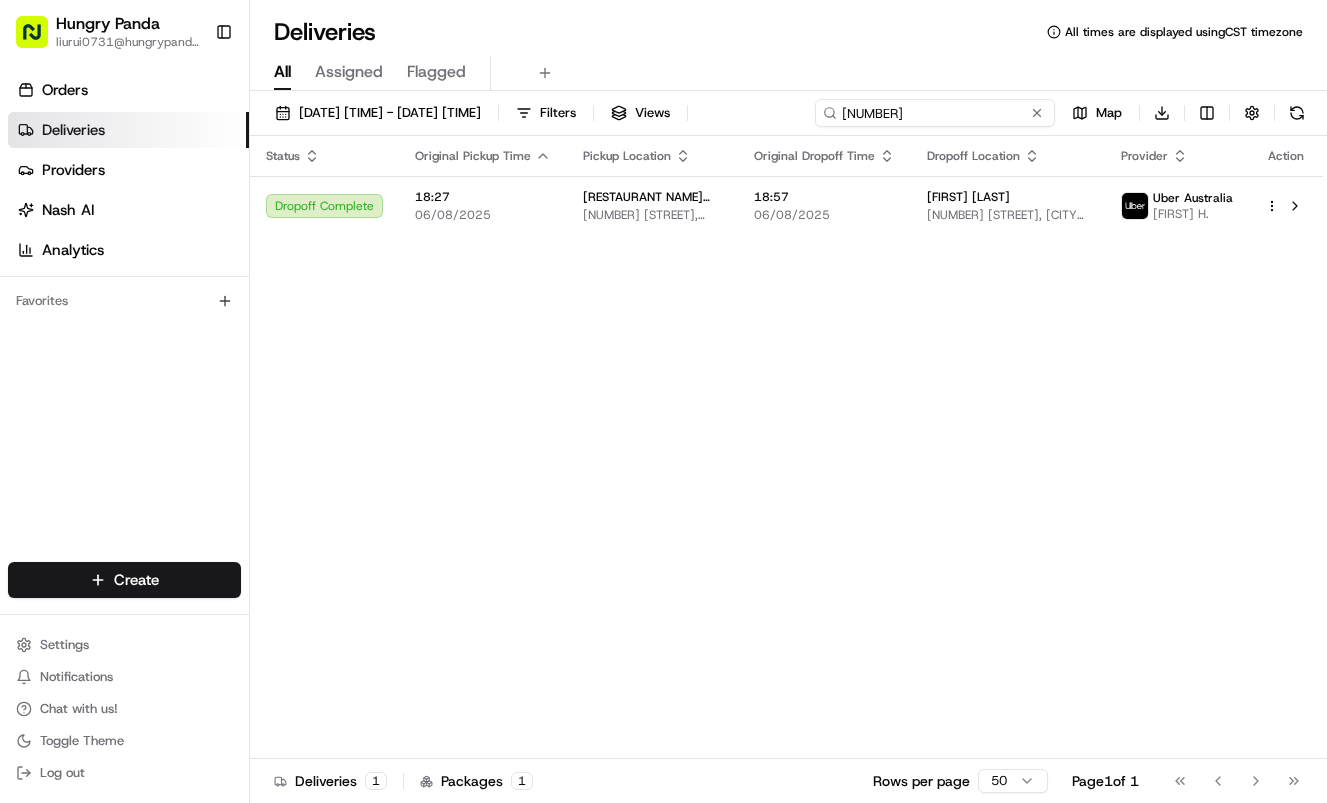 click on "5279457204552783602753" at bounding box center [935, 113] 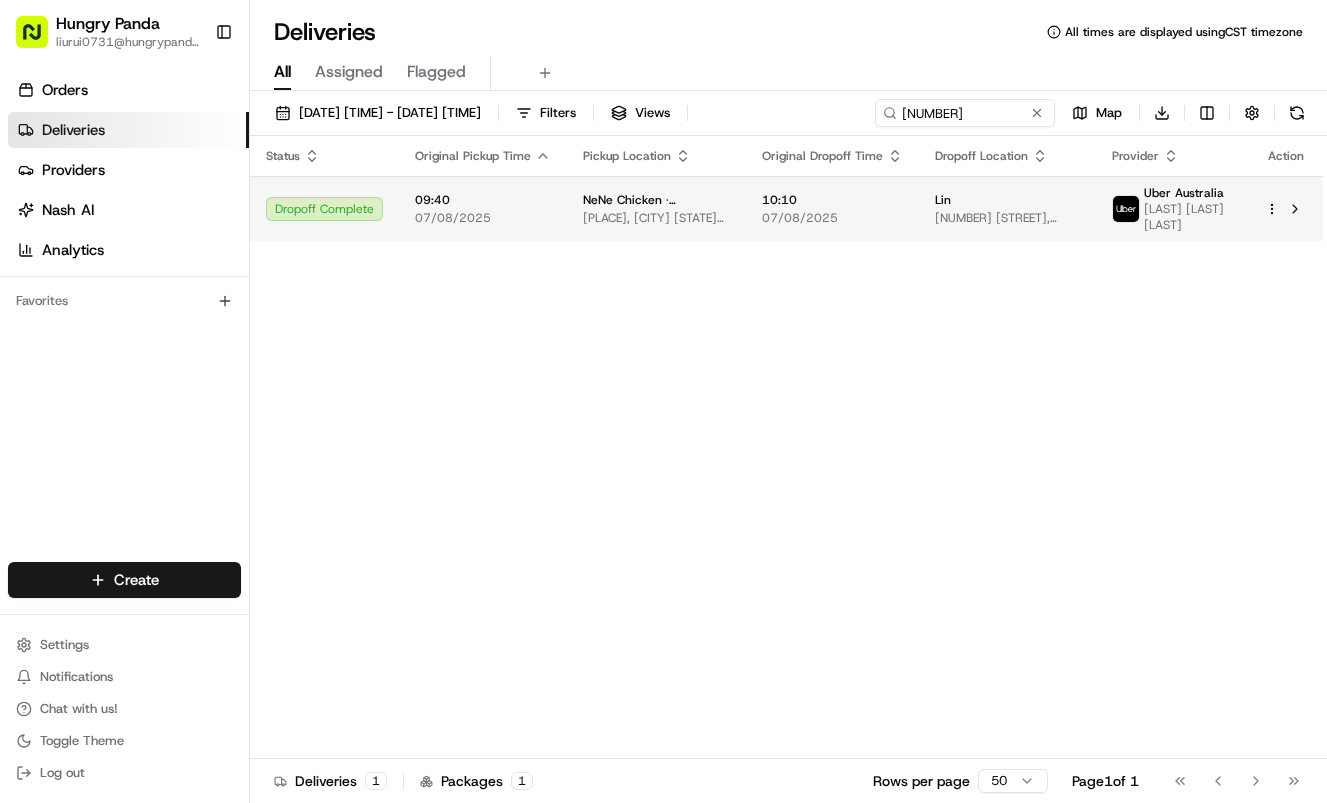 click on "07/08/2025" at bounding box center [832, 218] 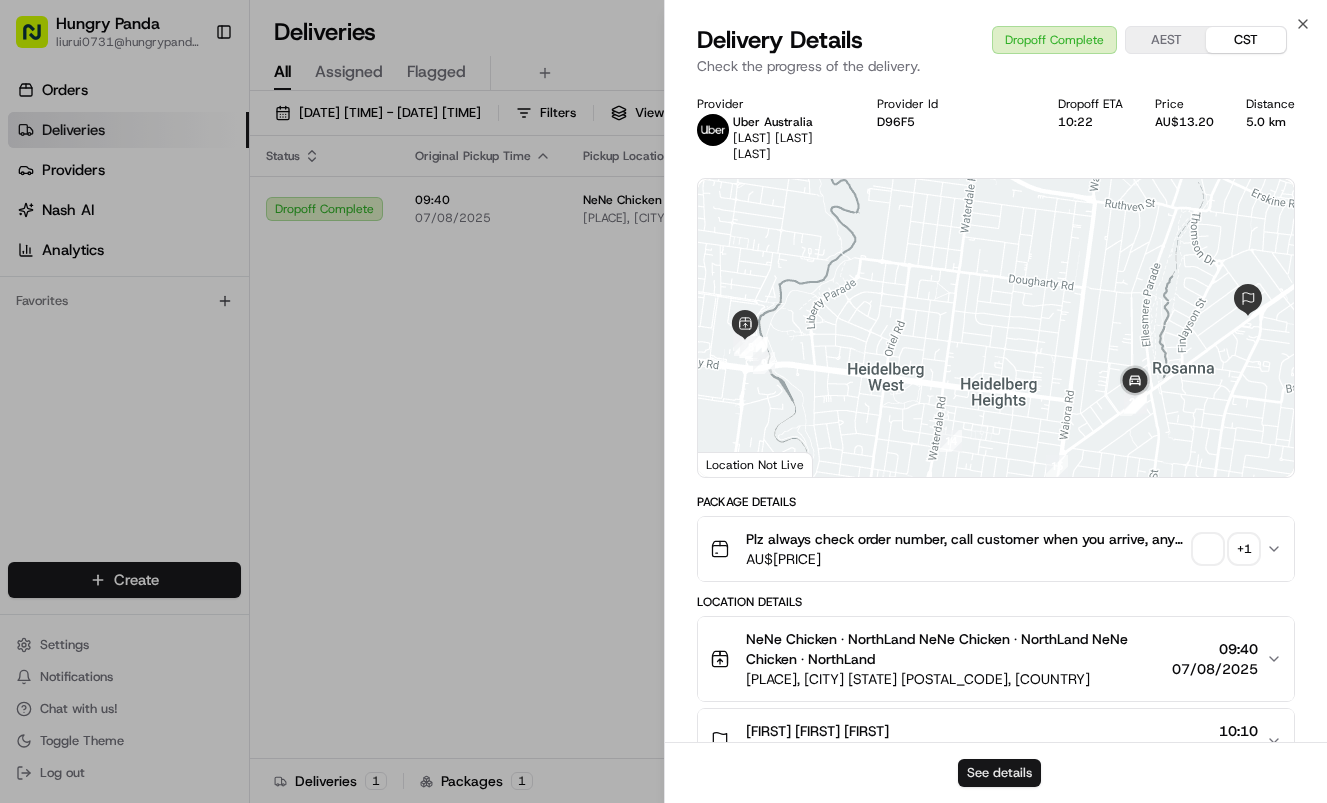 click on "See details" at bounding box center (999, 773) 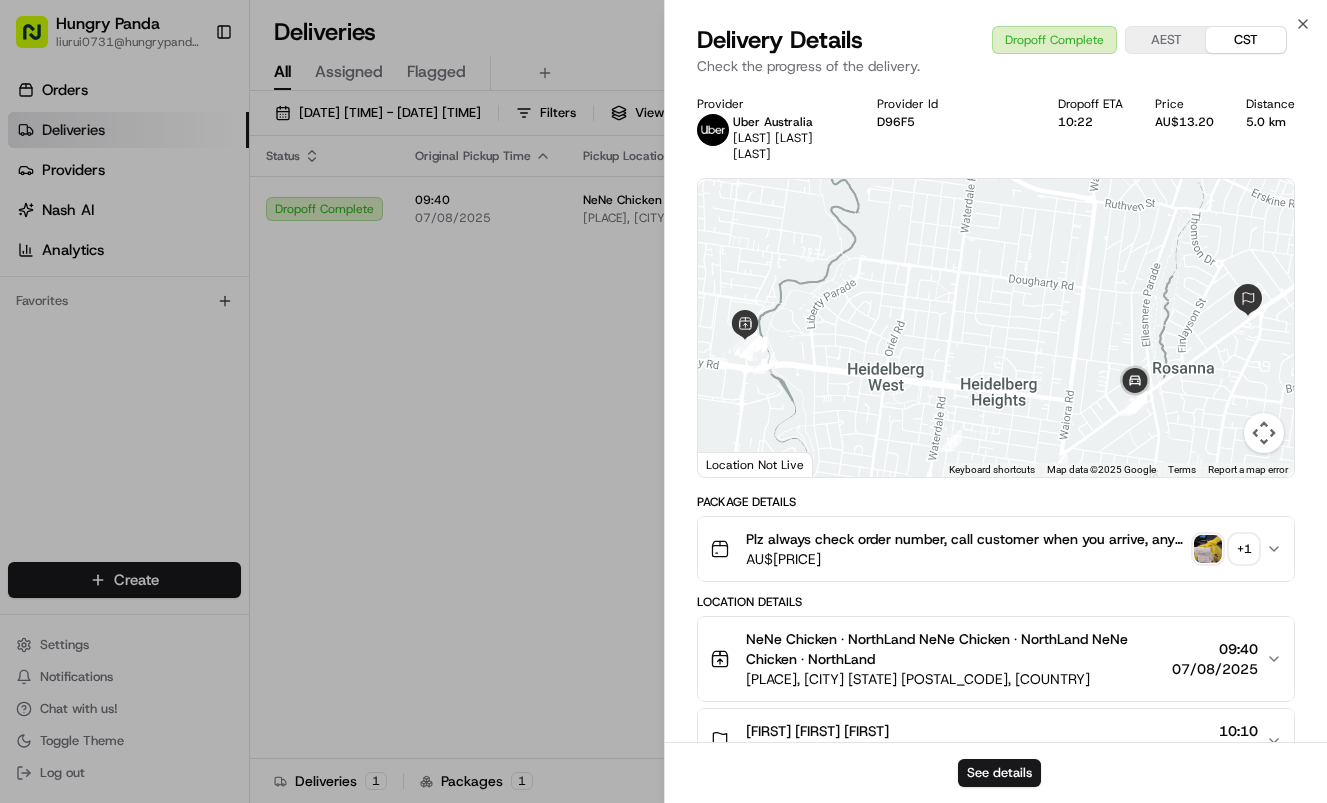 drag, startPoint x: 613, startPoint y: 279, endPoint x: 865, endPoint y: 170, distance: 274.5633 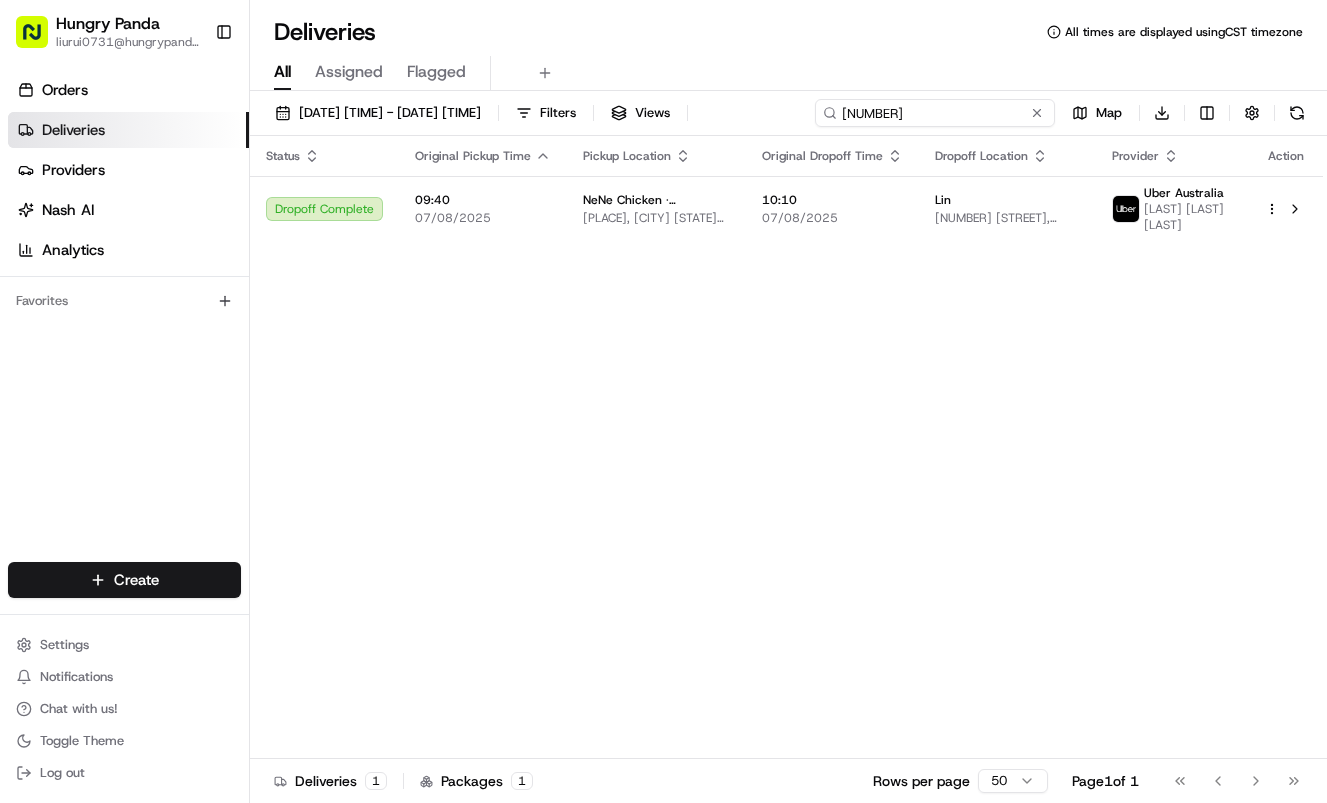 click on "9923523504352710761145" at bounding box center [935, 113] 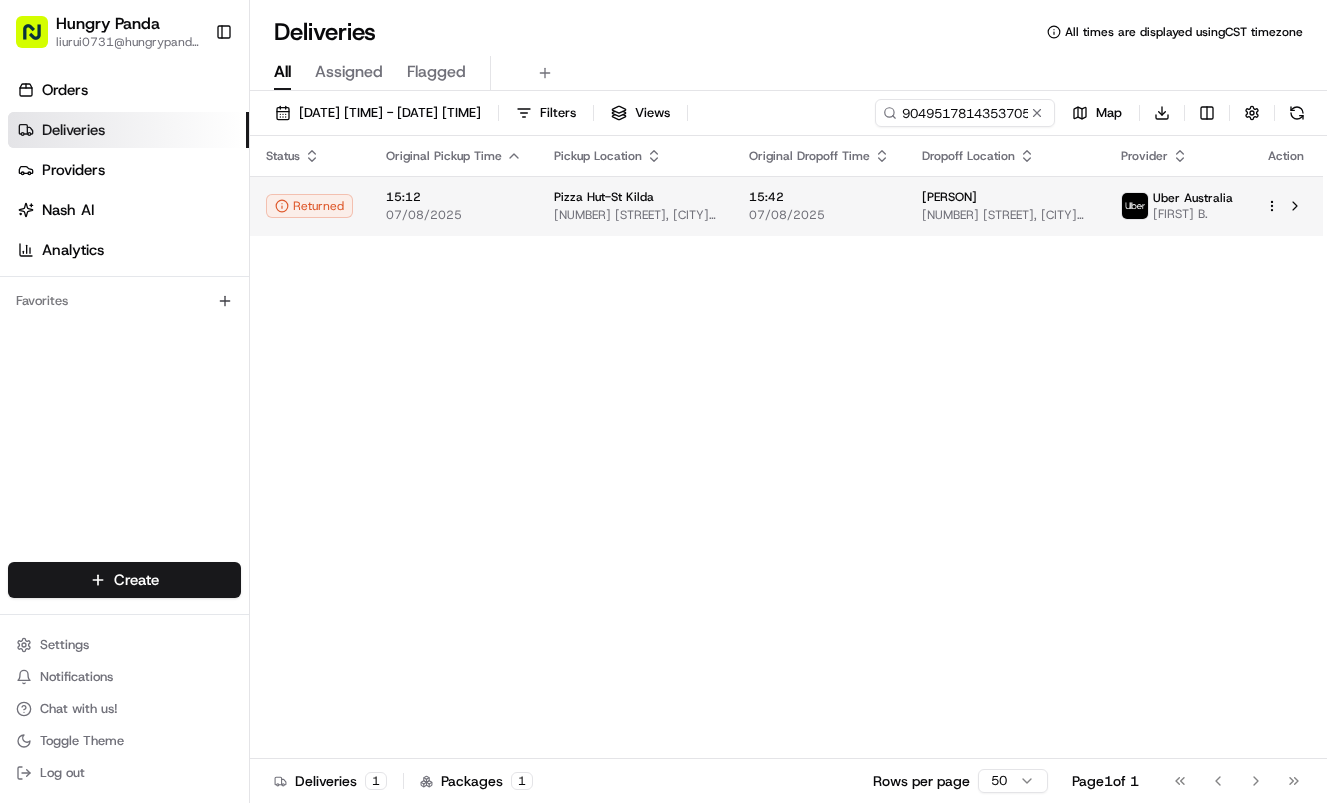 click on "15:42" at bounding box center (819, 197) 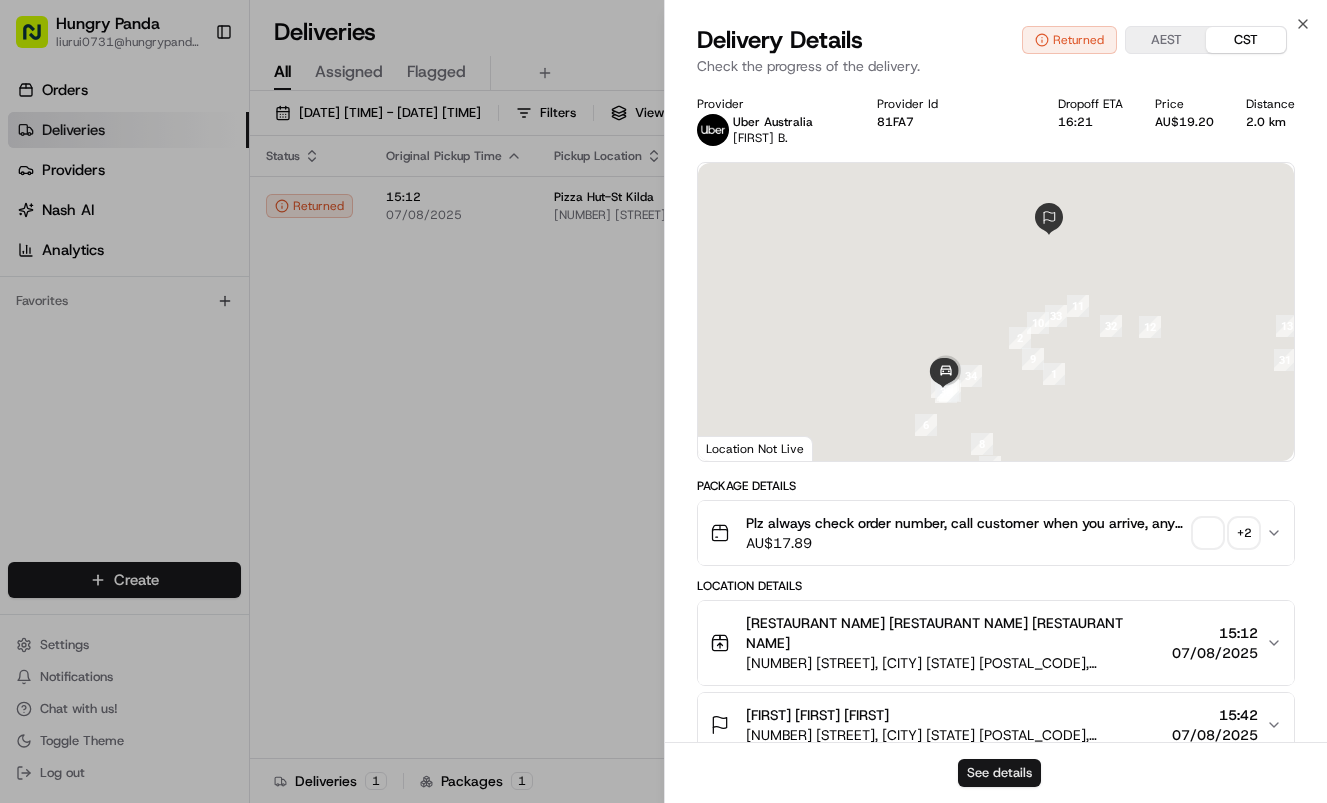 click on "See details" at bounding box center [999, 773] 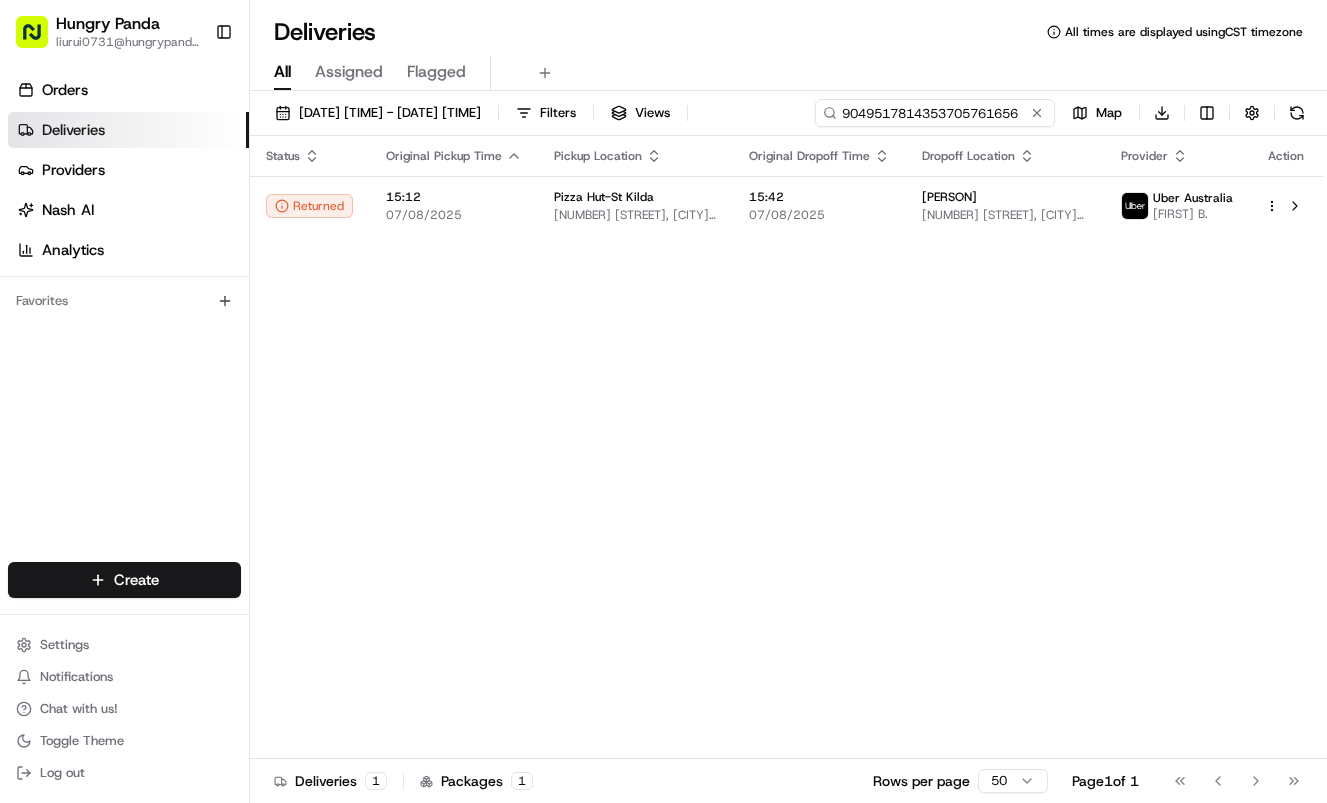 click on "9049517814353705761656" at bounding box center (935, 113) 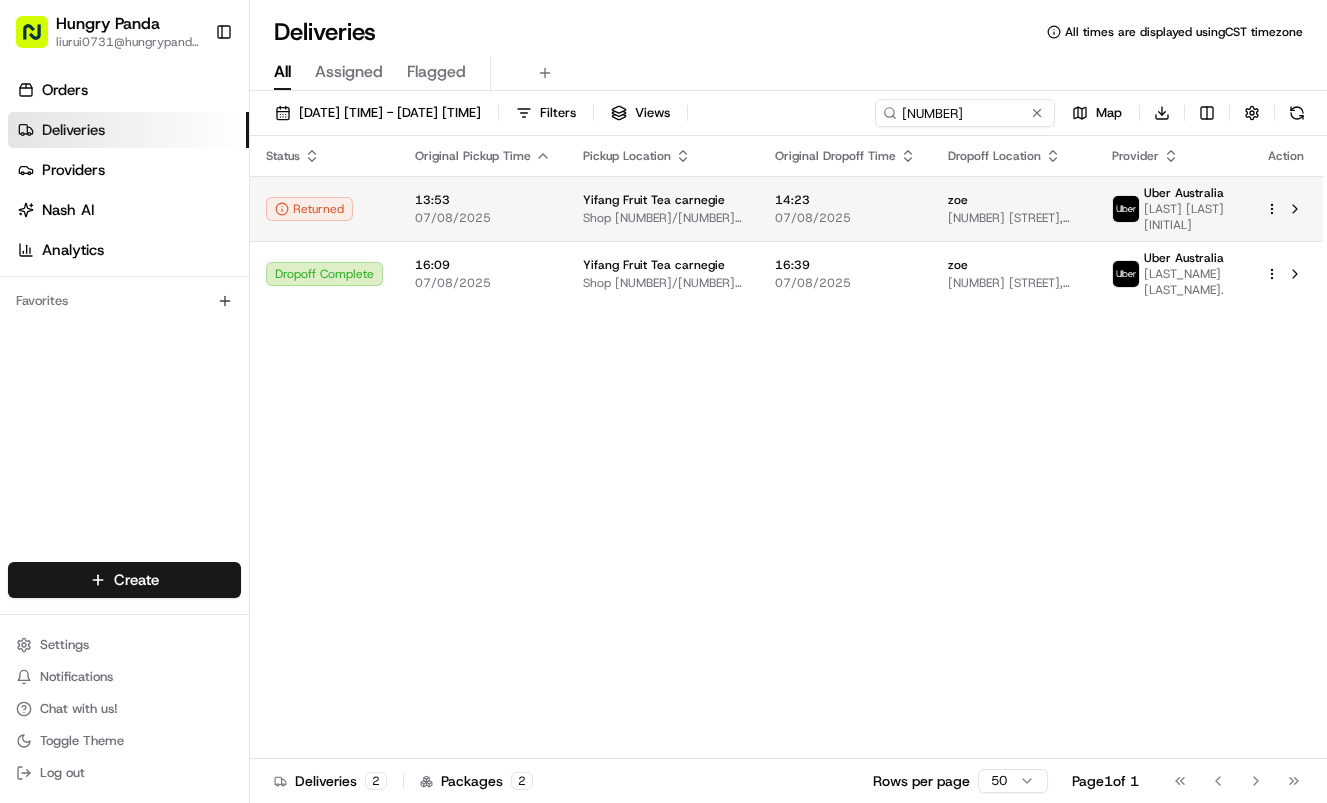 click on "07/08/2025" at bounding box center [845, 218] 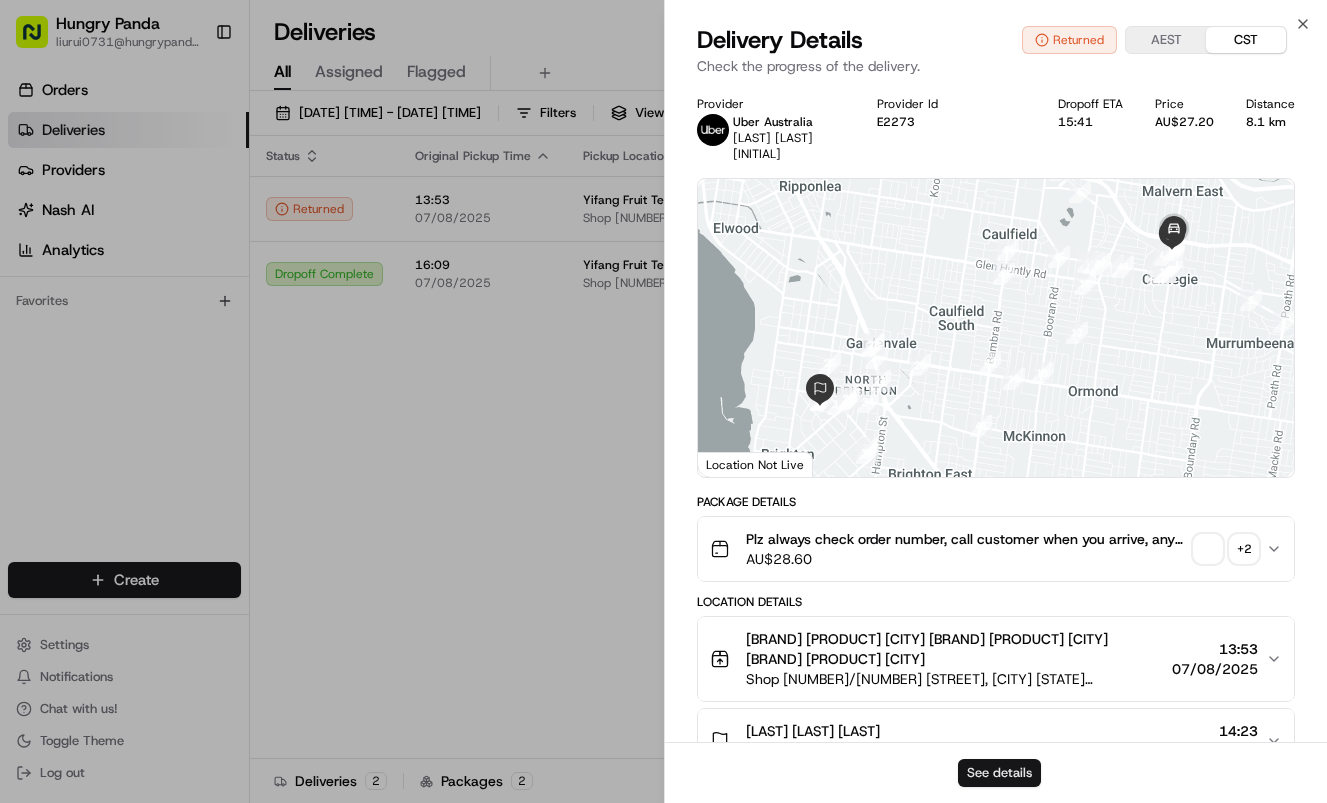 click on "See details" at bounding box center (999, 773) 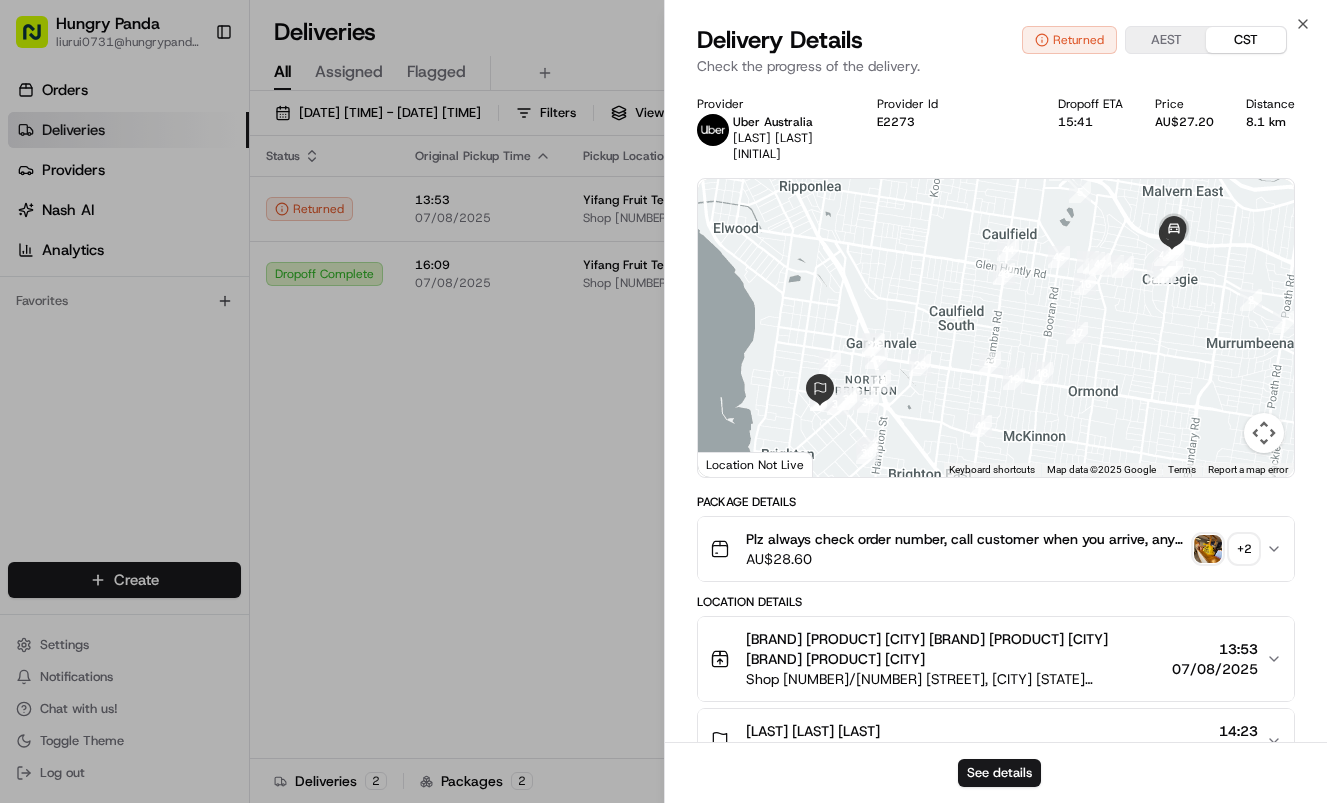 drag, startPoint x: 429, startPoint y: 396, endPoint x: 540, endPoint y: 335, distance: 126.65702 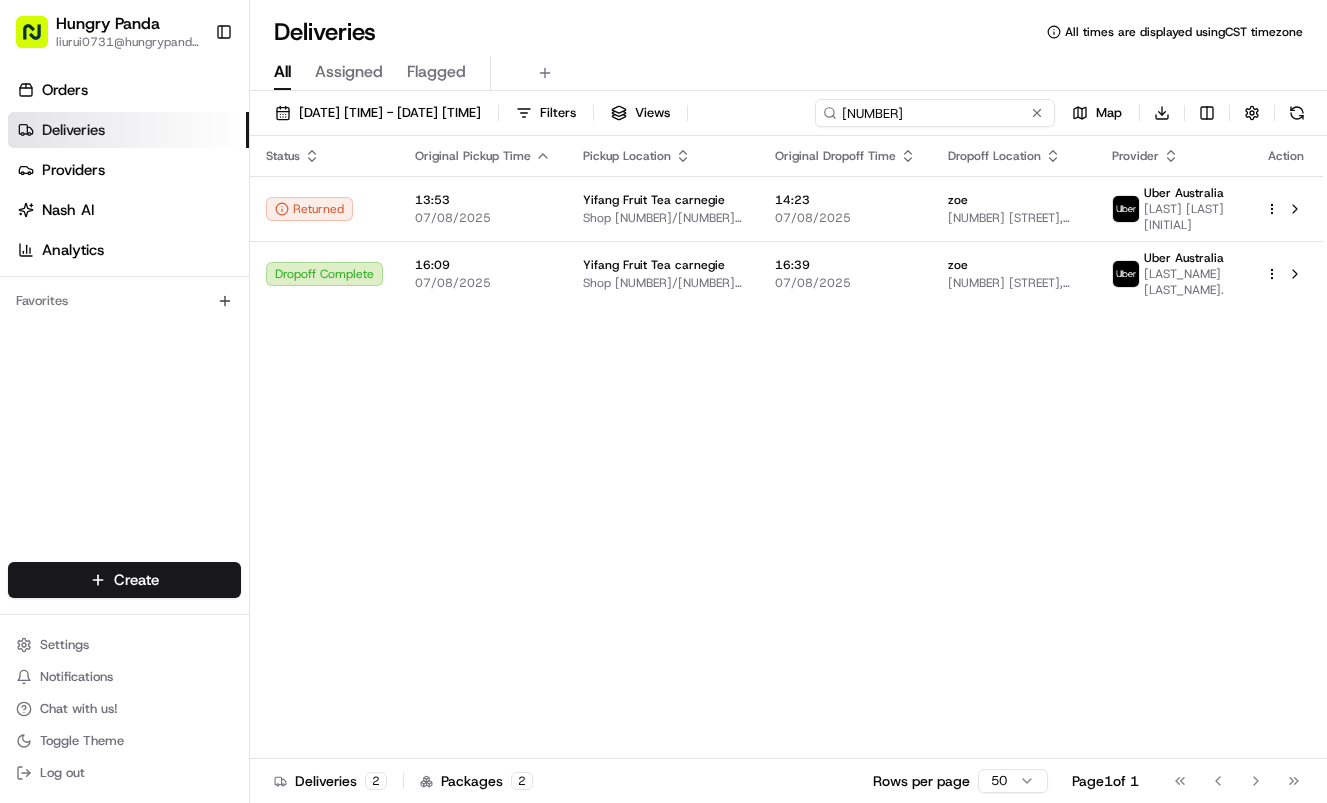 click on "464059965475578126167" at bounding box center (935, 113) 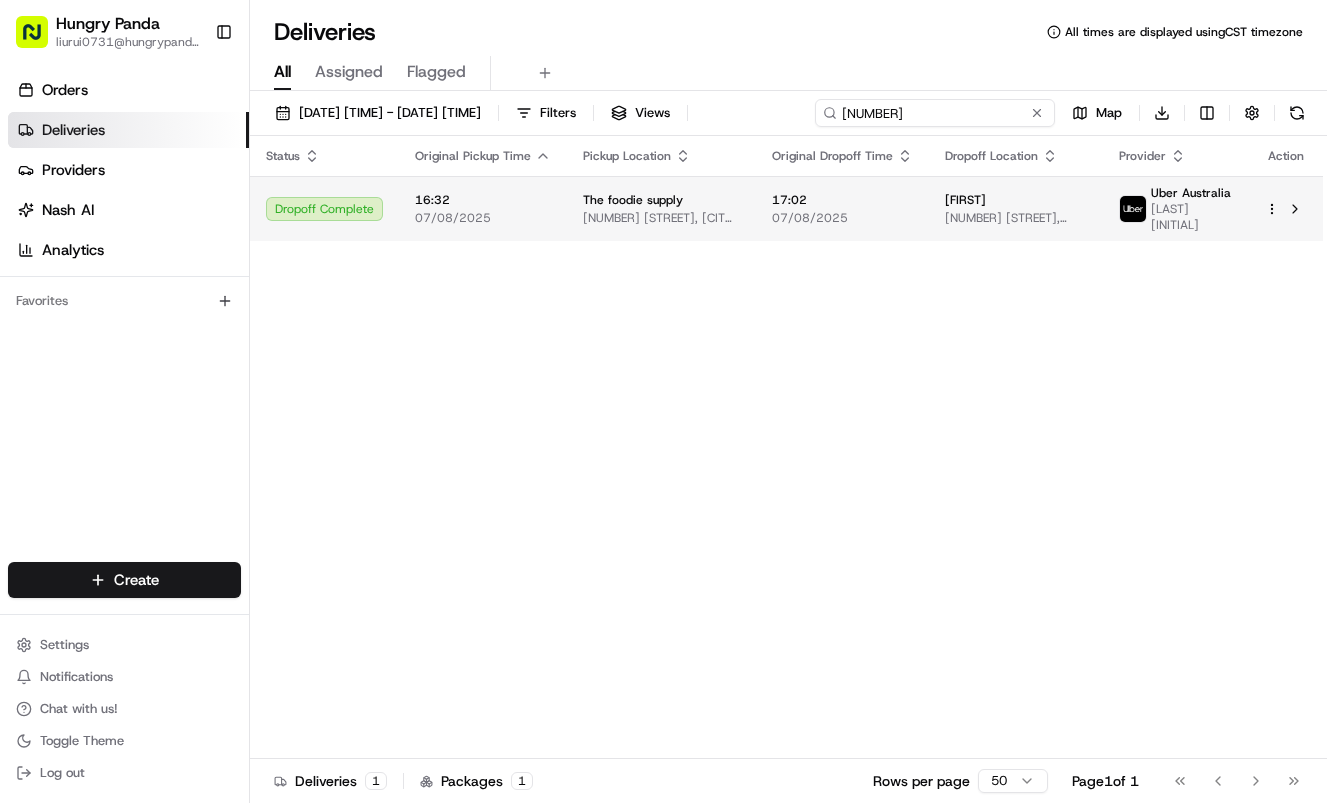type on "3051501574453774871496" 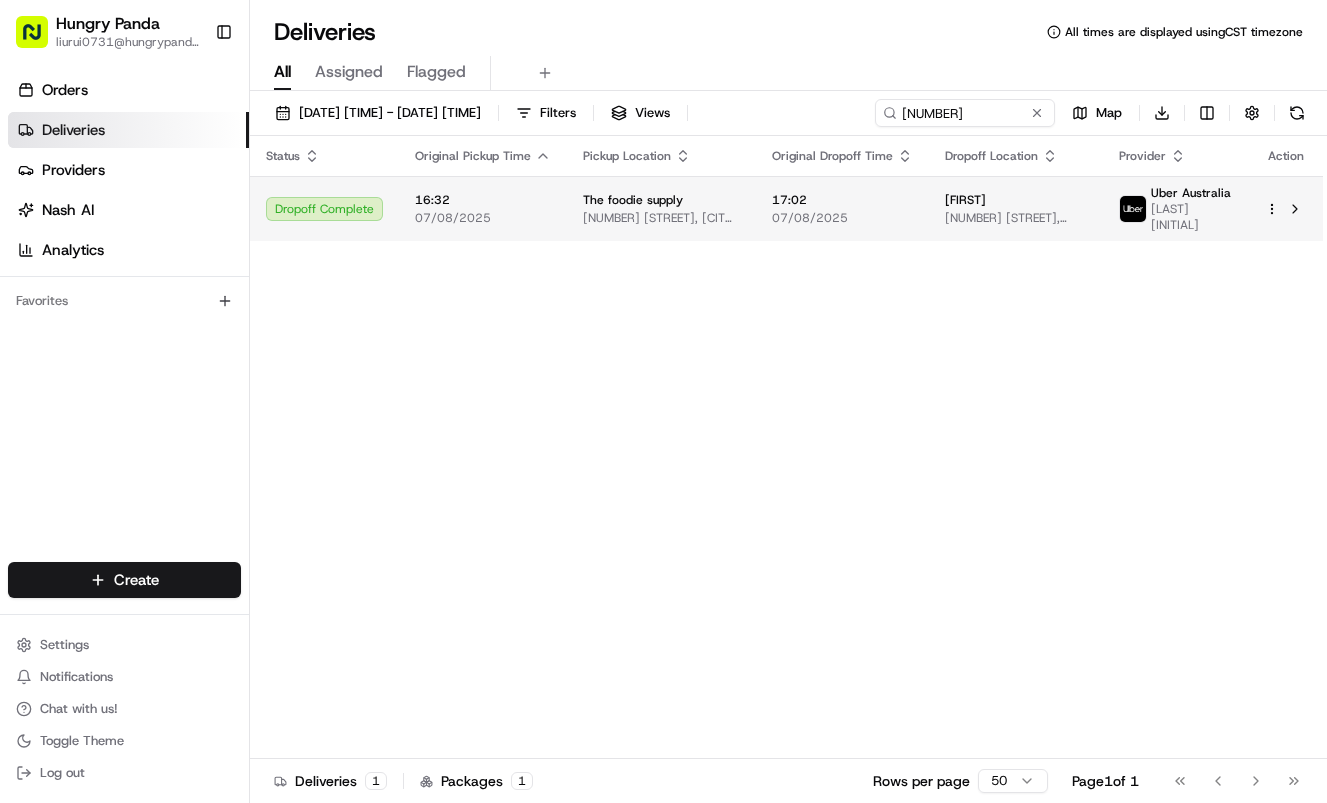click on "17:02" at bounding box center [842, 200] 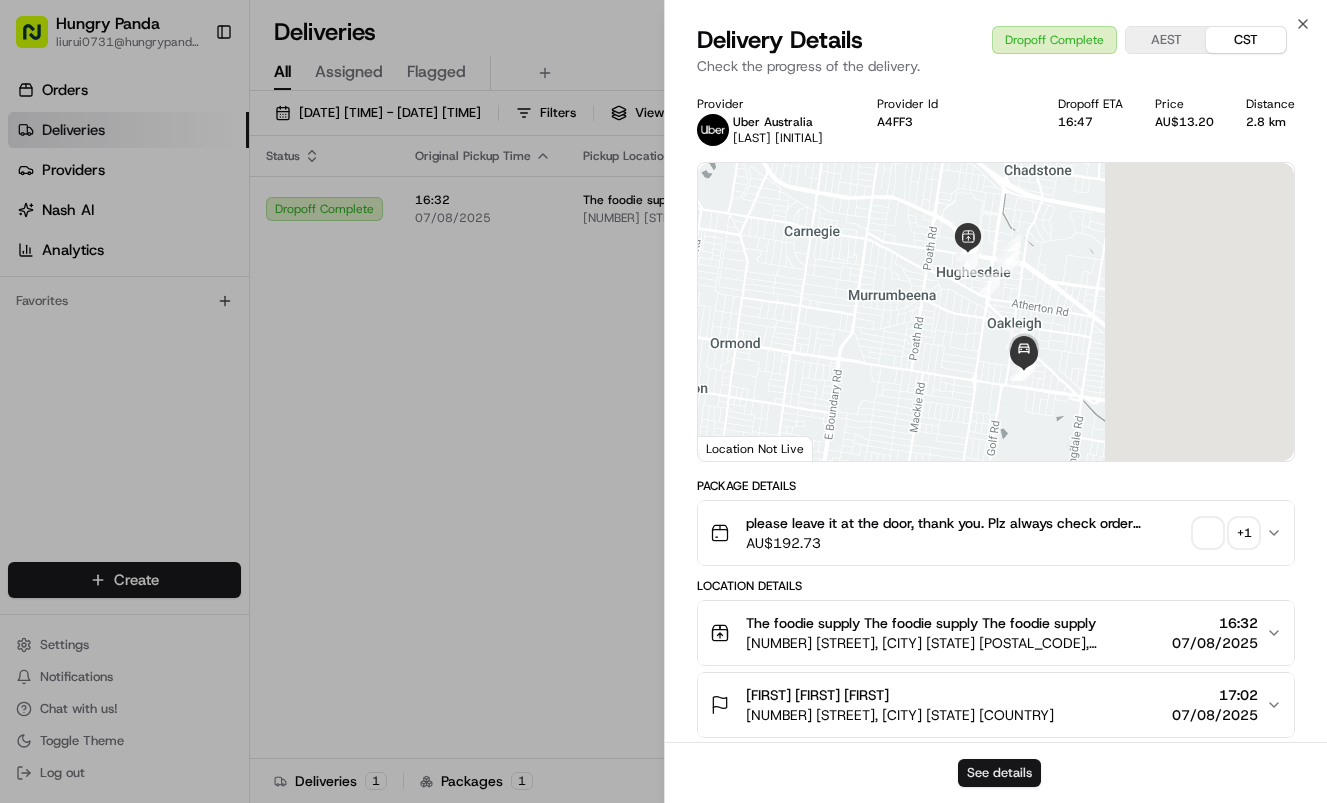 click on "See details" at bounding box center [999, 773] 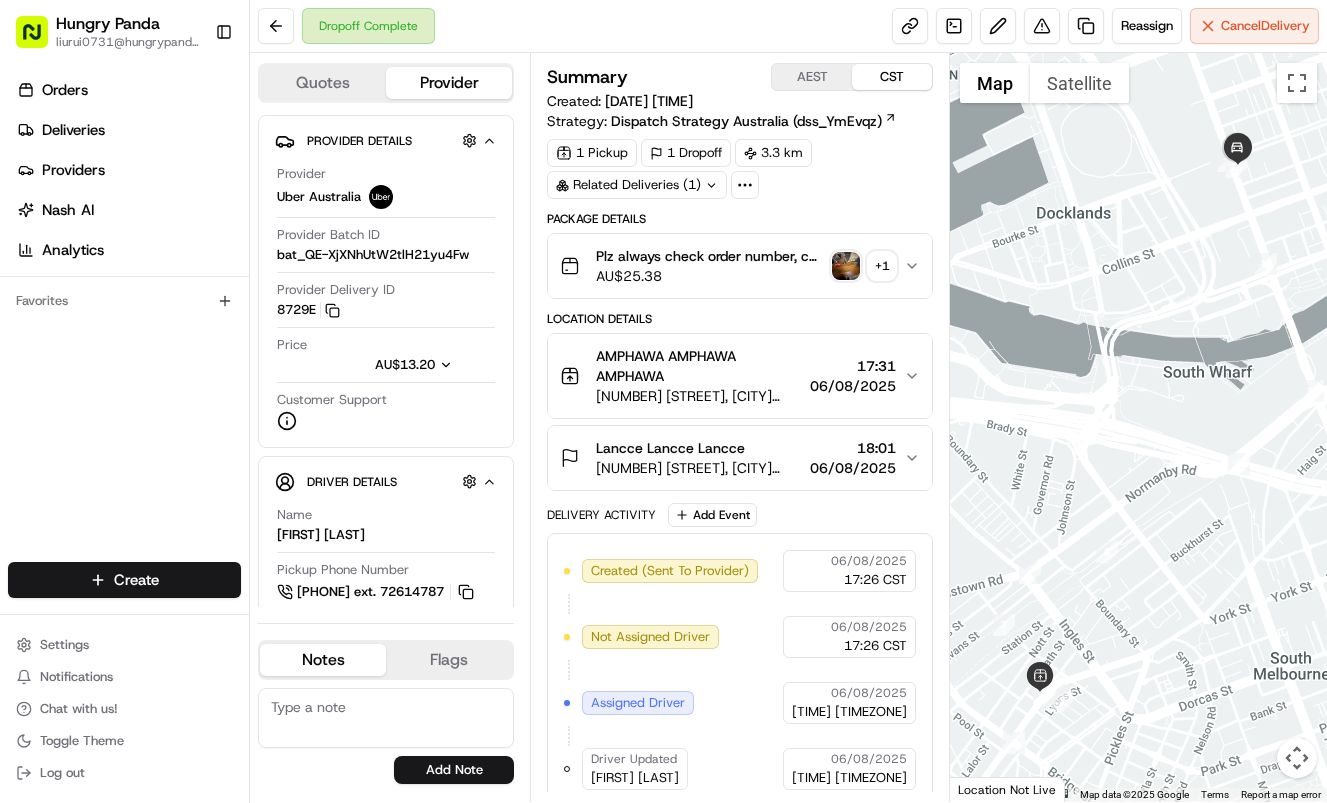 scroll, scrollTop: 0, scrollLeft: 0, axis: both 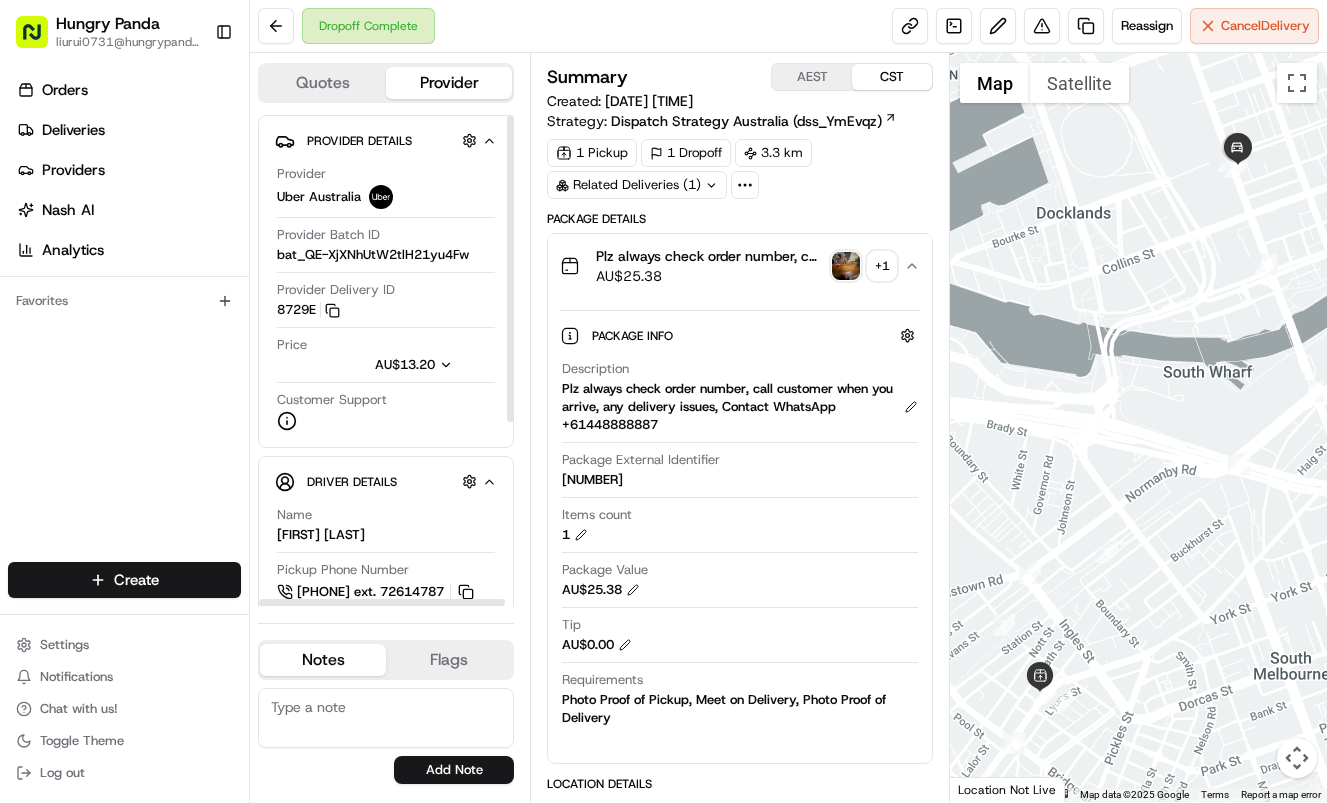 type 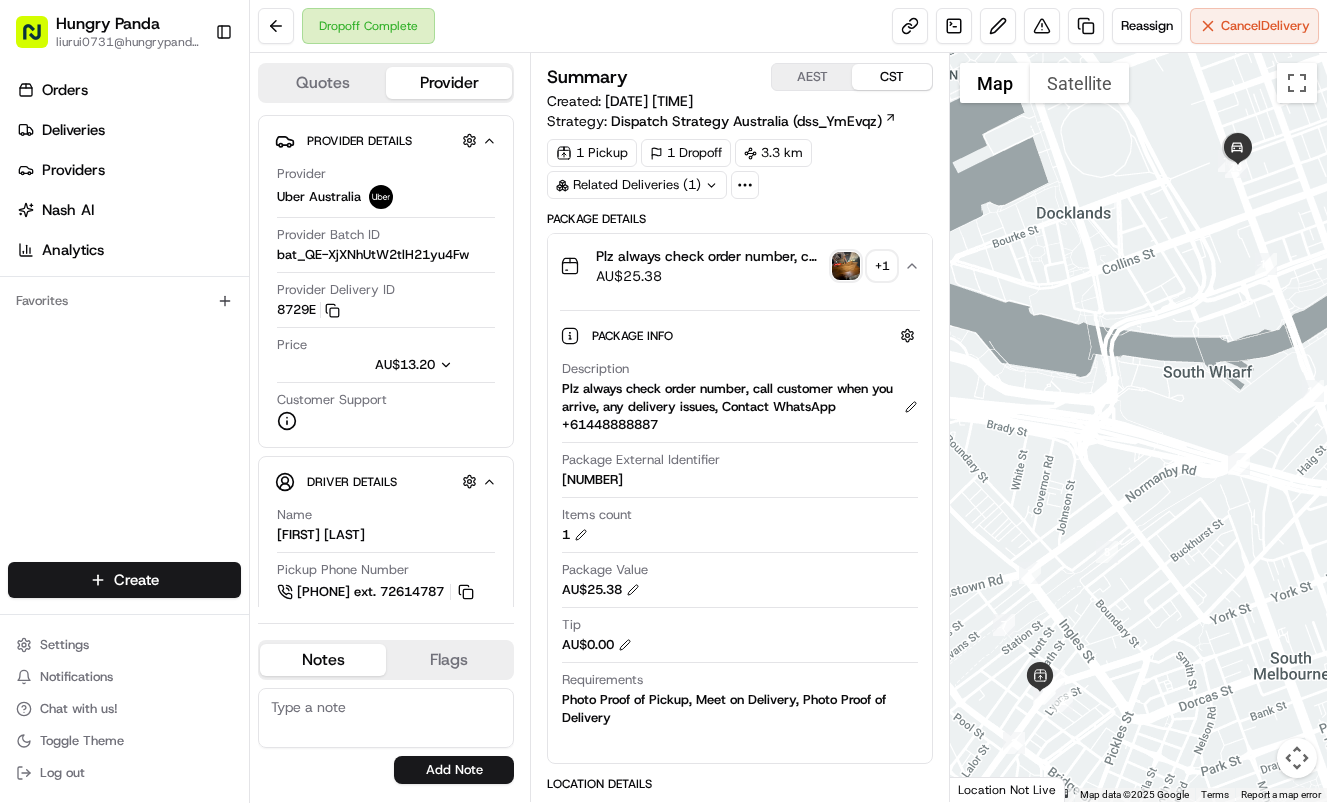 click at bounding box center (846, 266) 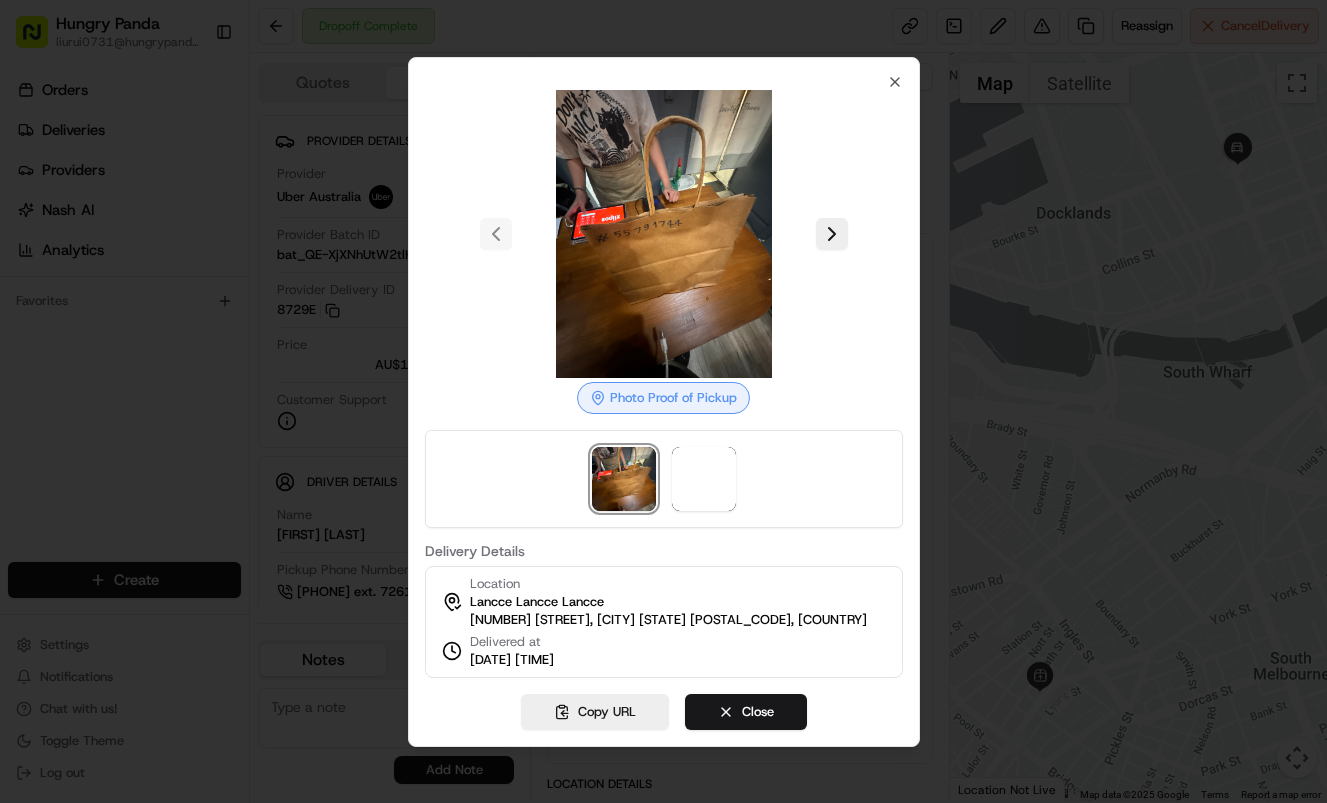 click at bounding box center [832, 234] 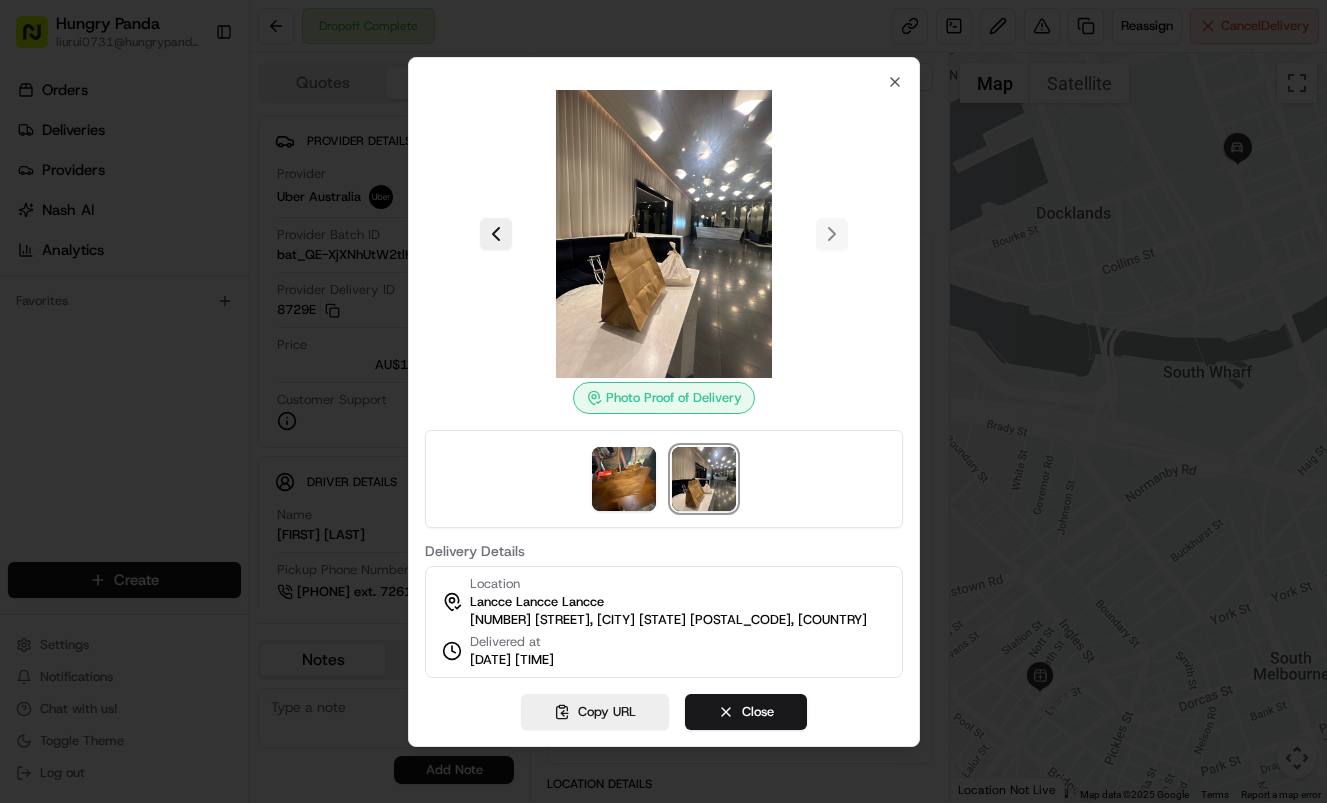 click at bounding box center (663, 401) 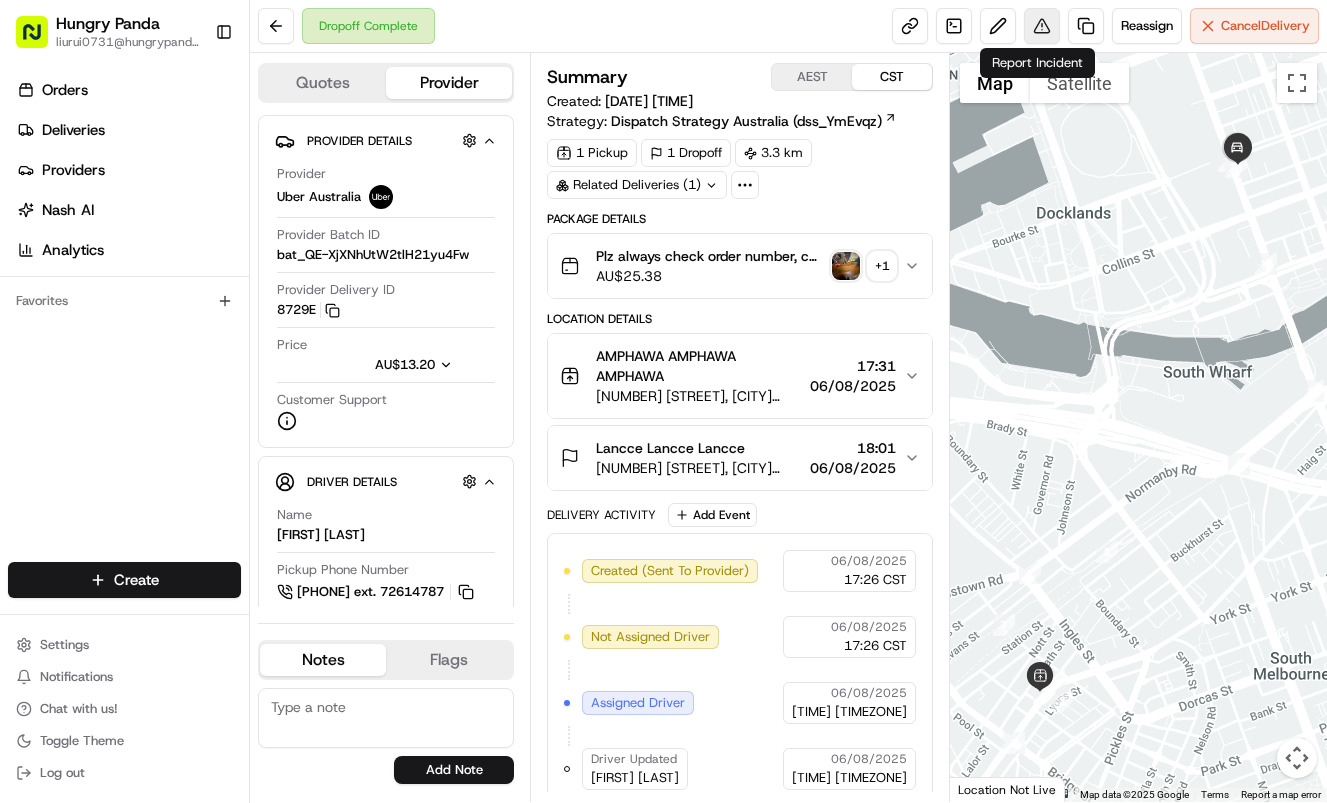 click at bounding box center [1042, 26] 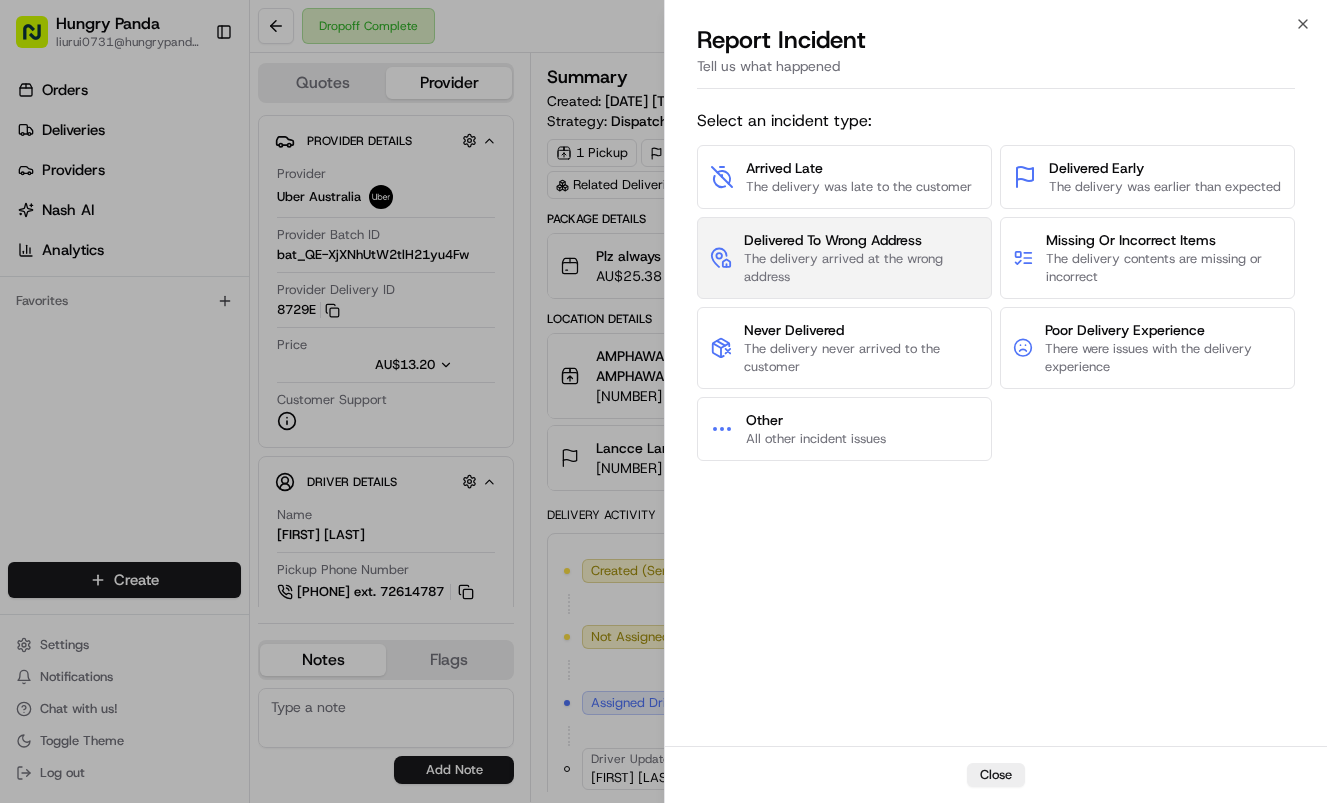 click on "Delivered To Wrong Address The delivery arrived at the wrong address" at bounding box center [844, 258] 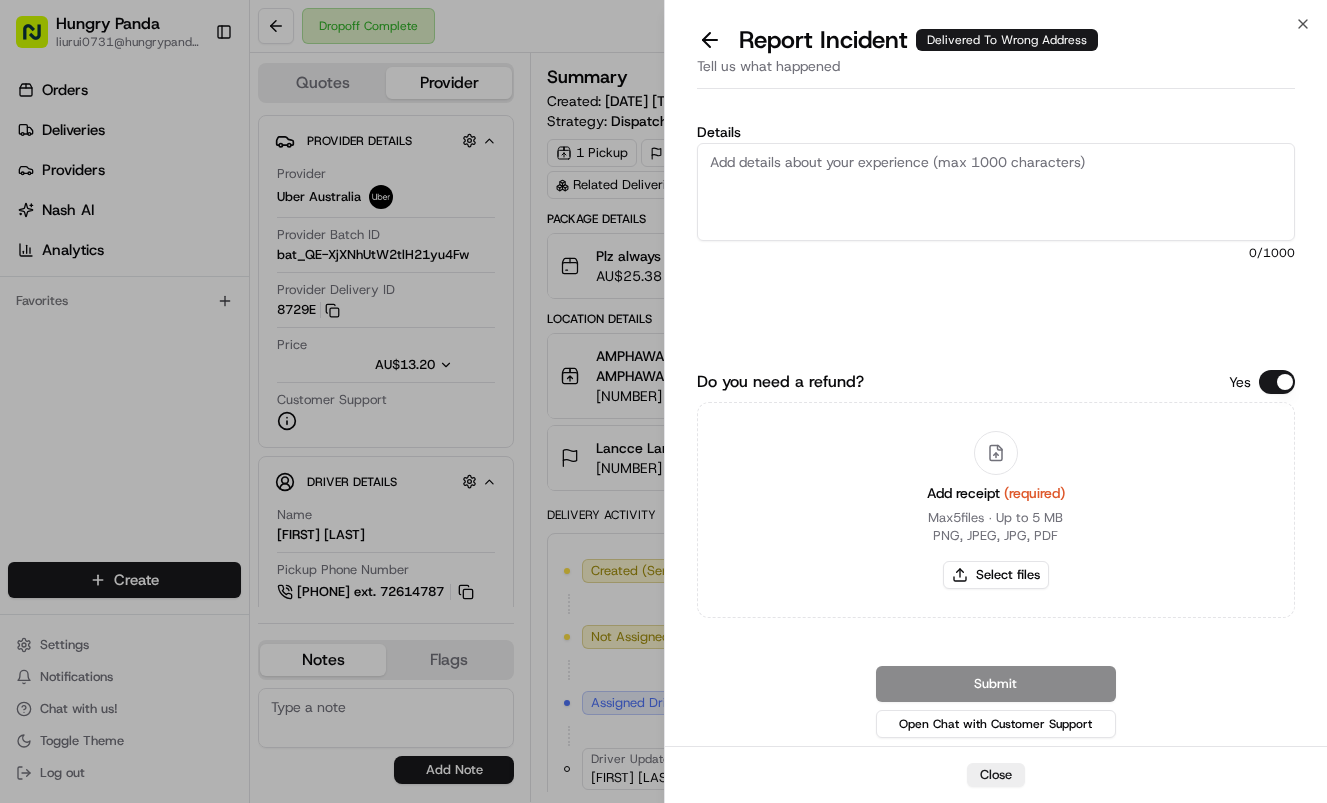 click on "Details" at bounding box center (996, 192) 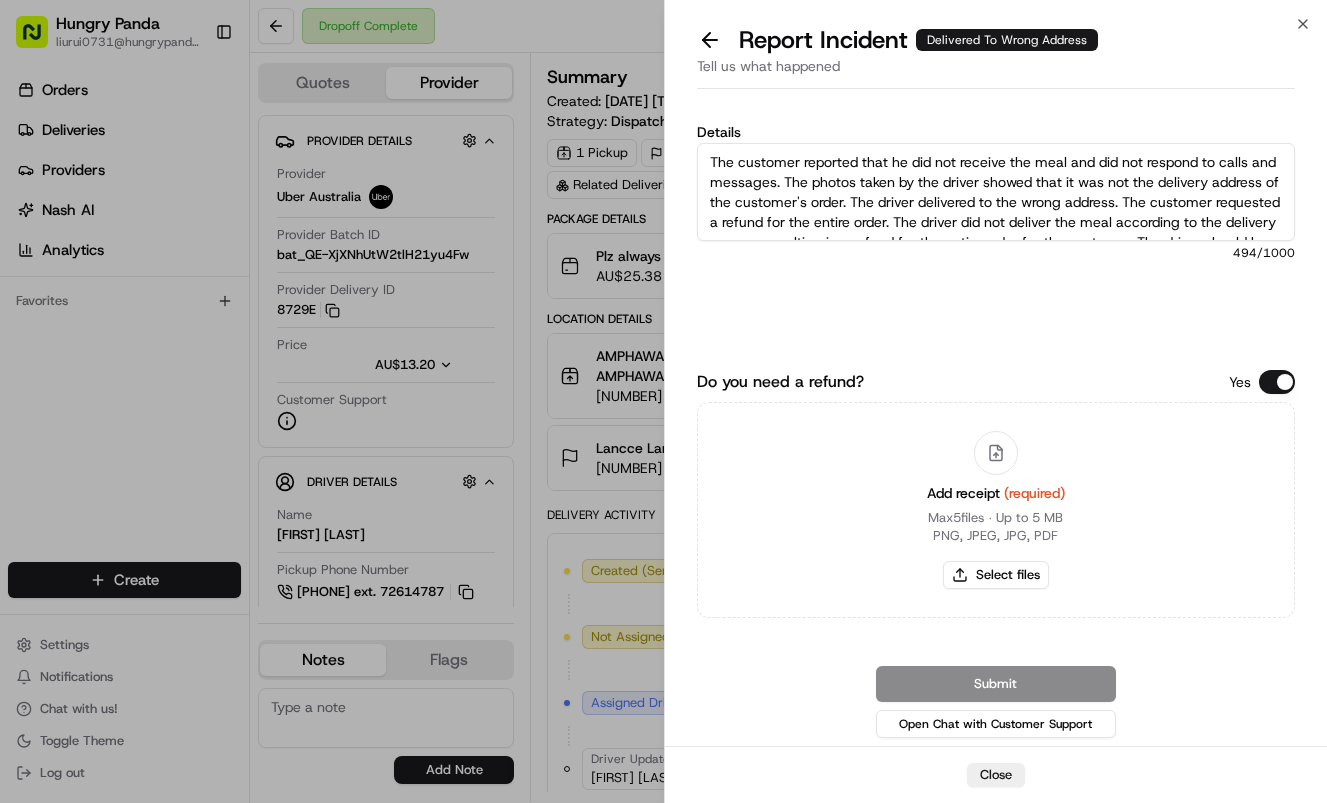 scroll, scrollTop: 31, scrollLeft: 0, axis: vertical 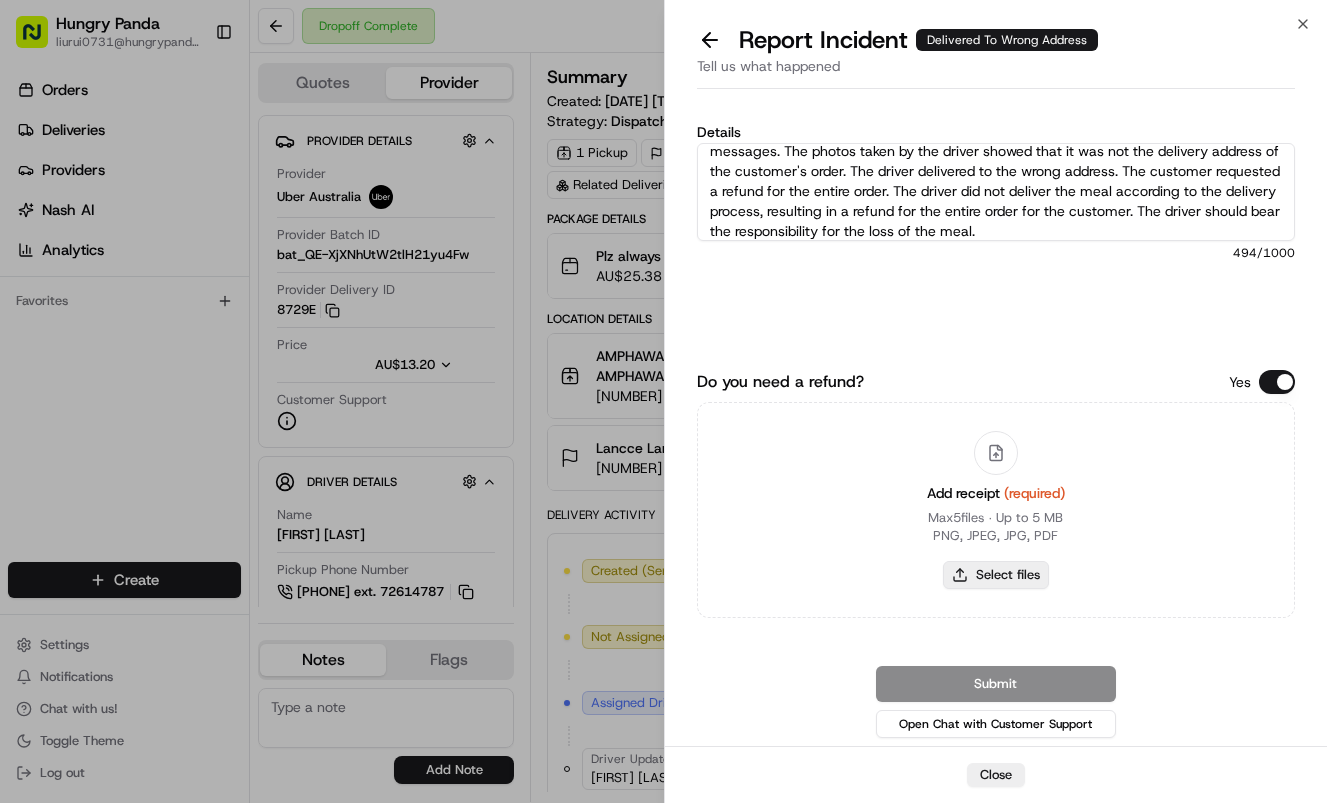 type on "The customer reported that he did not receive the meal and did not respond to calls and messages. The photos taken by the driver showed that it was not the delivery address of the customer's order. The driver delivered to the wrong address. The customer requested a refund for the entire order. The driver did not deliver the meal according to the delivery process, resulting in a refund for the entire order for the customer. The driver should bear the responsibility for the loss of the meal." 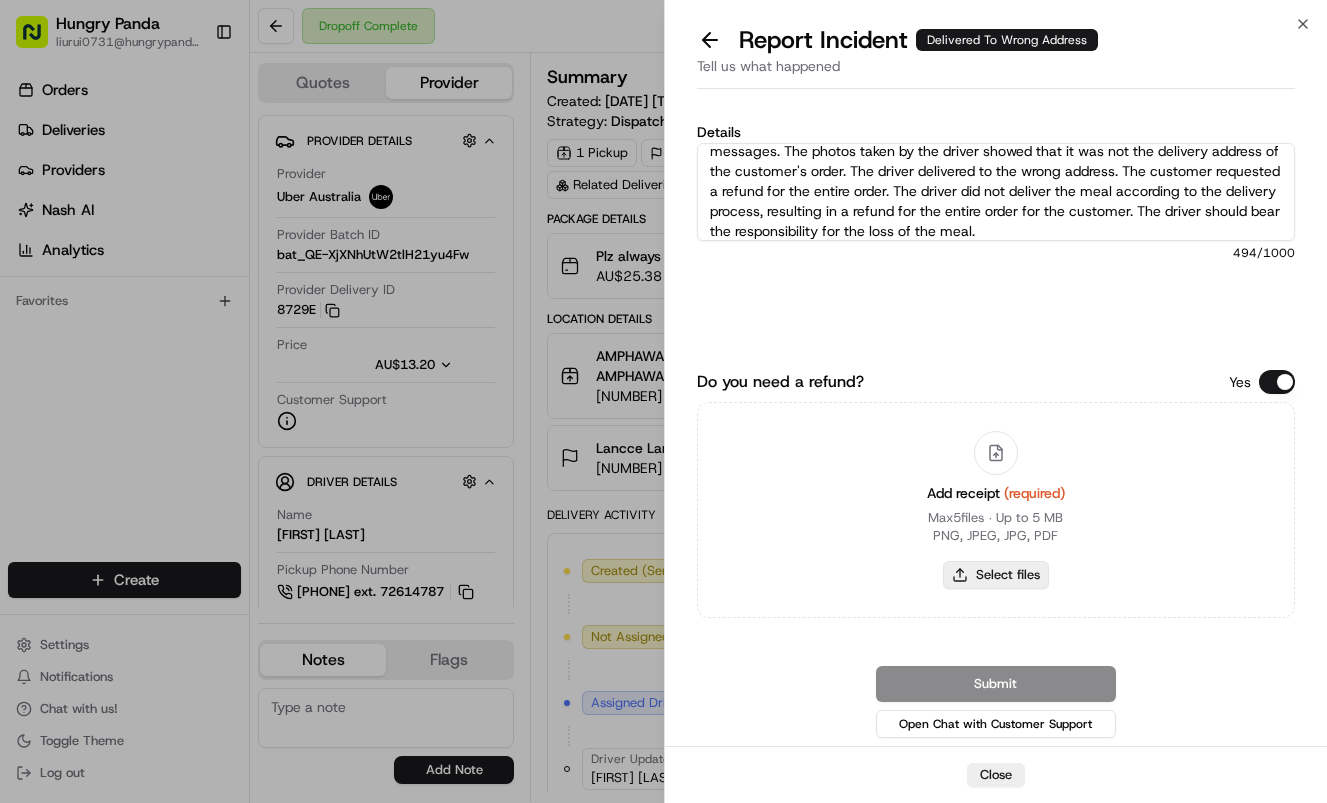 type on "C:\fakepath\1.jpg" 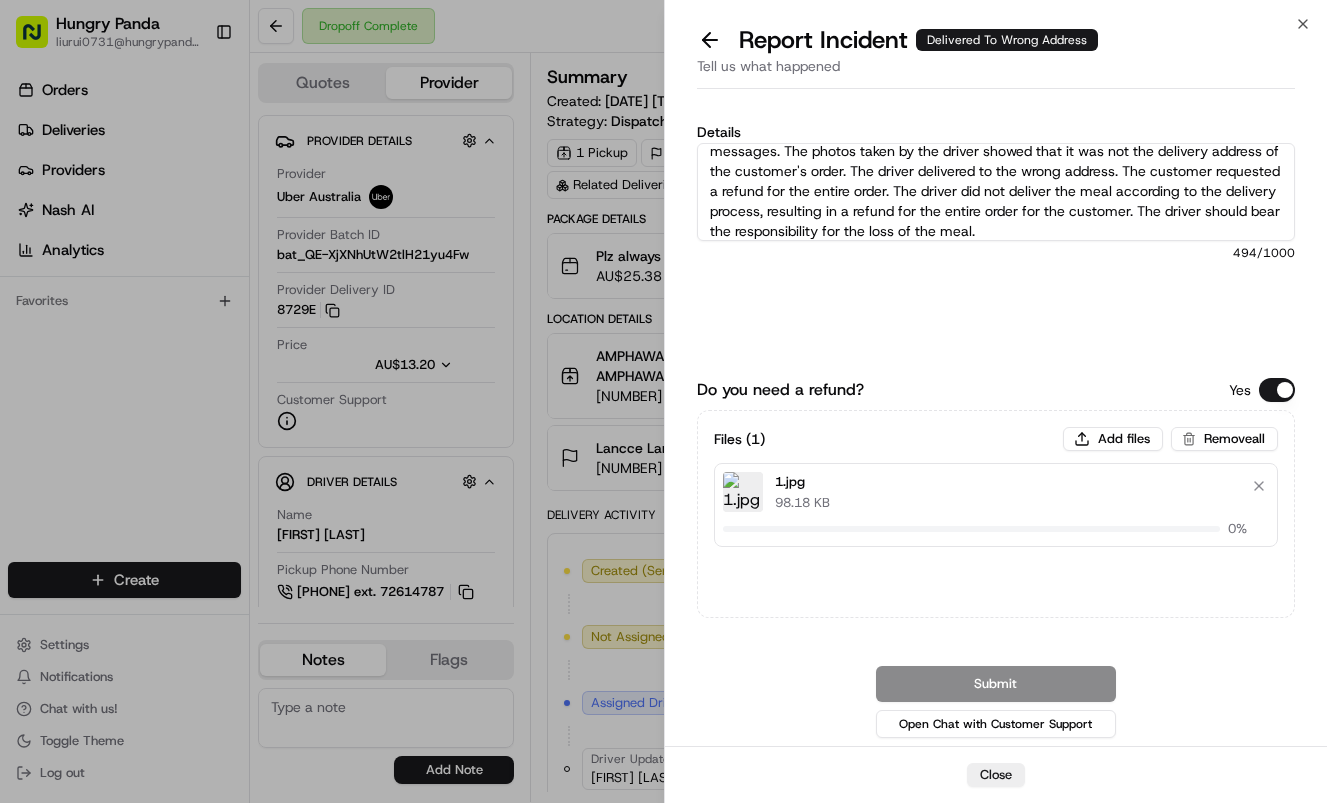 type 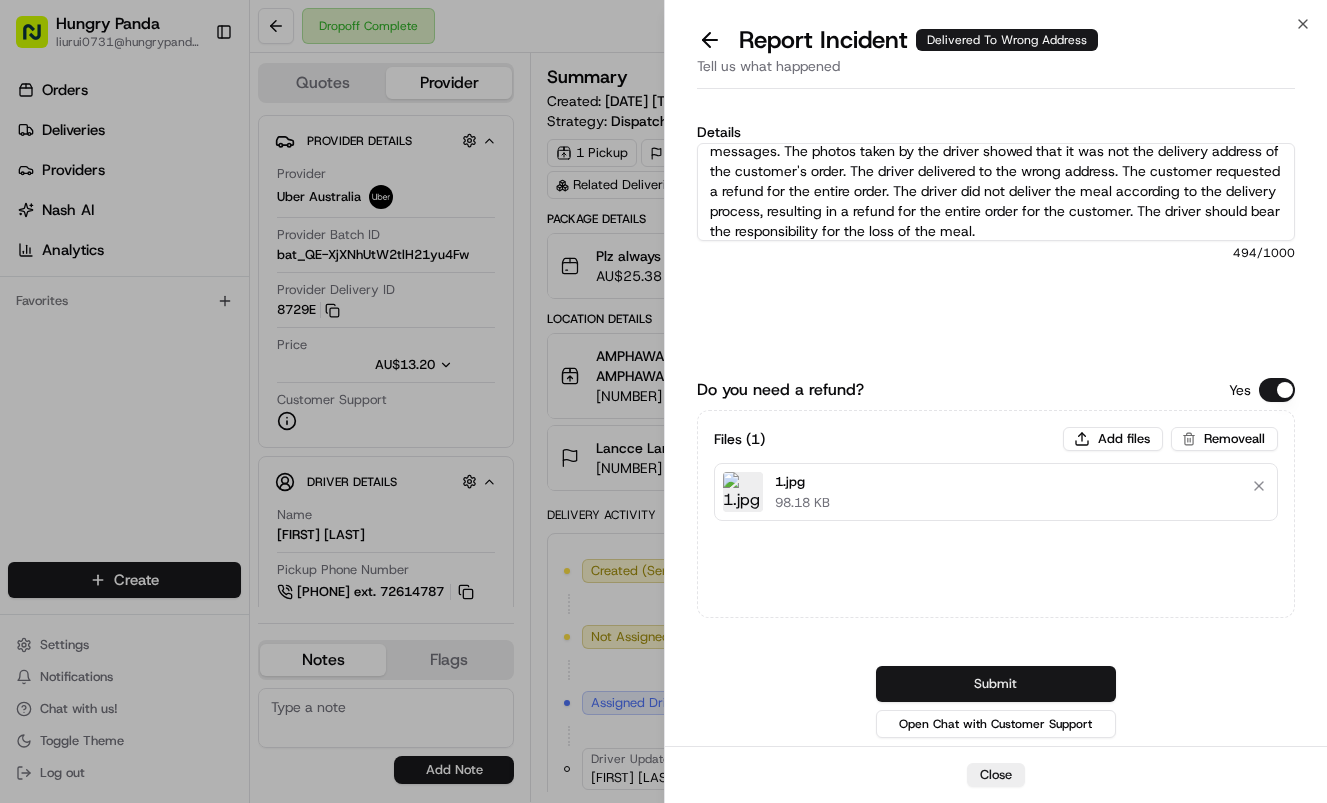 click on "Submit" at bounding box center (996, 684) 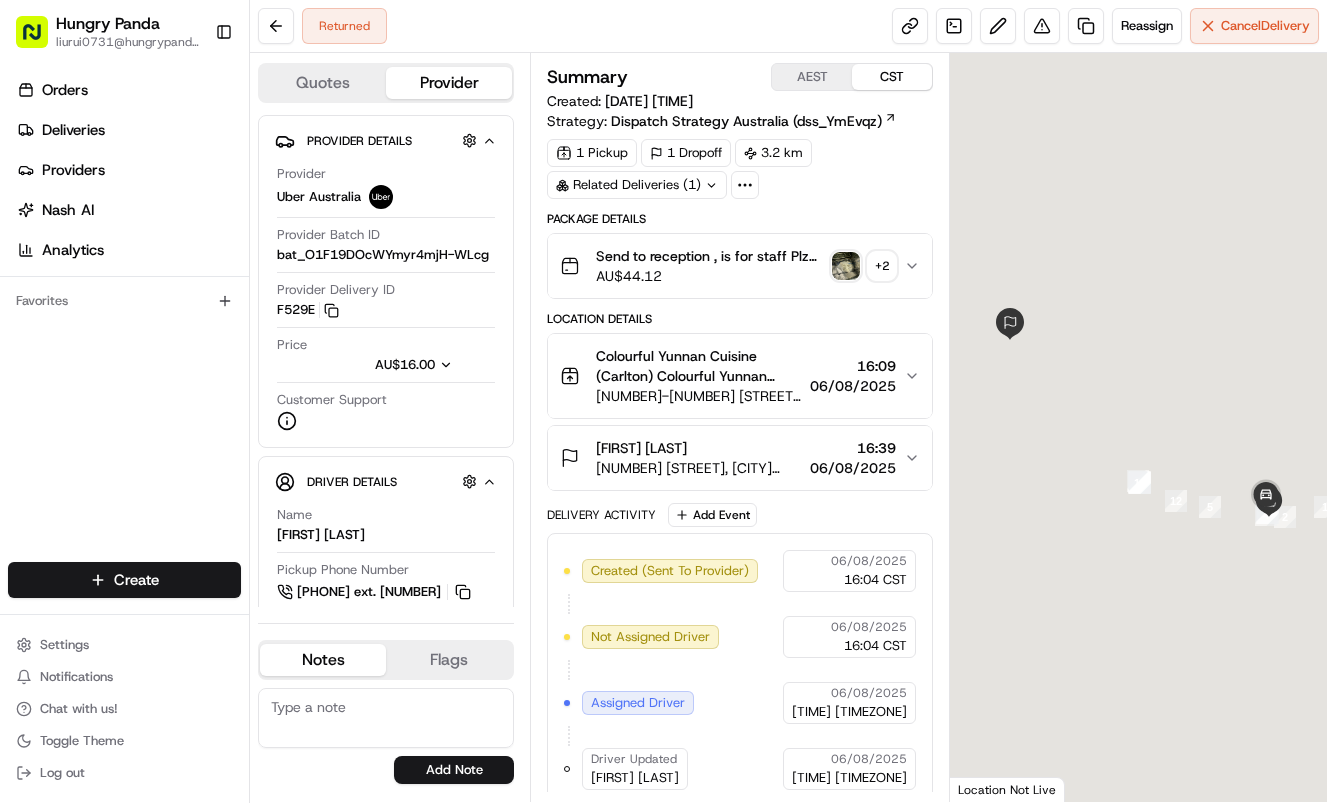 scroll, scrollTop: 0, scrollLeft: 0, axis: both 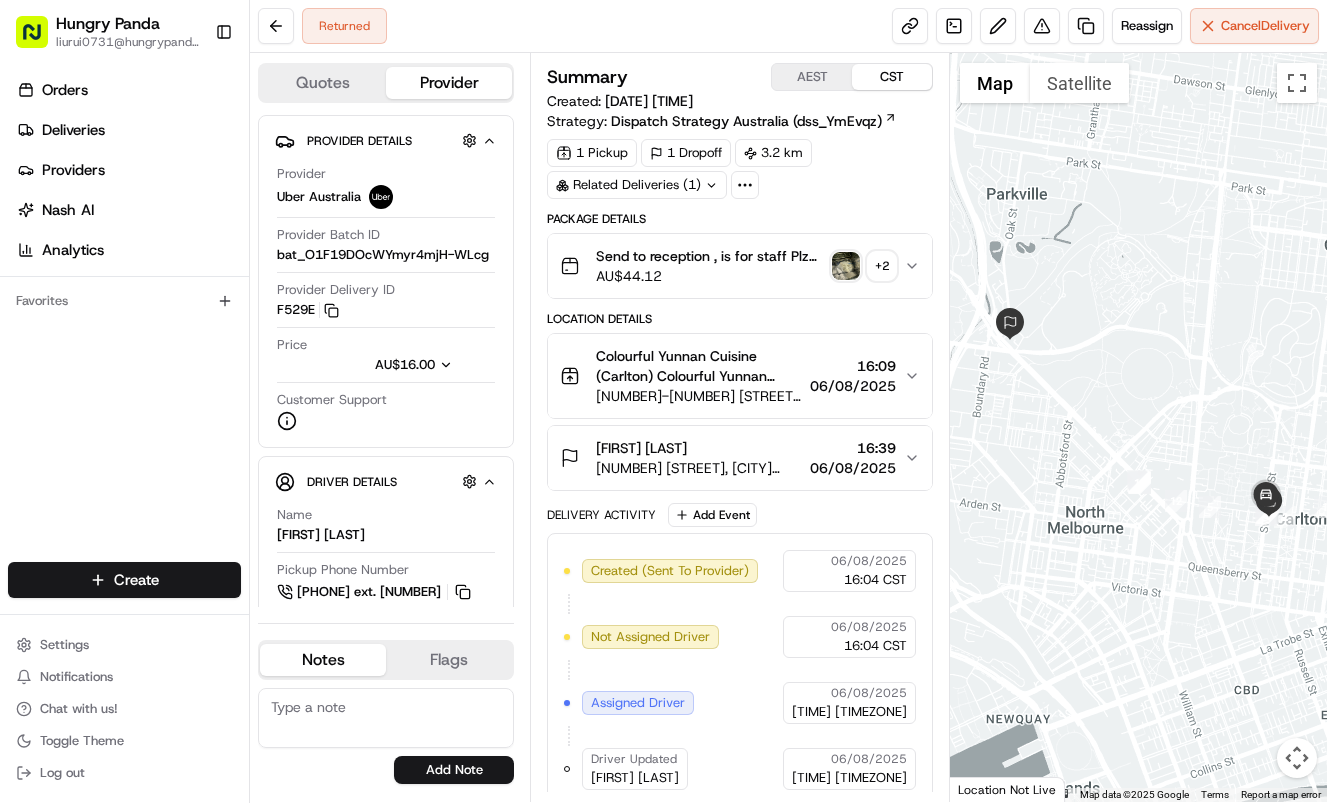 click on "Send to reception , is for staff
Plz always check order number, call customer when you arrive, any delivery issues, Contact WhatsApp +61448888887 AU$ 44.12 + 2" at bounding box center (740, 266) 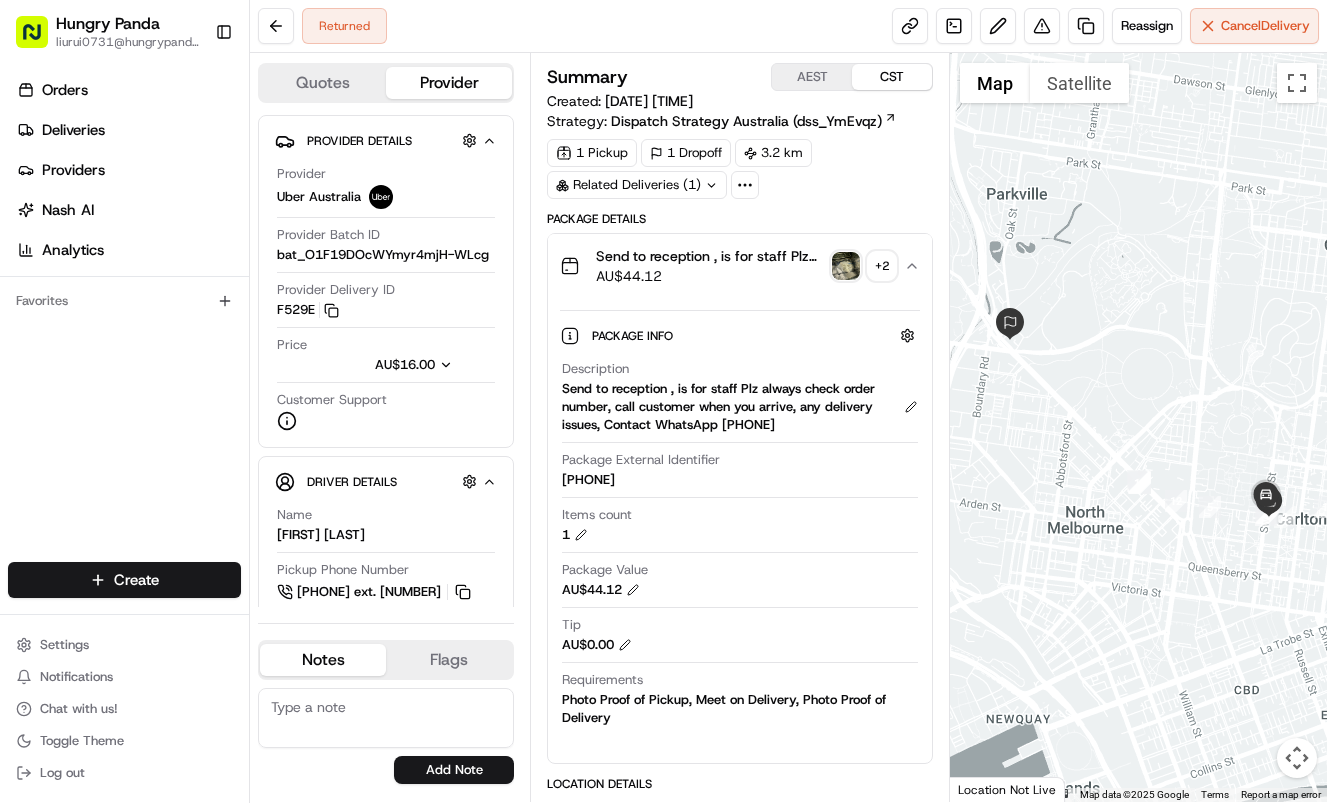 type 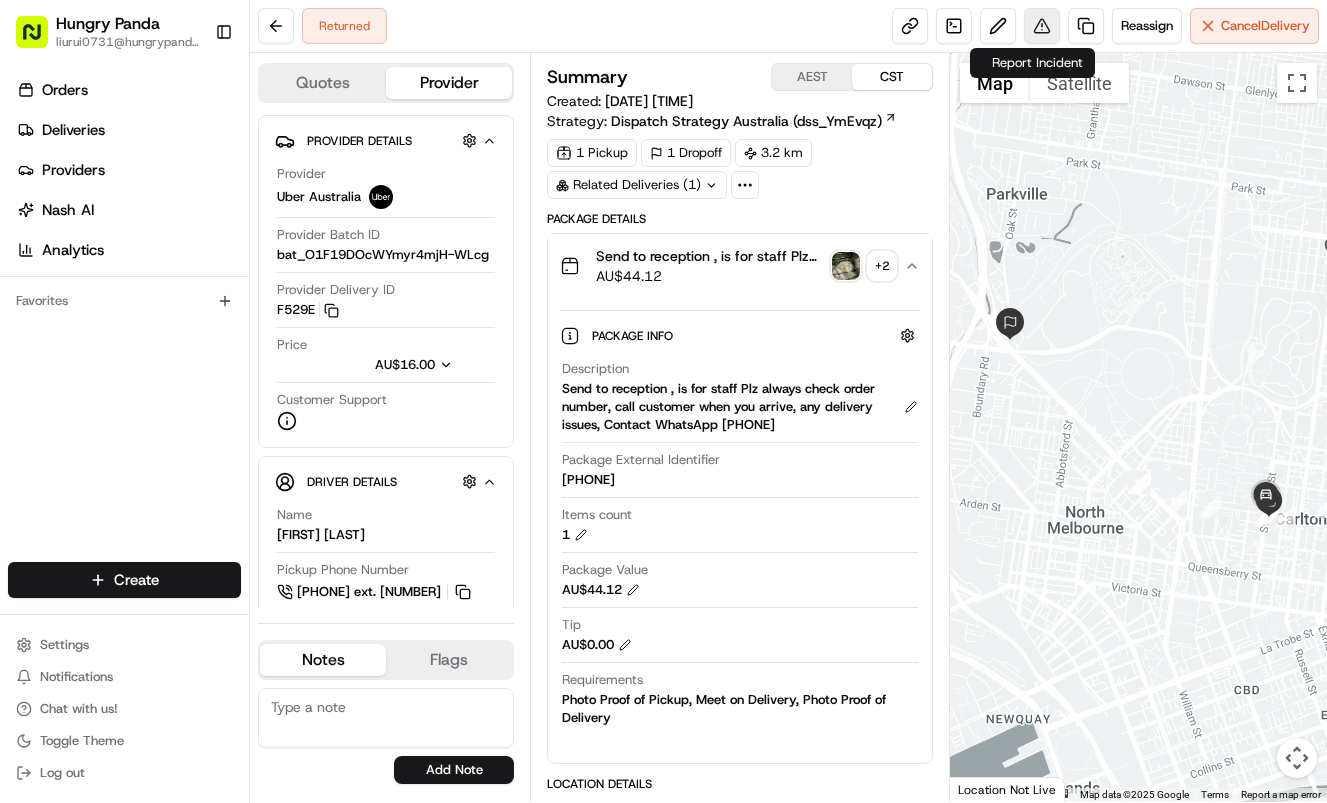 click at bounding box center [1042, 26] 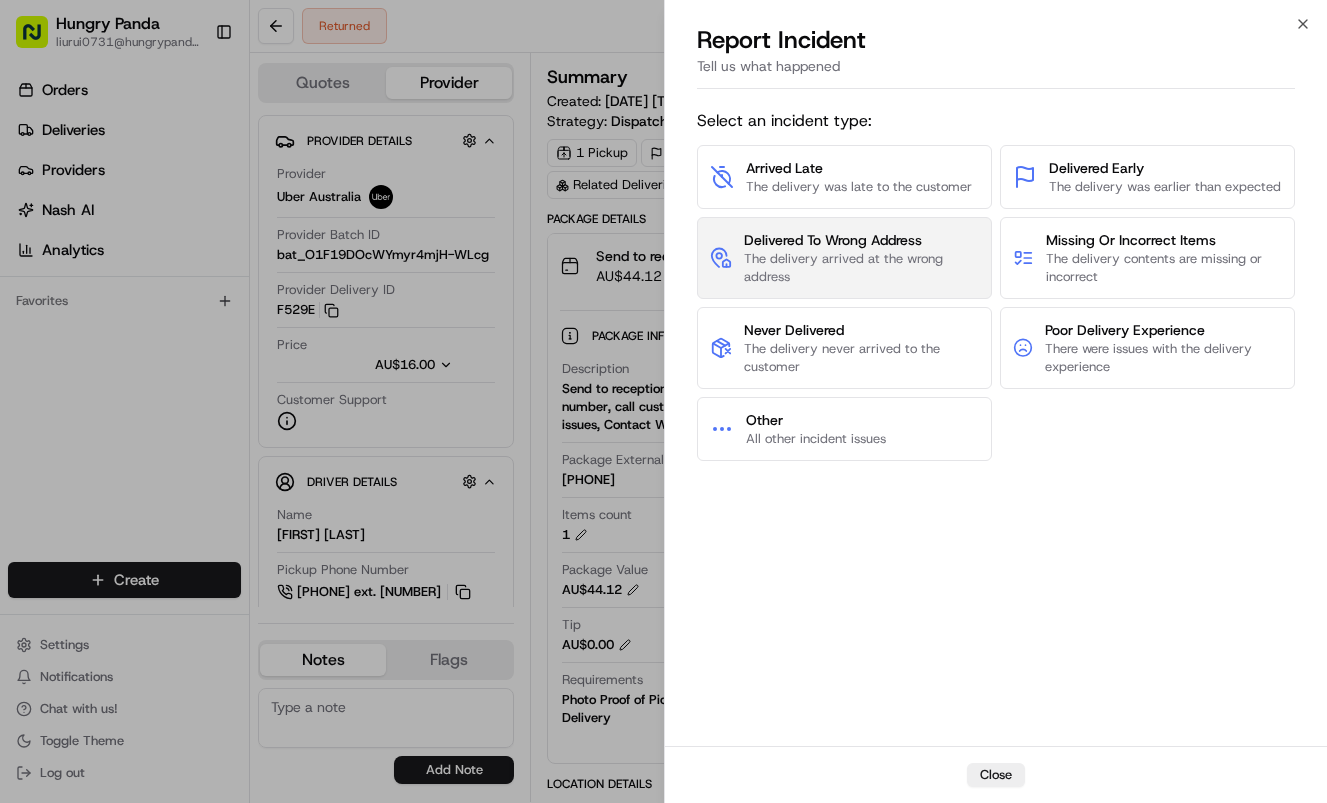 click on "The delivery arrived at the wrong address" at bounding box center [861, 268] 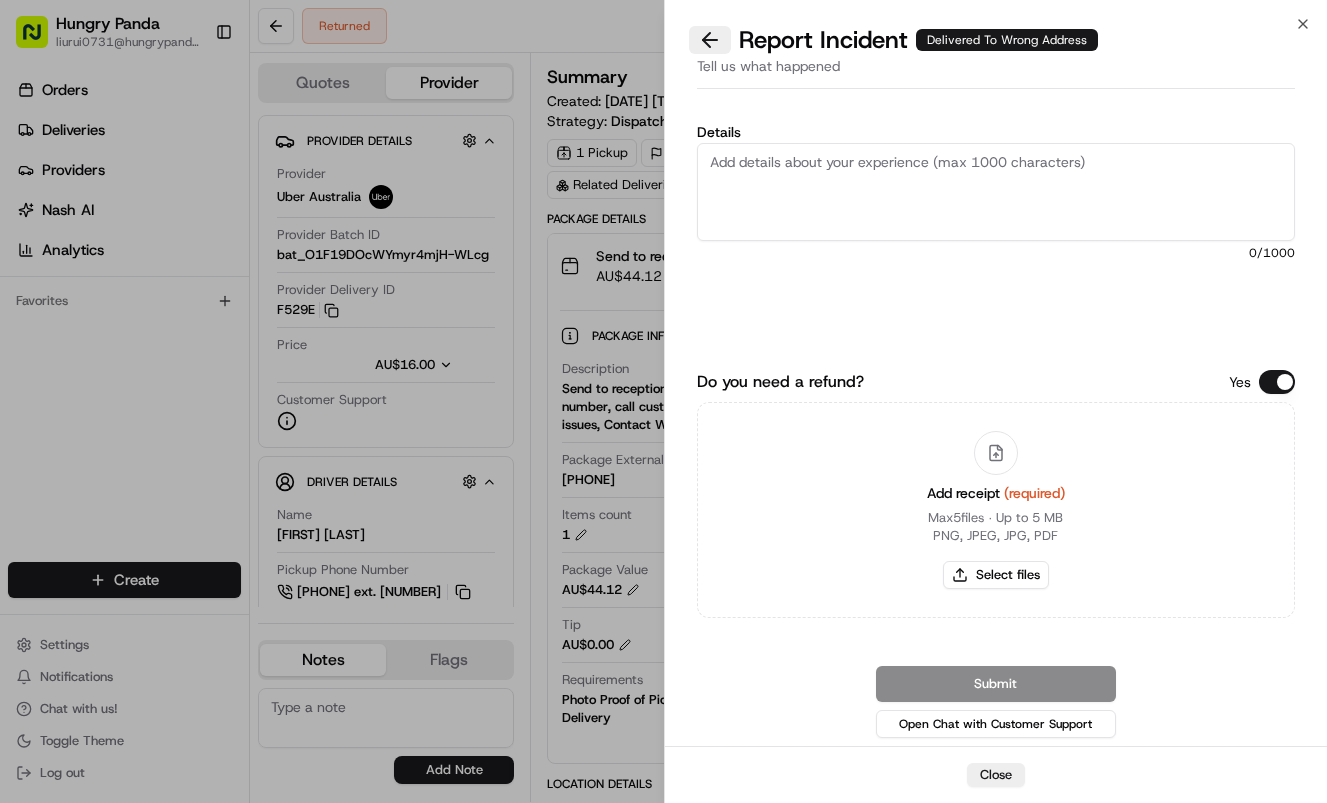 click at bounding box center [710, 40] 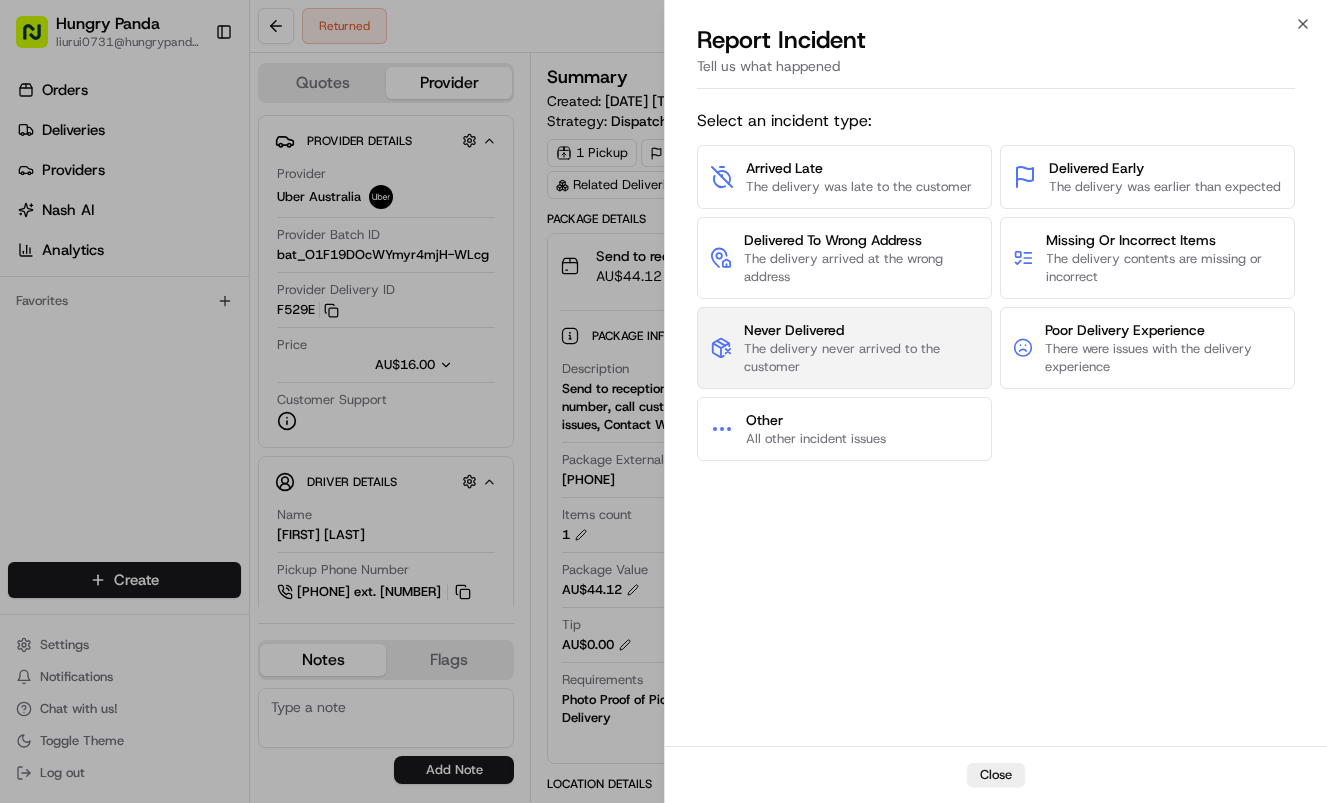 click on "The delivery never arrived to the customer" at bounding box center [861, 358] 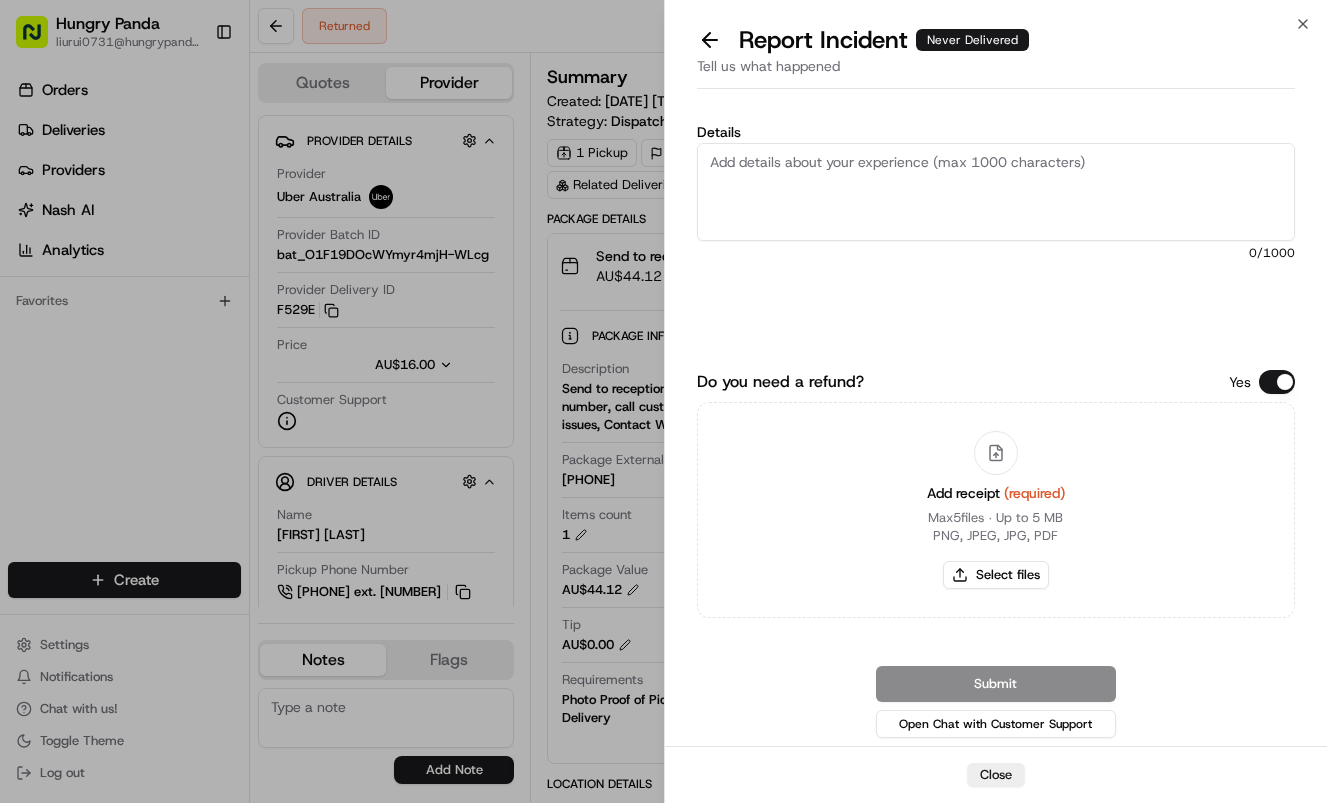 click on "Details" at bounding box center (996, 192) 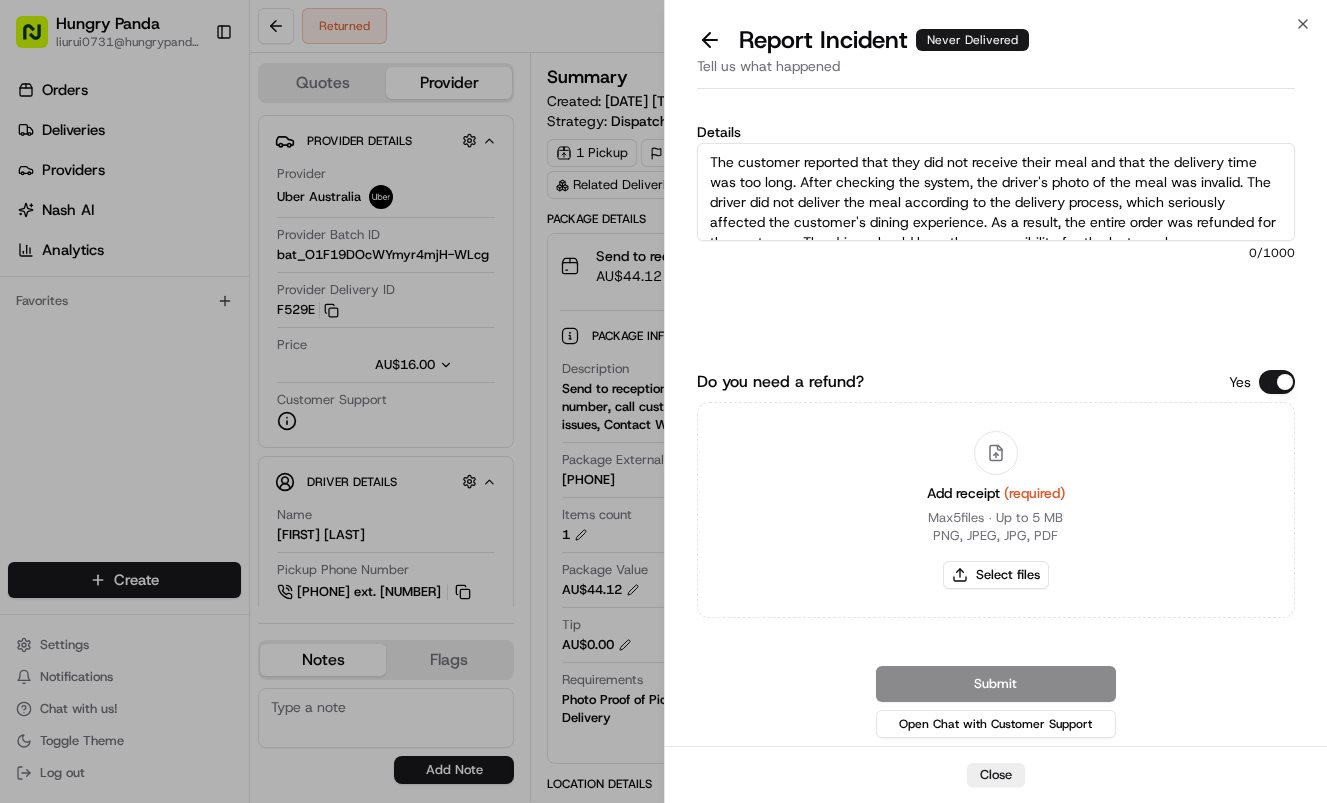 scroll, scrollTop: 11, scrollLeft: 0, axis: vertical 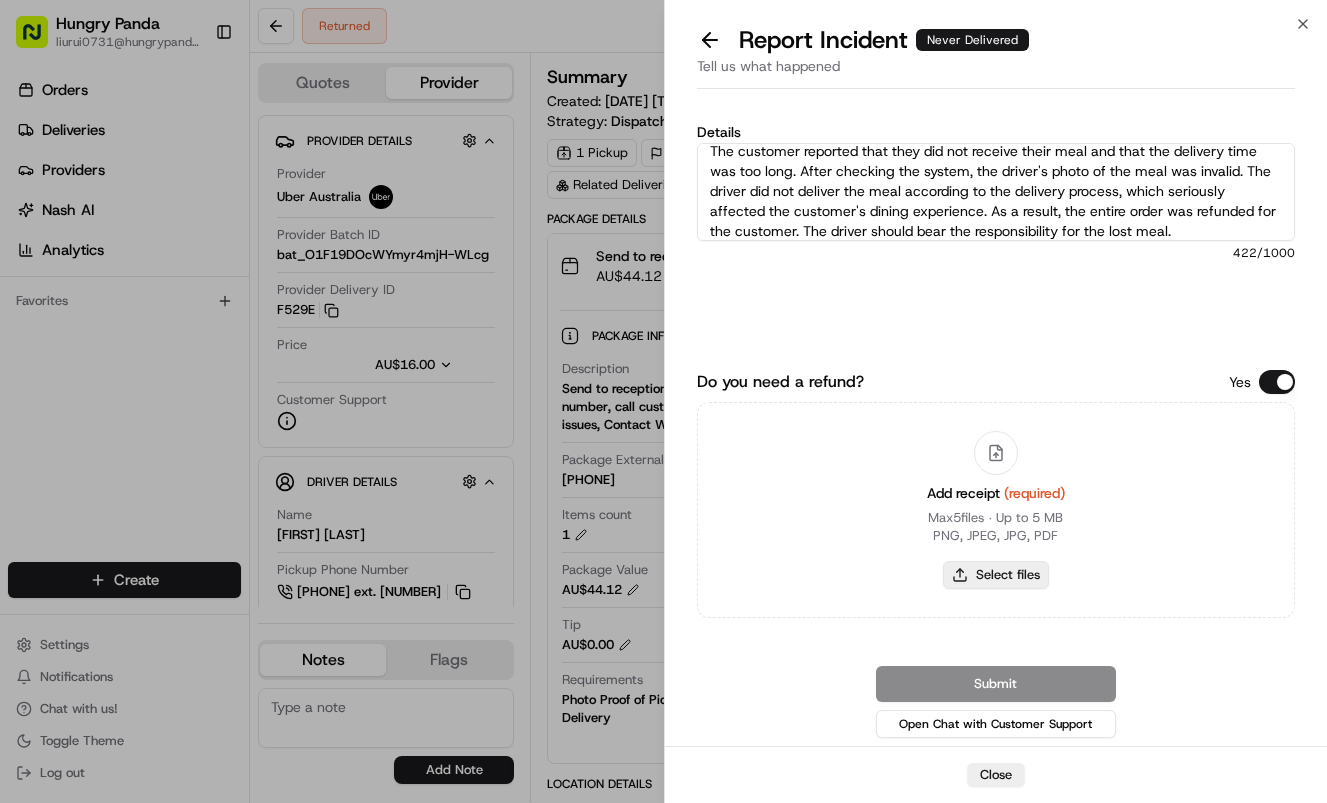 type on "The customer reported that they did not receive their meal and that the delivery time was too long. After checking the system, the driver's photo of the meal was invalid. The driver did not deliver the meal according to the delivery process, which seriously affected the customer's dining experience. As a result, the entire order was refunded for the customer. The driver should bear the responsibility for the lost meal." 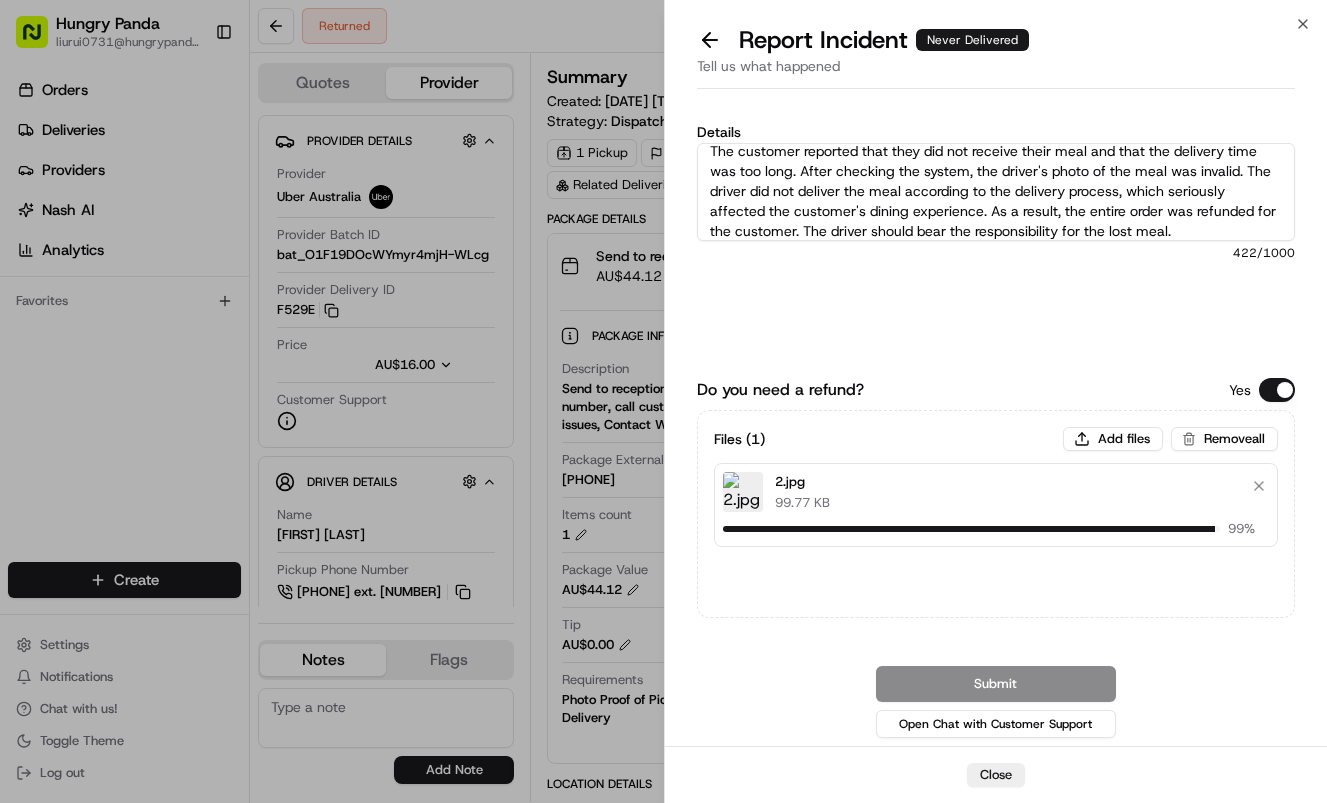 type 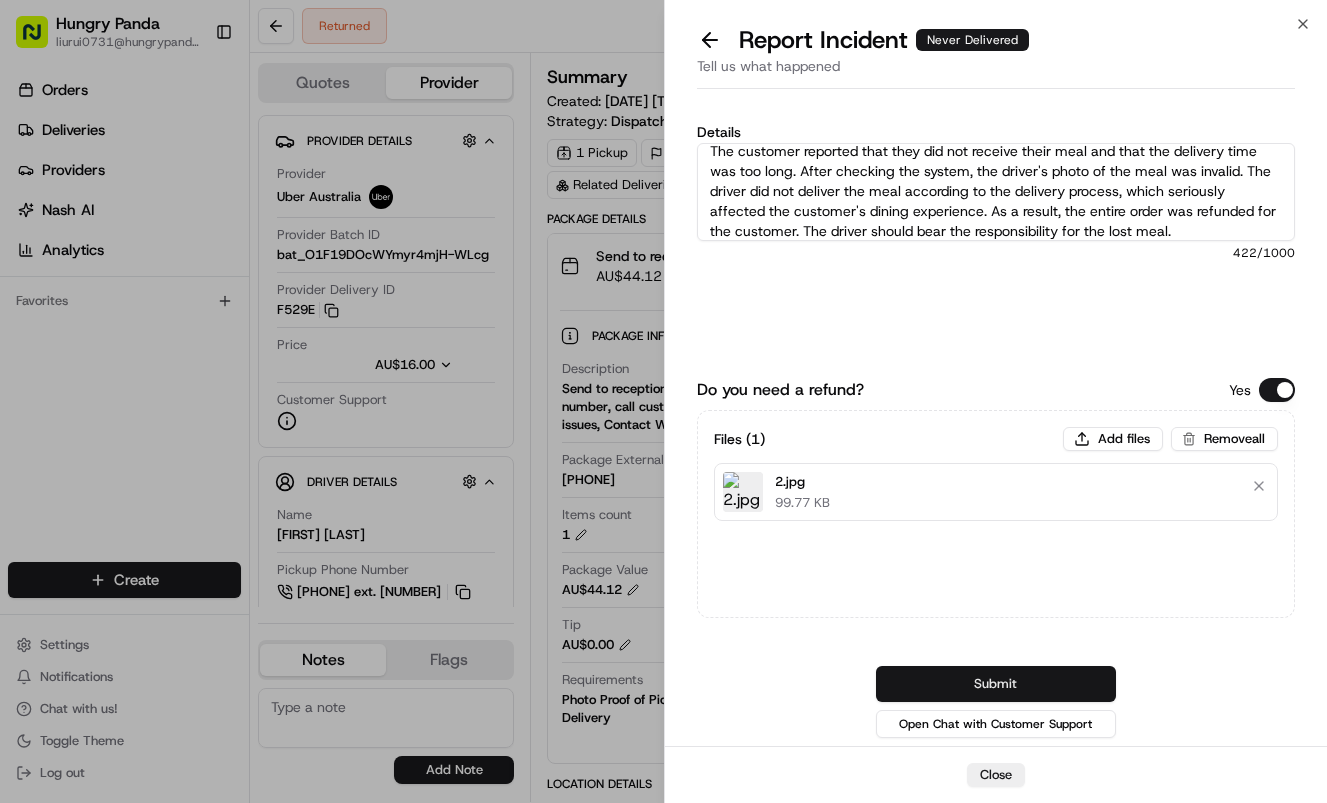 click on "Submit" at bounding box center (996, 684) 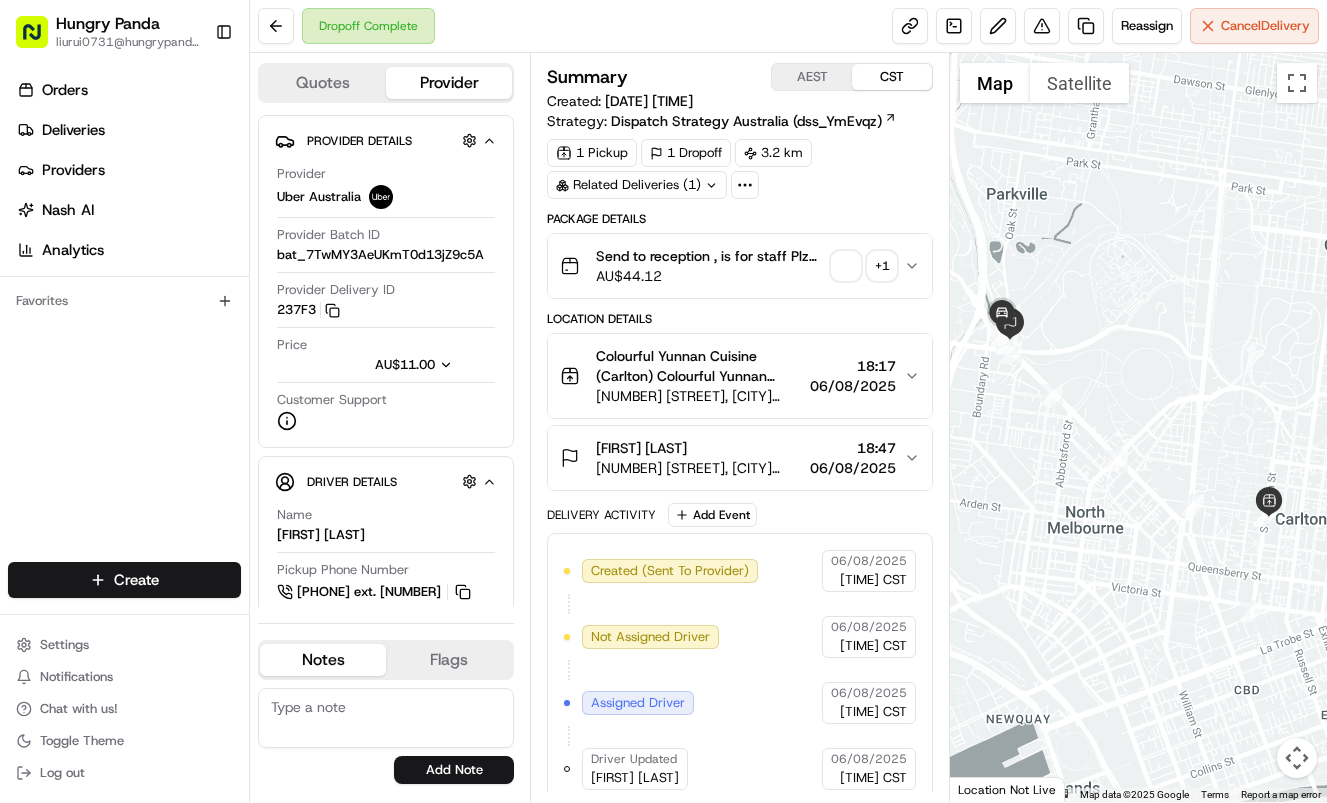 scroll, scrollTop: 0, scrollLeft: 0, axis: both 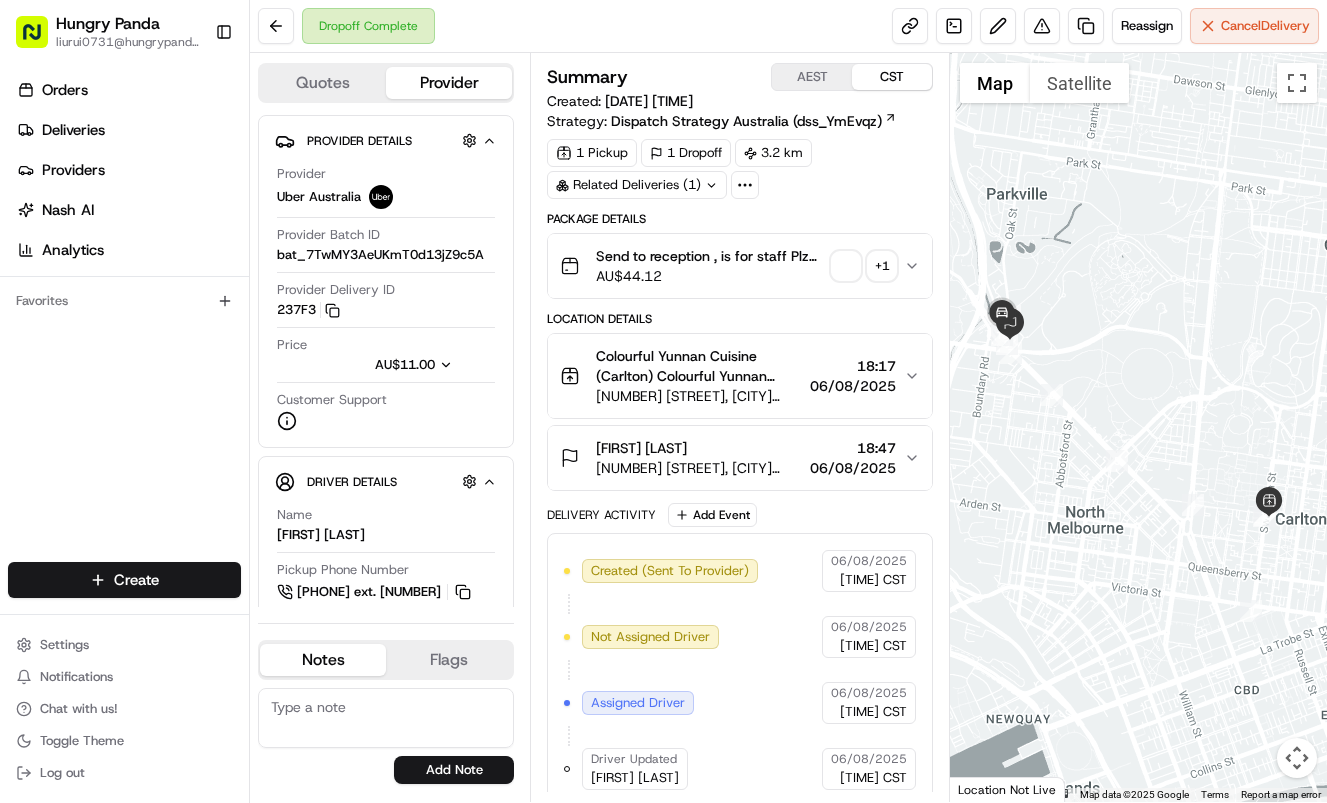 click on "1   Pickup 1   Dropoff 3.2 km Related Deliveries   (1)" at bounding box center (740, 169) 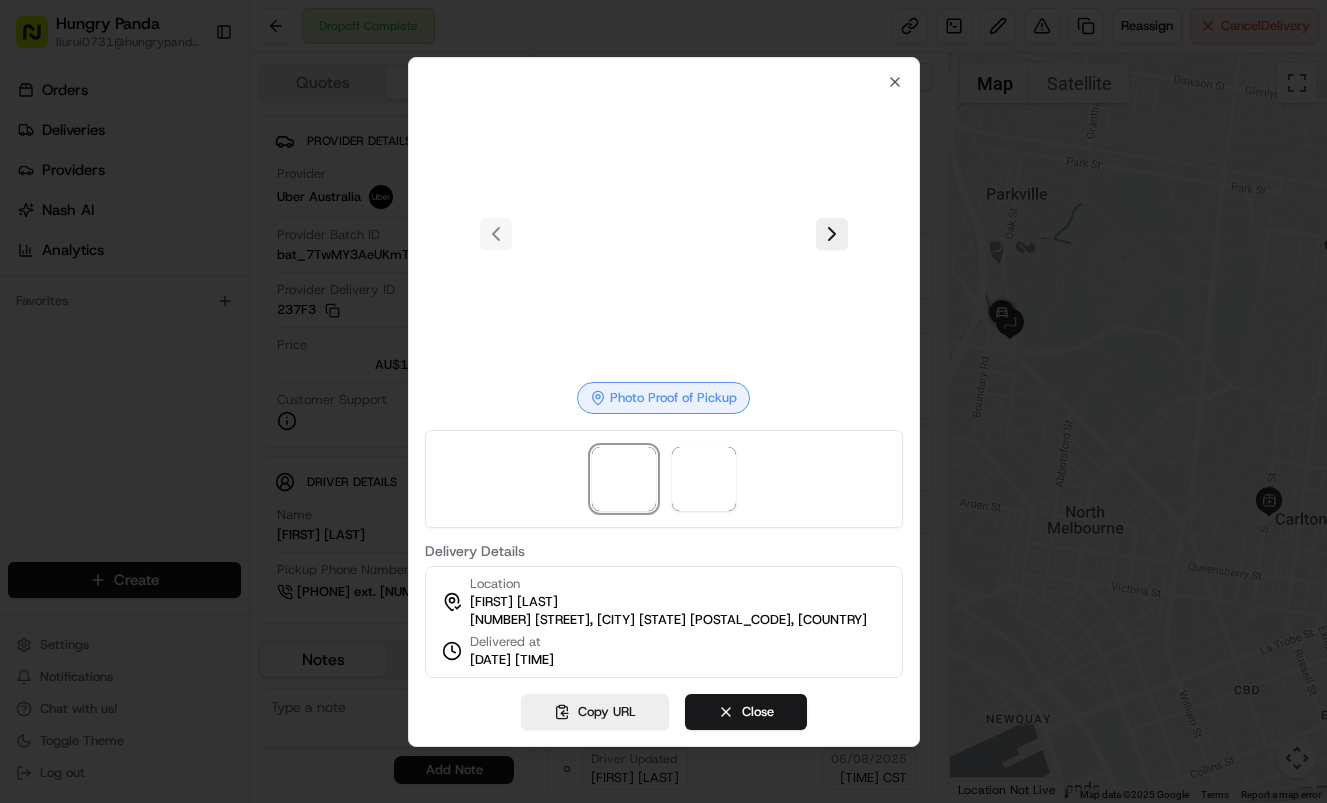 click at bounding box center (663, 401) 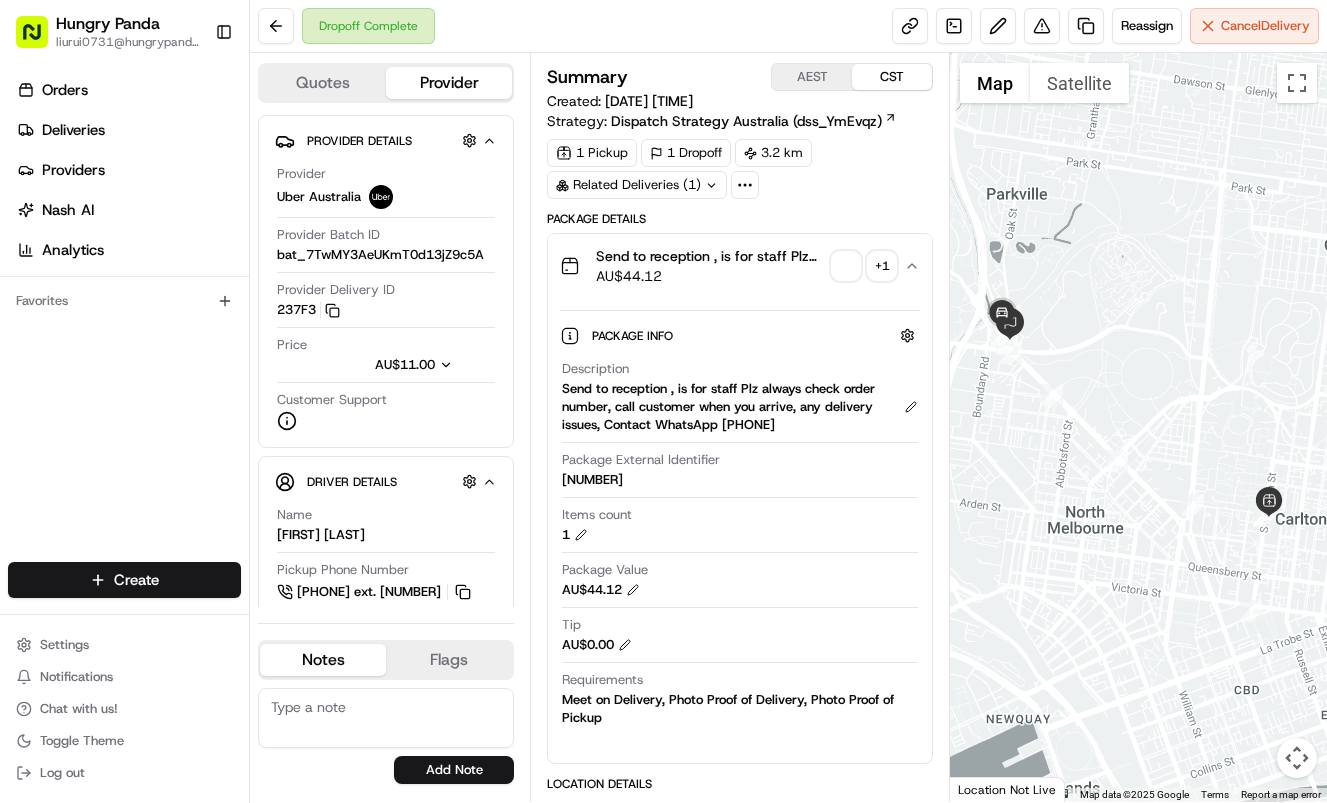 click at bounding box center (846, 266) 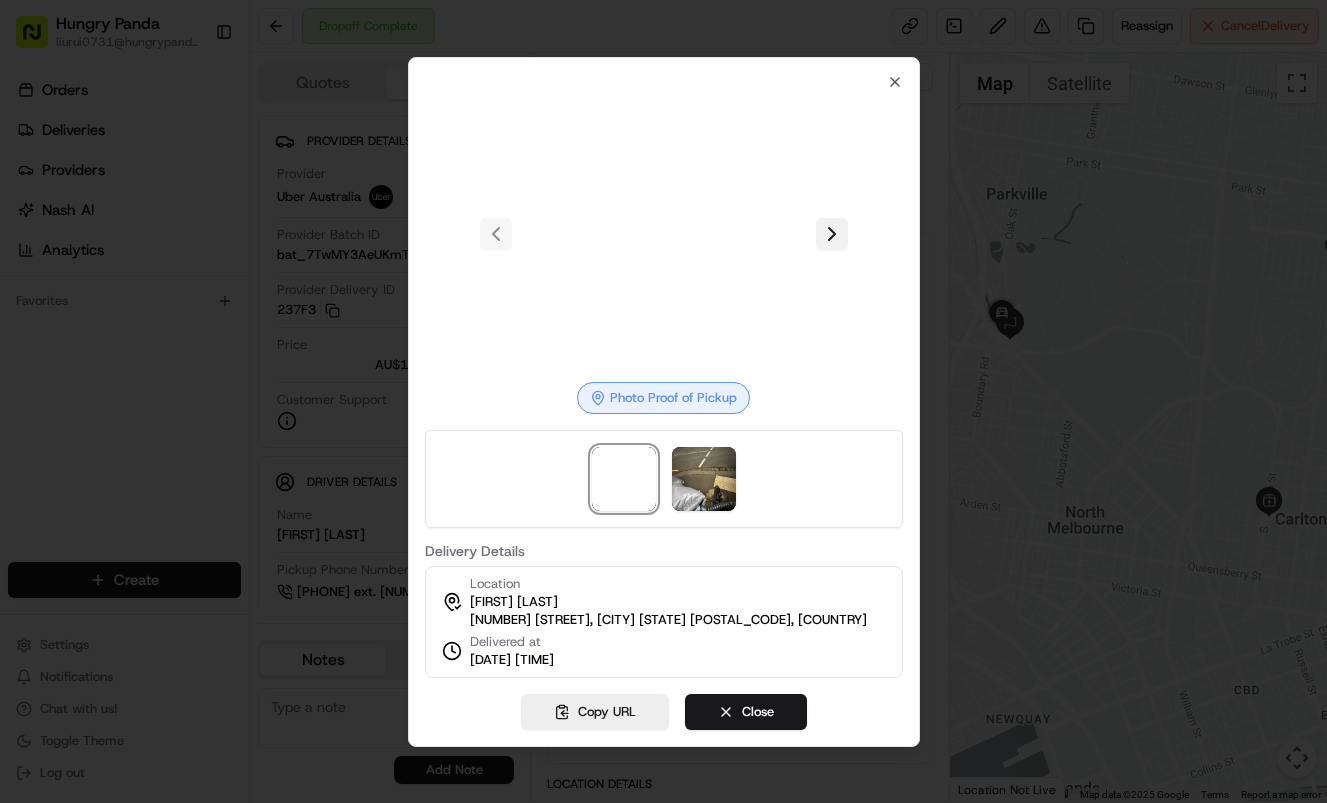 click at bounding box center [832, 234] 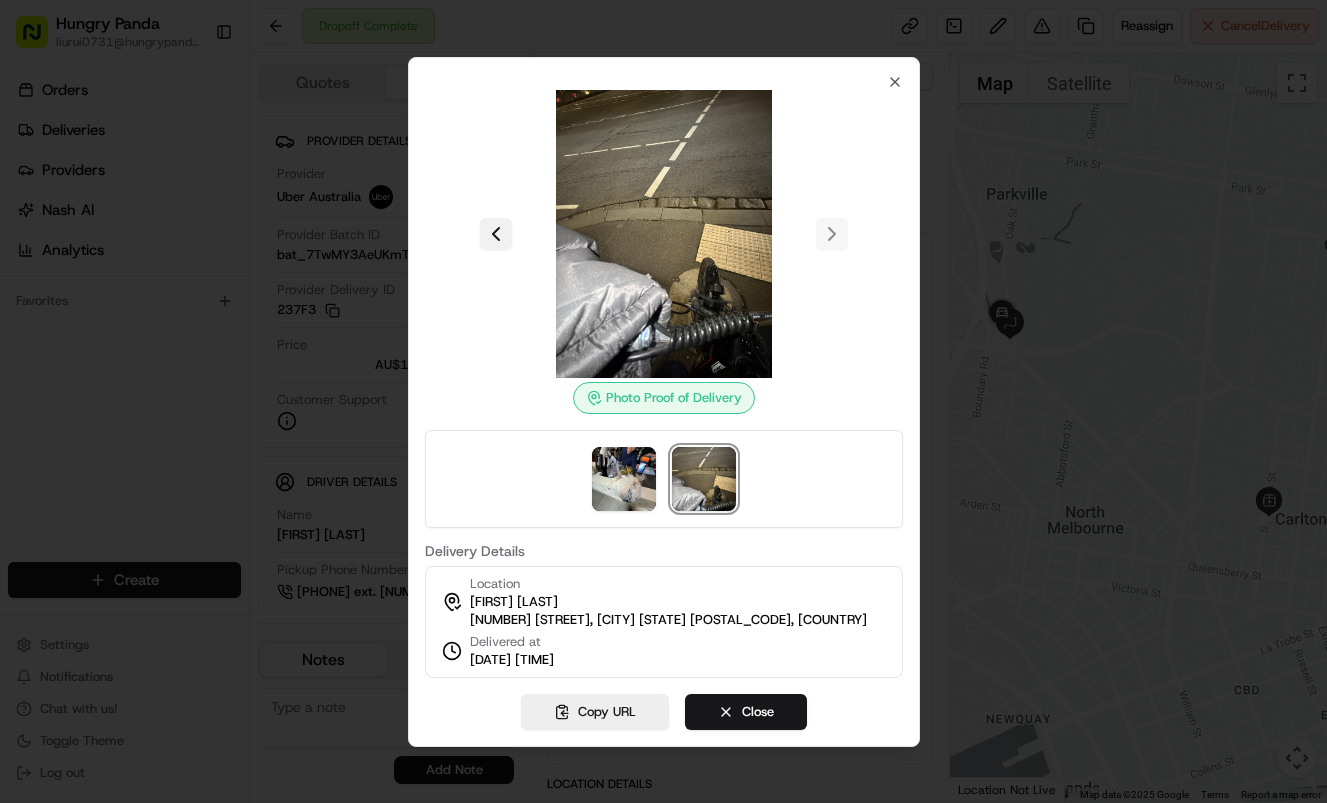 click at bounding box center (496, 234) 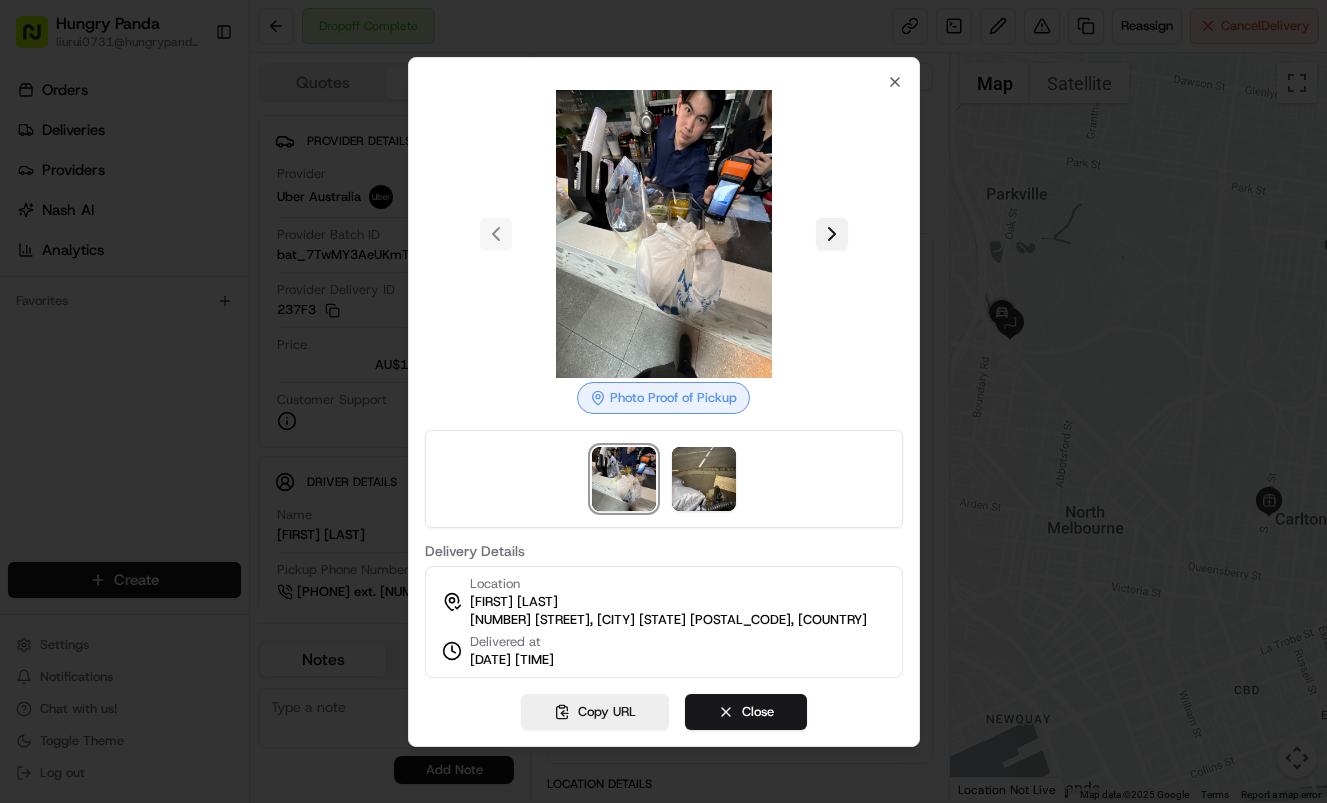 click at bounding box center [832, 234] 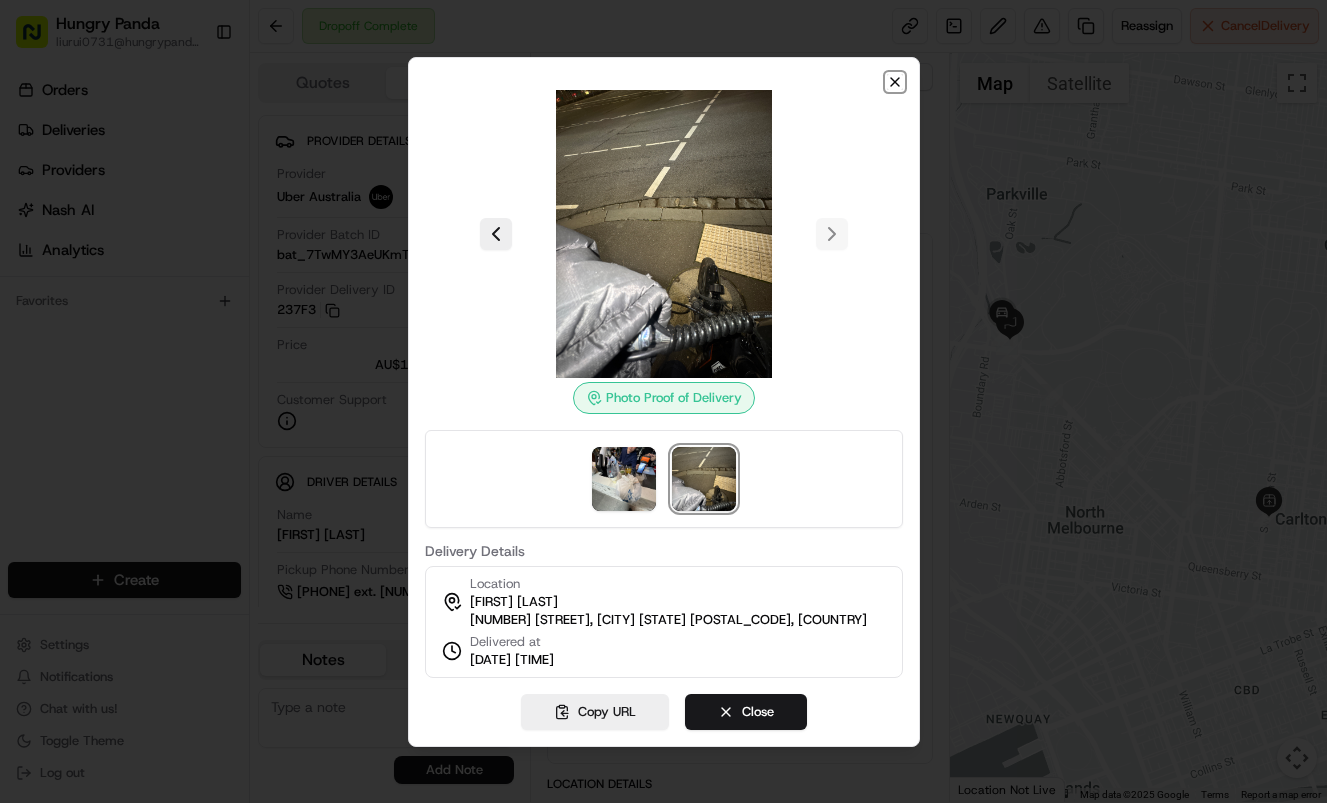 drag, startPoint x: 894, startPoint y: 74, endPoint x: 994, endPoint y: 2, distance: 123.22337 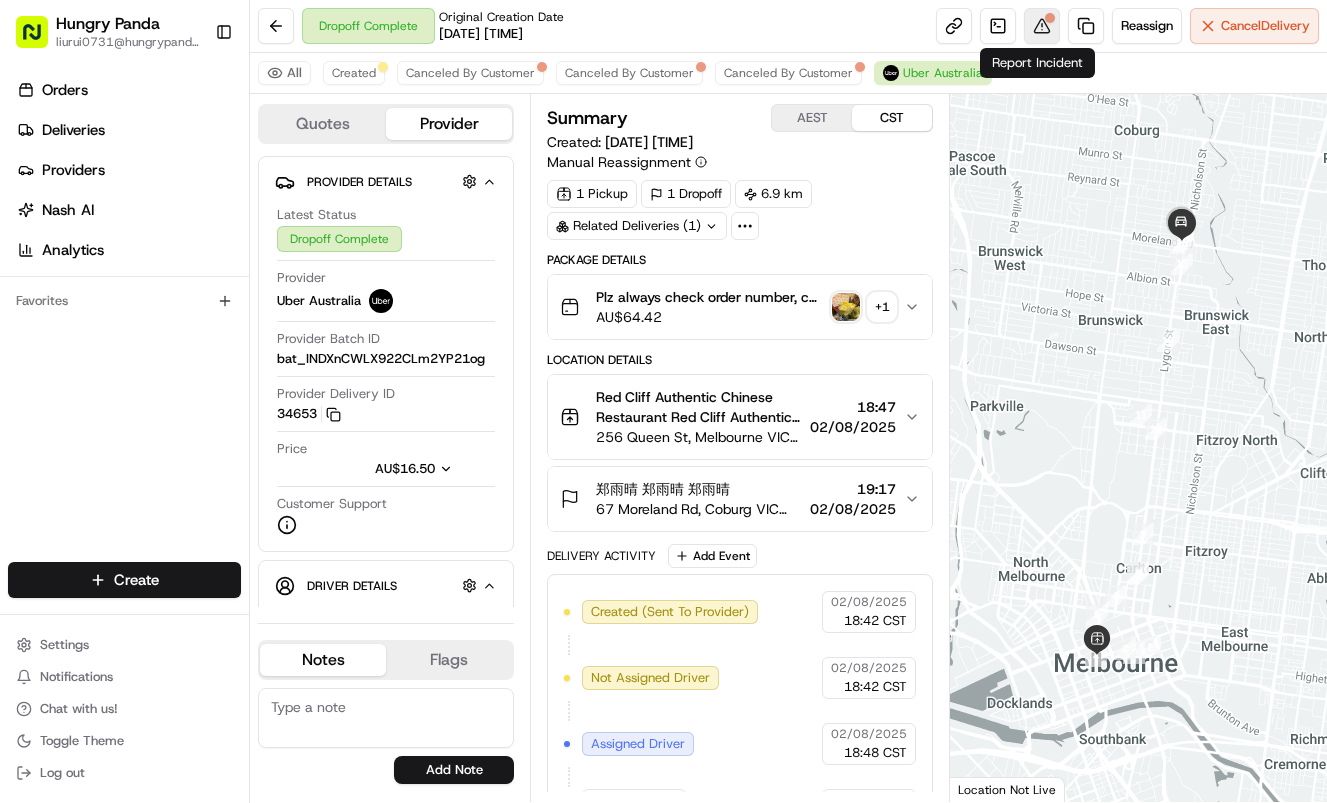 scroll, scrollTop: 0, scrollLeft: 0, axis: both 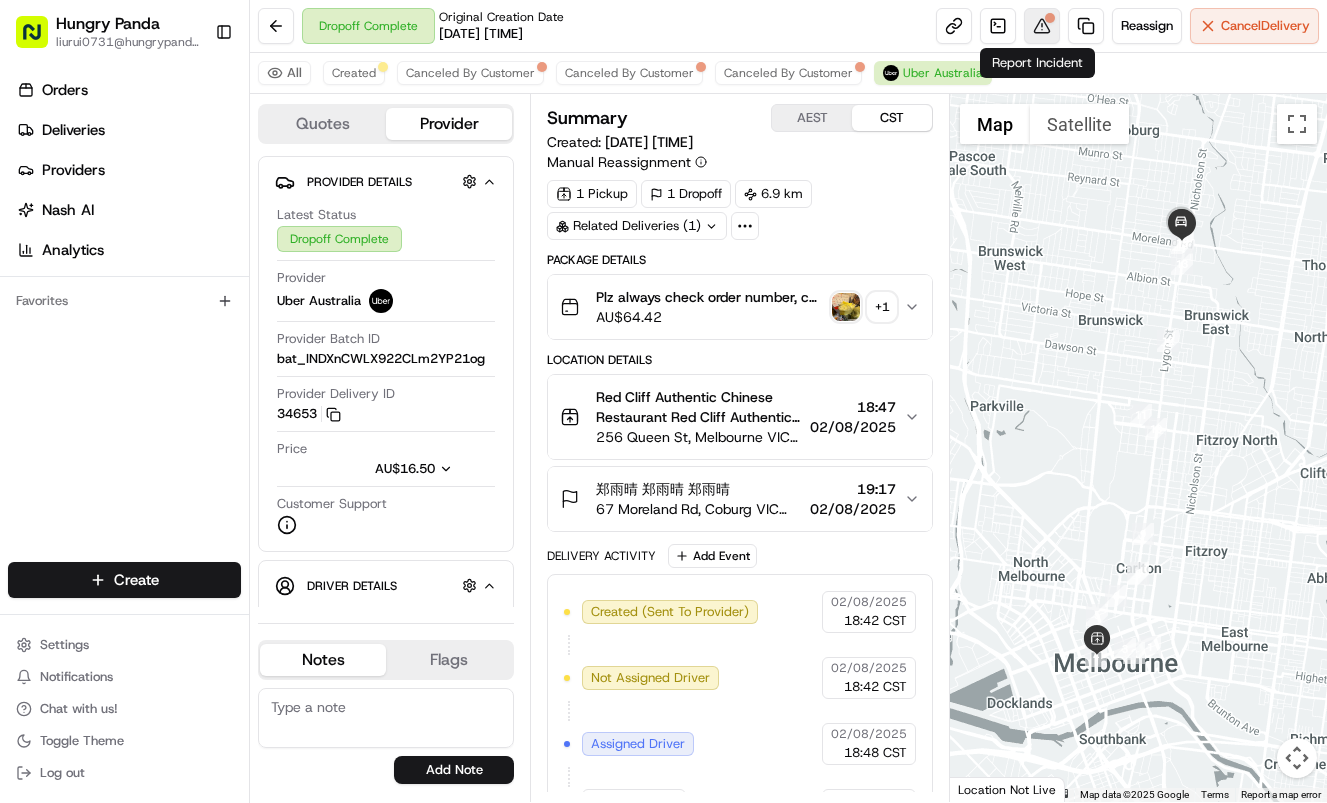 click at bounding box center [1042, 26] 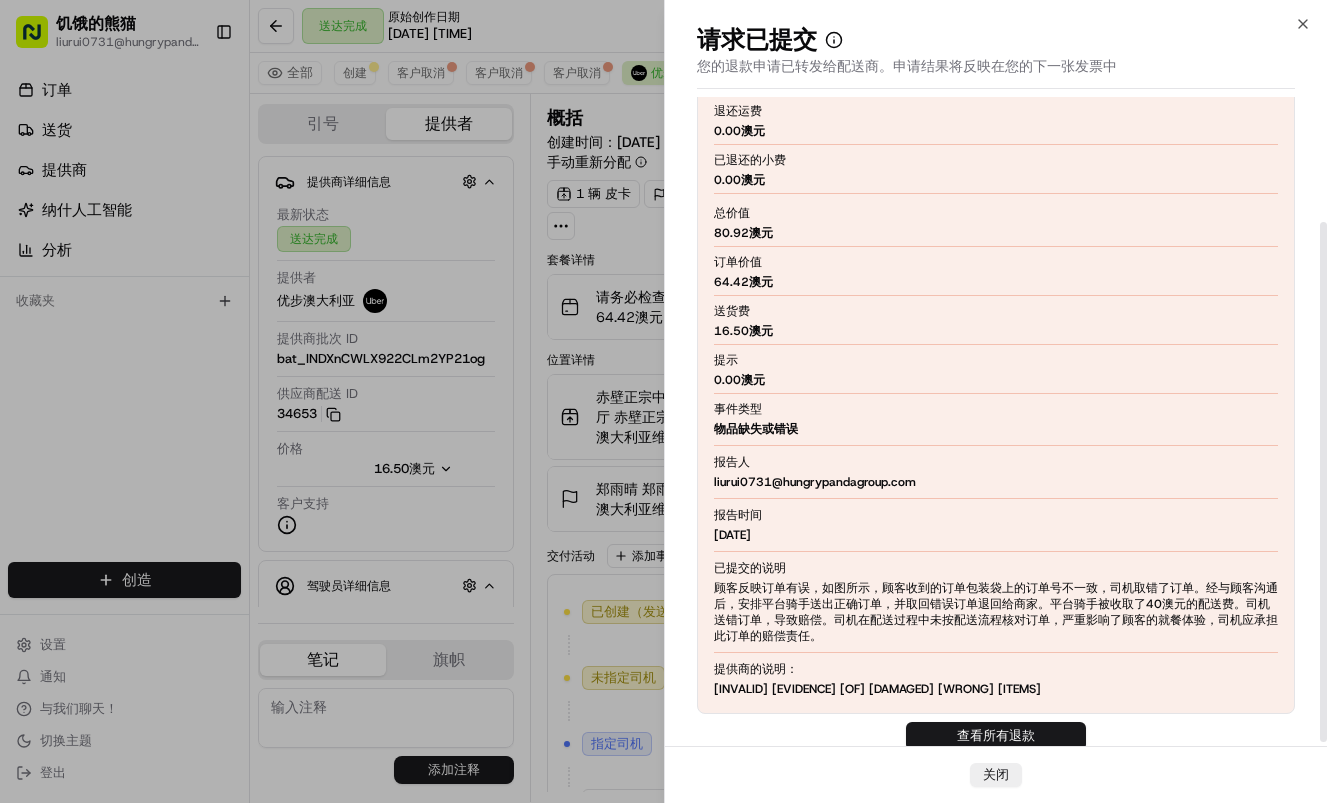 scroll, scrollTop: 161, scrollLeft: 0, axis: vertical 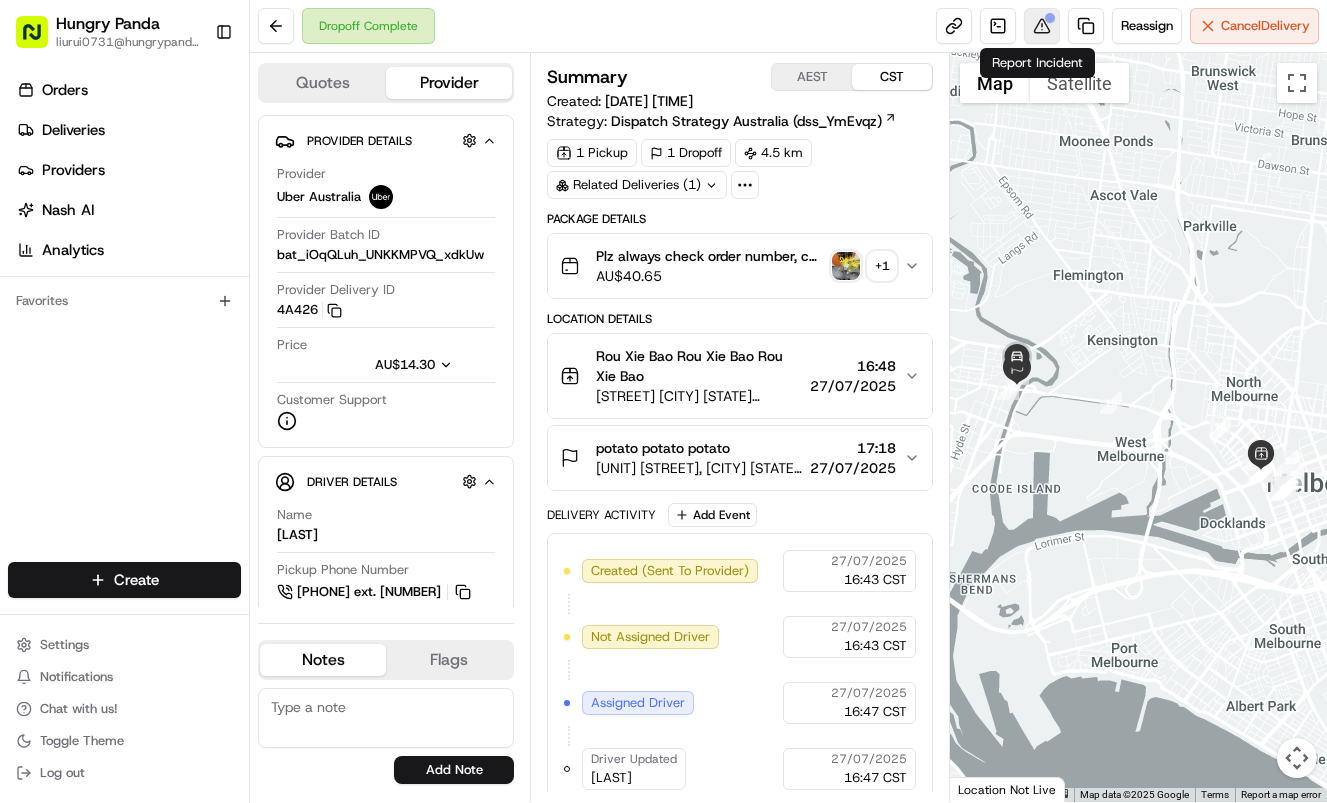 click at bounding box center [1050, 18] 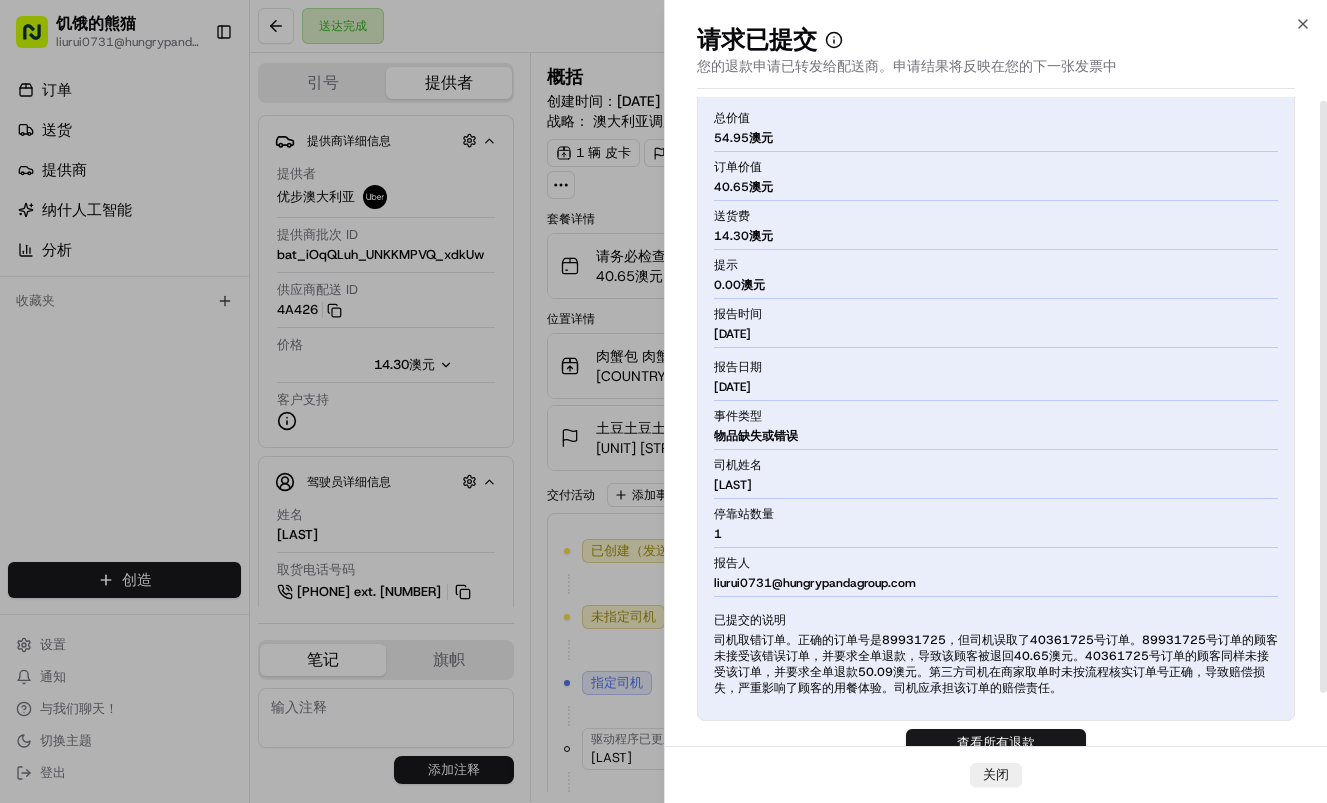 scroll, scrollTop: 63, scrollLeft: 0, axis: vertical 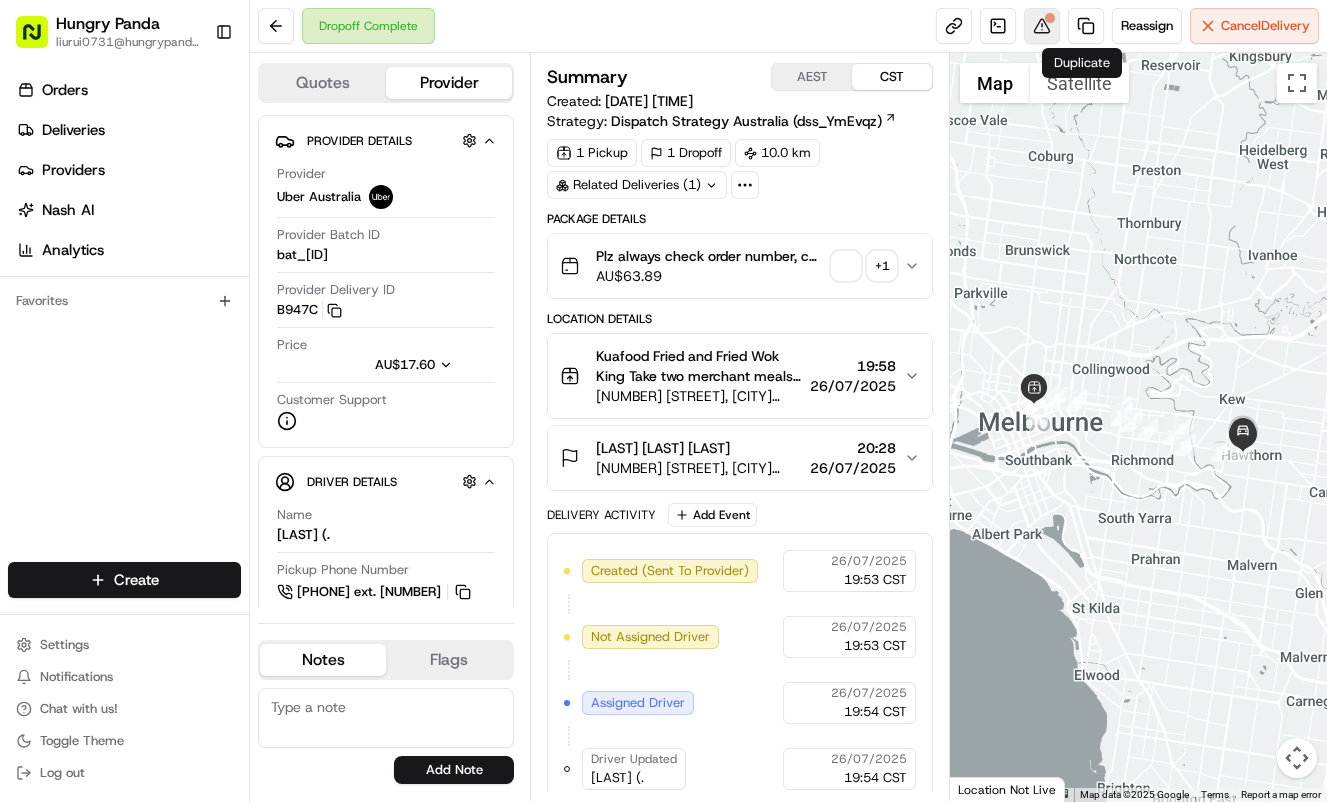 click at bounding box center [1042, 26] 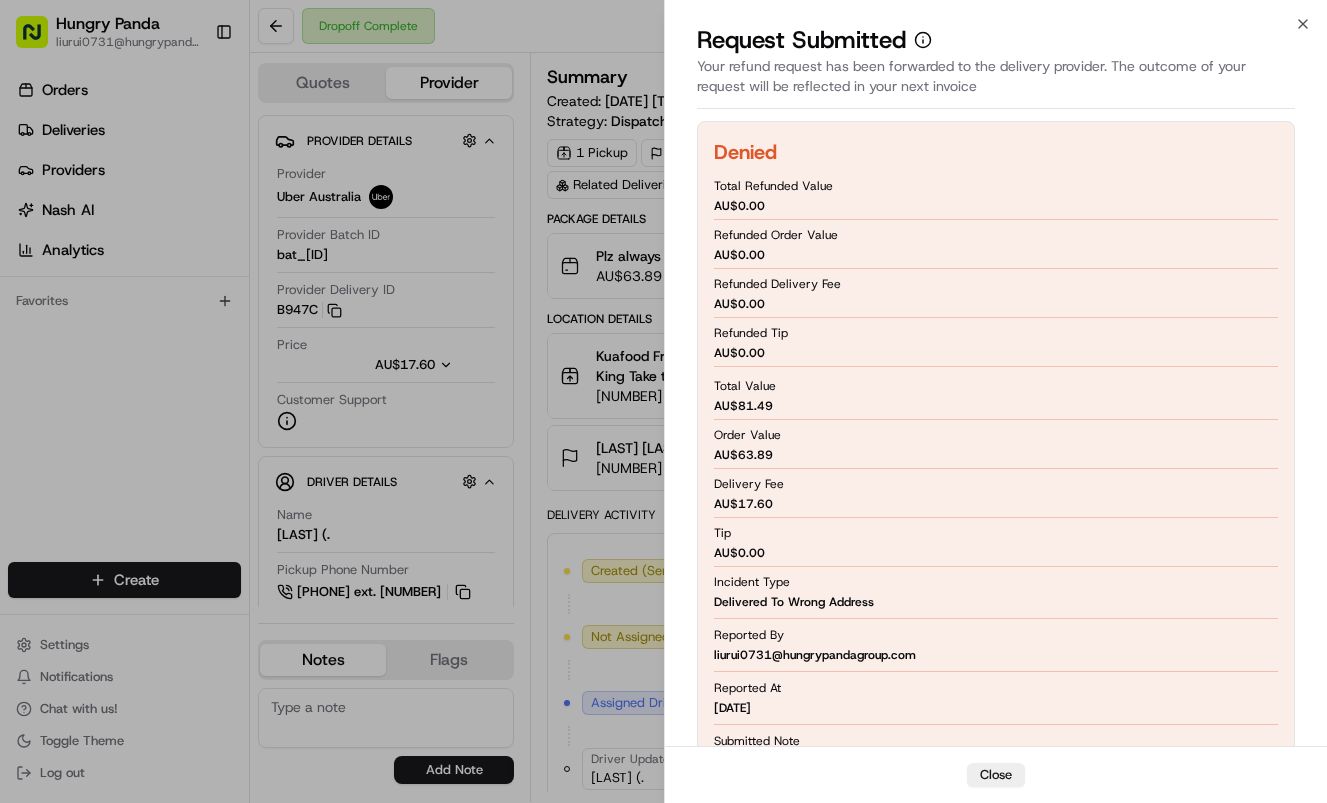 scroll, scrollTop: 0, scrollLeft: 0, axis: both 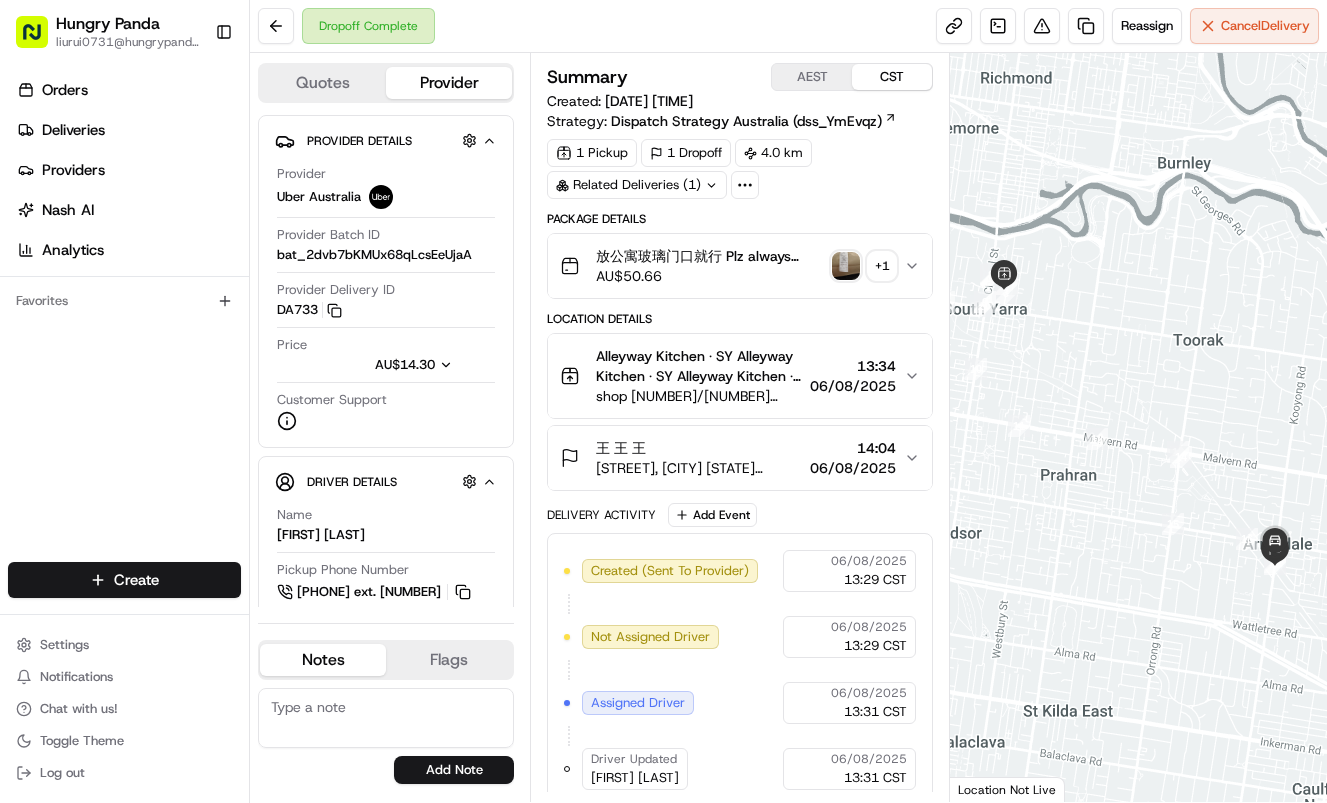 click 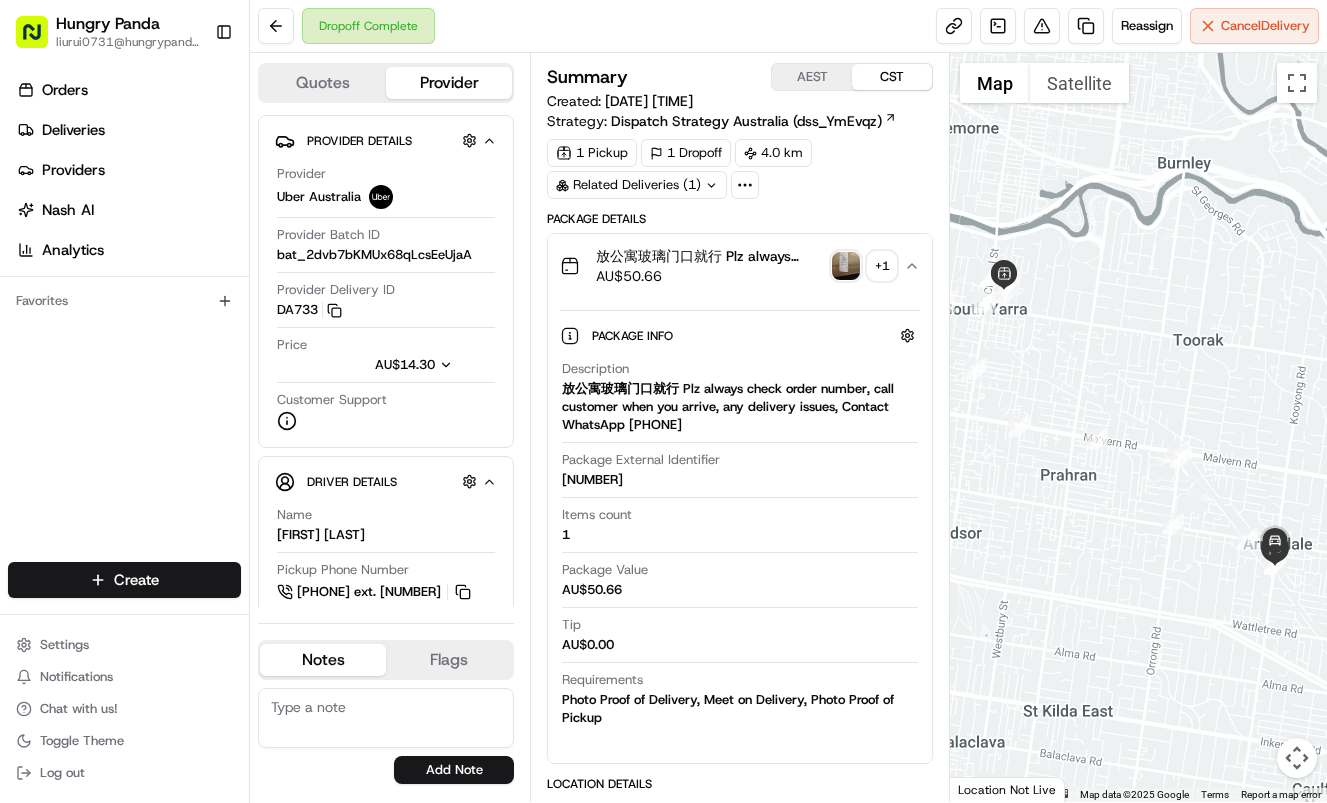 type 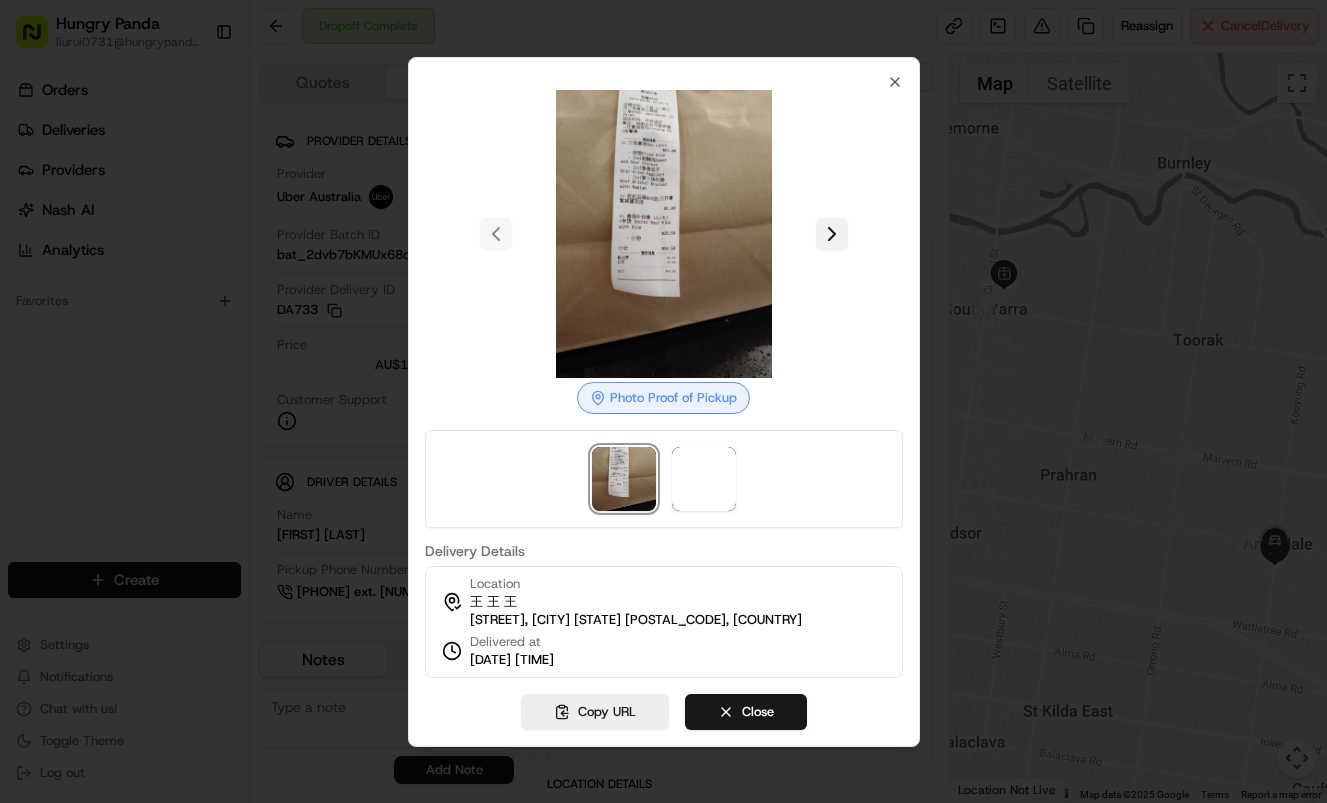 click at bounding box center (832, 234) 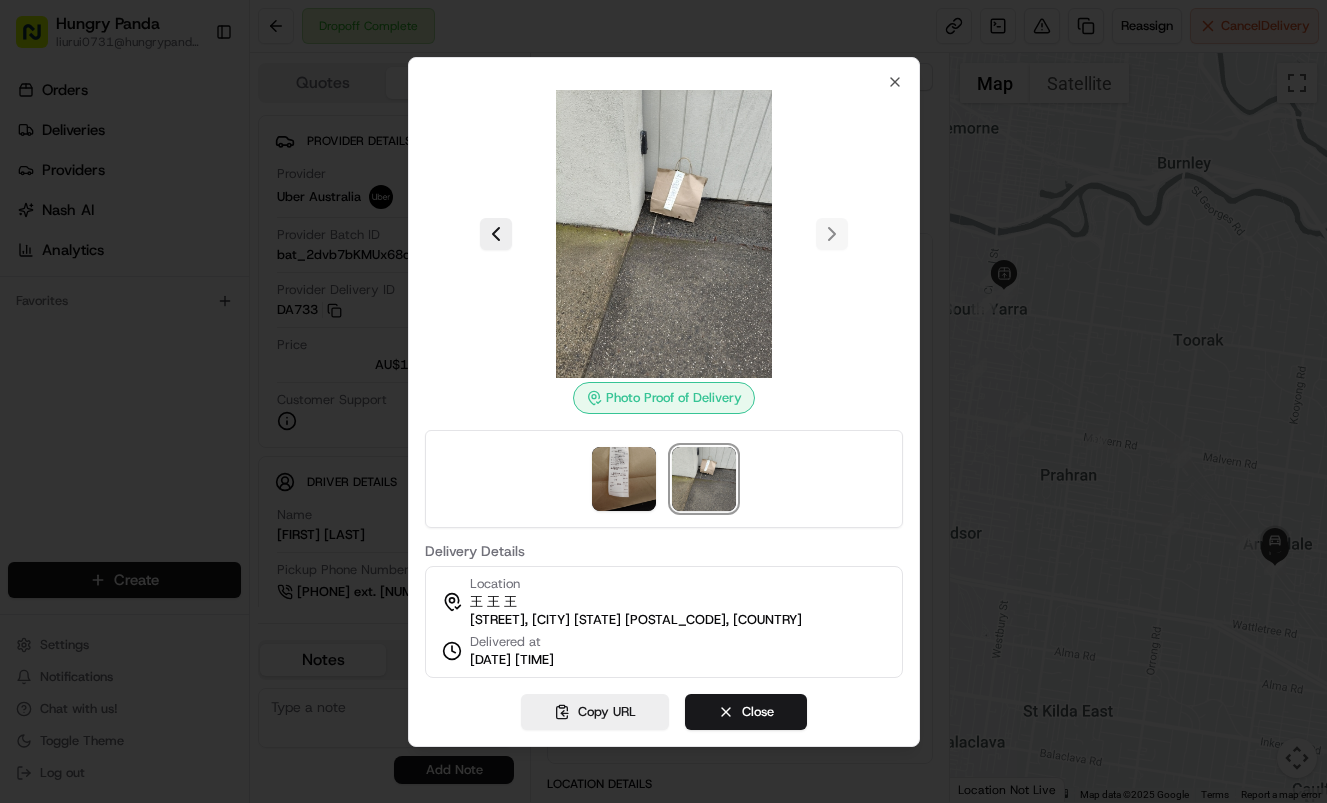 click at bounding box center (664, 234) 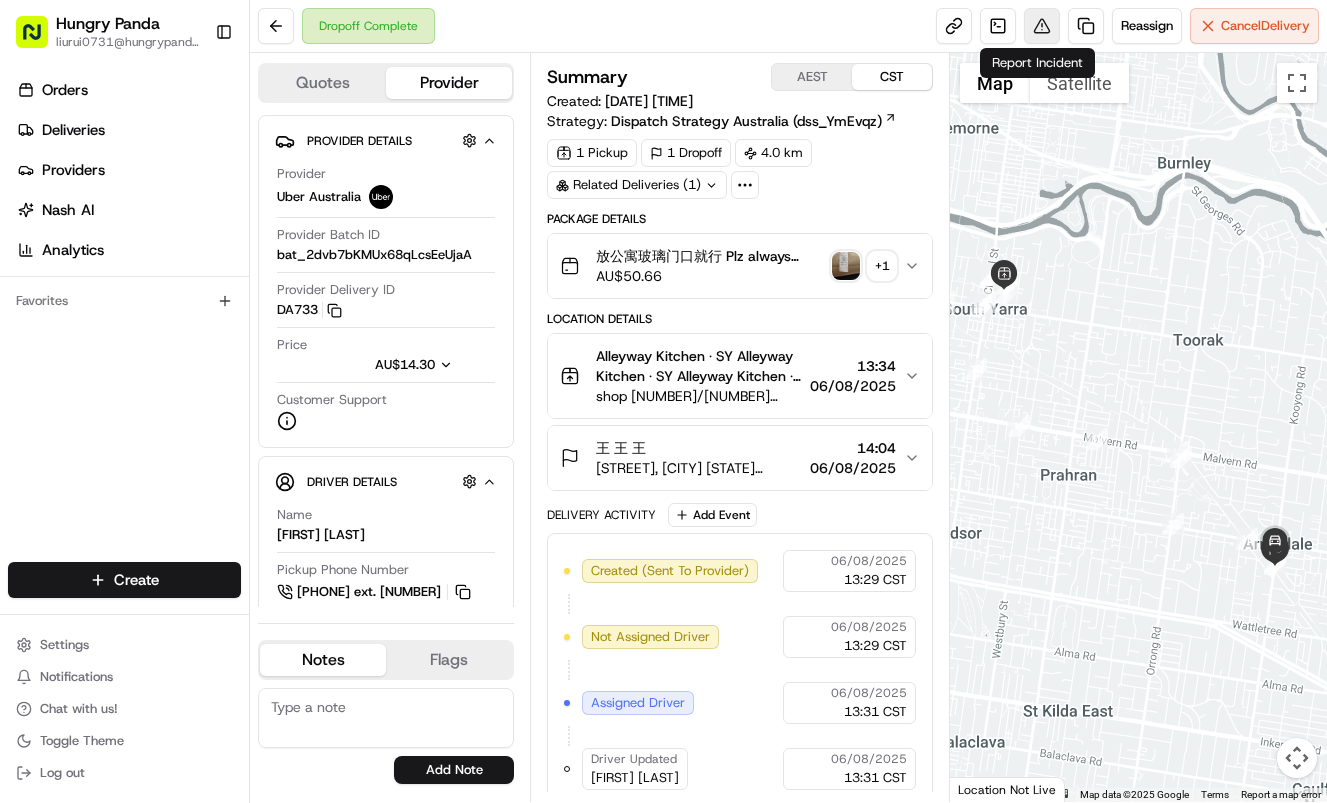 click at bounding box center (1042, 26) 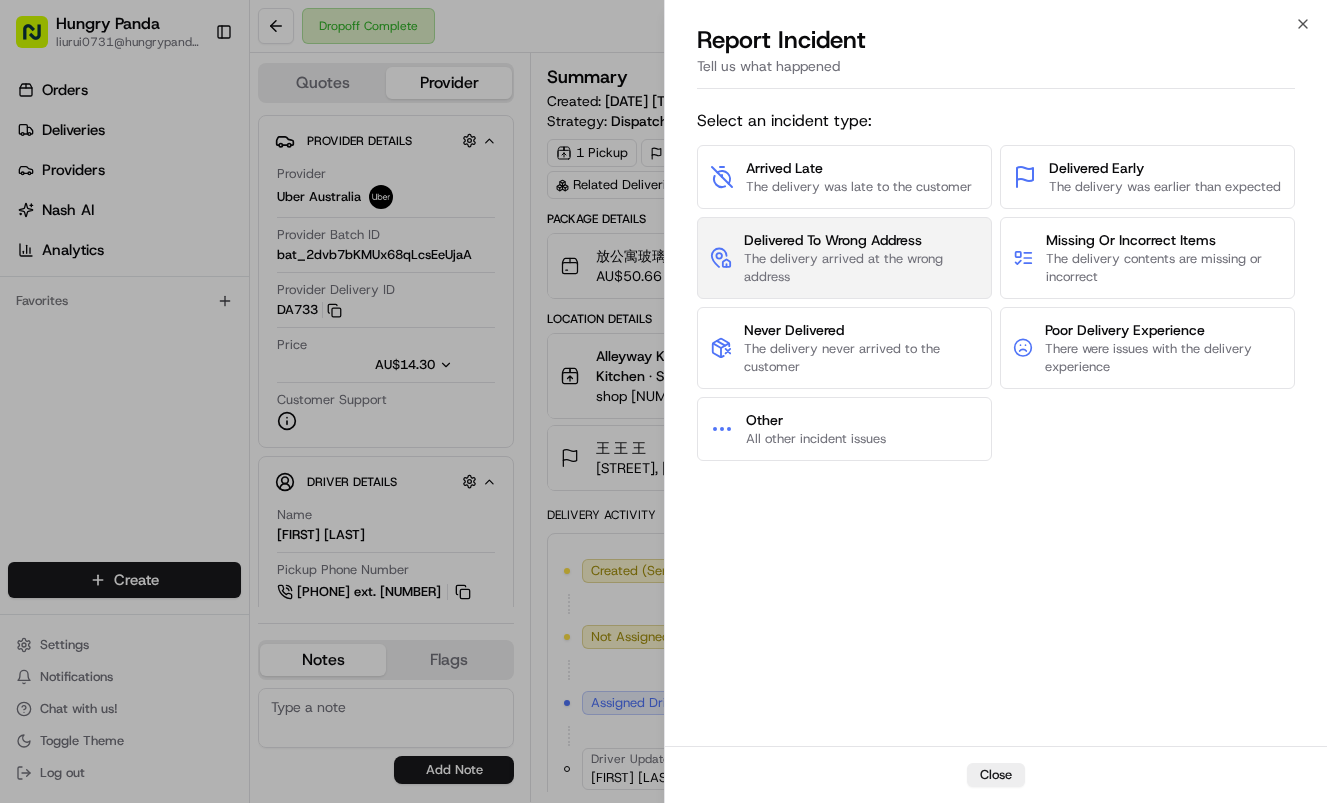 click on "The delivery arrived at the wrong address" at bounding box center (861, 268) 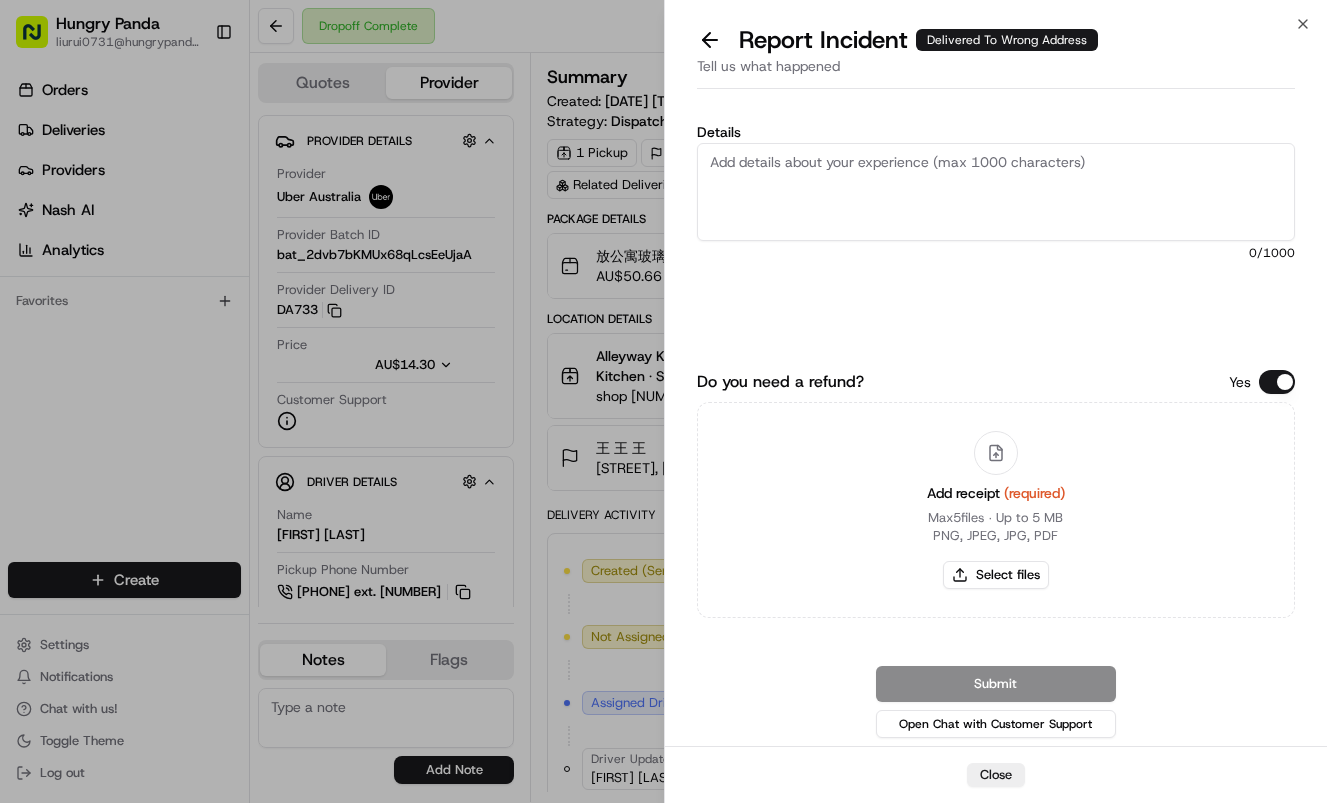 click on "Details" at bounding box center (996, 192) 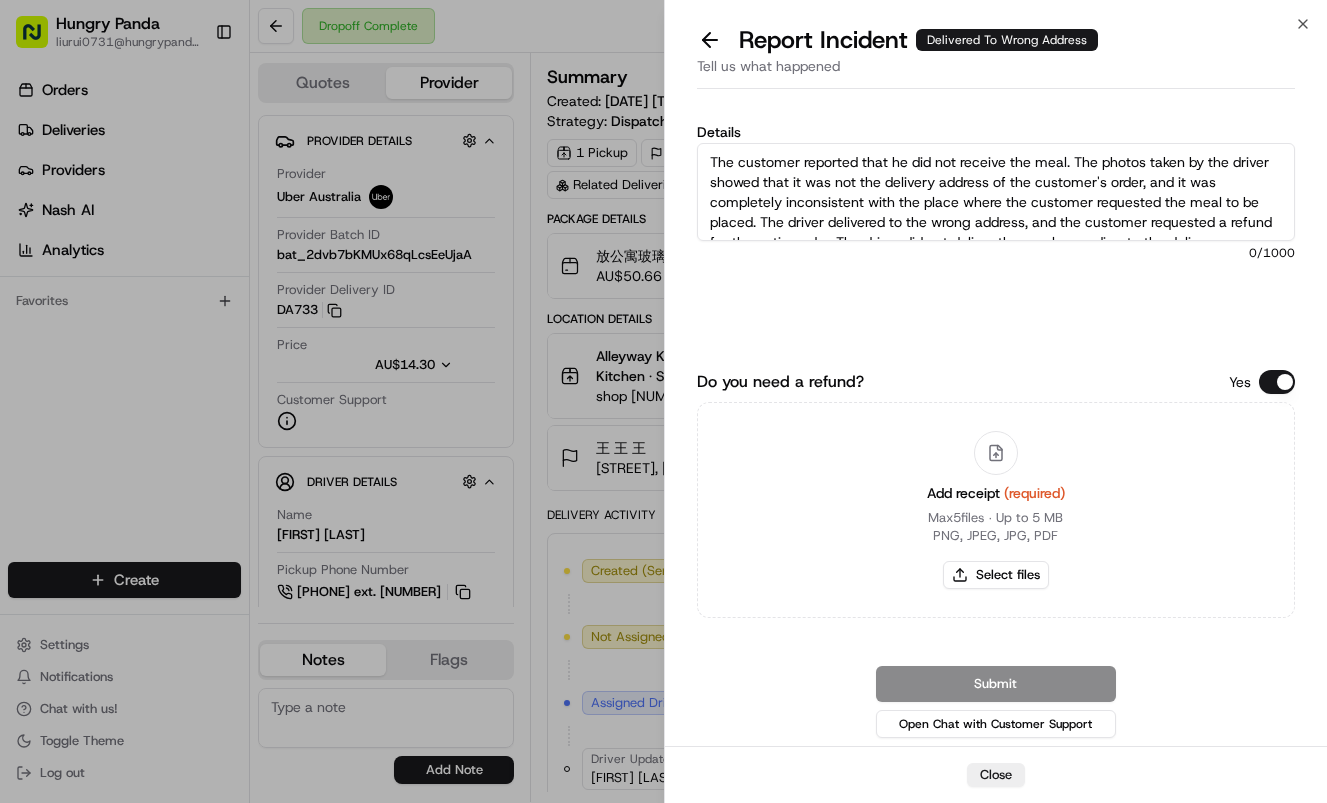scroll, scrollTop: 51, scrollLeft: 0, axis: vertical 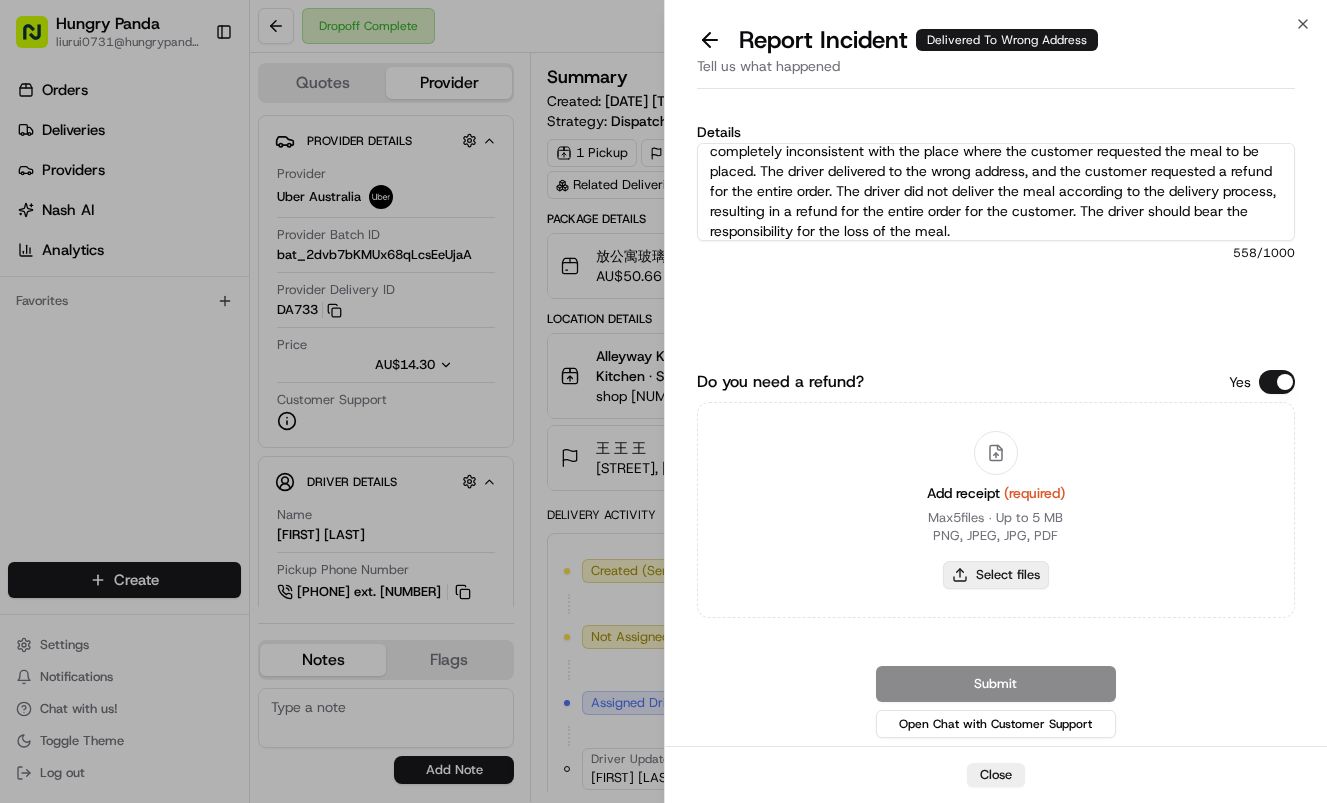 type on "The customer reported that he did not receive the meal. The photos taken by the driver showed that it was not the delivery address of the customer's order, and it was completely inconsistent with the place where the customer requested the meal to be placed. The driver delivered to the wrong address, and the customer requested a refund for the entire order. The driver did not deliver the meal according to the delivery process, resulting in a refund for the entire order for the customer. The driver should bear the responsibility for the loss of the meal." 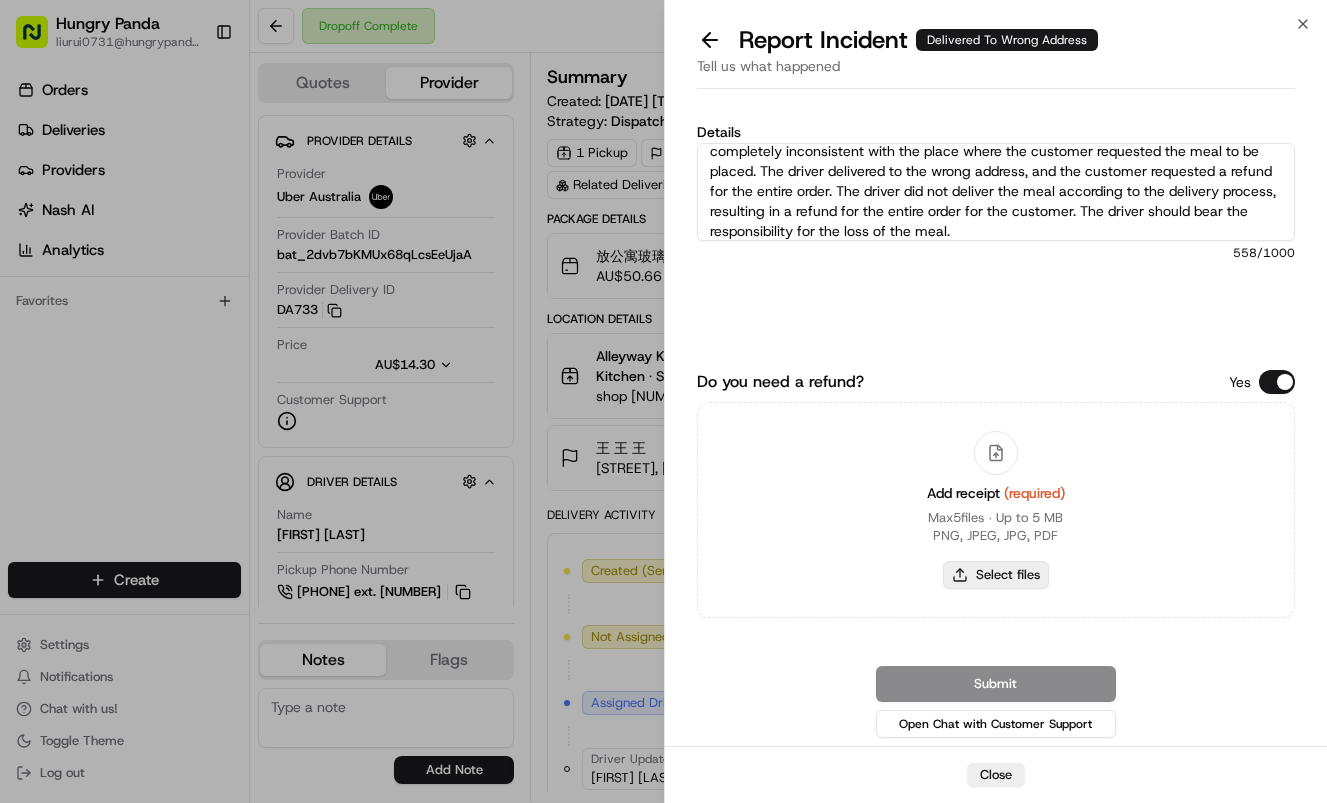 type on "C:\fakepath\3.jpg" 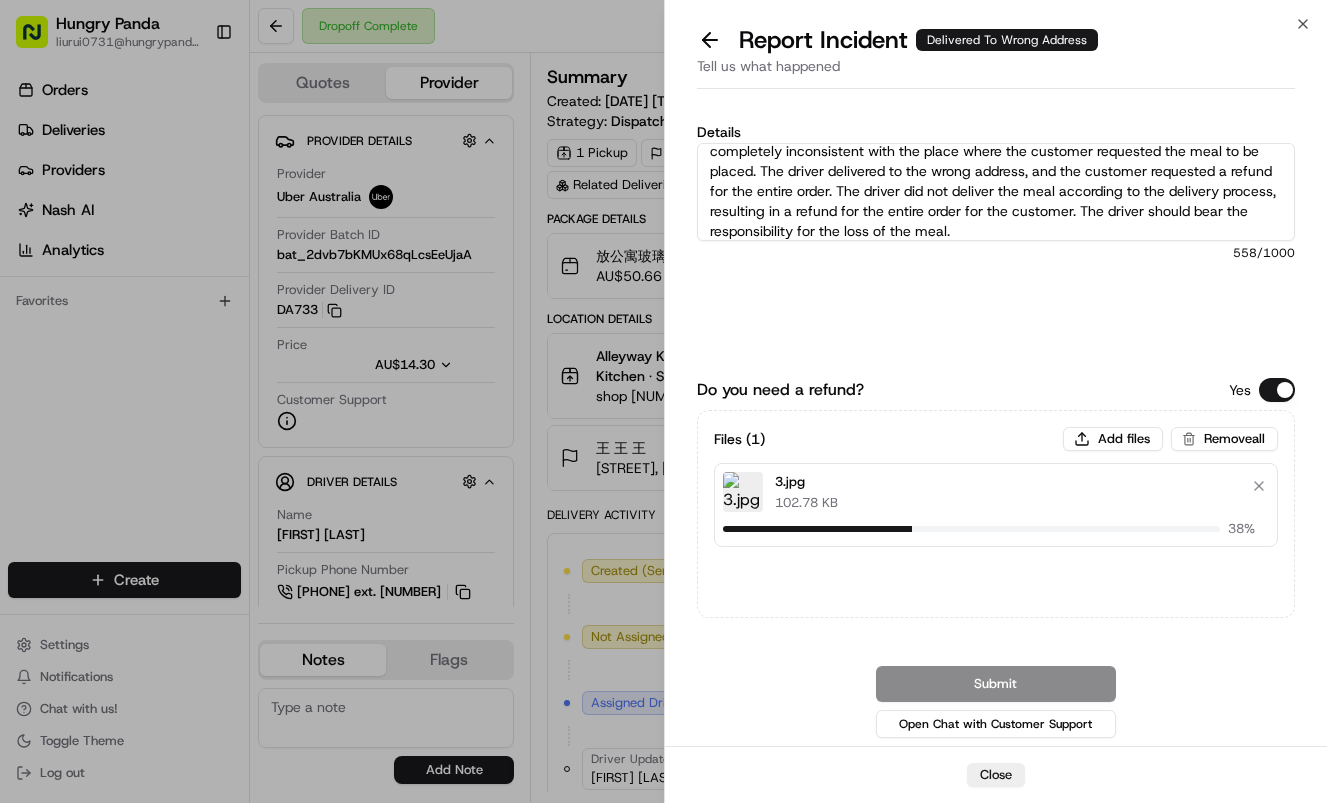 type 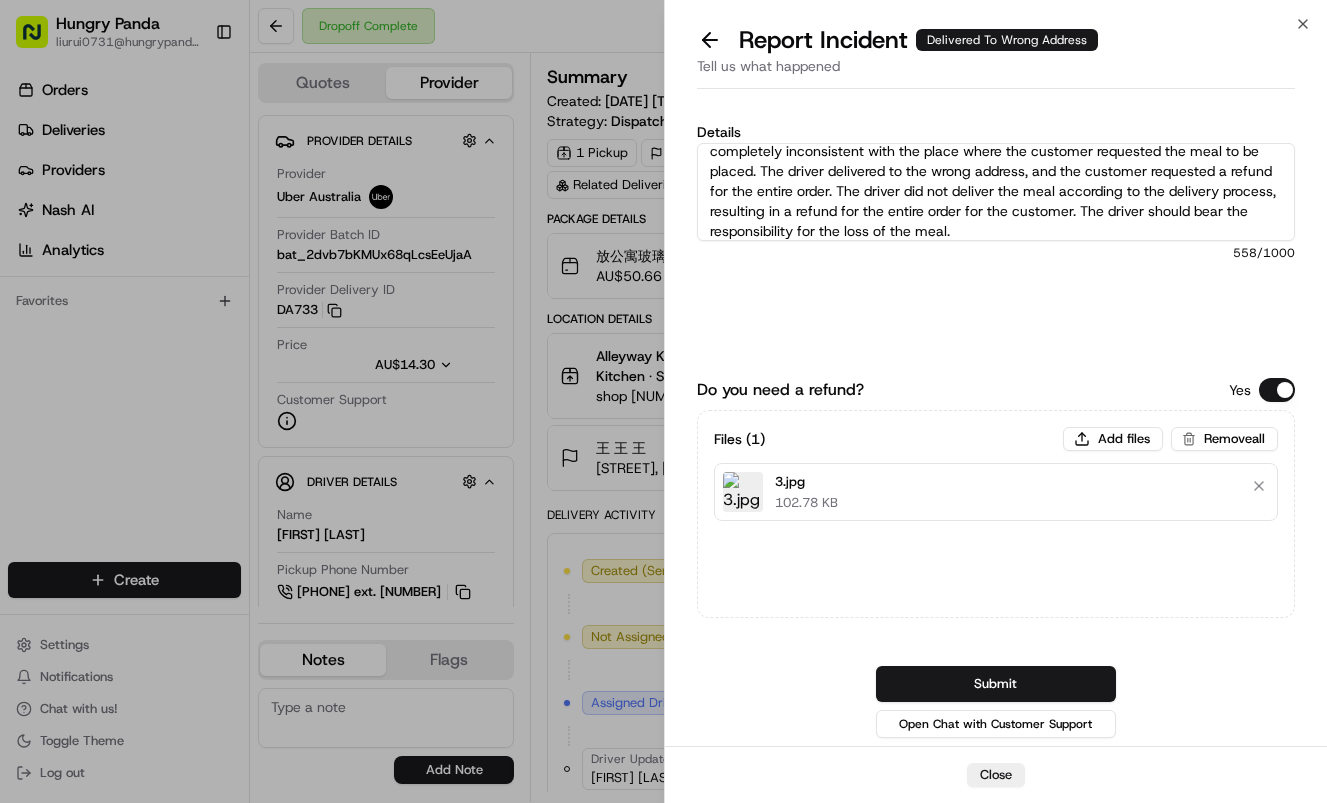 drag, startPoint x: 1058, startPoint y: 682, endPoint x: 1306, endPoint y: 573, distance: 270.89667 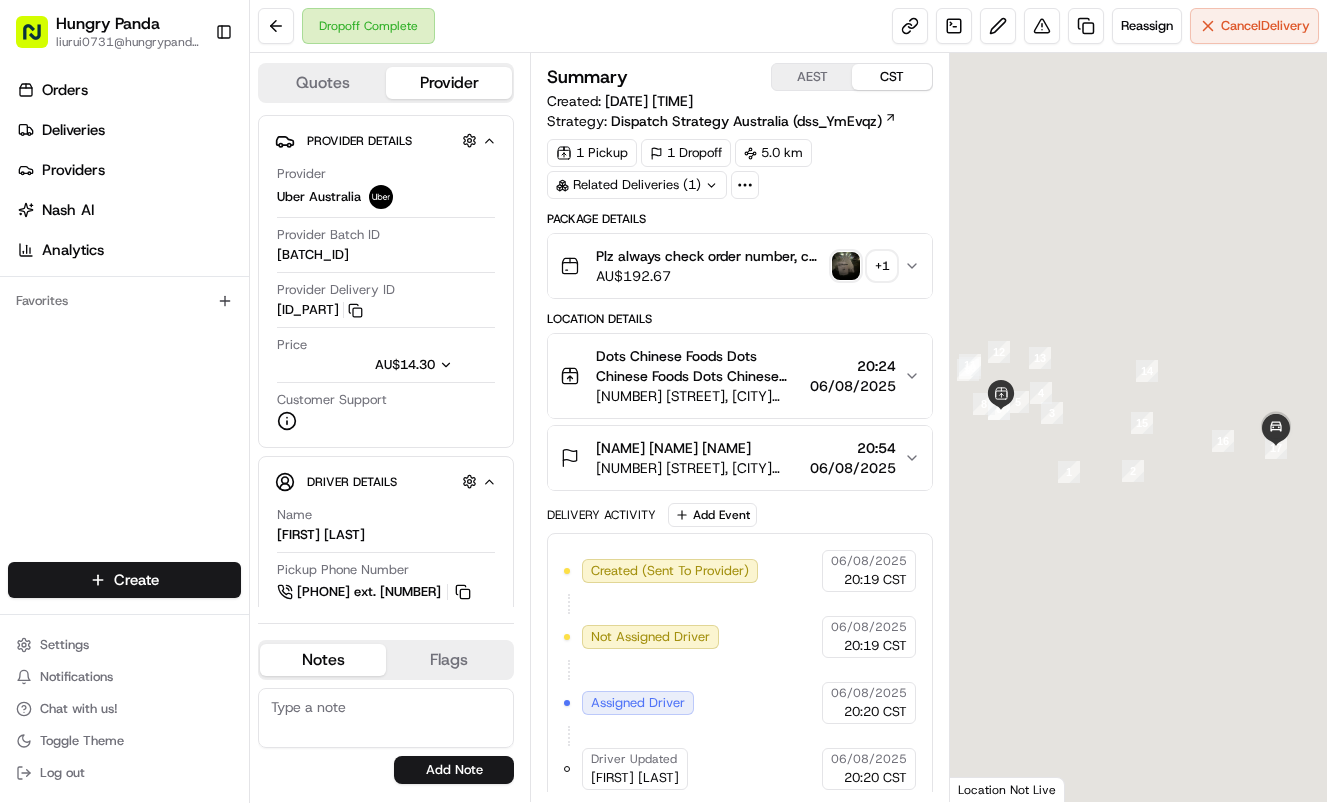 scroll, scrollTop: 0, scrollLeft: 0, axis: both 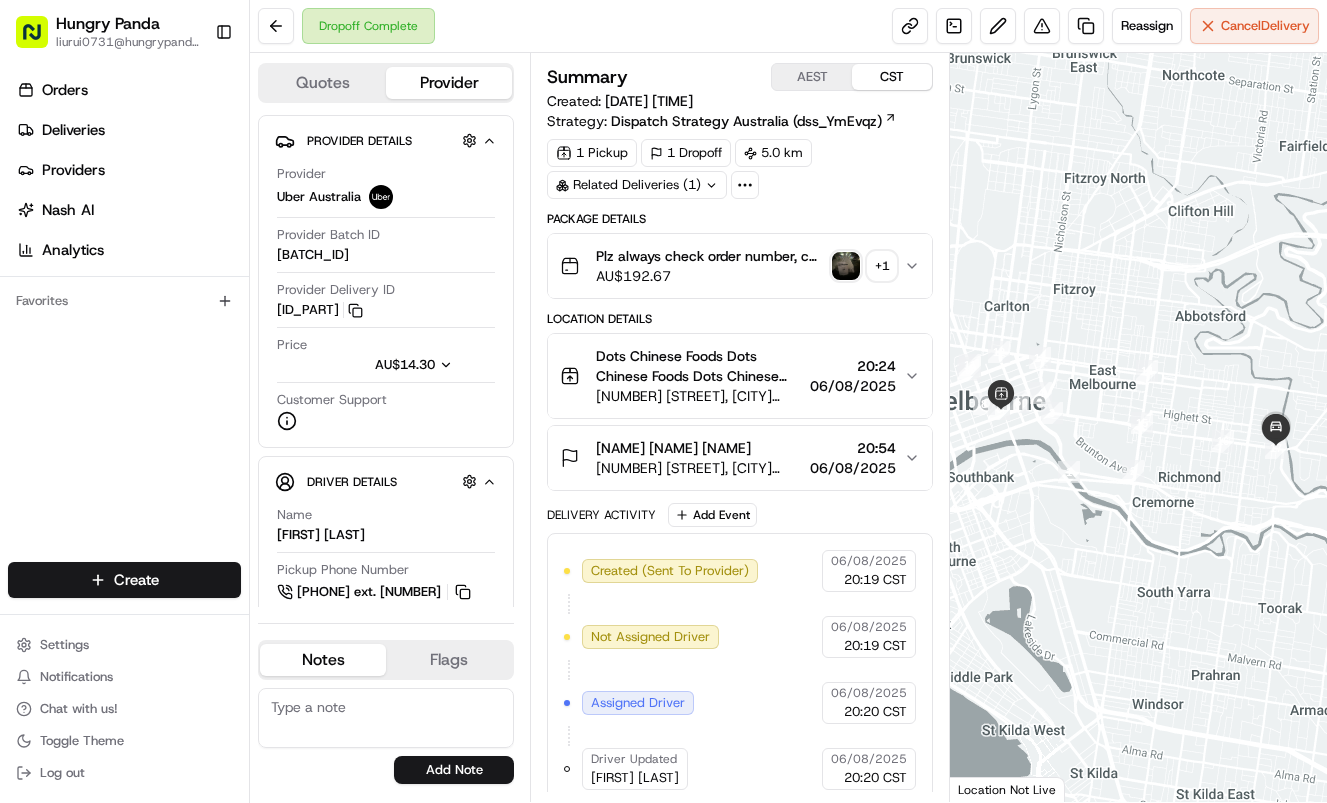 click at bounding box center [846, 266] 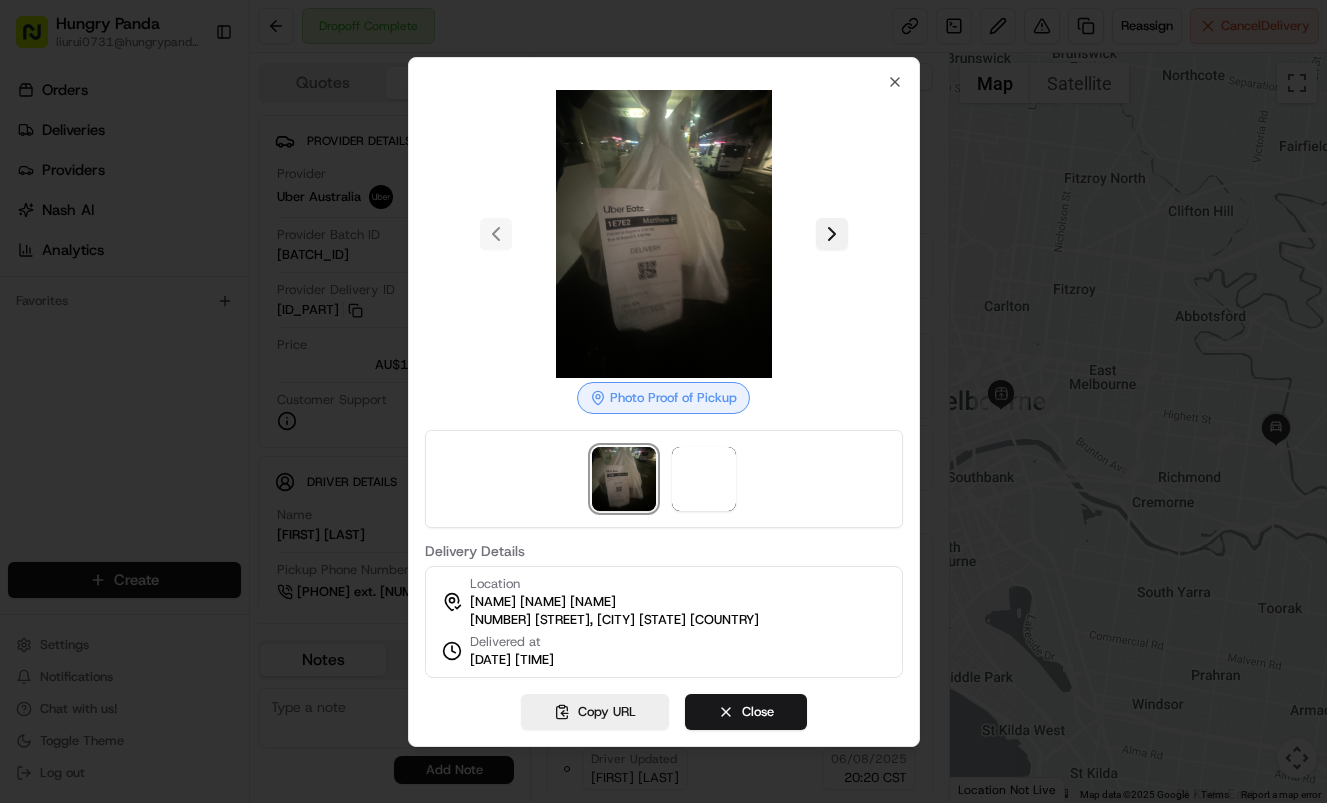 click at bounding box center [832, 234] 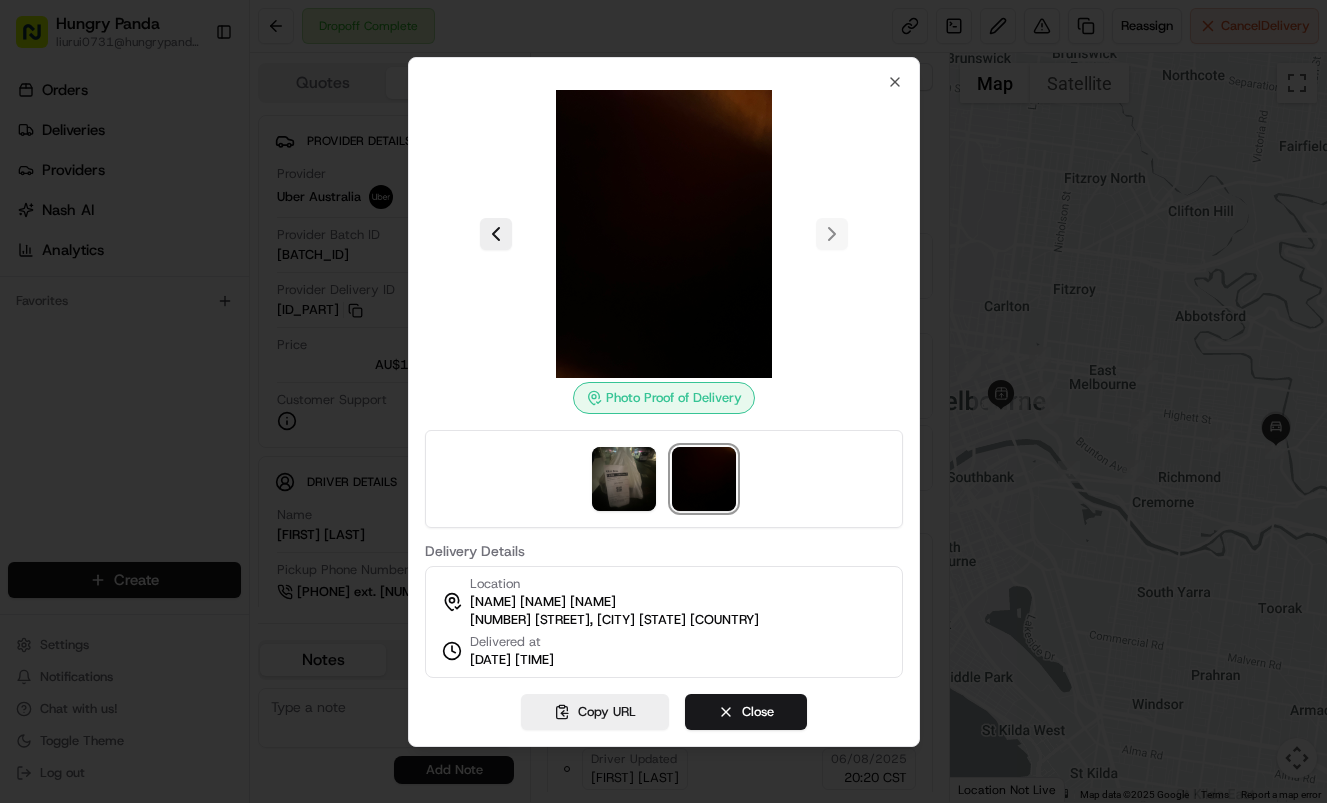 click at bounding box center (663, 401) 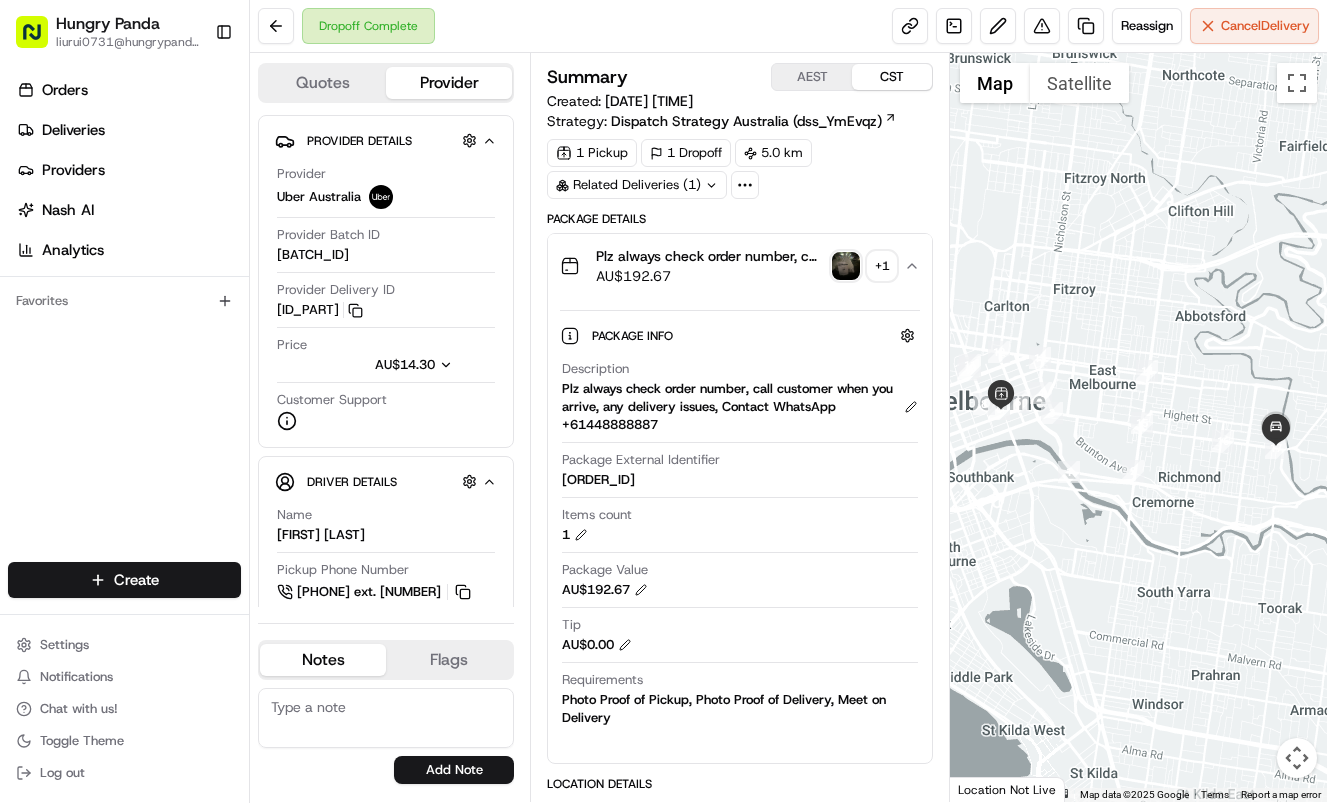 type 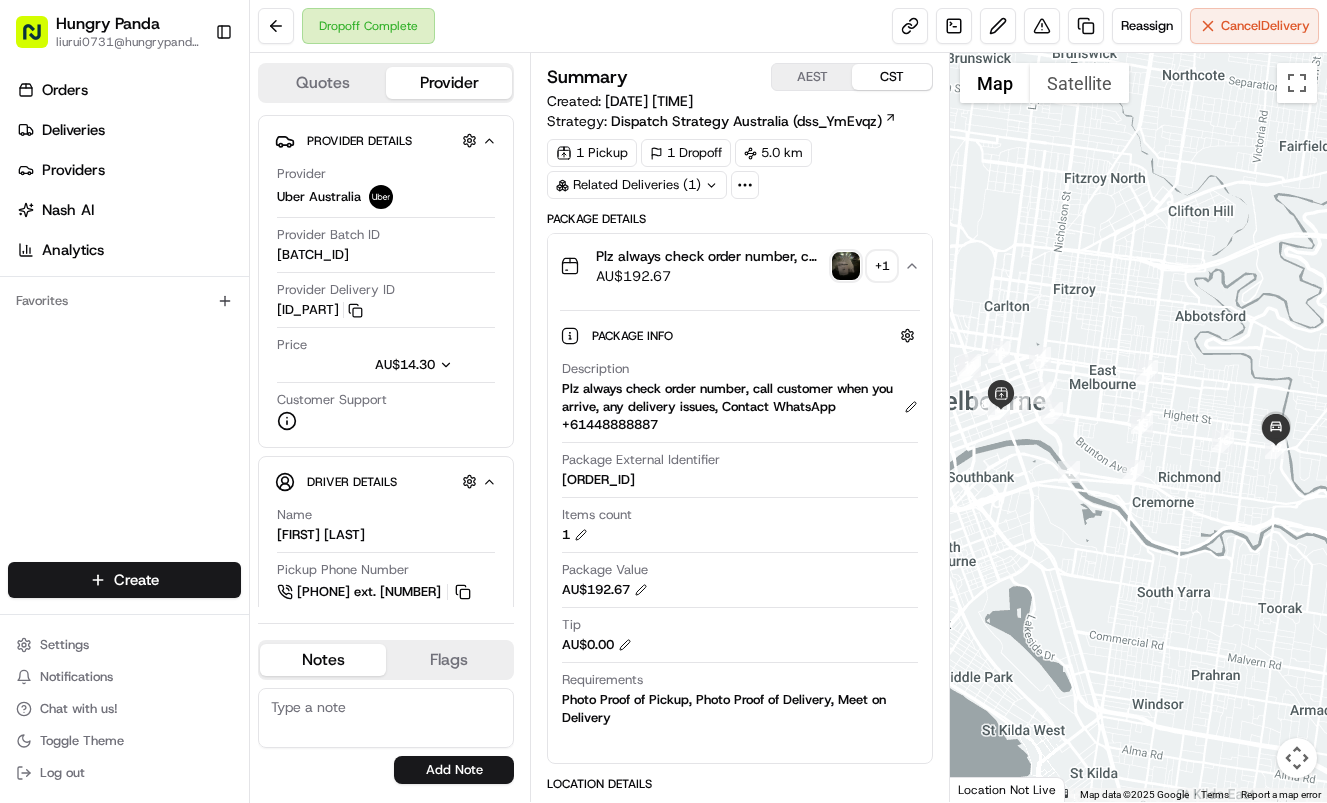 click at bounding box center (846, 266) 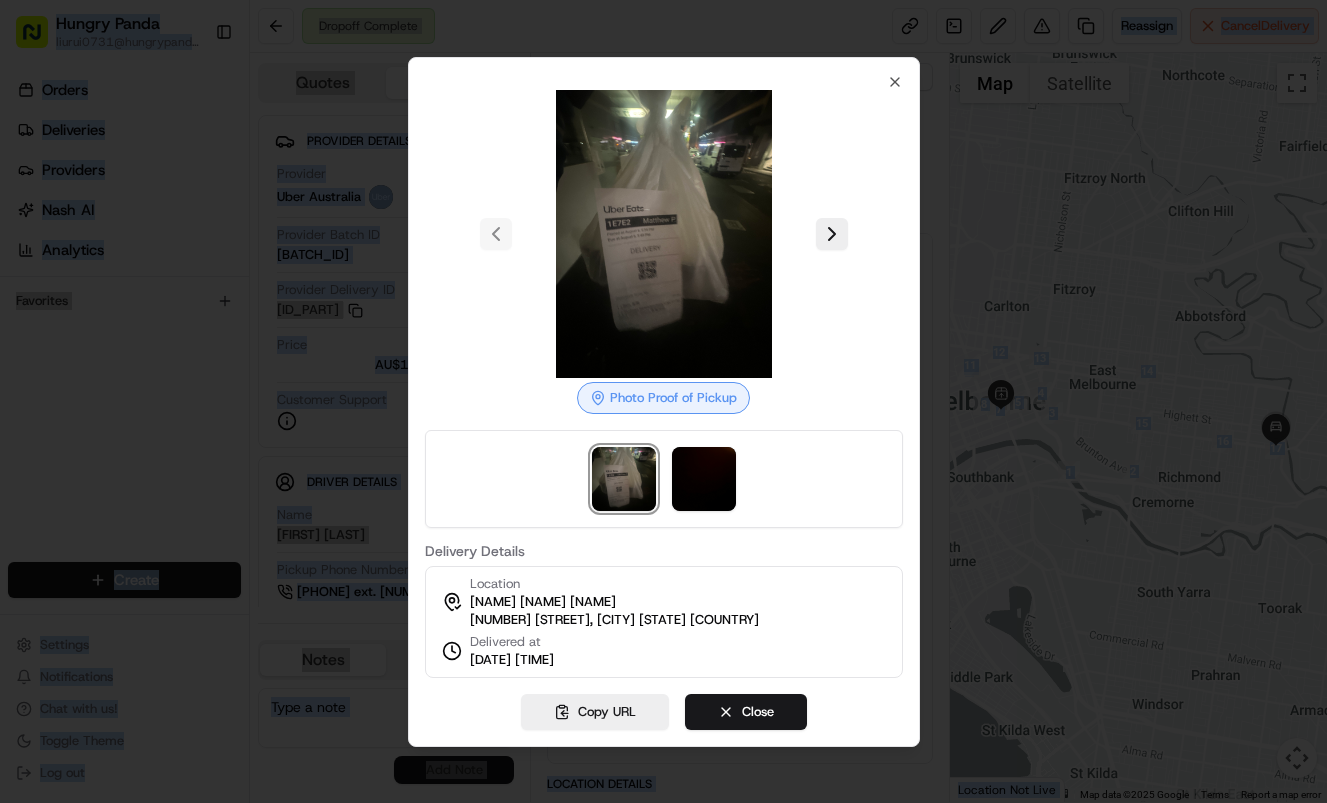 click at bounding box center (663, 401) 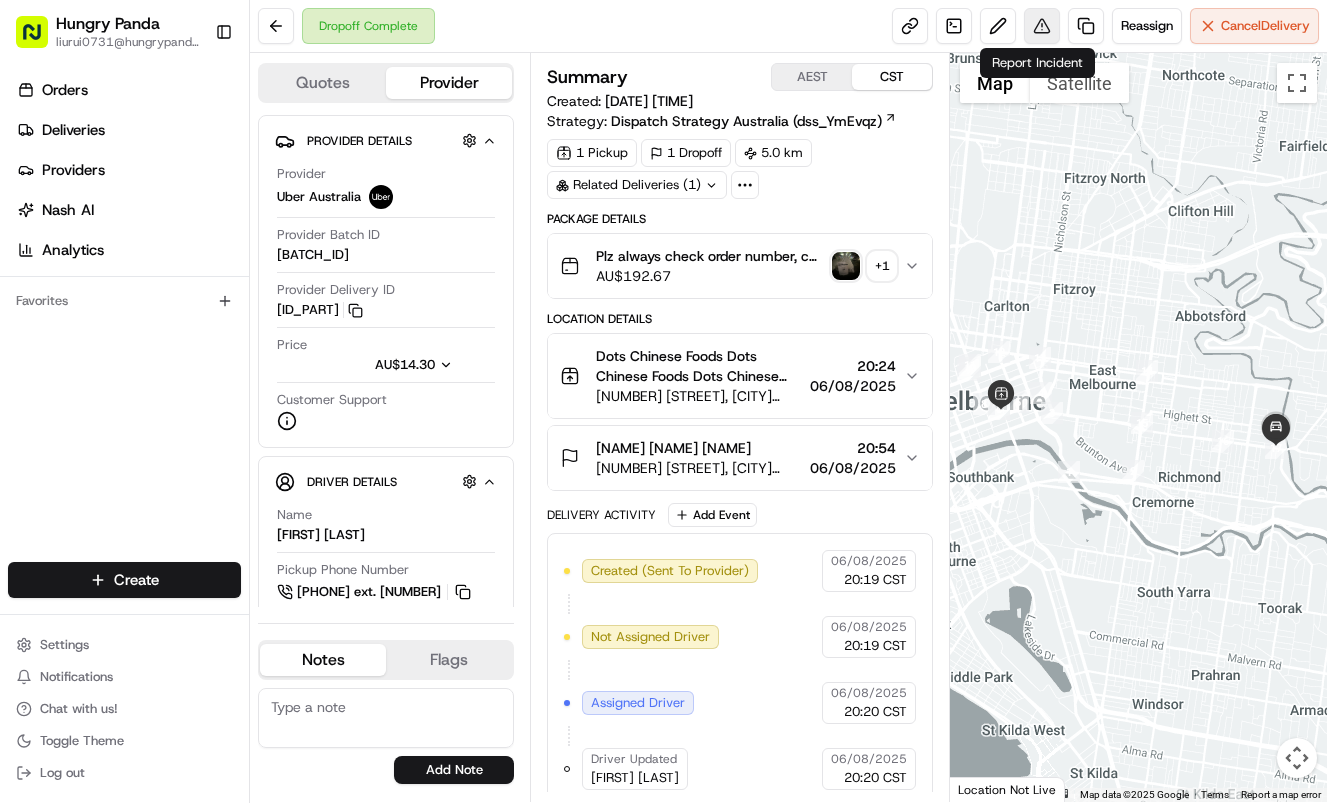 click at bounding box center [1042, 26] 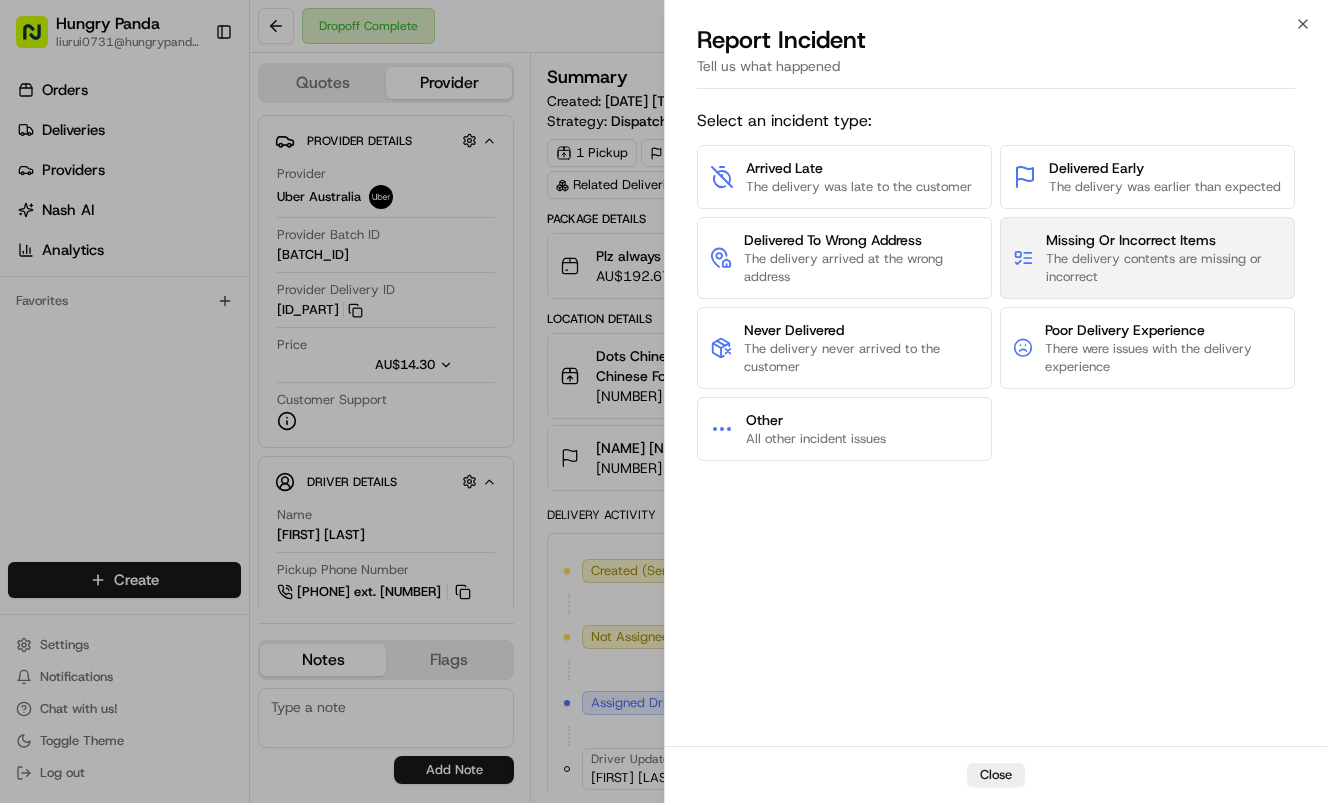 click on "Missing Or Incorrect Items" at bounding box center (1164, 240) 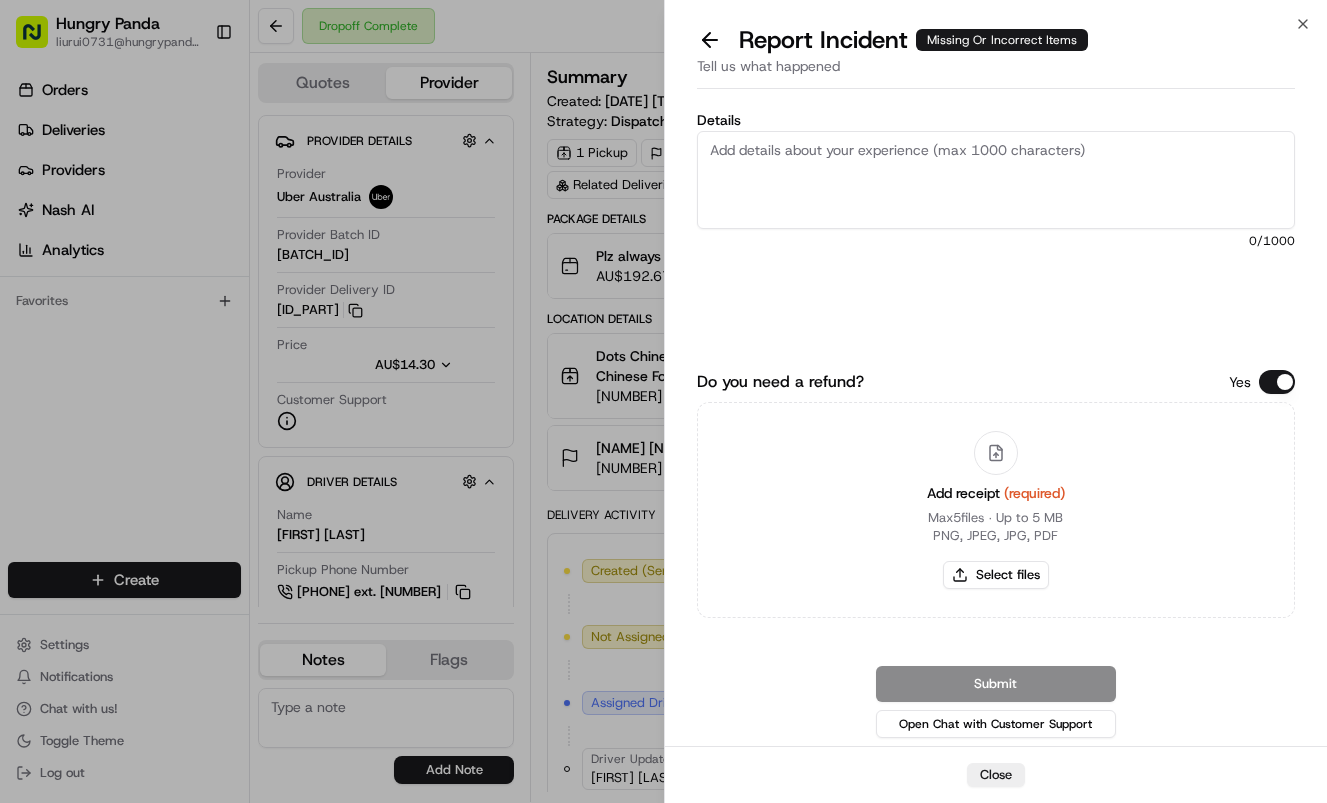 click on "Details" at bounding box center (996, 180) 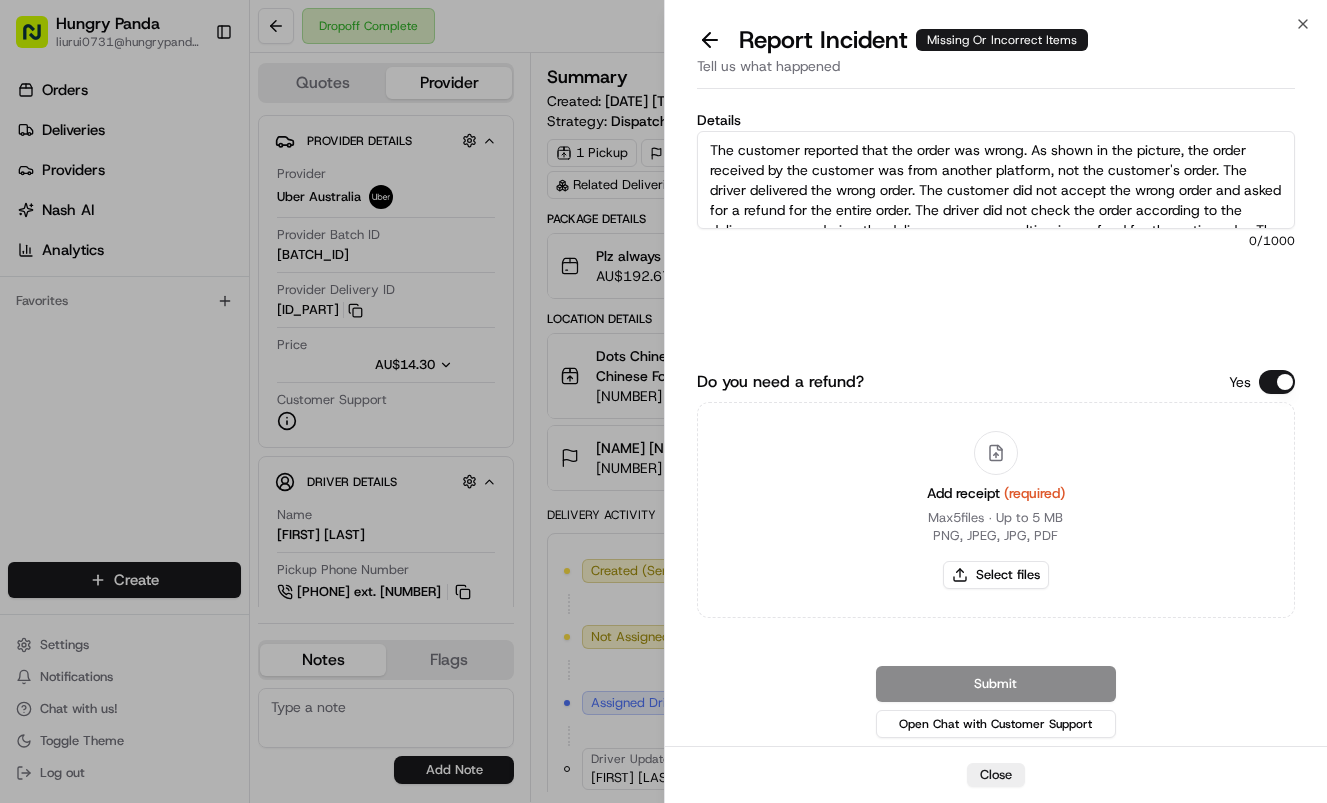 scroll, scrollTop: 31, scrollLeft: 0, axis: vertical 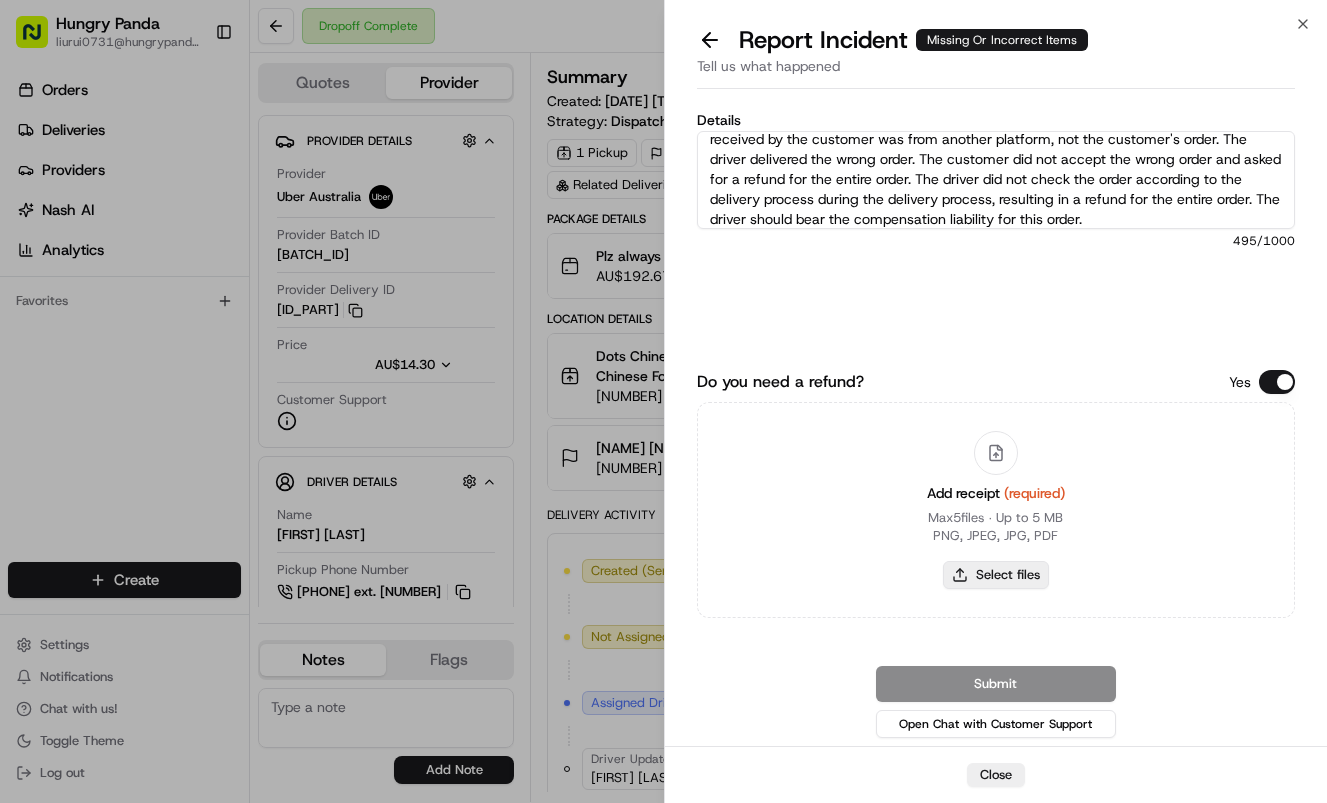 type on "The customer reported that the order was wrong. As shown in the picture, the order received by the customer was from another platform, not the customer's order. The driver delivered the wrong order. The customer did not accept the wrong order and asked for a refund for the entire order. The driver did not check the order according to the delivery process during the delivery process, resulting in a refund for the entire order. The driver should bear the compensation liability for this order." 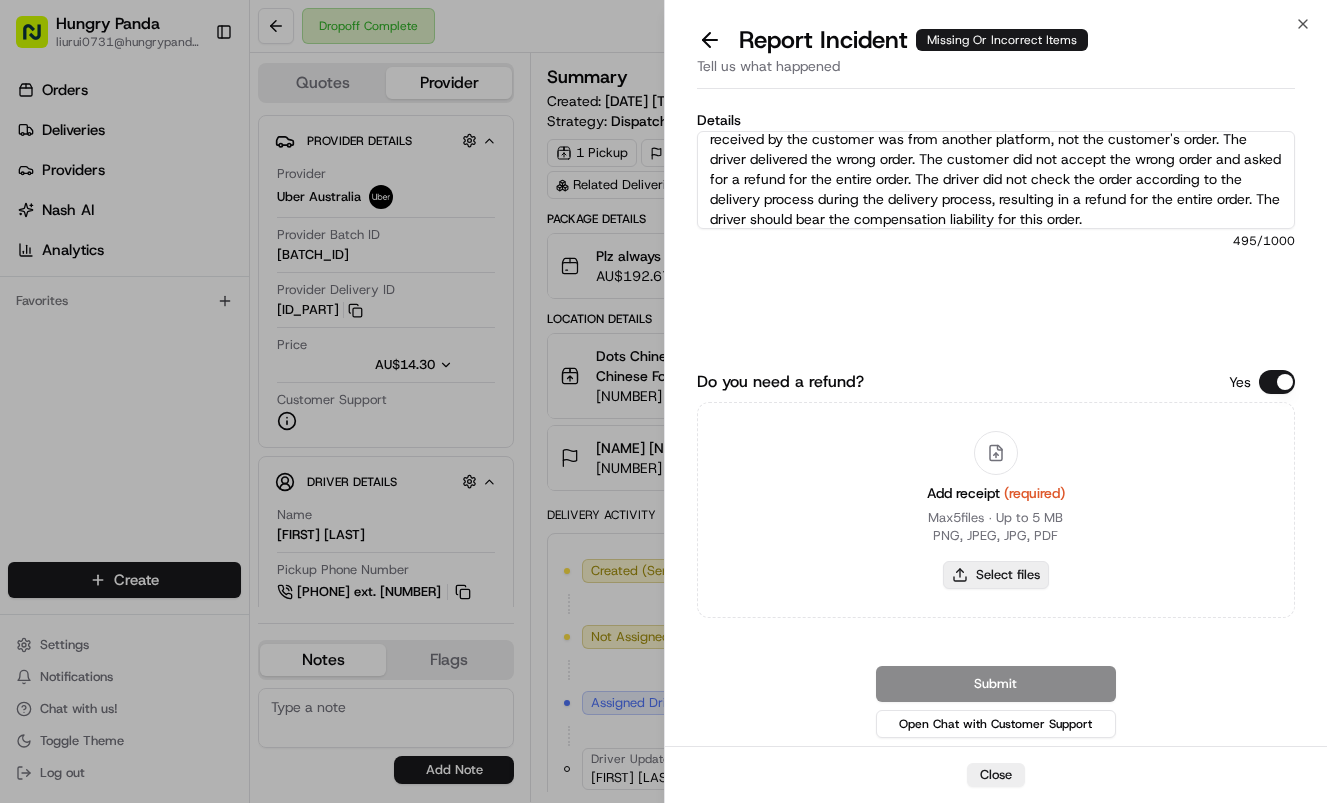 type on "C:\fakepath\错餐.jpg" 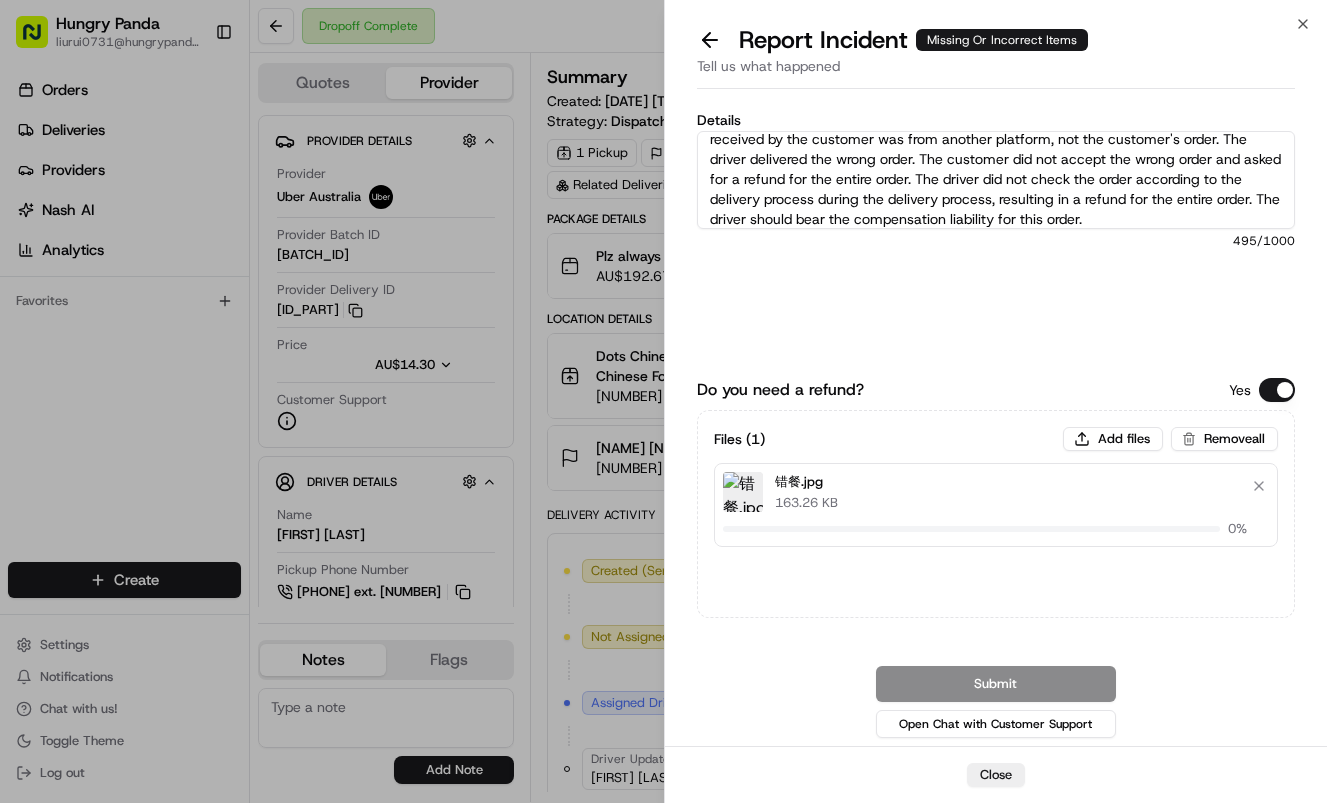 type 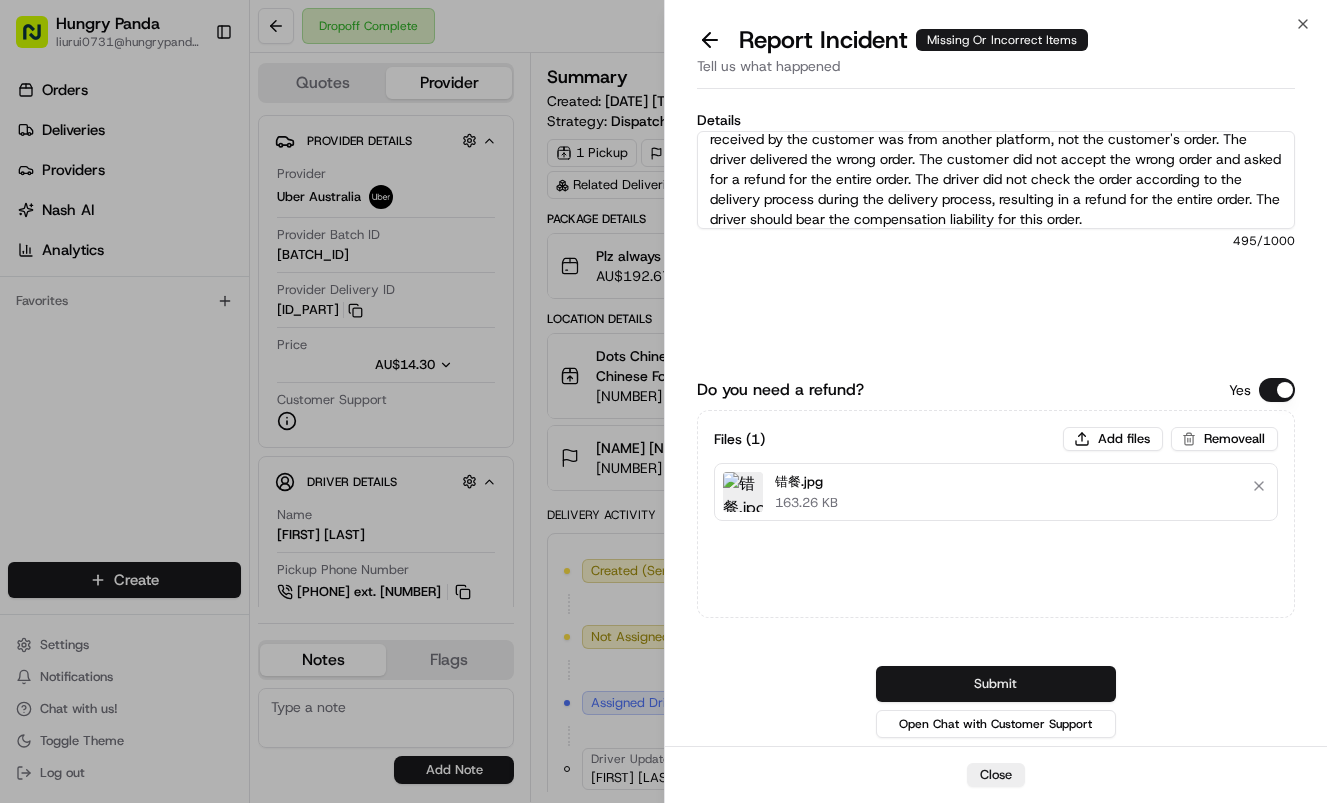 click on "Submit" at bounding box center [996, 684] 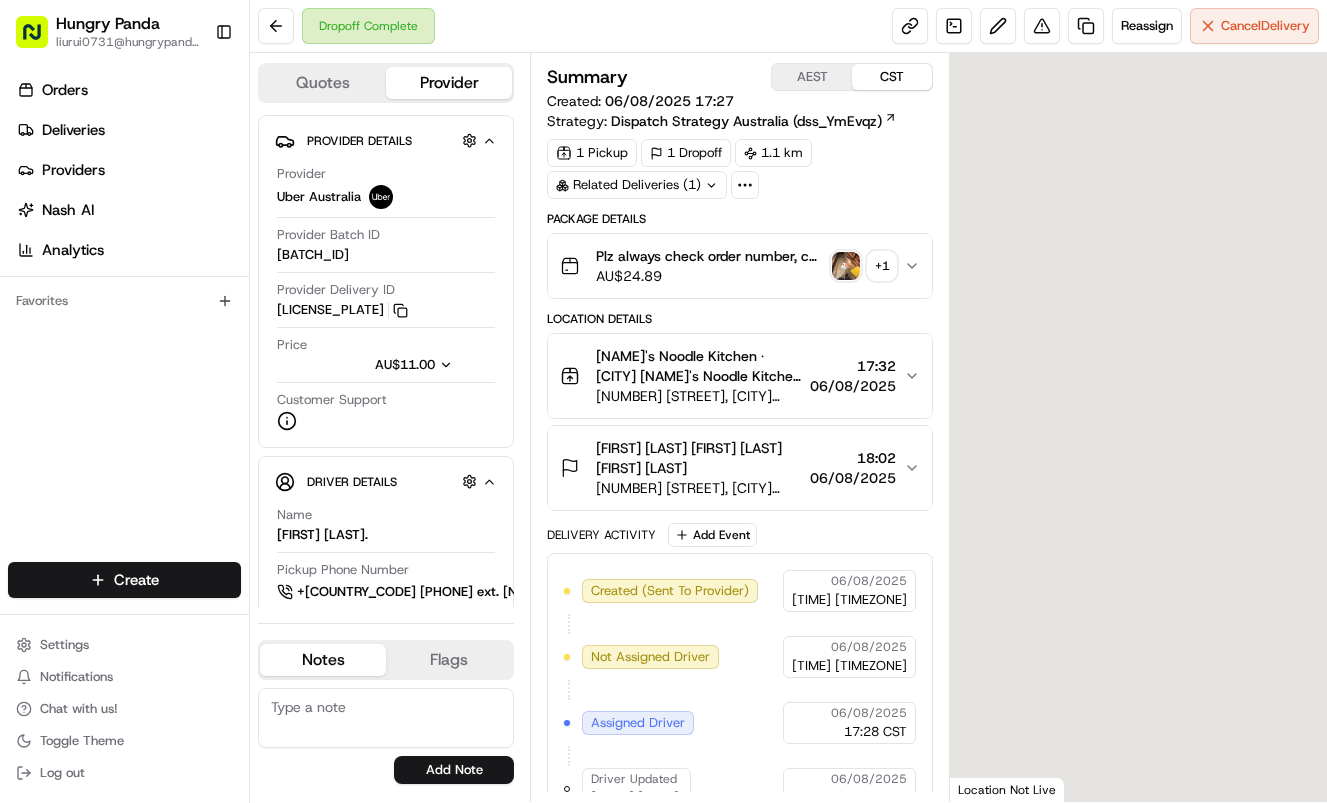 scroll, scrollTop: 0, scrollLeft: 0, axis: both 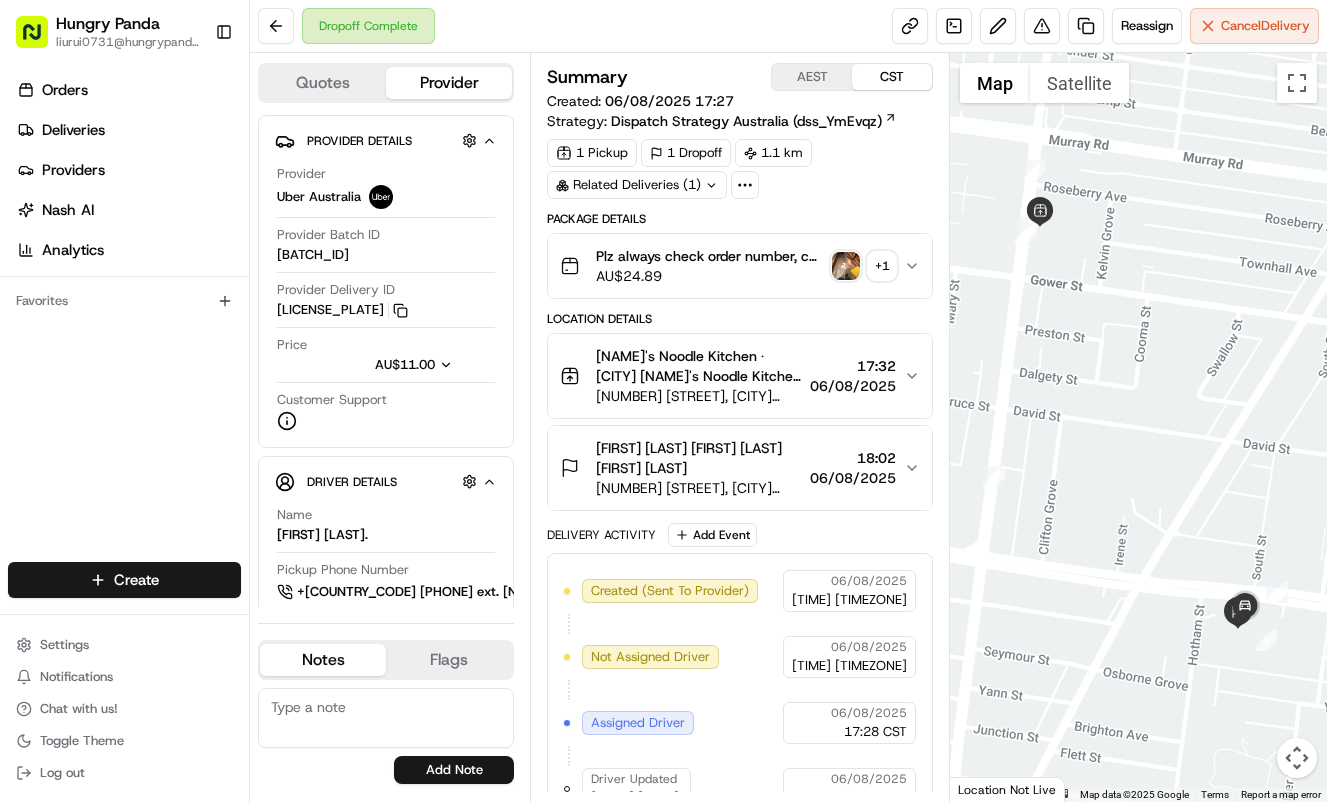 drag, startPoint x: 914, startPoint y: 267, endPoint x: 1317, endPoint y: 169, distance: 414.7445 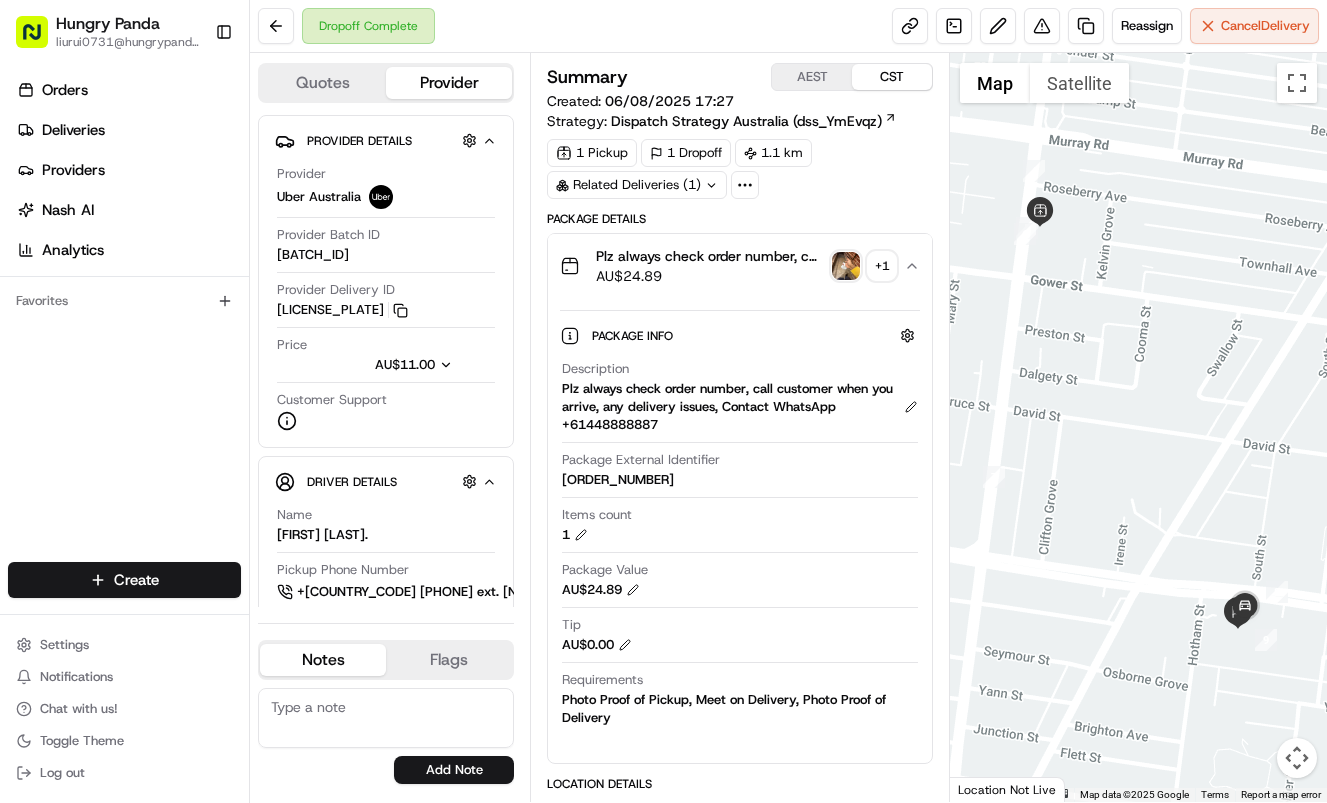 type 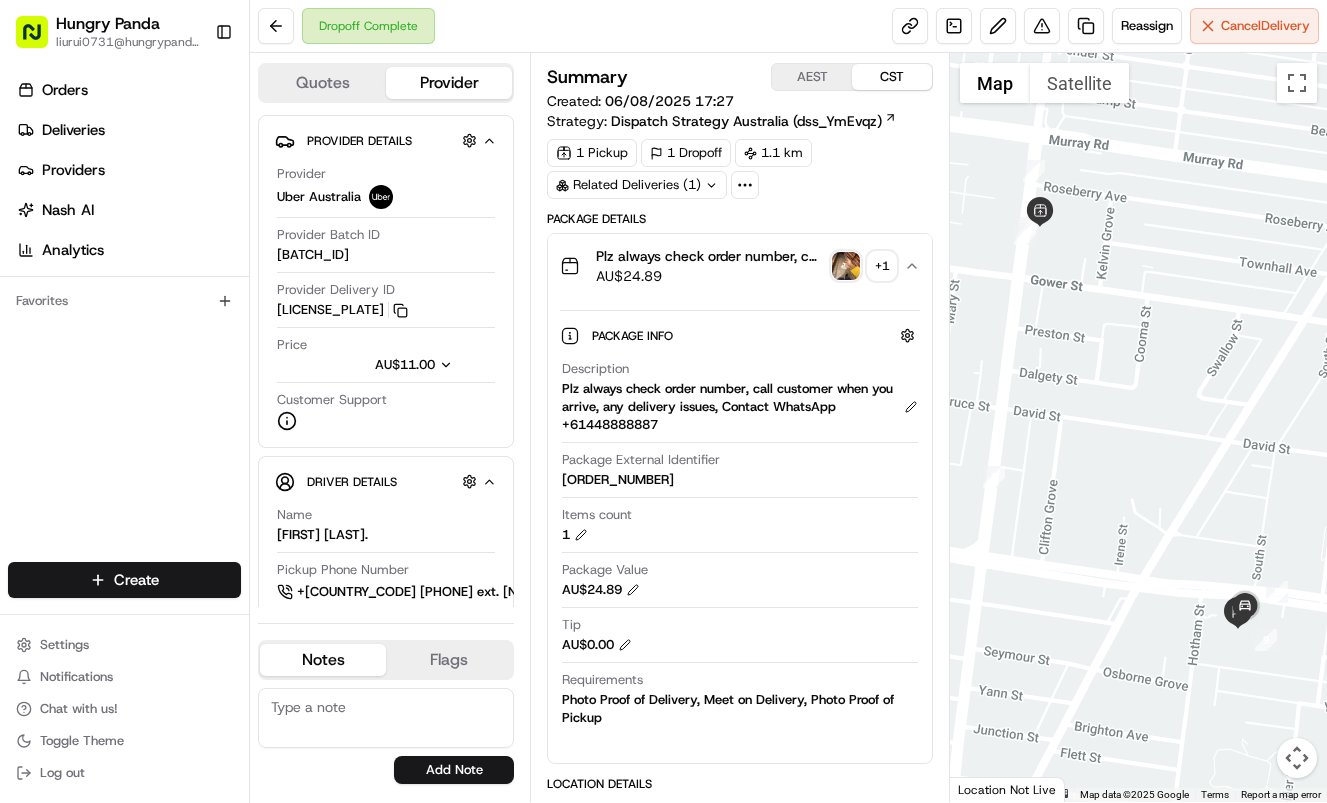 click at bounding box center (846, 266) 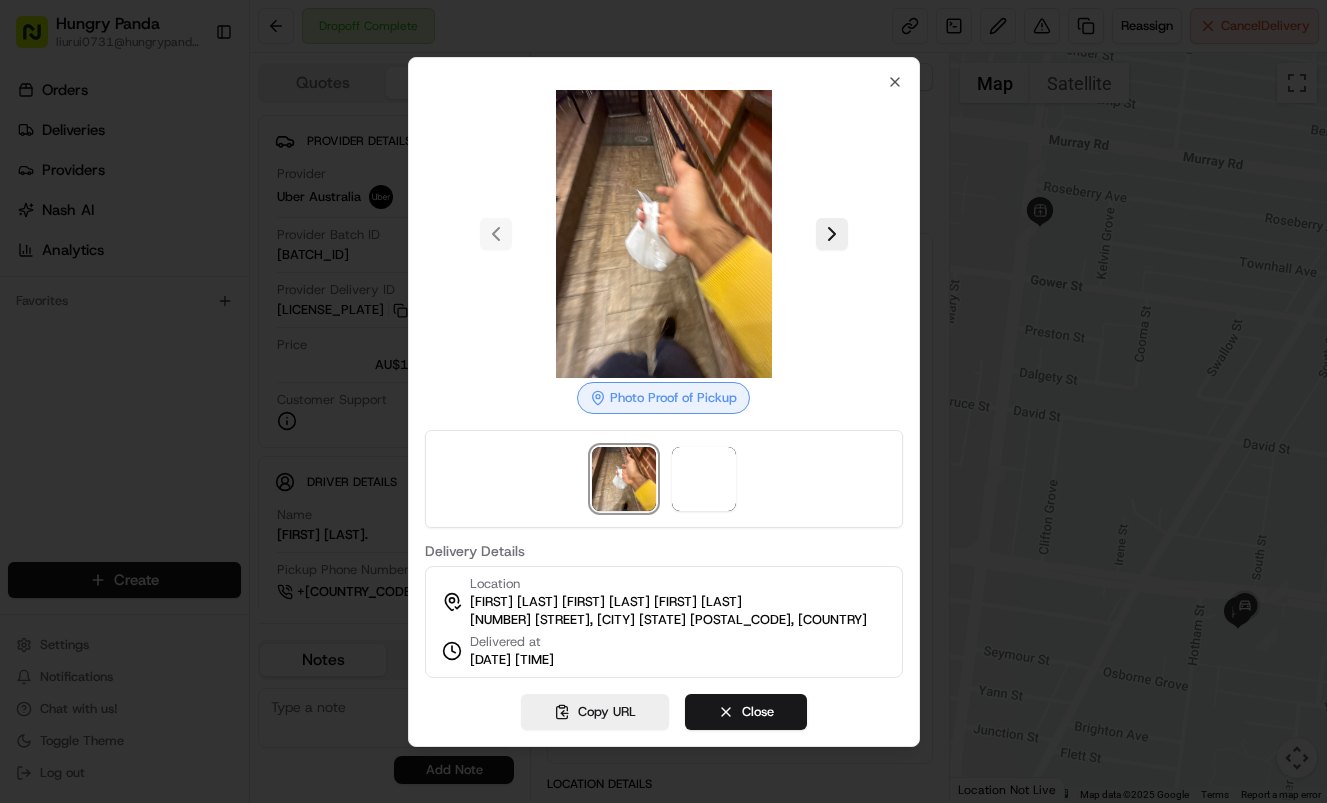 click on "Hungry Panda [EMAIL] Toggle Sidebar Orders Deliveries Providers Nash AI Analytics Favorites Main Menu Members & Organization Organization Users Roles Preferences Customization Tracking Orchestration Automations Dispatch Strategy Locations Pickup Locations Dropoff Locations Billing Billing Refund Requests Integrations Notification Triggers Webhooks API Keys Request Logs Create Settings Notifications Chat with us! Toggle Theme Log out Dropoff Complete Reassign Cancel Delivery Quotes Provider Provider Details Hidden ( 2 ) Provider Uber Australia Provider Batch ID [BATCH_ID] Provider Delivery ID [DELIVERY_ID] Copy del_[DELIVERY_ID] [DELIVERY_ID] Price AU$[PRICE] Customer Support Driver Details Hidden ( 5 ) Name [FIRST] [LAST]. Pickup Phone Number +[COUNTRY_CODE] [PHONE] ext. [NUMBER] Dropoff Phone Number +[COUNTRY_CODE] [PHONE] Tip AU$[PRICE] Type car Make Toyota Model Corolla Color white License Plate Number **[LICENSE_PLATE] Notes Flags [EMAIL] [EMAIL]" at bounding box center [663, 401] 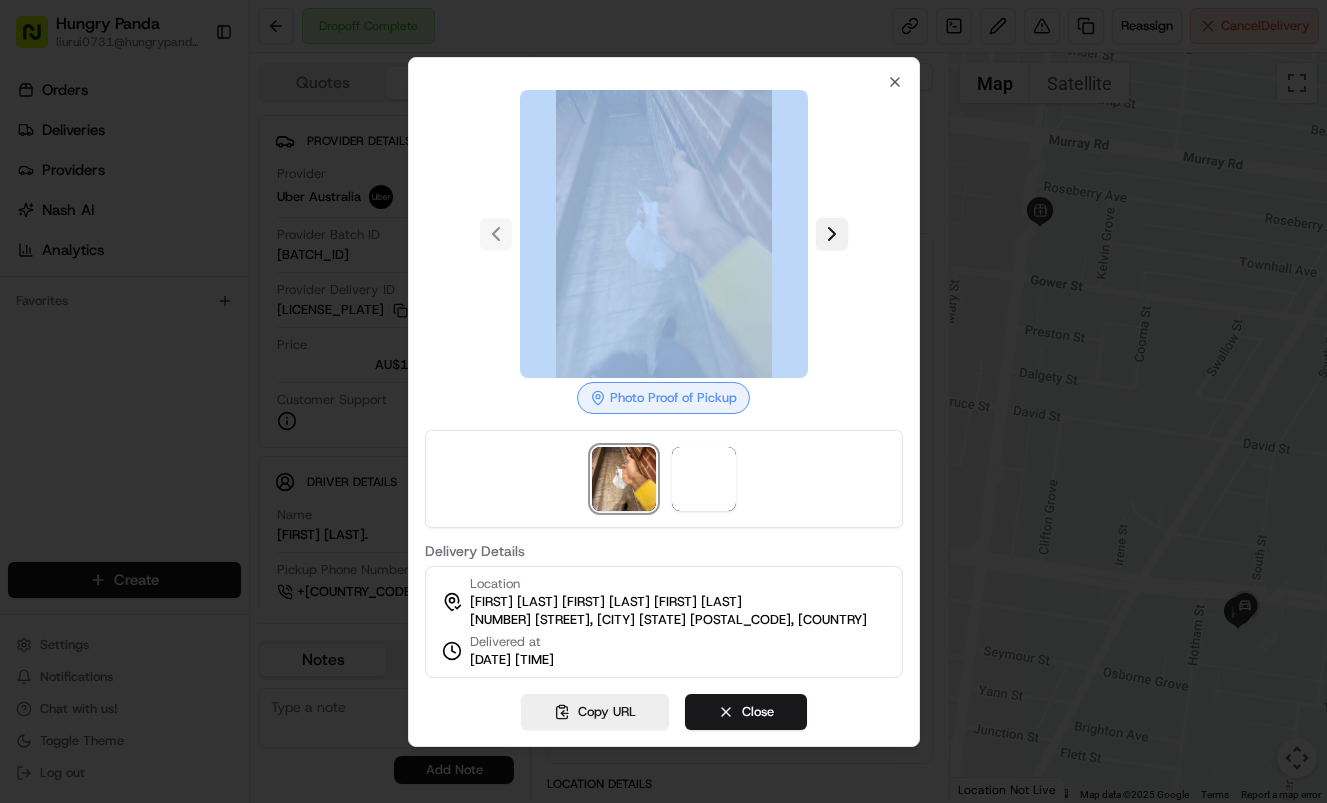 click at bounding box center (832, 234) 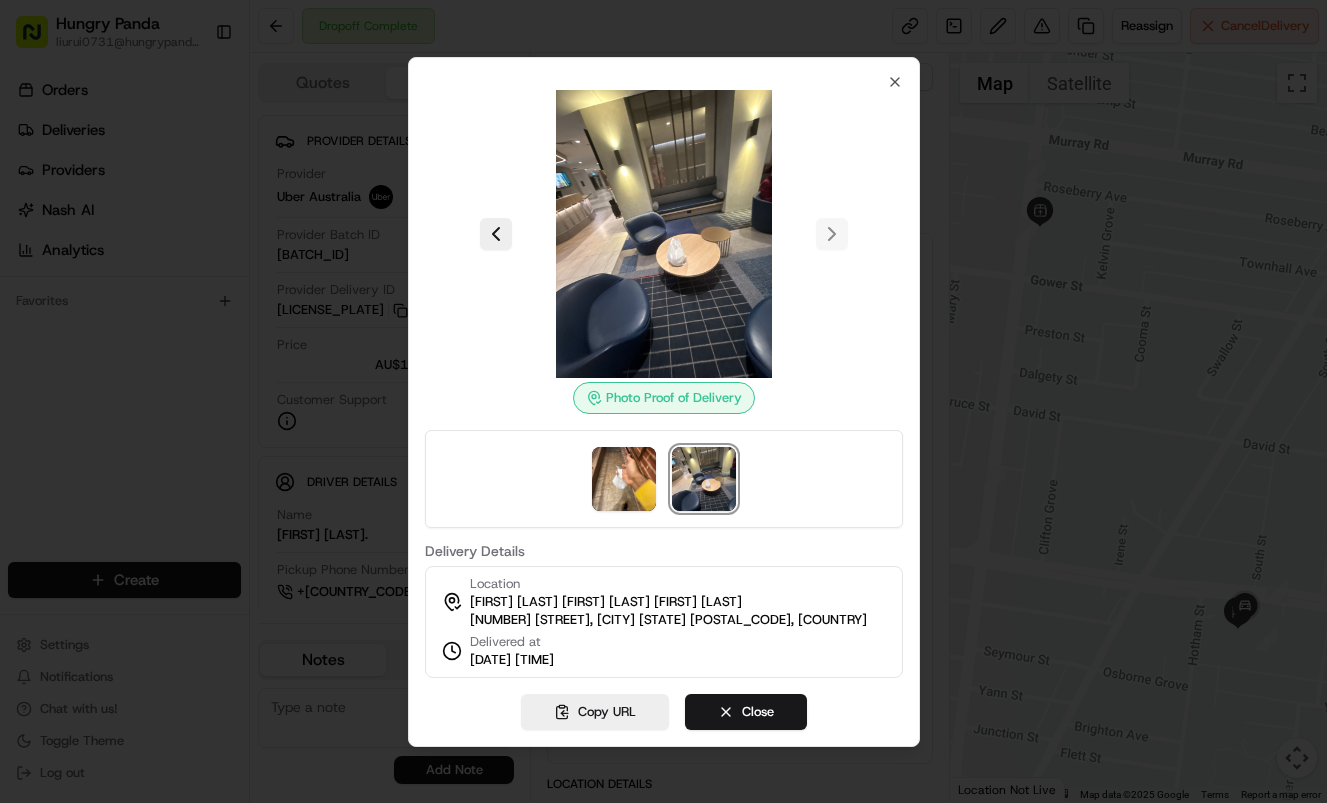 click at bounding box center [663, 401] 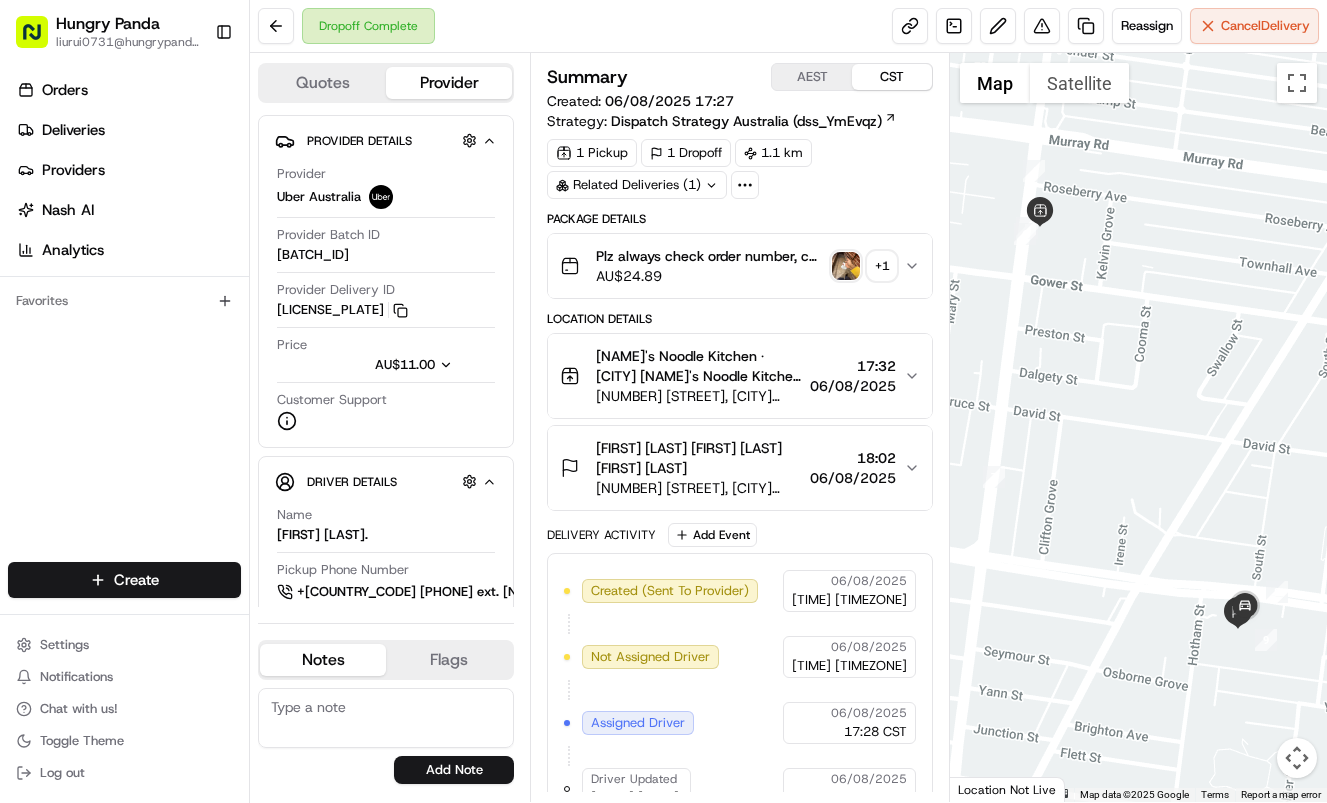 click on "+ 1" at bounding box center [882, 266] 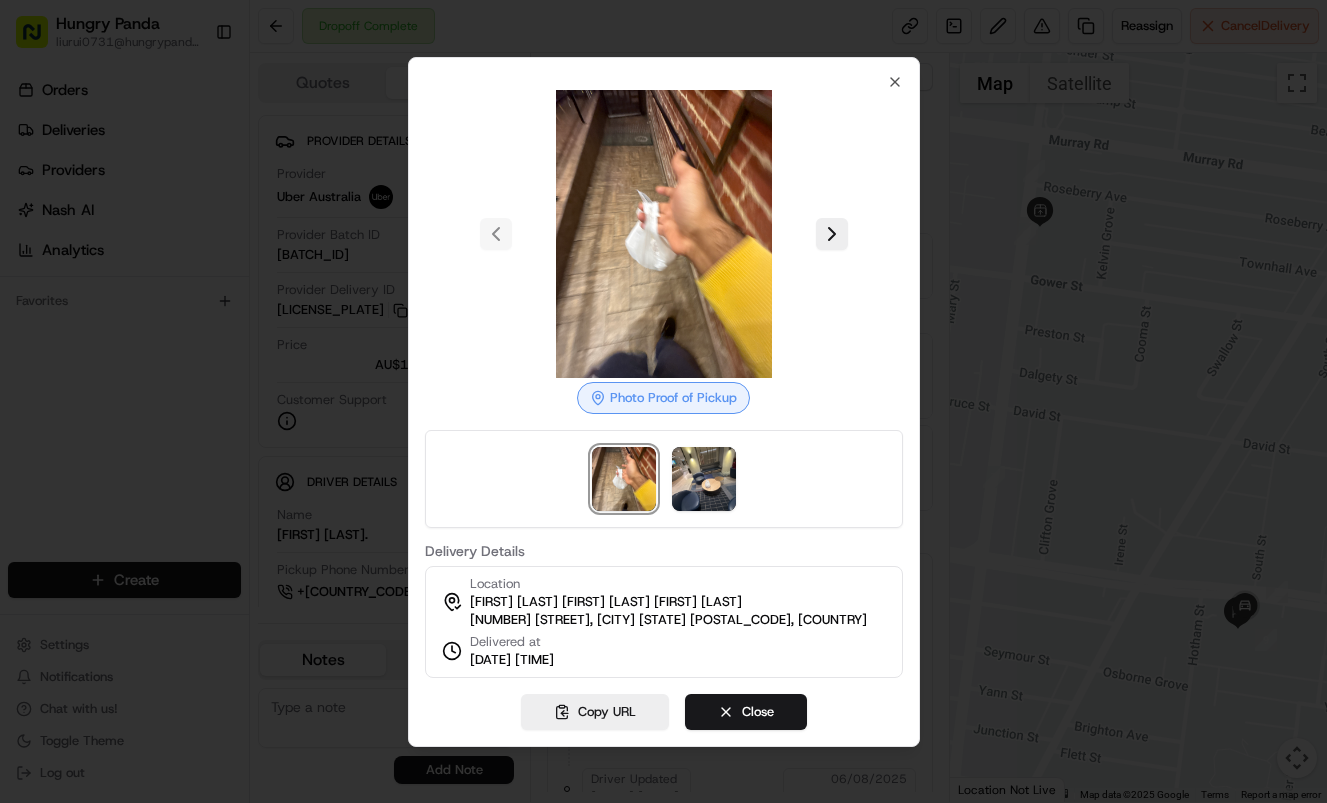 click at bounding box center [663, 401] 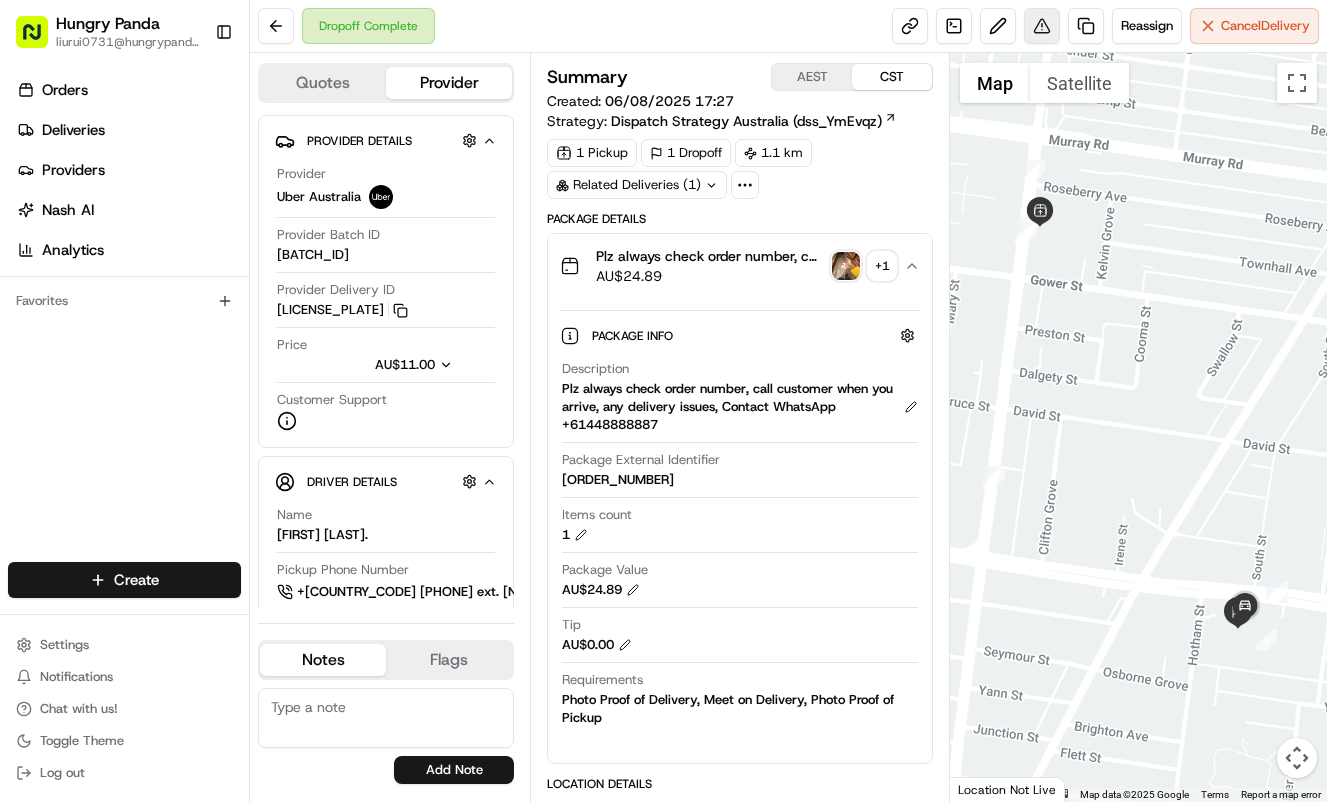 click at bounding box center (1042, 26) 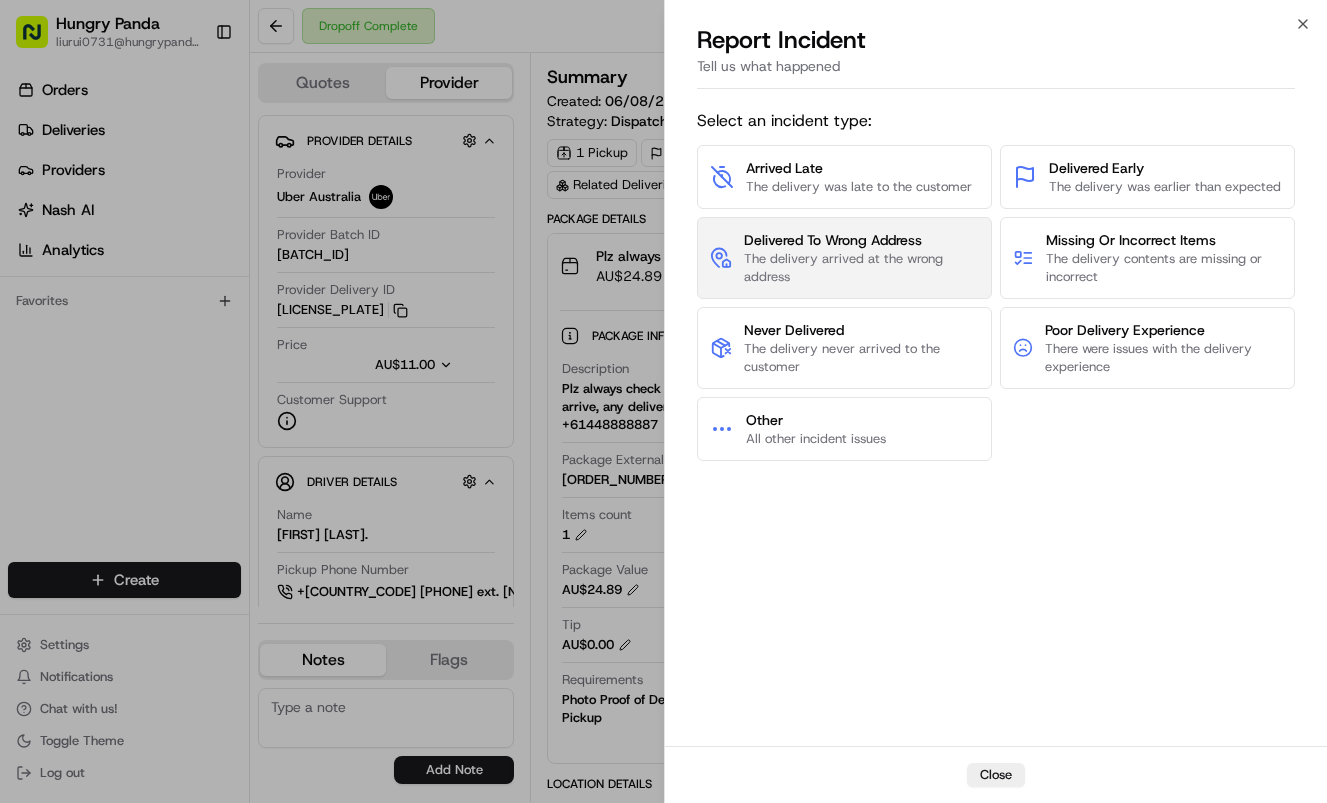click on "Delivered To Wrong Address The delivery arrived at the wrong address" at bounding box center (844, 258) 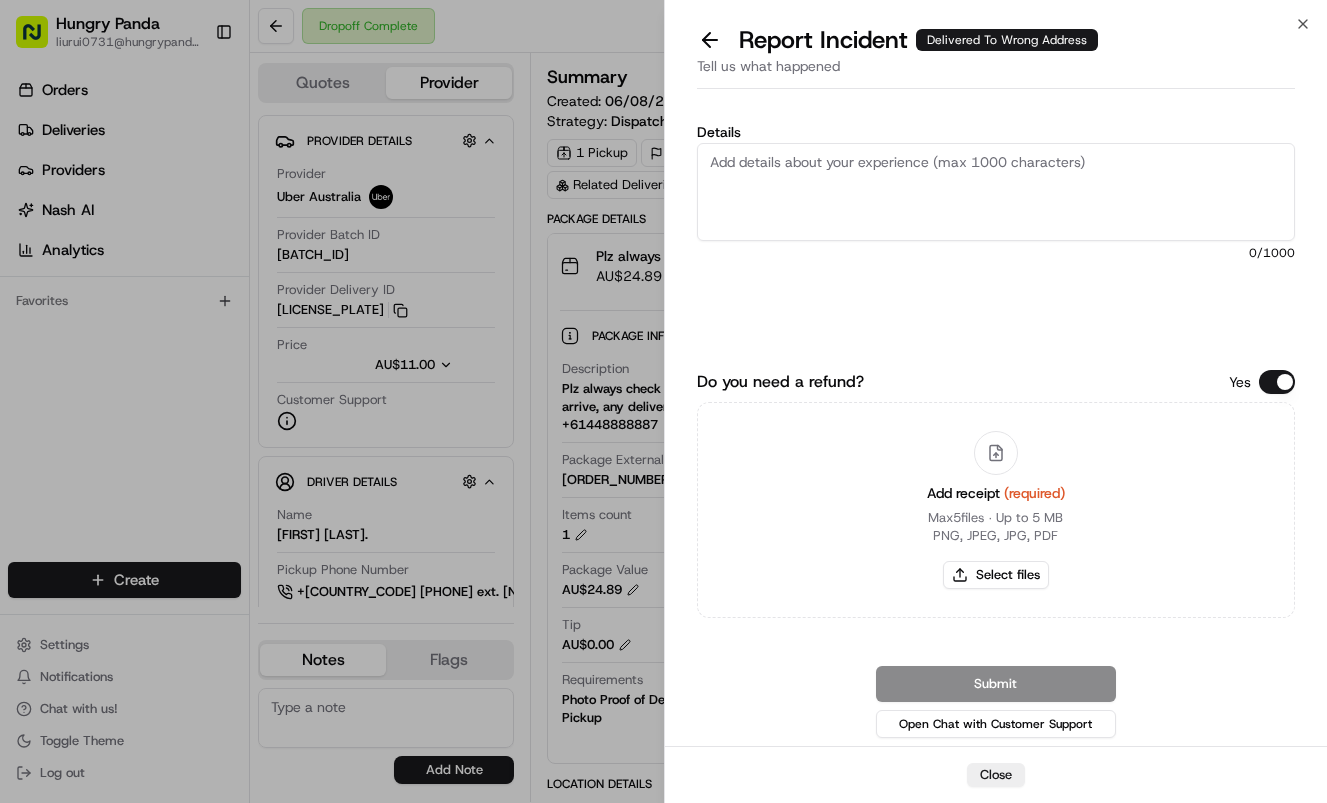 click on "Details" at bounding box center (996, 192) 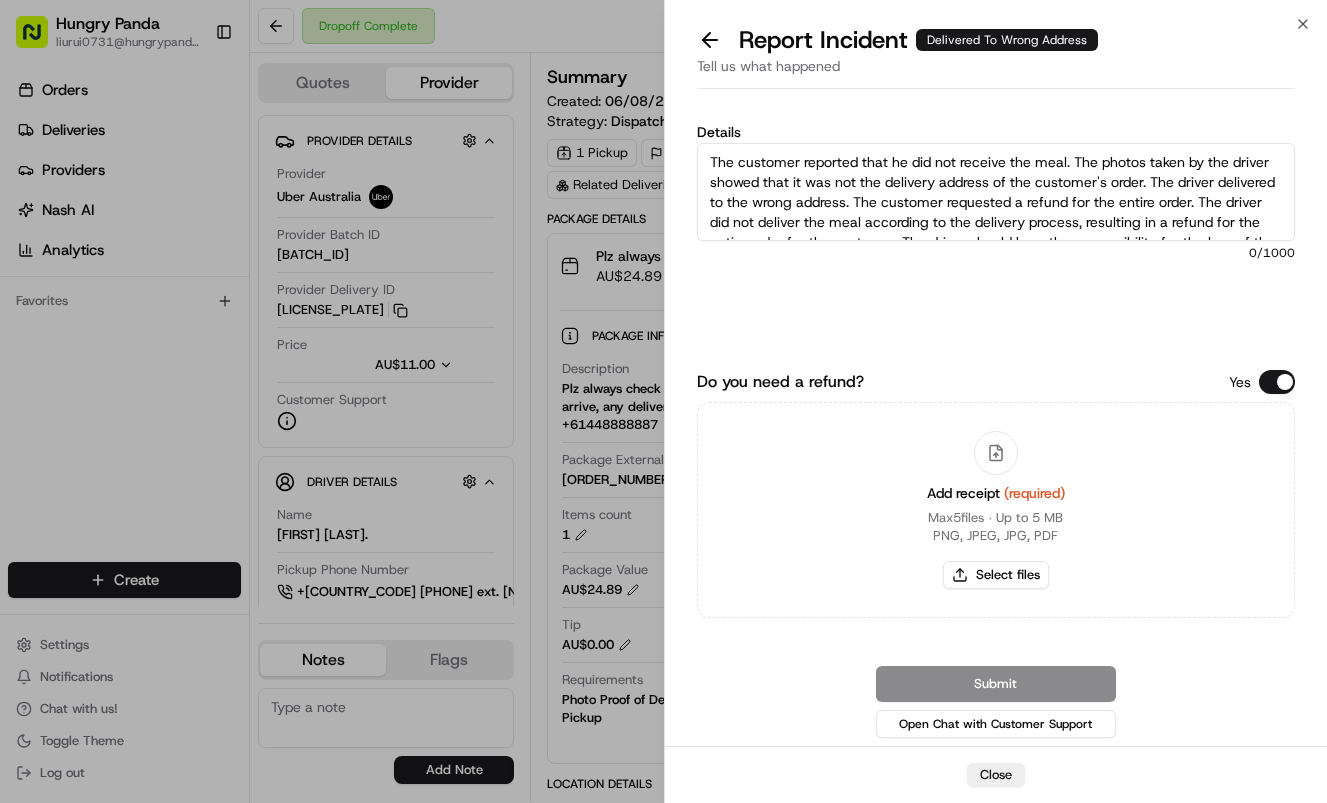 scroll, scrollTop: 31, scrollLeft: 0, axis: vertical 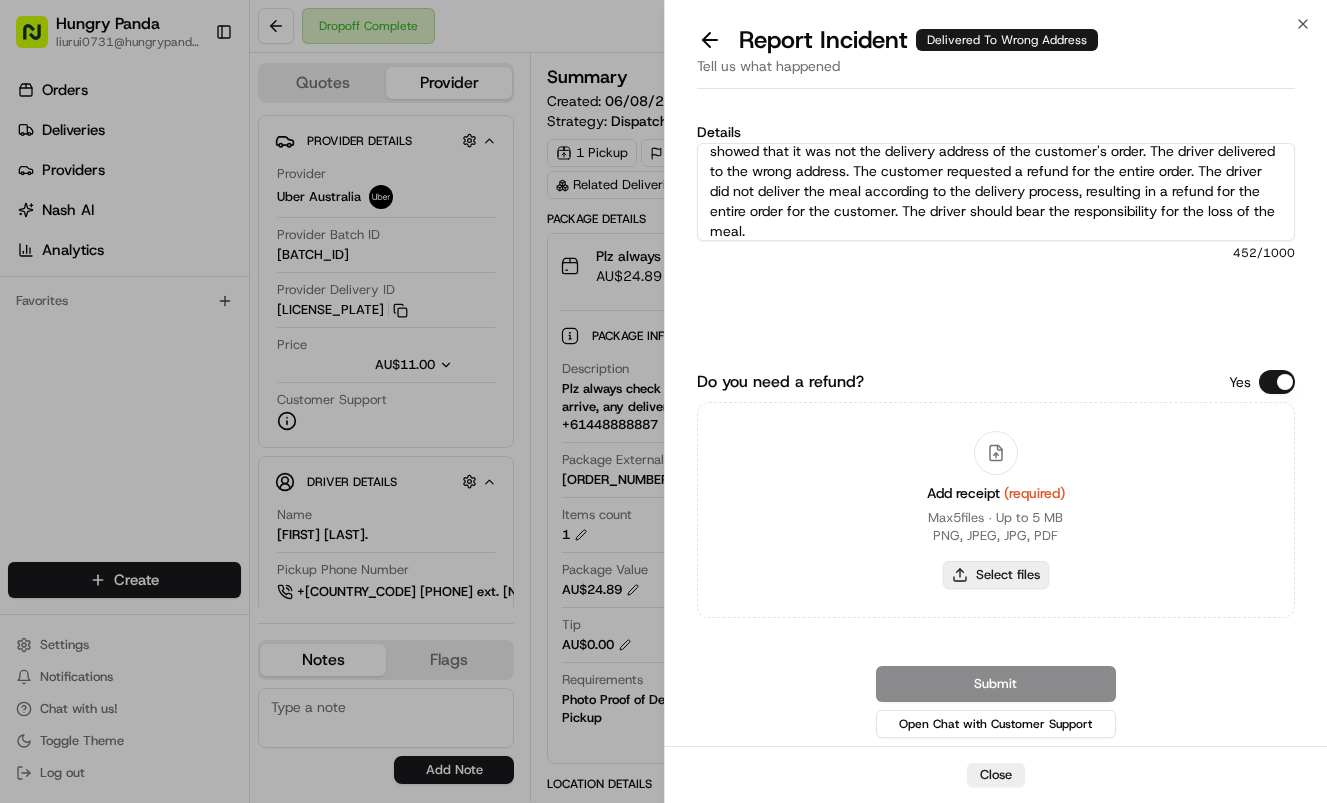 type on "The customer reported that he did not receive the meal. The photos taken by the driver showed that it was not the delivery address of the customer's order. The driver delivered to the wrong address. The customer requested a refund for the entire order. The driver did not deliver the meal according to the delivery process, resulting in a refund for the entire order for the customer. The driver should bear the responsibility for the loss of the meal." 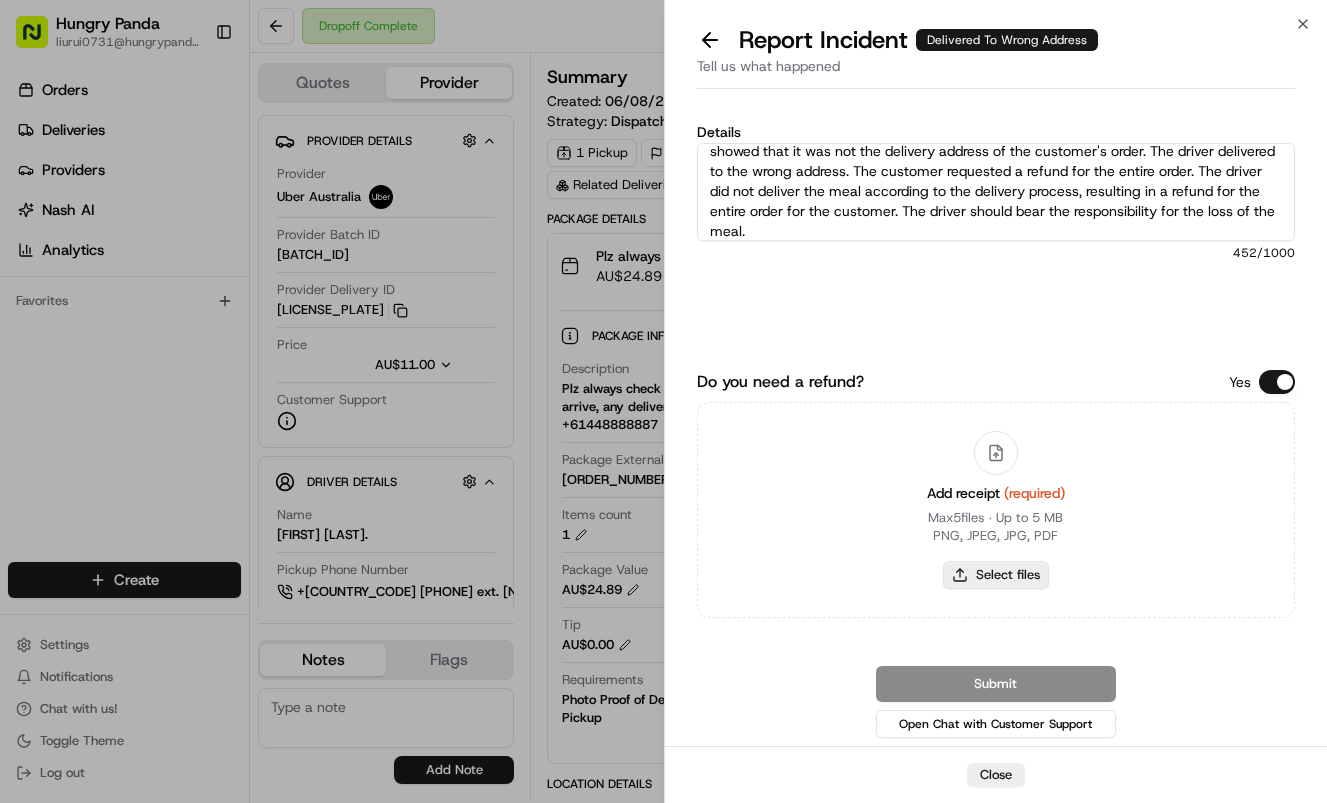 type on "C:\fakepath\5.jpg" 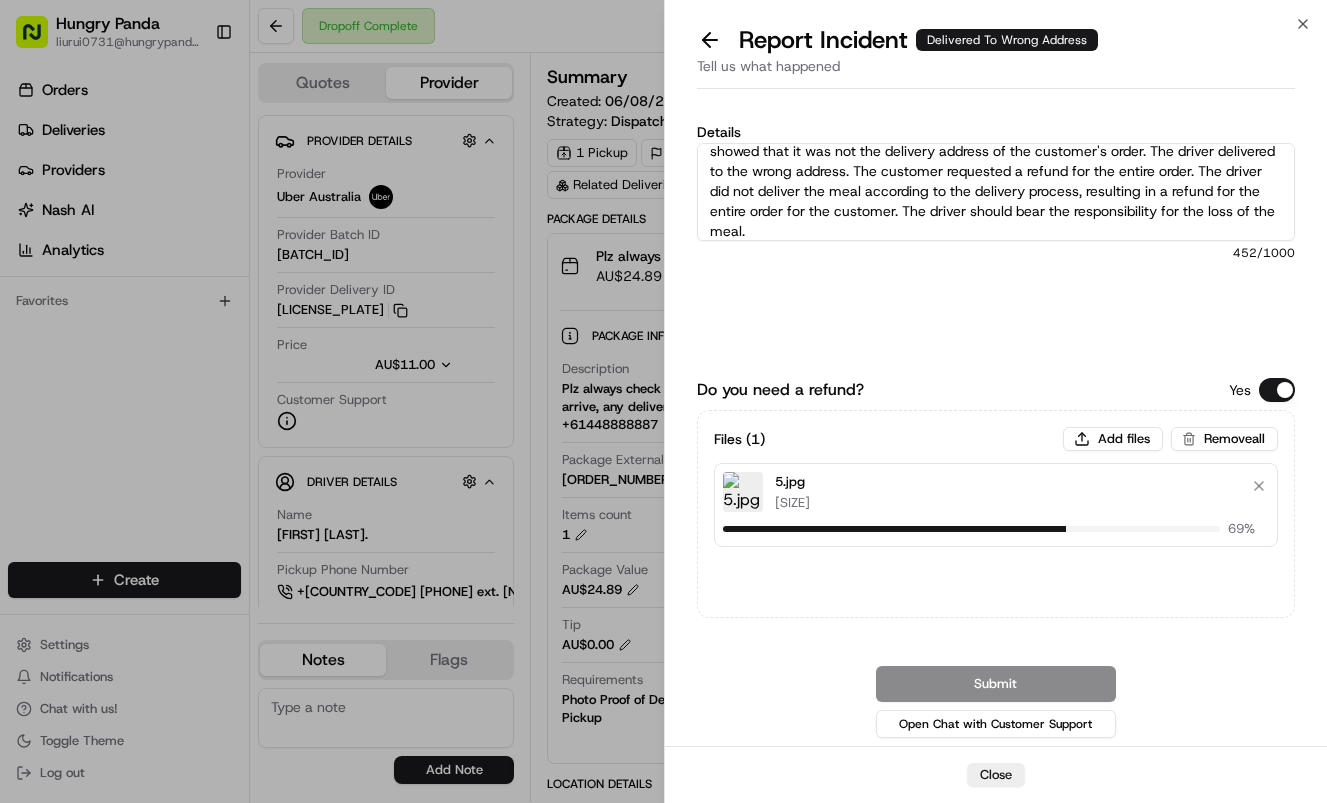 type 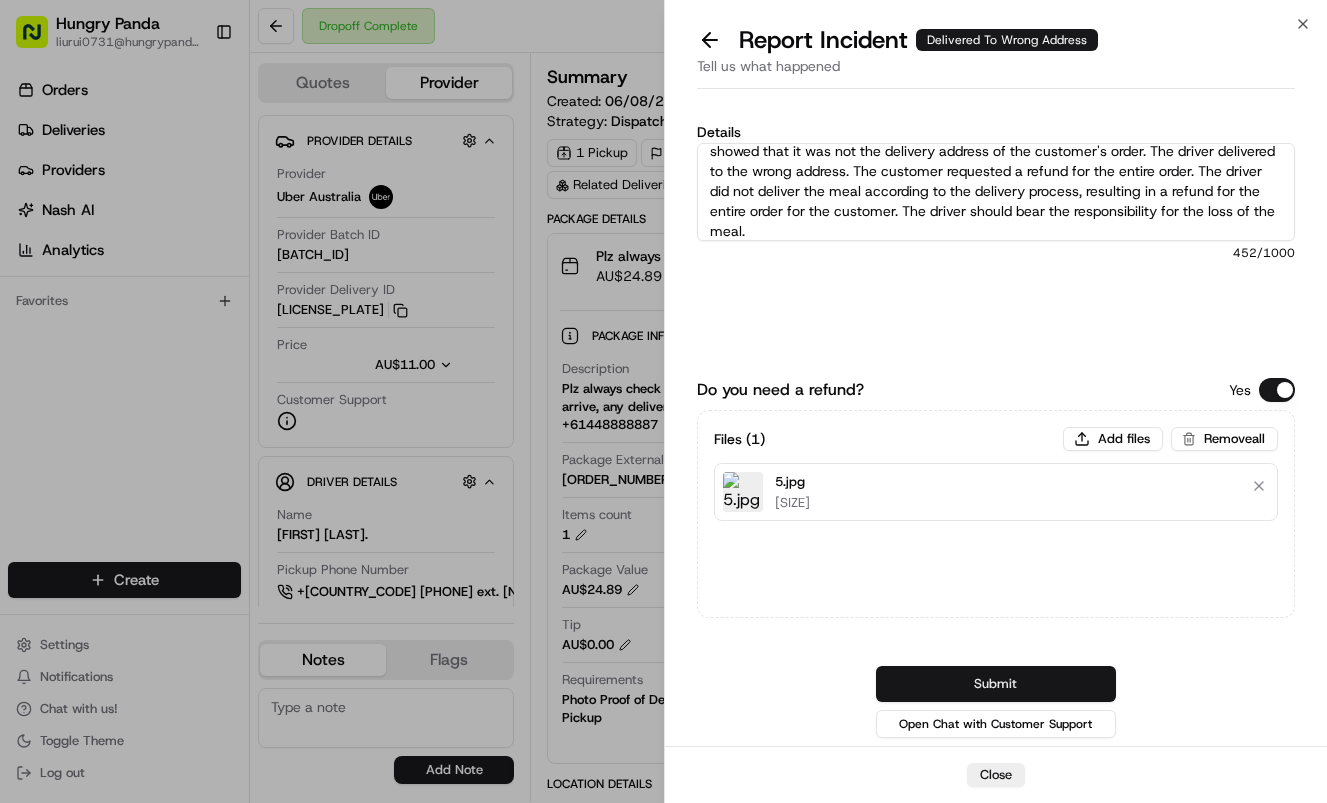 click on "Submit" at bounding box center (996, 684) 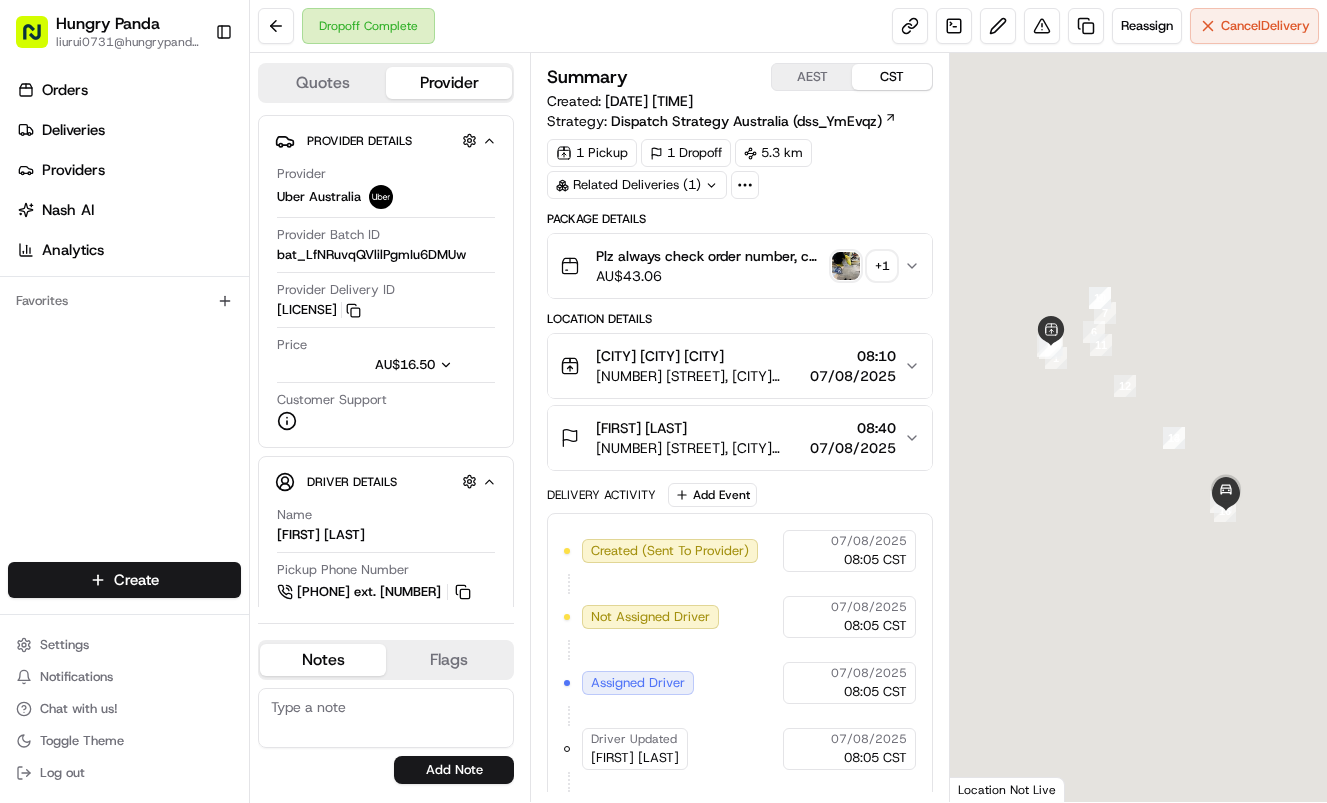 scroll, scrollTop: 0, scrollLeft: 0, axis: both 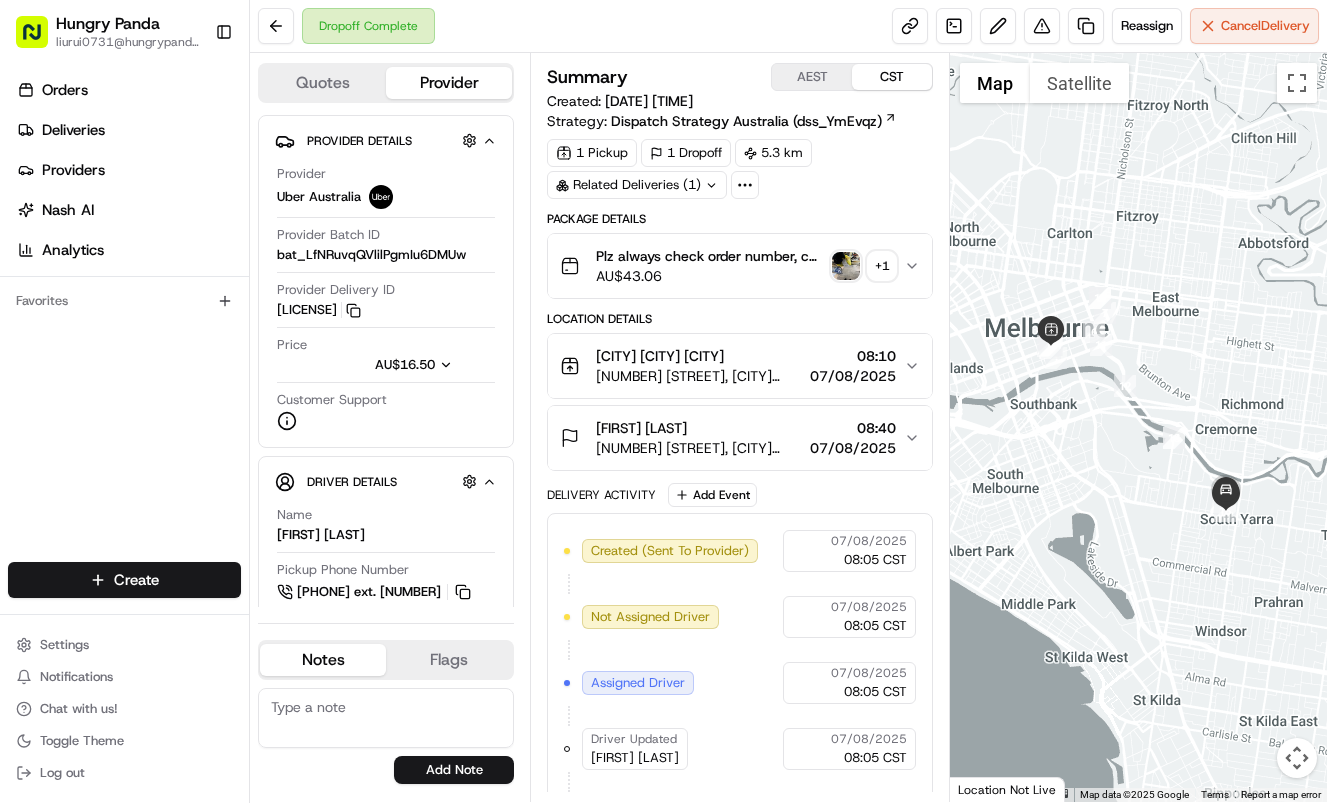 click 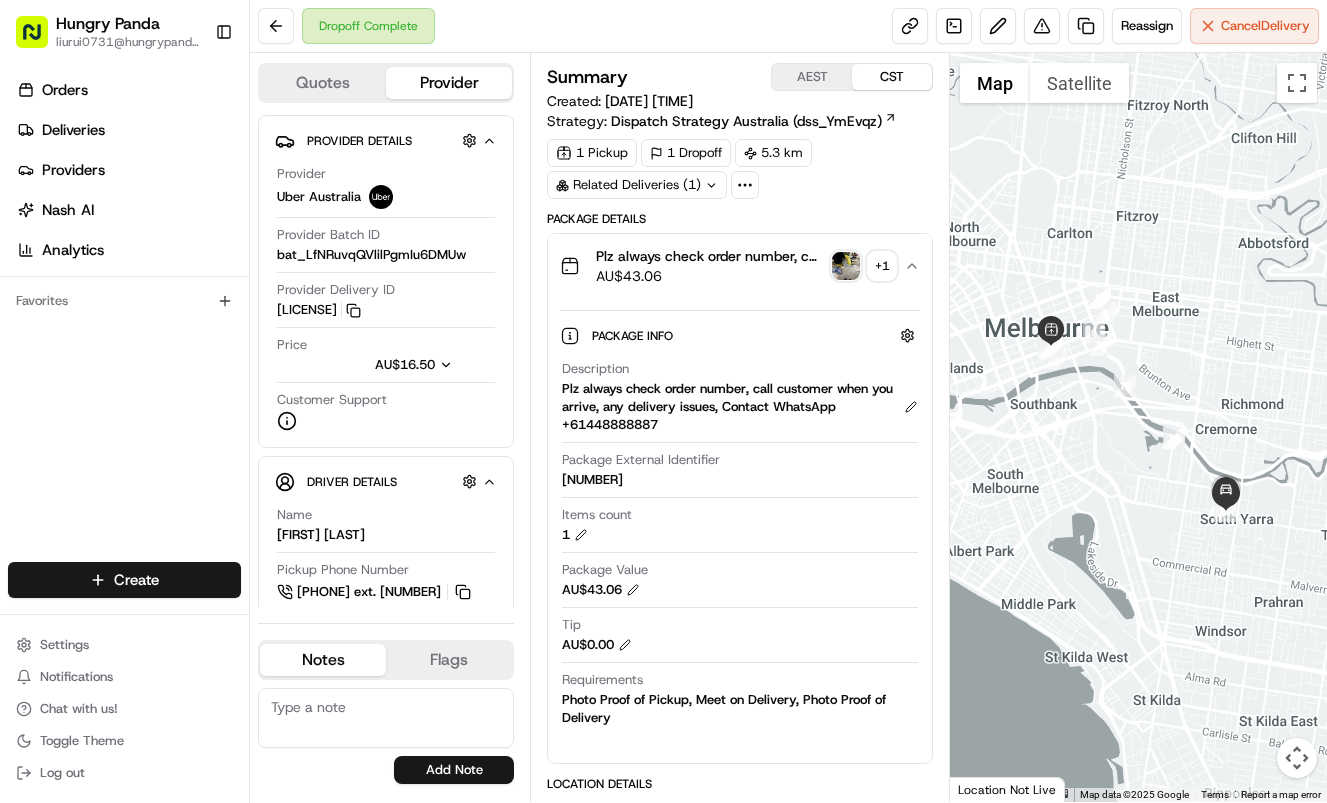 type 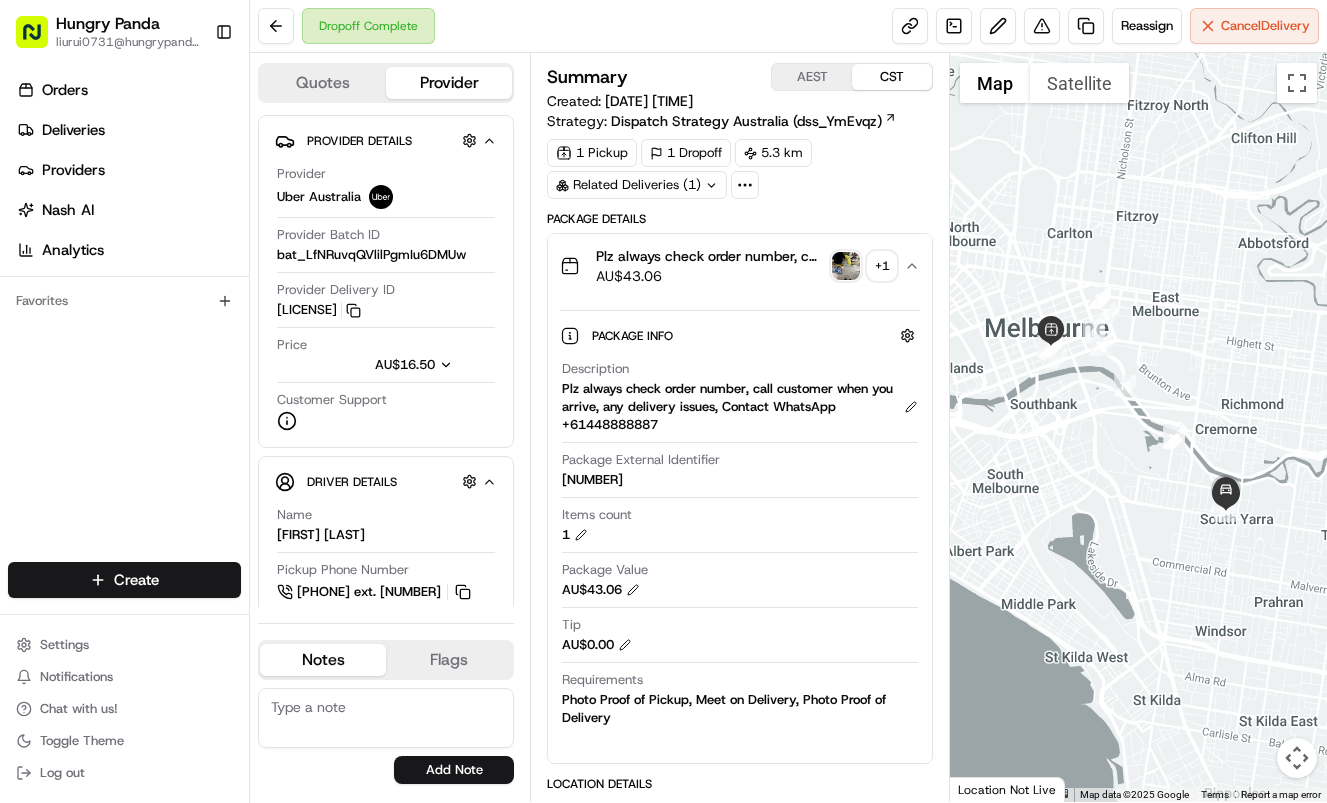 click at bounding box center (846, 266) 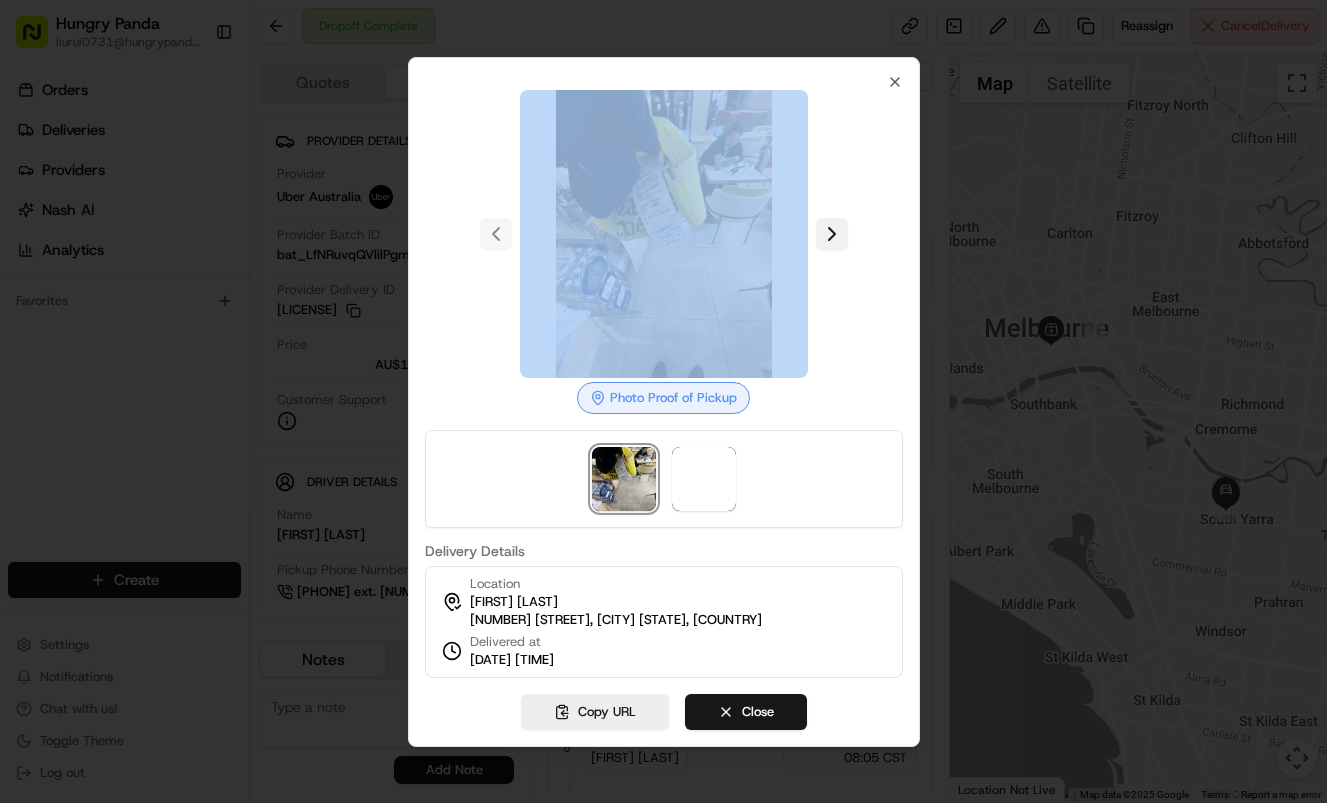 click at bounding box center [832, 234] 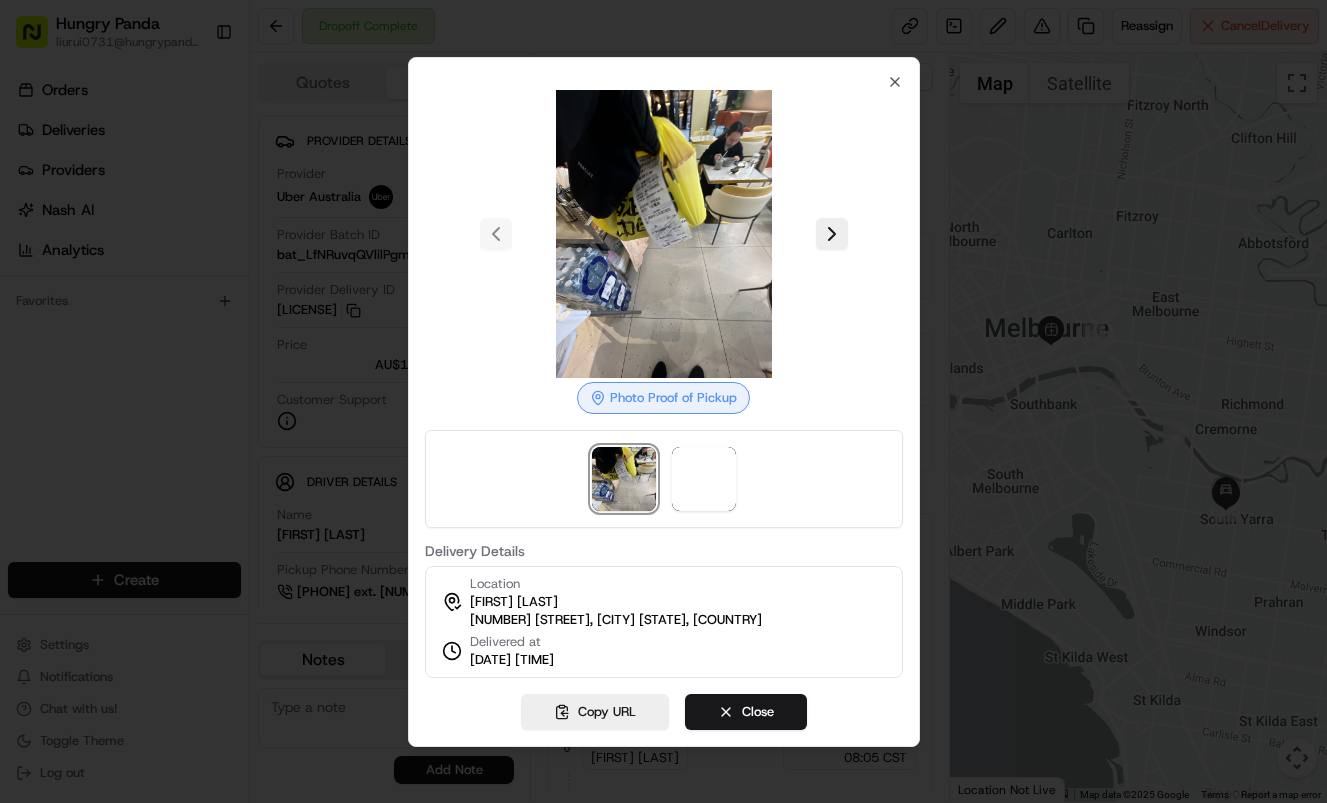 drag, startPoint x: 1078, startPoint y: 142, endPoint x: 857, endPoint y: 3, distance: 261.07852 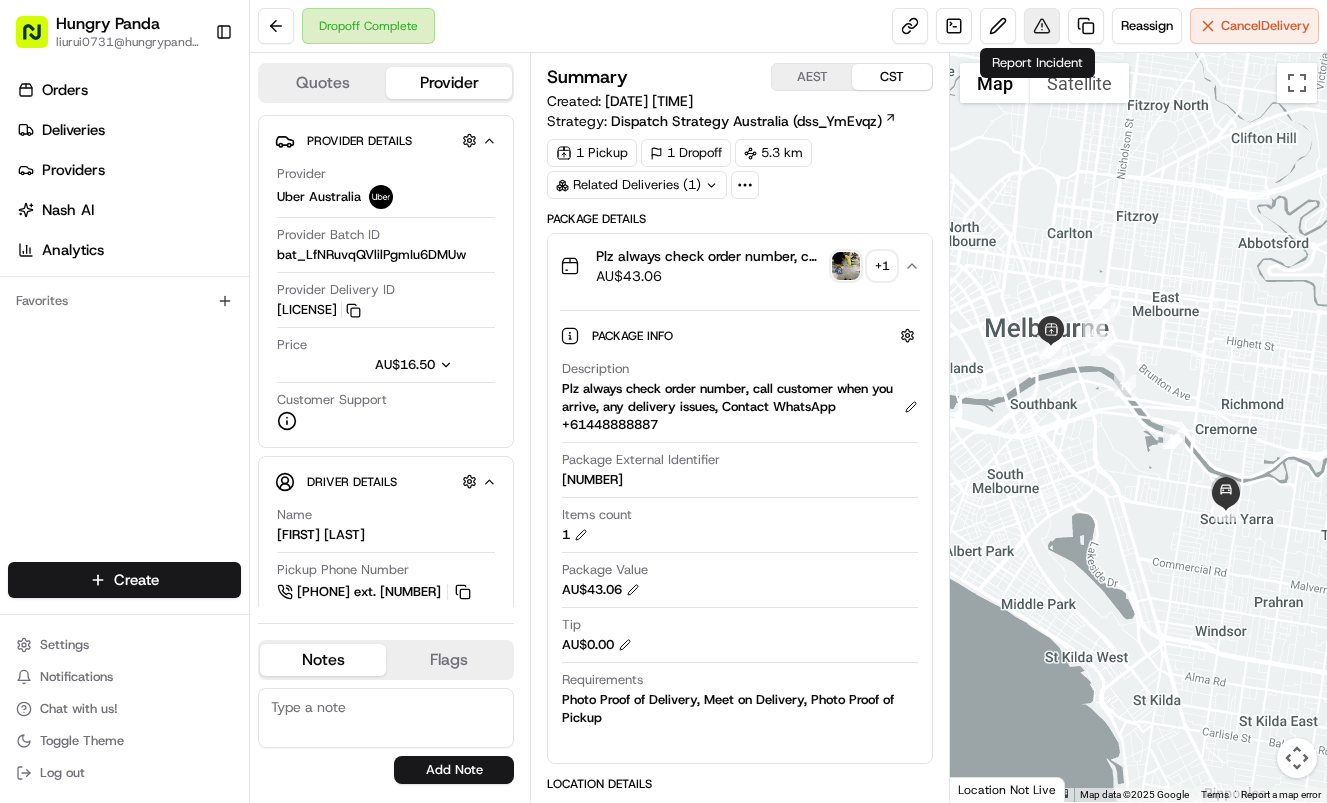 click at bounding box center [1042, 26] 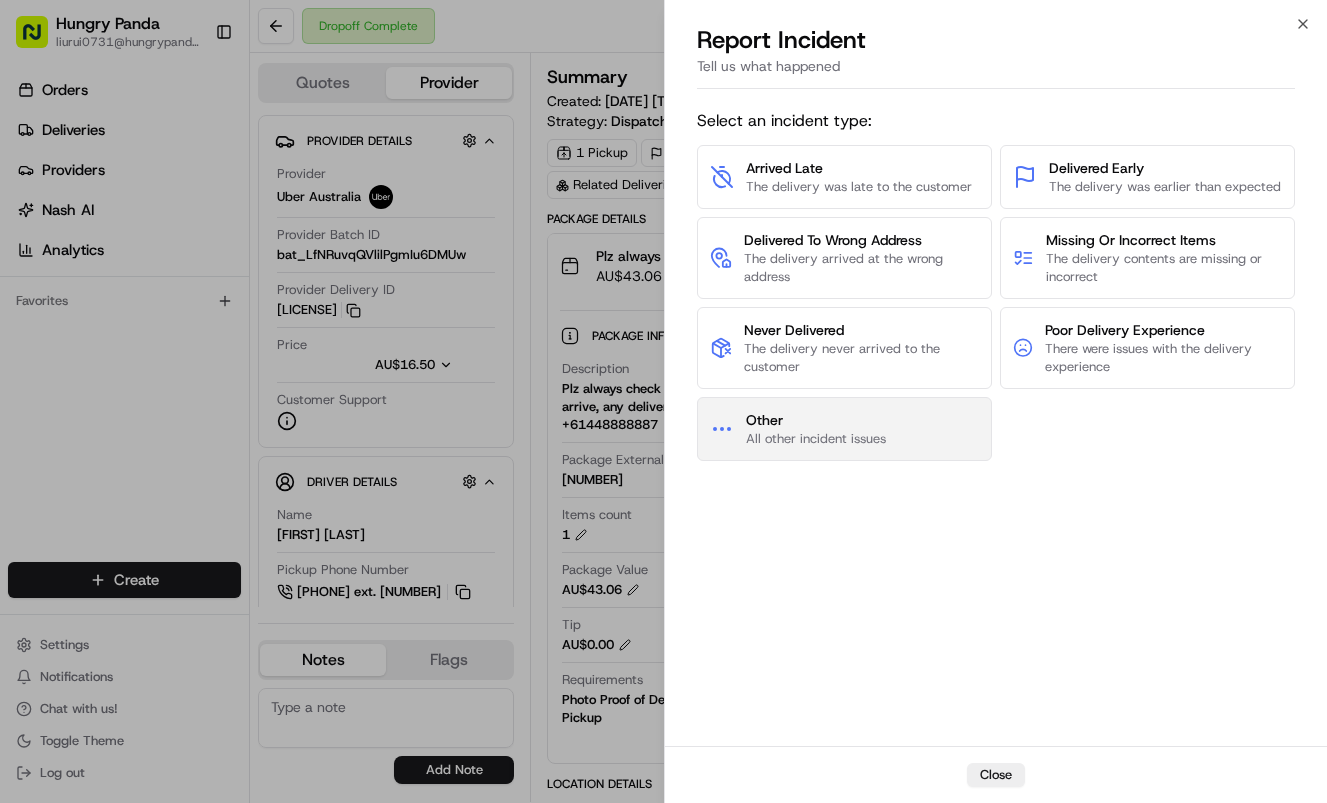 click on "Other" at bounding box center (816, 420) 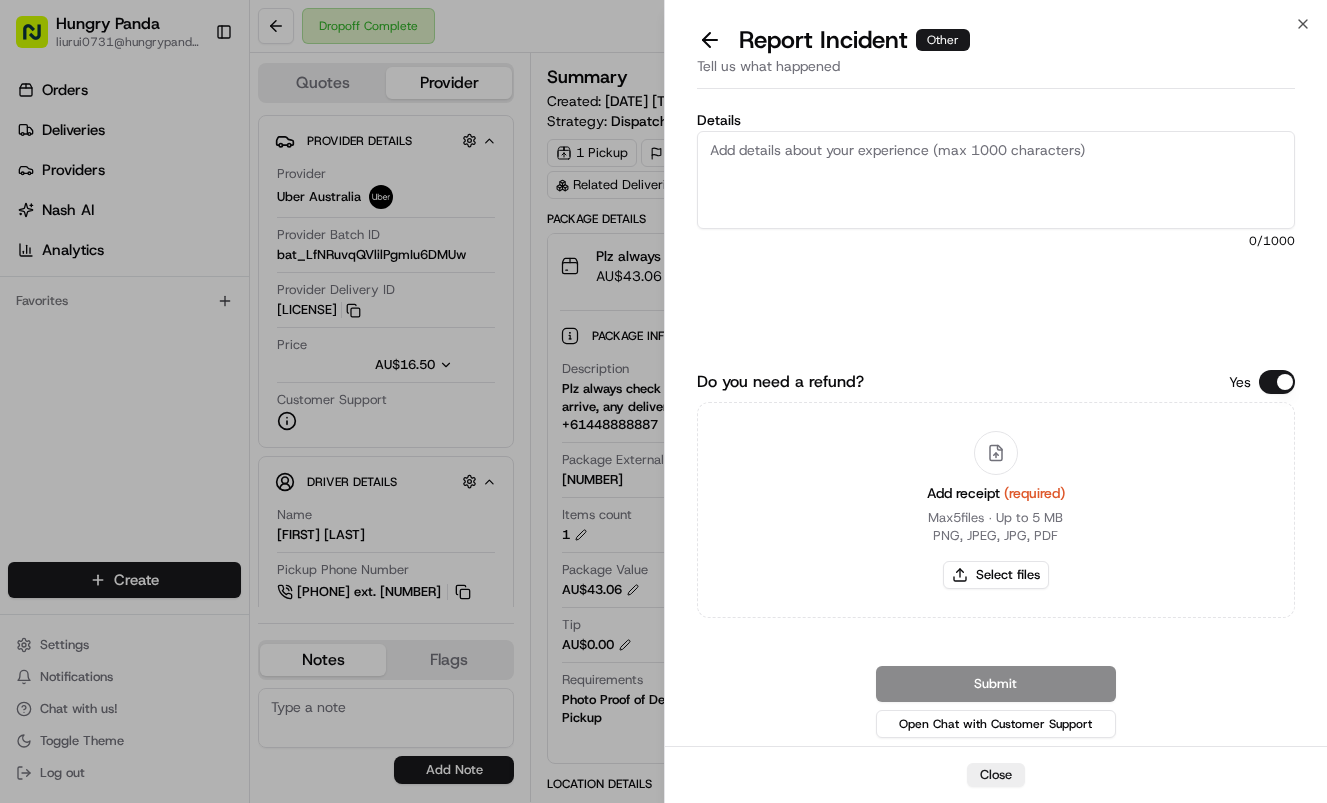 click on "Details" at bounding box center (996, 180) 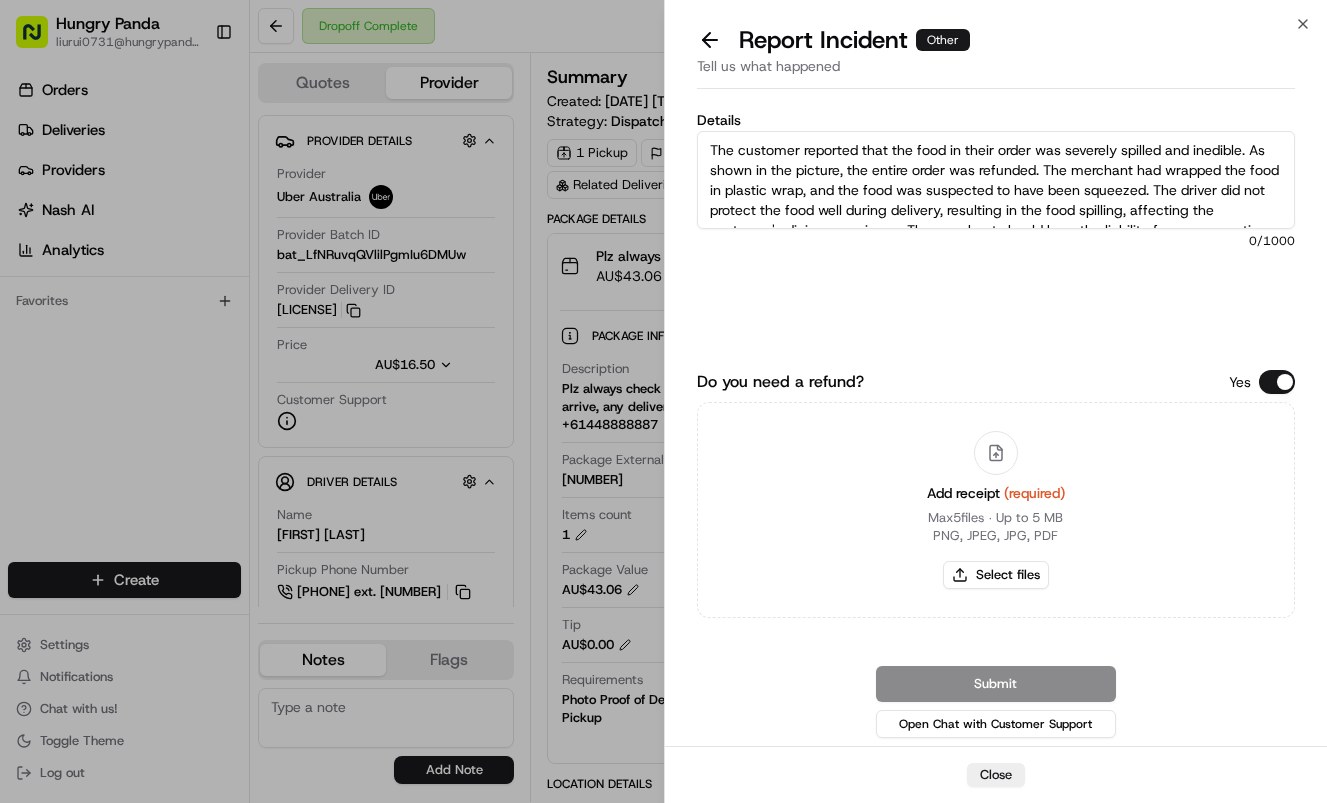 scroll, scrollTop: 31, scrollLeft: 0, axis: vertical 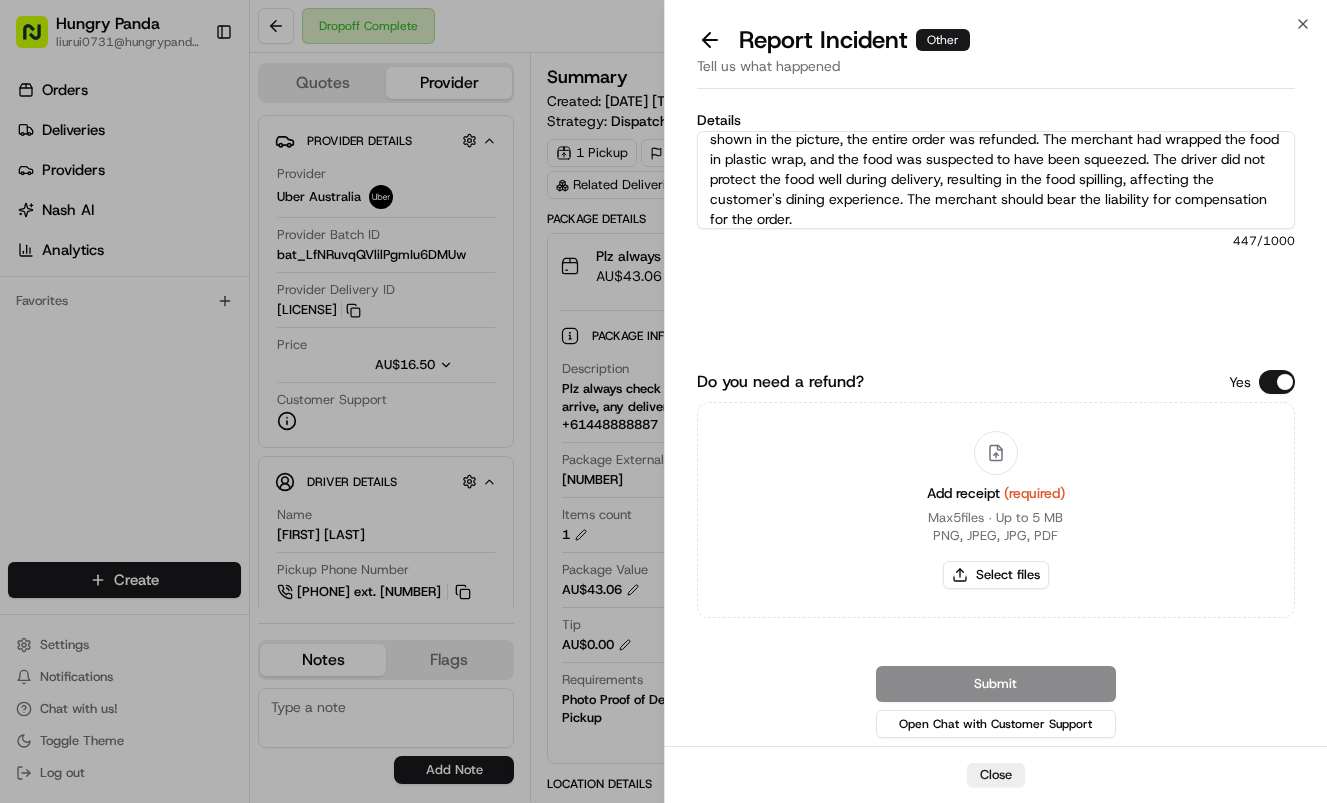 type on "The customer reported that the food in their order was severely spilled and inedible. As shown in the picture, the entire order was refunded. The merchant had wrapped the food in plastic wrap, and the food was suspected to have been squeezed. The driver did not protect the food well during delivery, resulting in the food spilling, affecting the customer's dining experience. The merchant should bear the liability for compensation for the order." 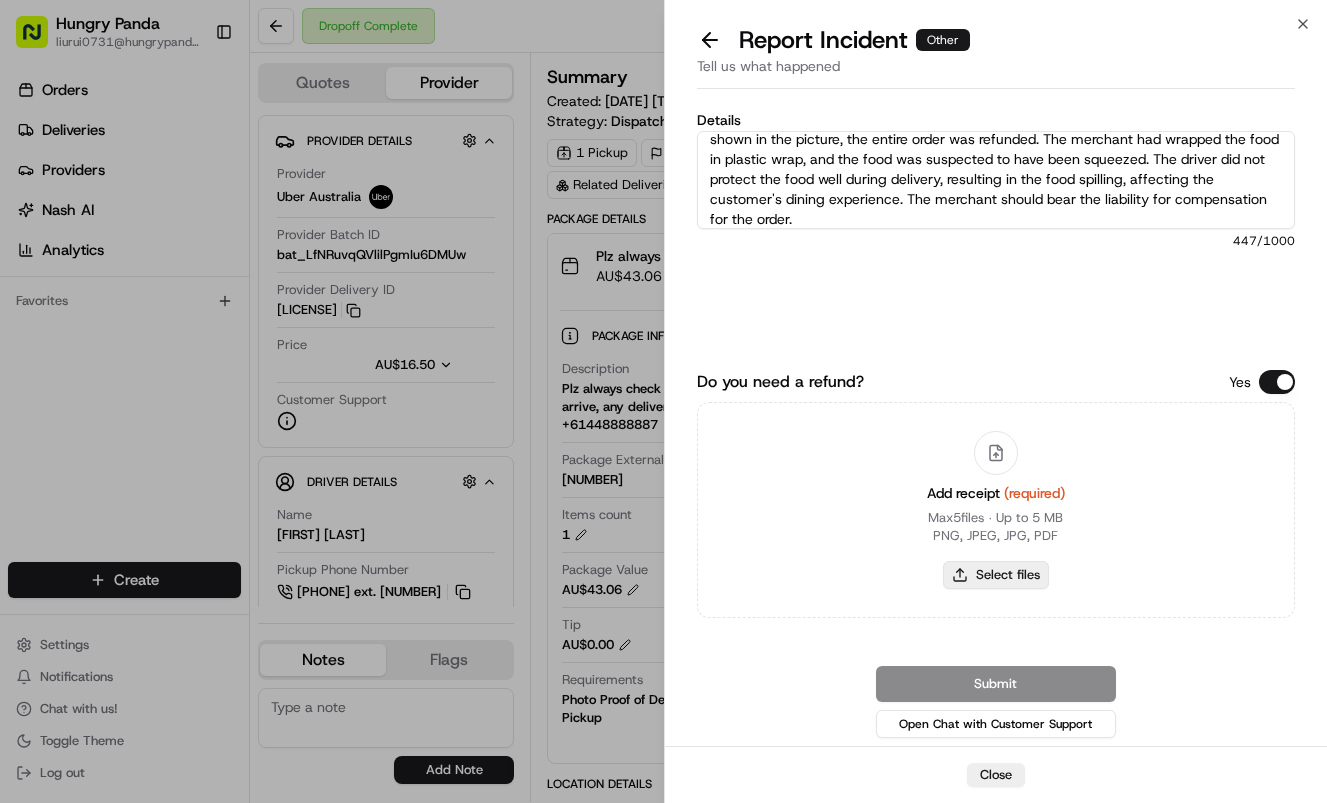 click on "Add receipt   (required) Max  5  files ∙ Up to   5 MB PNG, JPEG, JPG, PDF Select files" at bounding box center (996, 510) 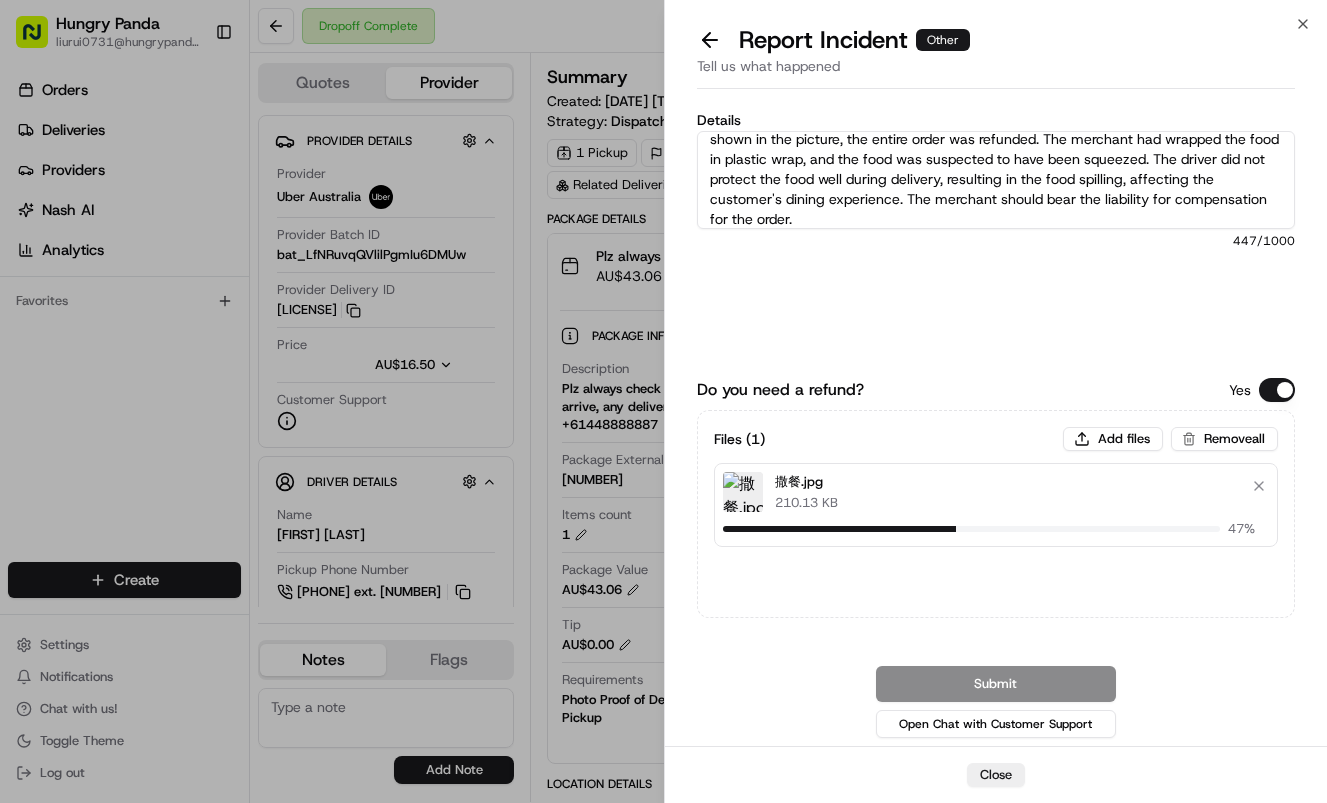 type 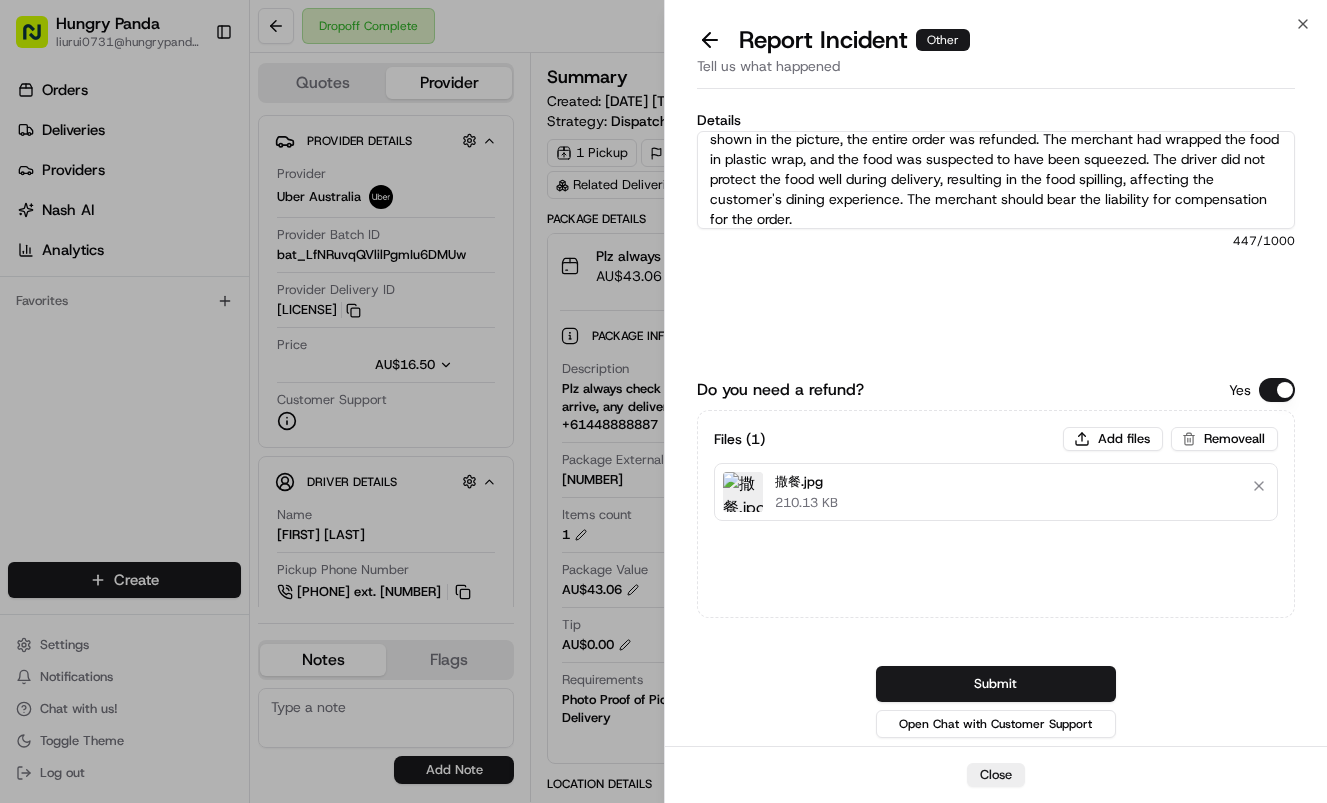 click on "Submit Open Chat with Customer Support" at bounding box center (996, 704) 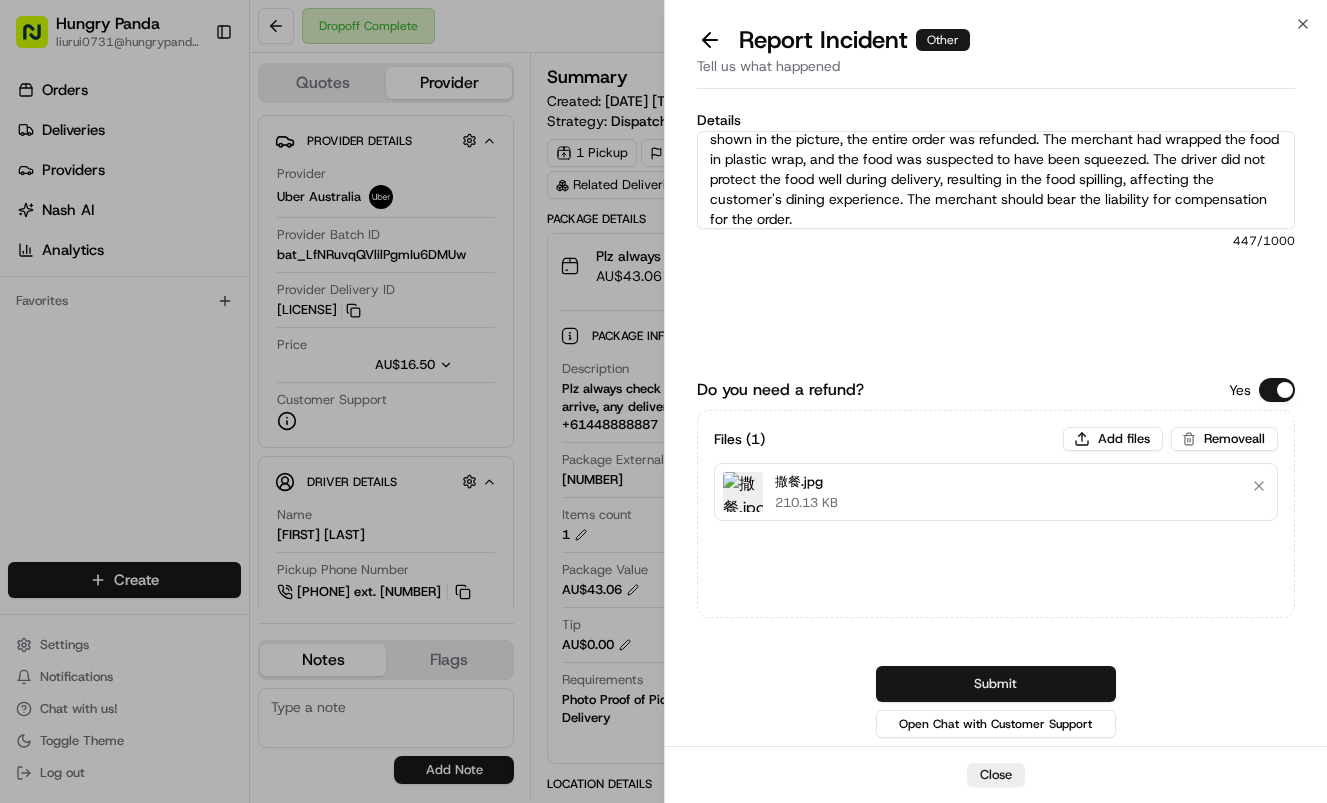 click on "Submit" at bounding box center [996, 684] 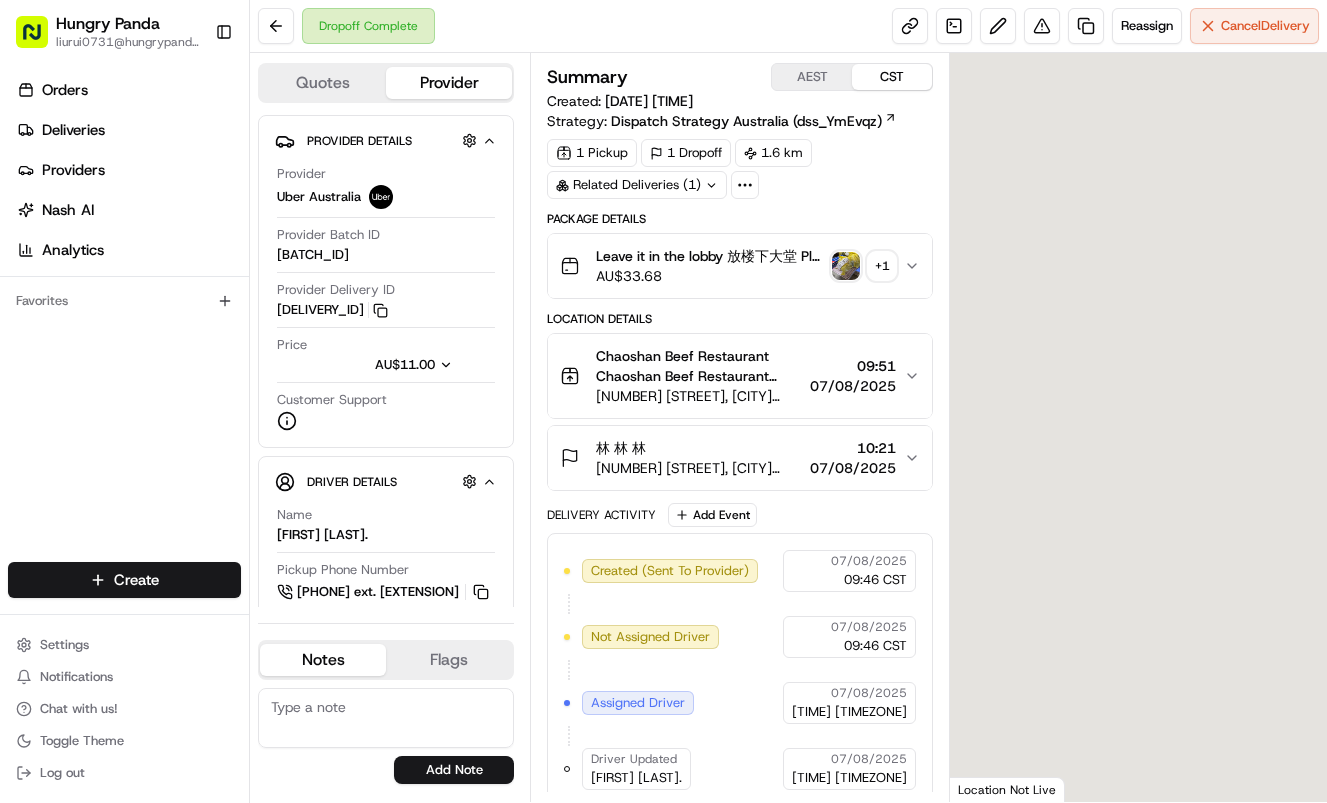 scroll, scrollTop: 0, scrollLeft: 0, axis: both 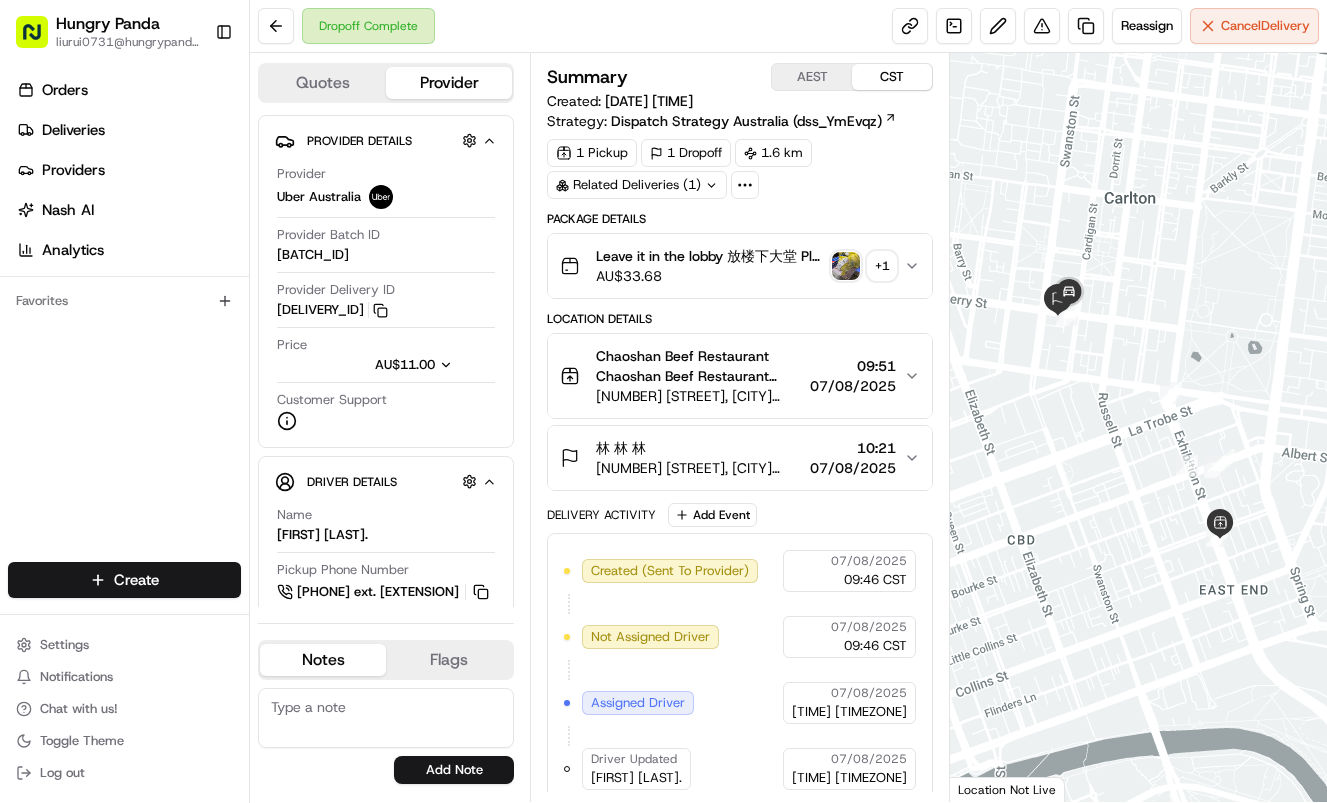 click on "Leave it in the lobby 放楼下大堂
Plz always check order number, call customer when you arrive, any delivery issues, Contact WhatsApp [PHONE] AU$ 33.68 + 1" at bounding box center [740, 266] 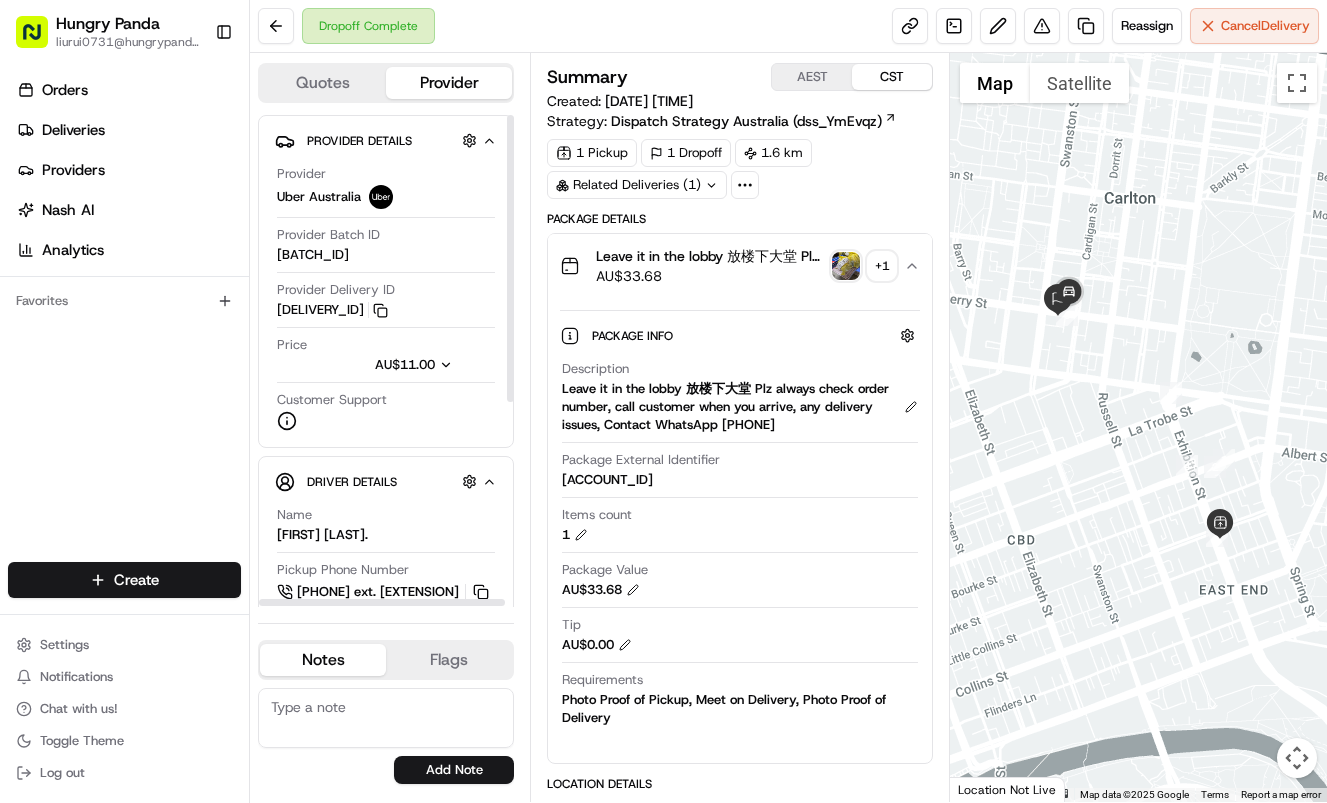 type 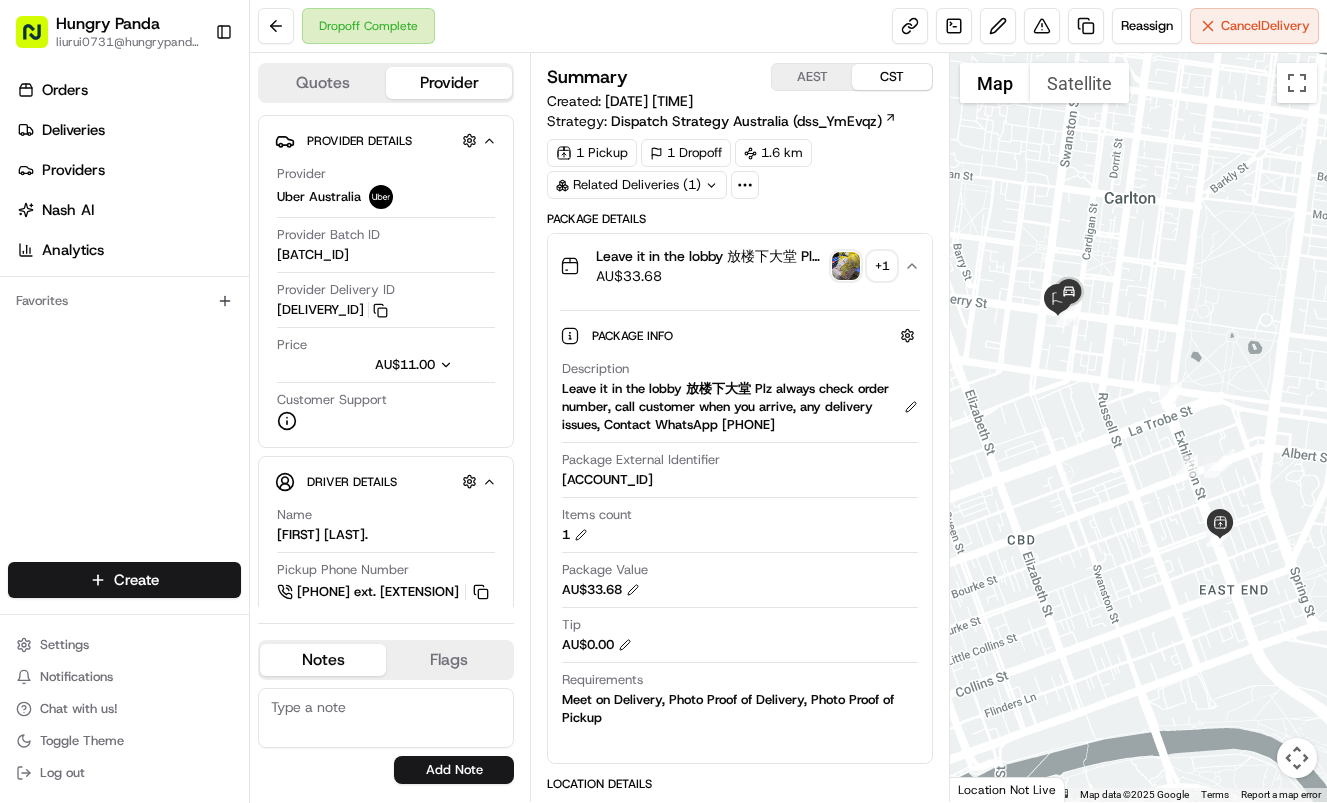 click at bounding box center [846, 266] 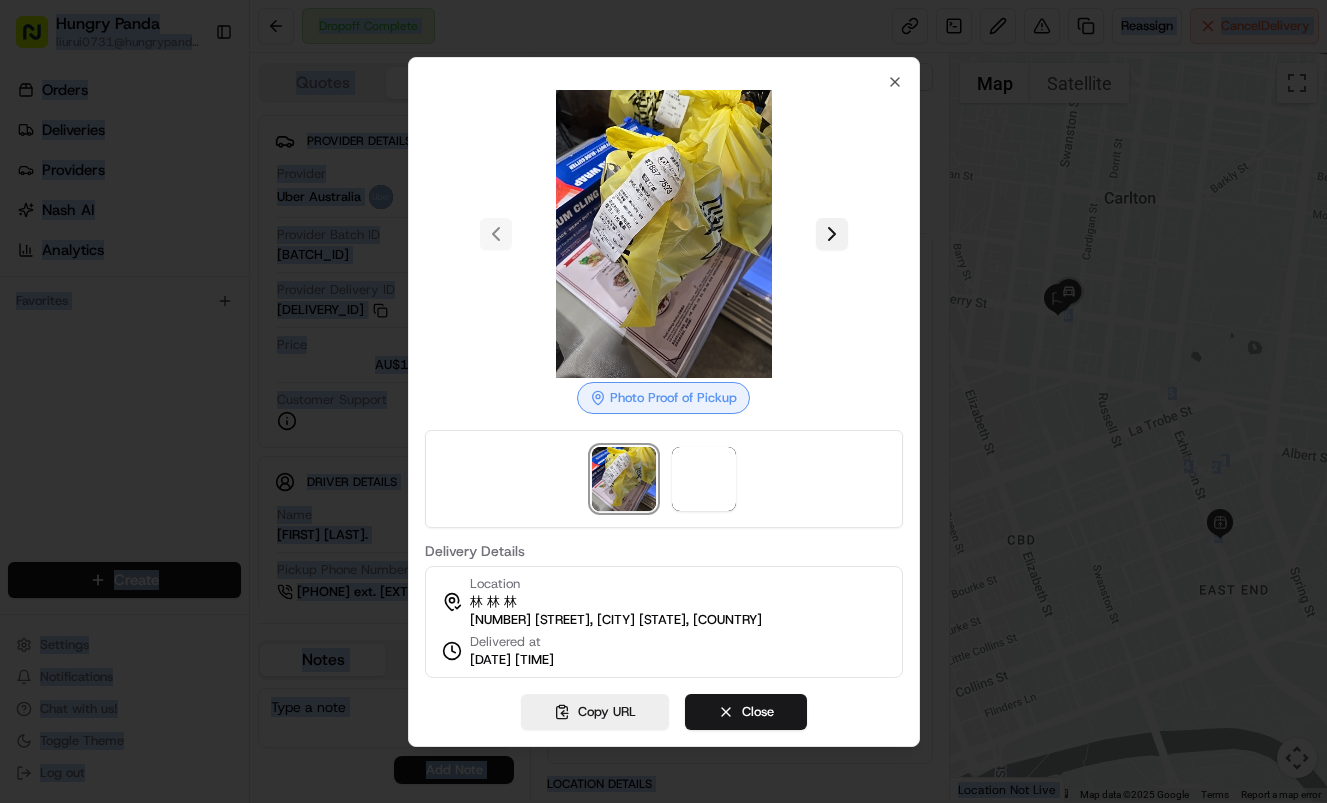 click at bounding box center (832, 234) 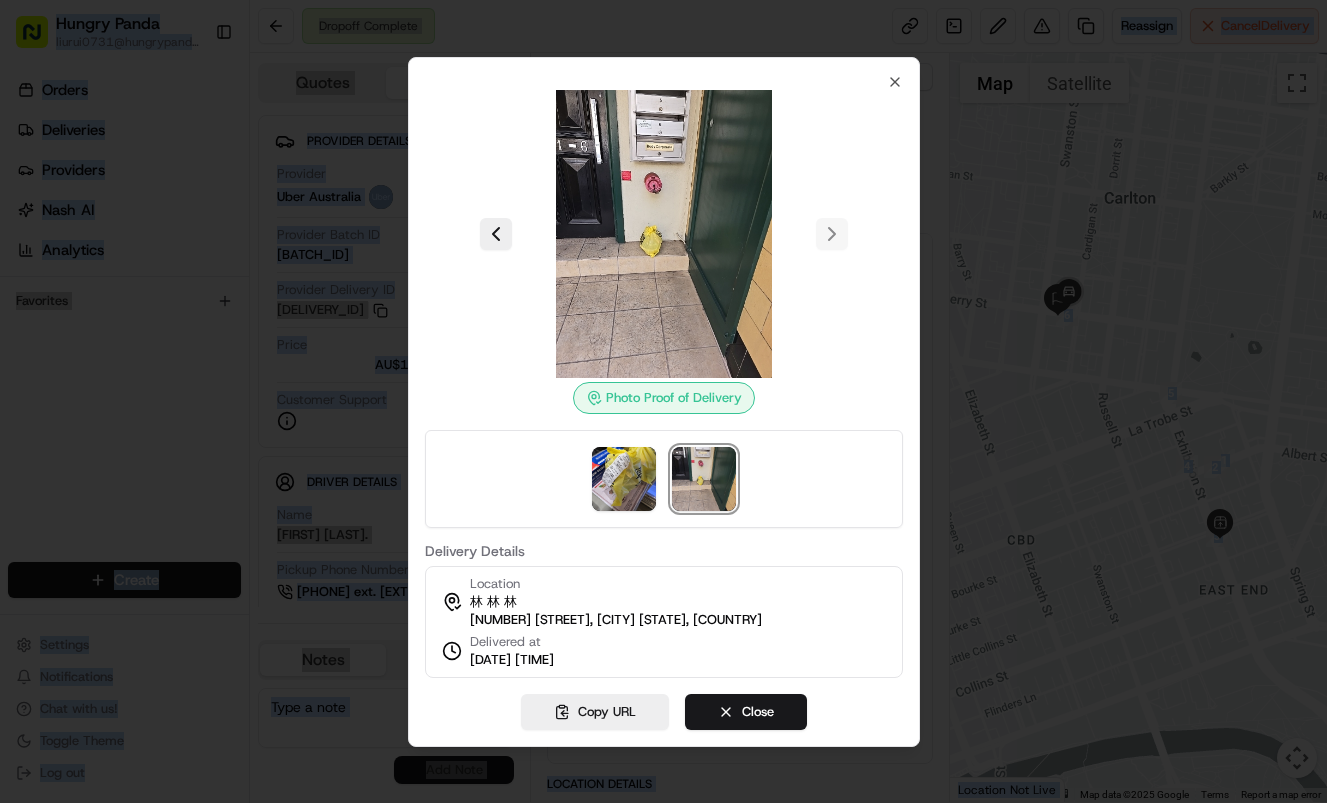 click at bounding box center (663, 401) 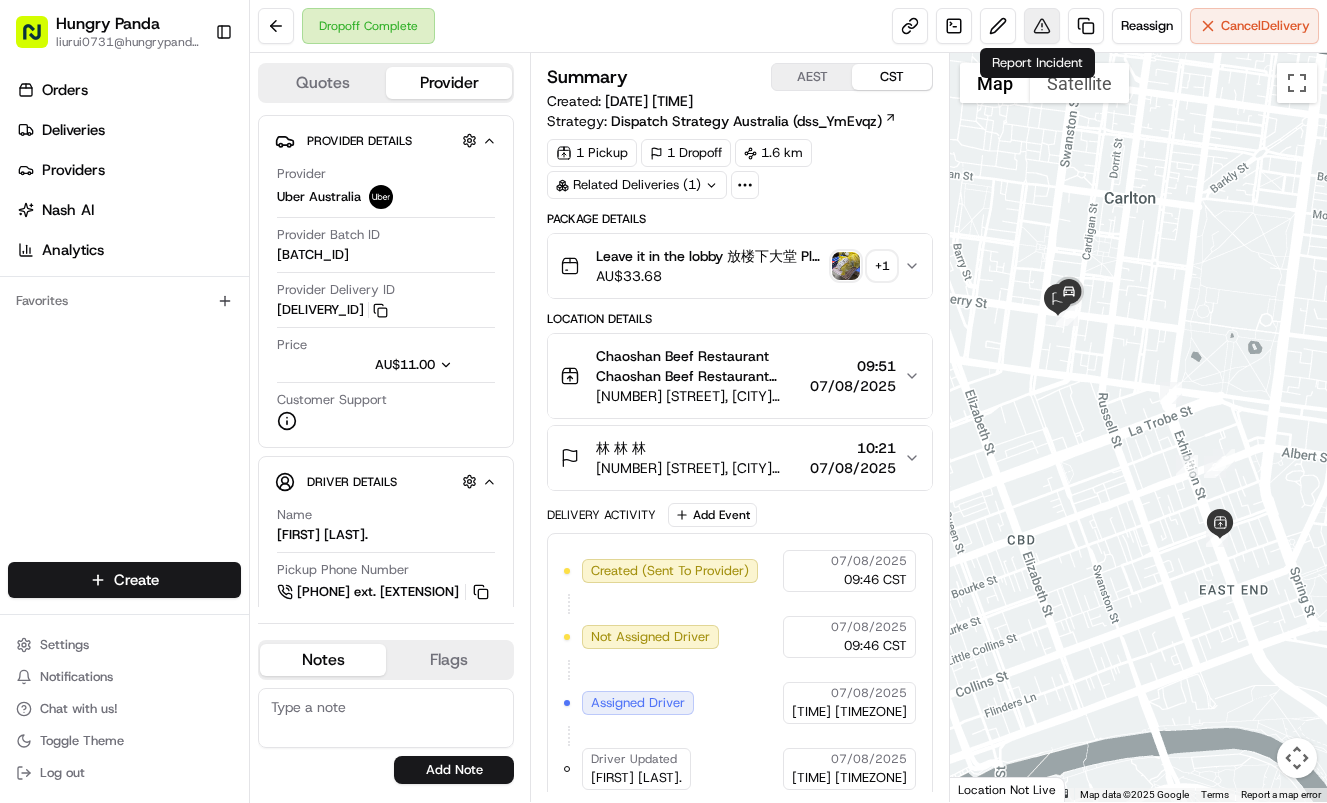 click at bounding box center [1042, 26] 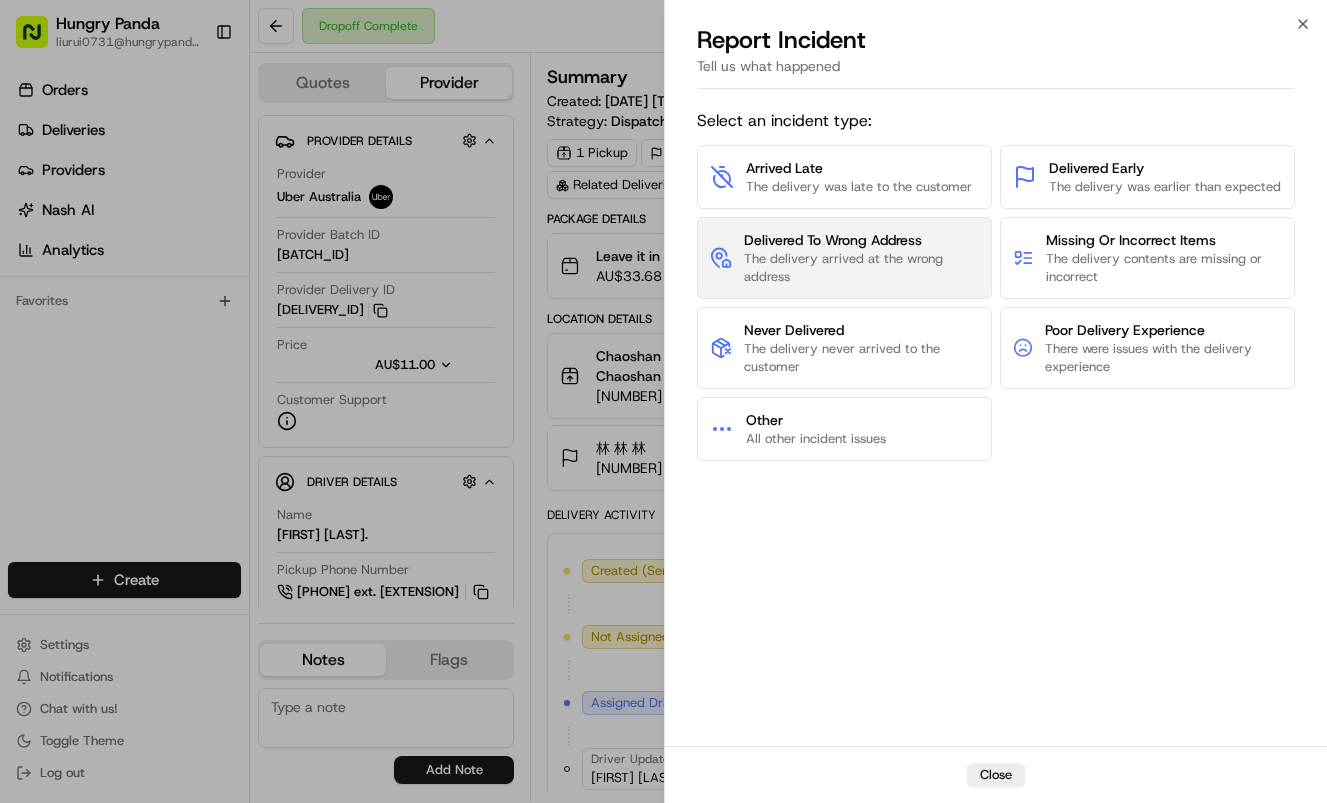 click on "Delivered To Wrong Address" at bounding box center [861, 240] 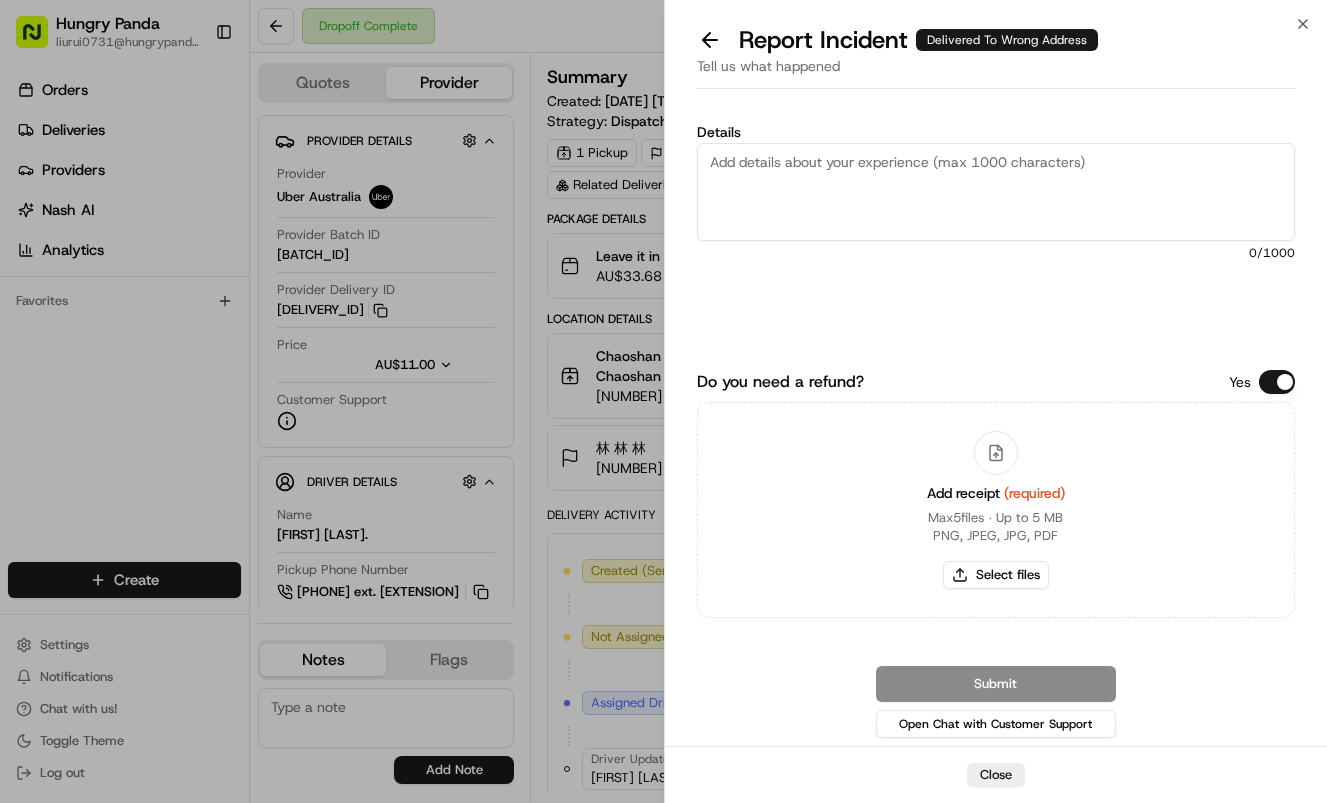 click on "Details" at bounding box center [996, 192] 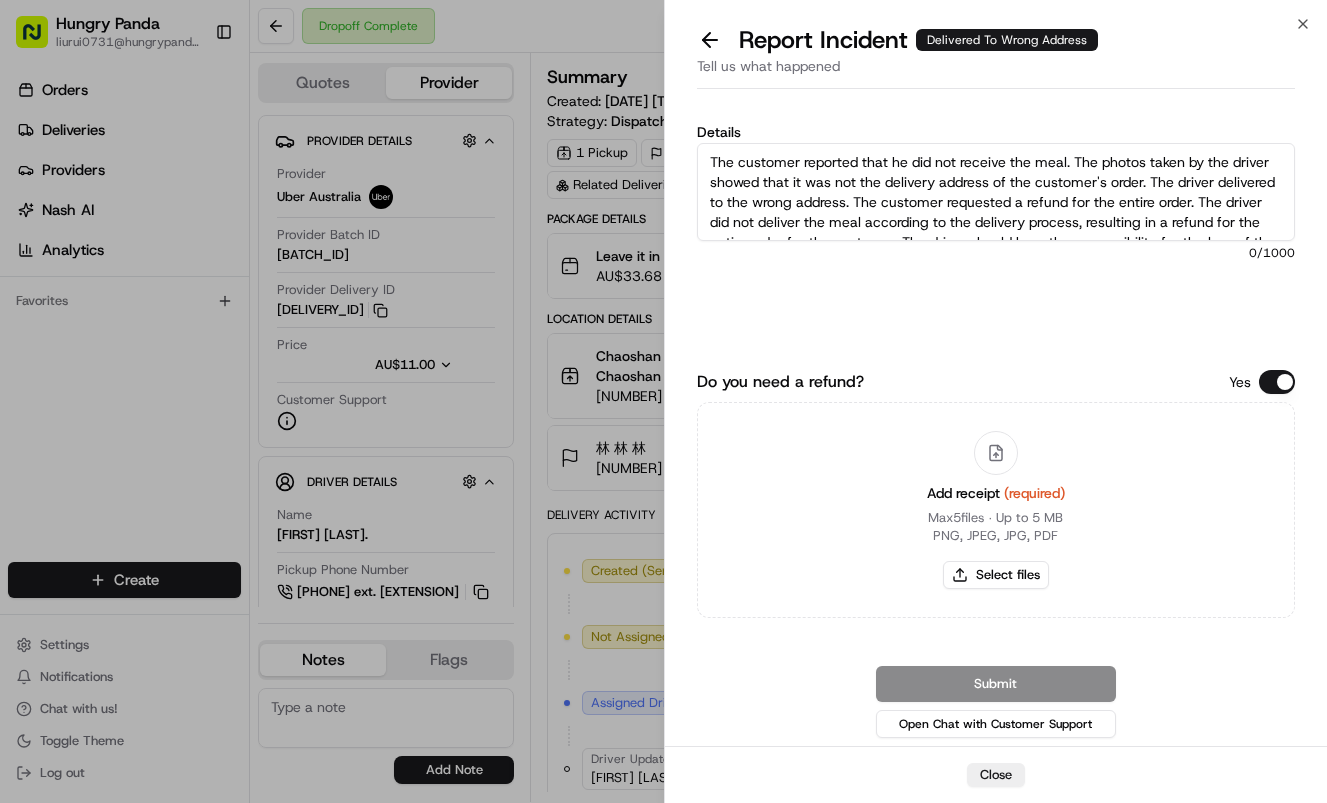 scroll, scrollTop: 31, scrollLeft: 0, axis: vertical 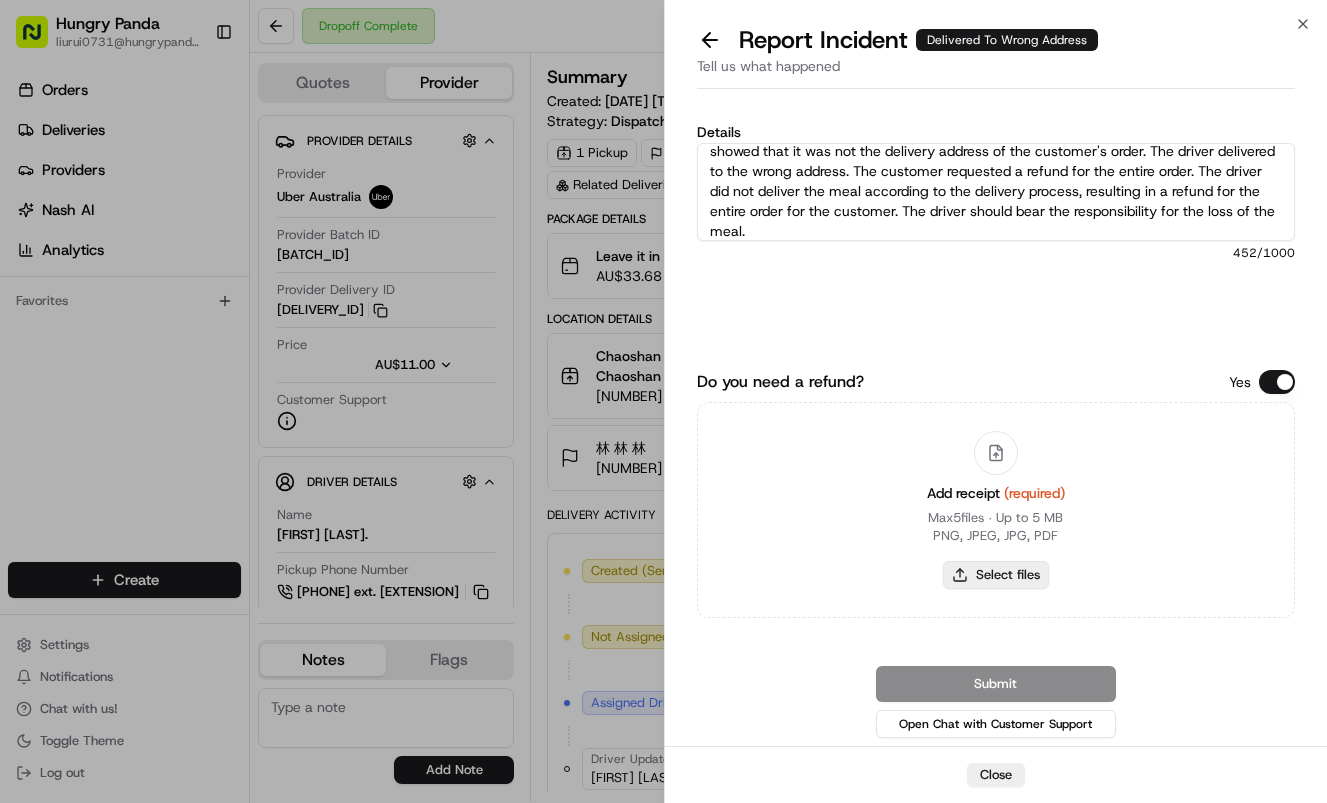 type on "The customer reported that he did not receive the meal. The photos taken by the driver showed that it was not the delivery address of the customer's order. The driver delivered to the wrong address. The customer requested a refund for the entire order. The driver did not deliver the meal according to the delivery process, resulting in a refund for the entire order for the customer. The driver should bear the responsibility for the loss of the meal." 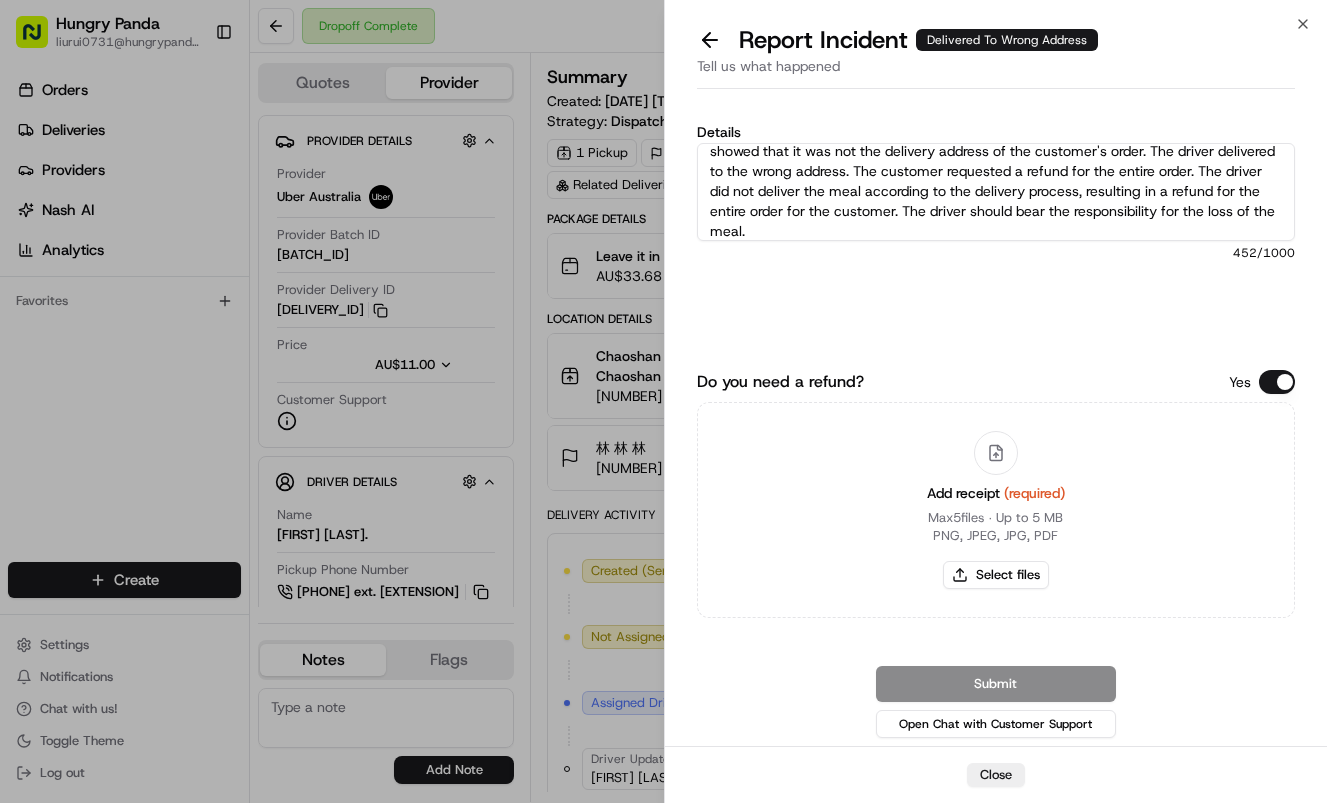 type on "C:\fakepath\7.jpg" 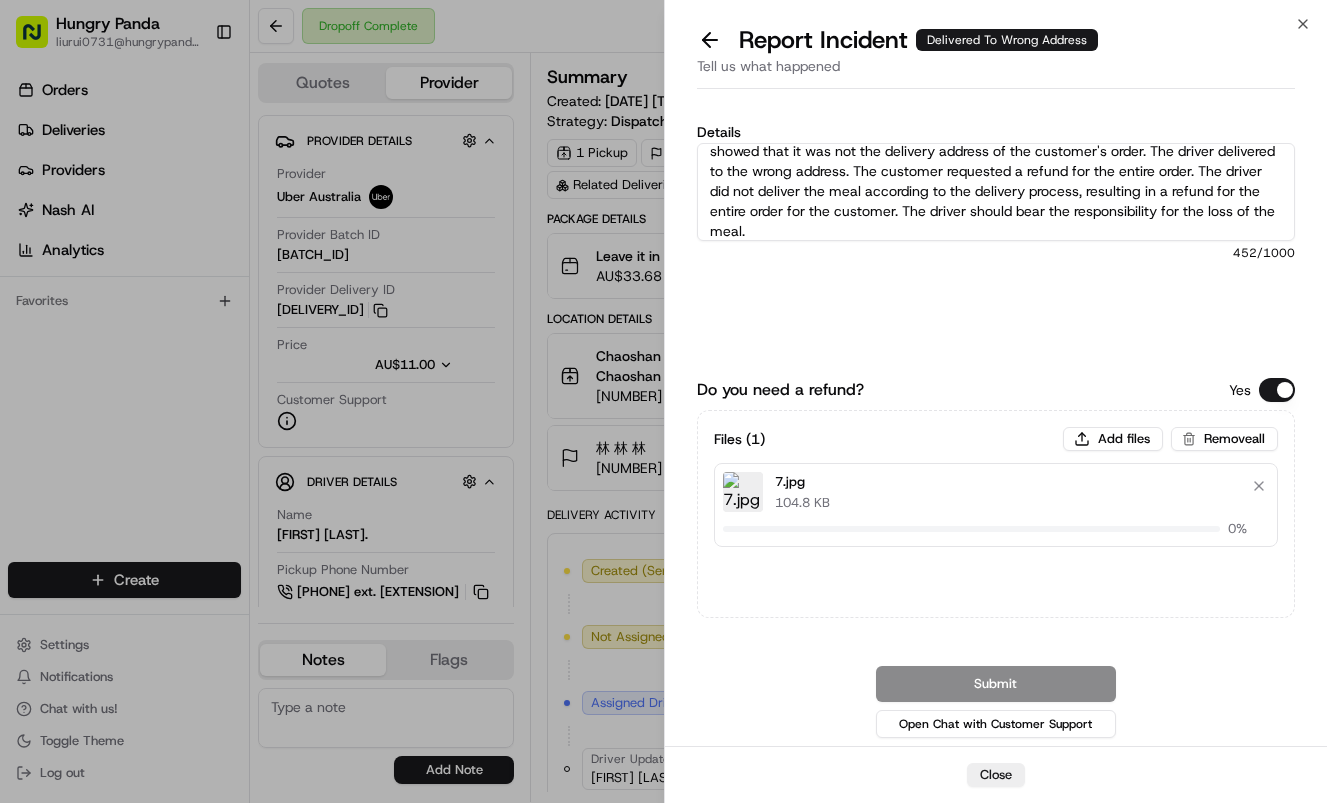type 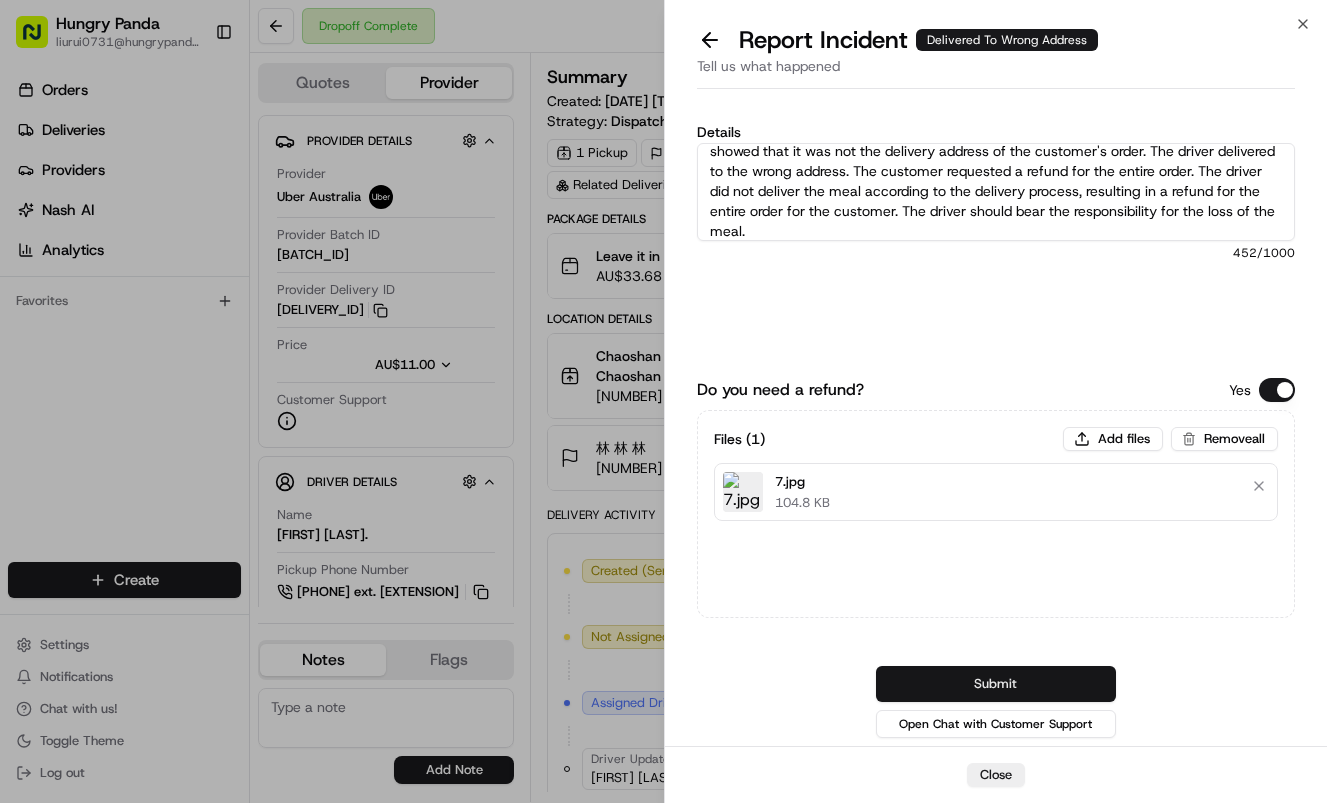 click on "Submit" at bounding box center [996, 684] 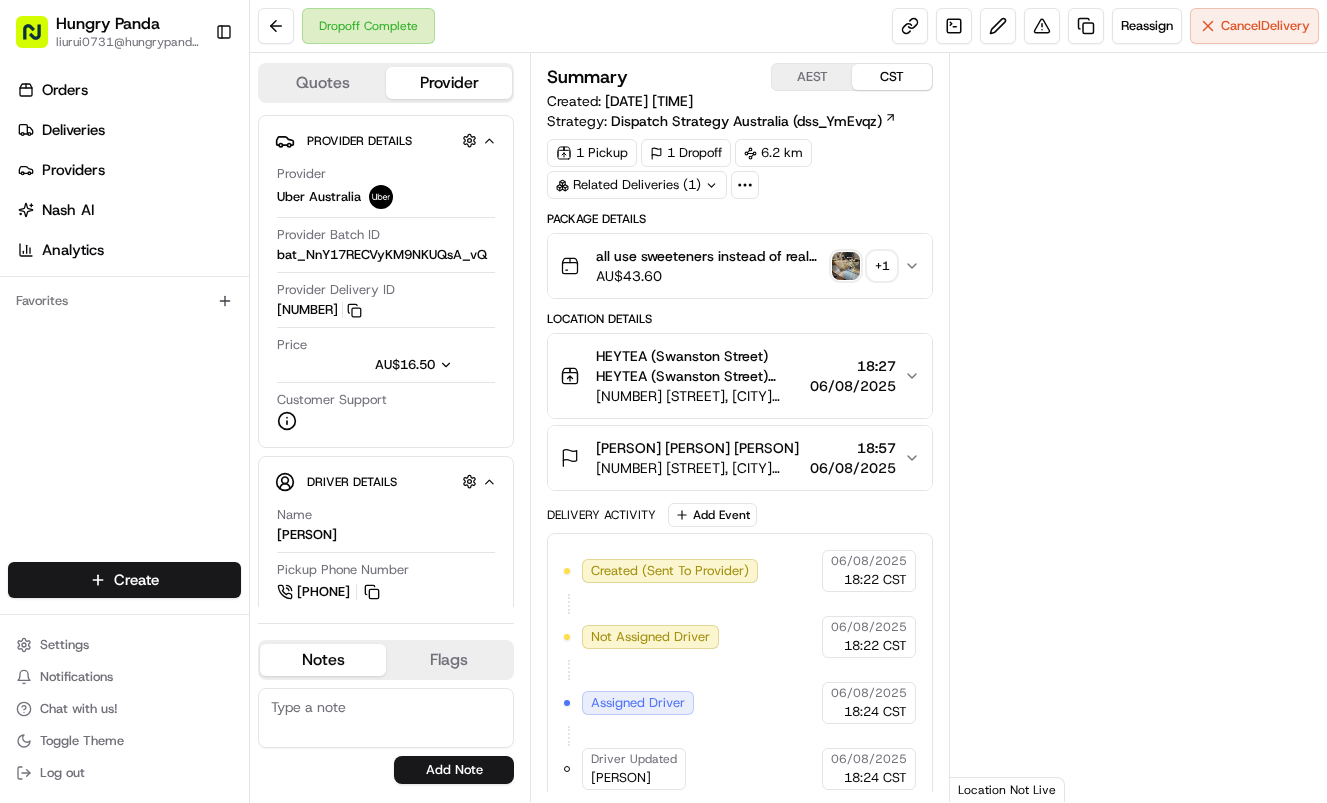 scroll, scrollTop: 0, scrollLeft: 0, axis: both 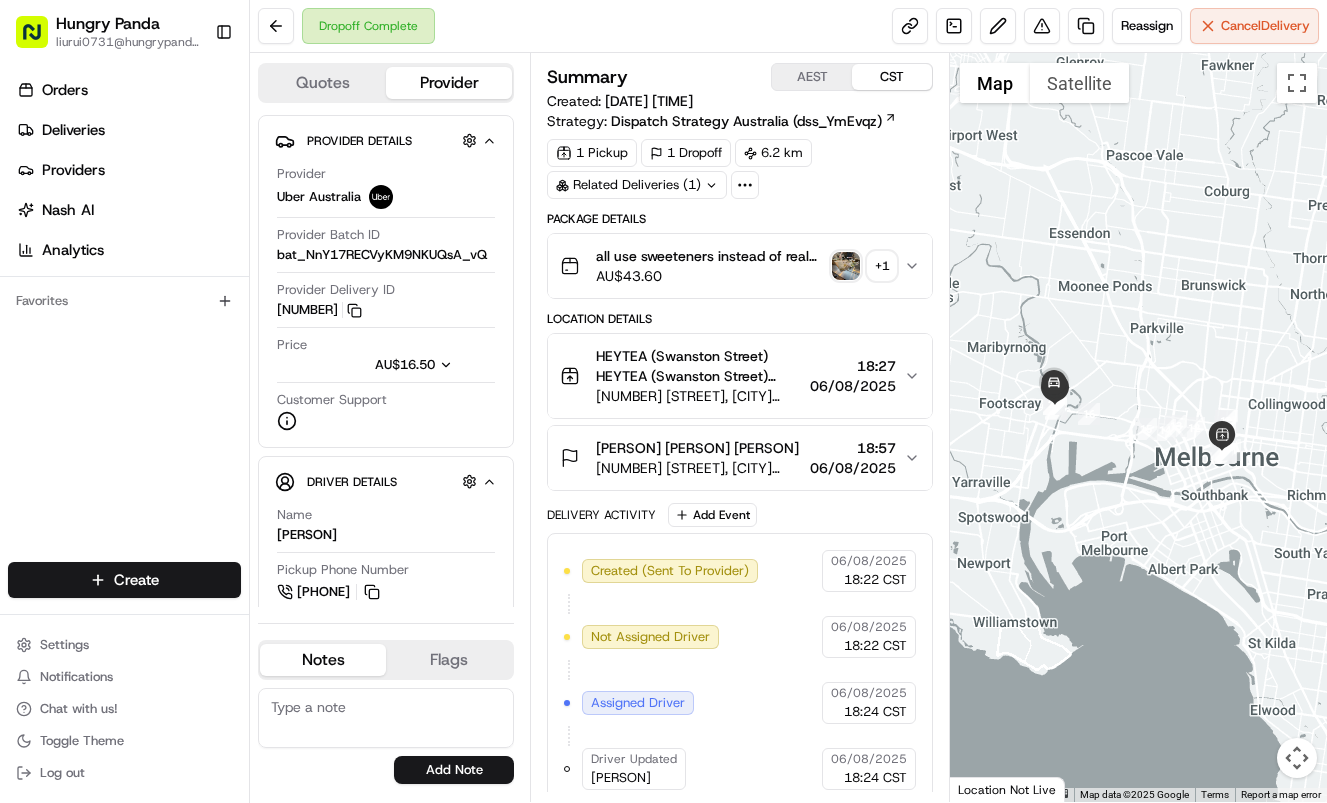 click 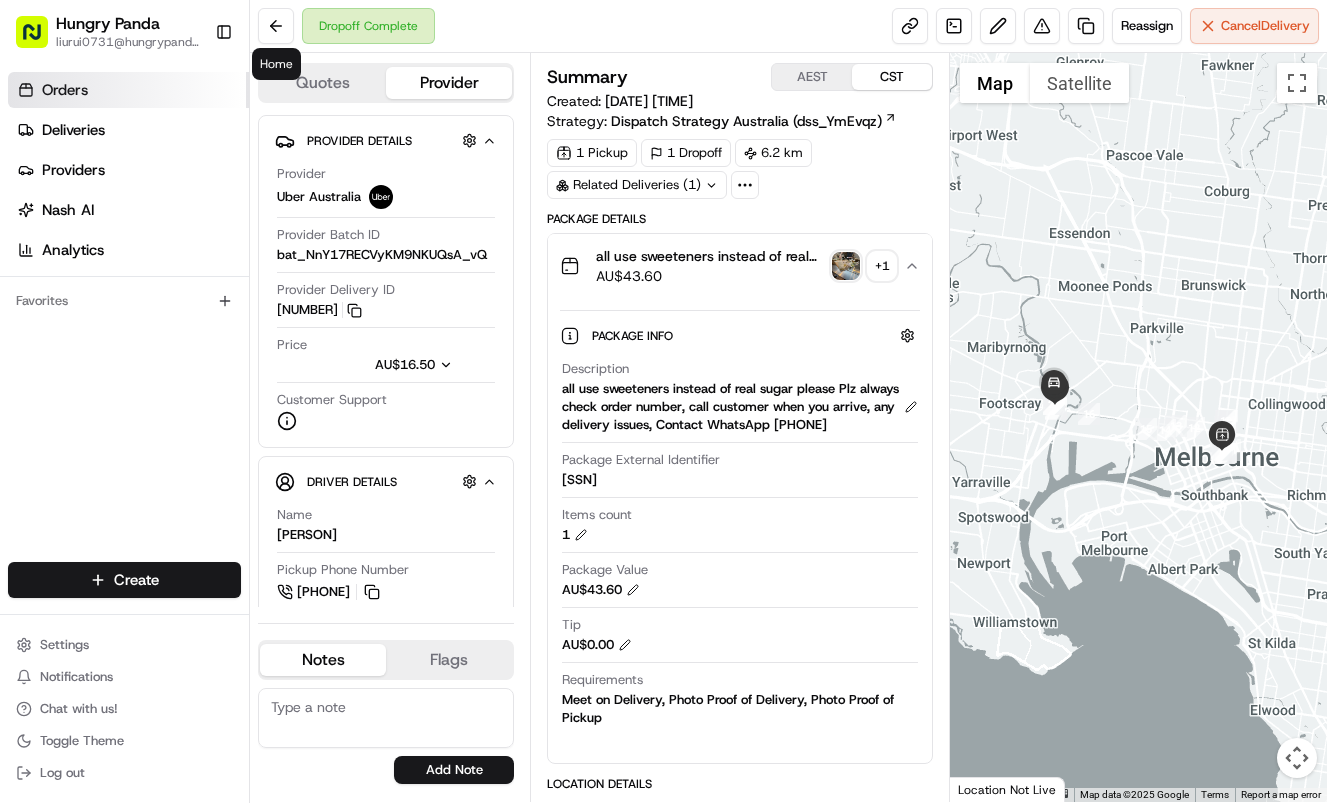type 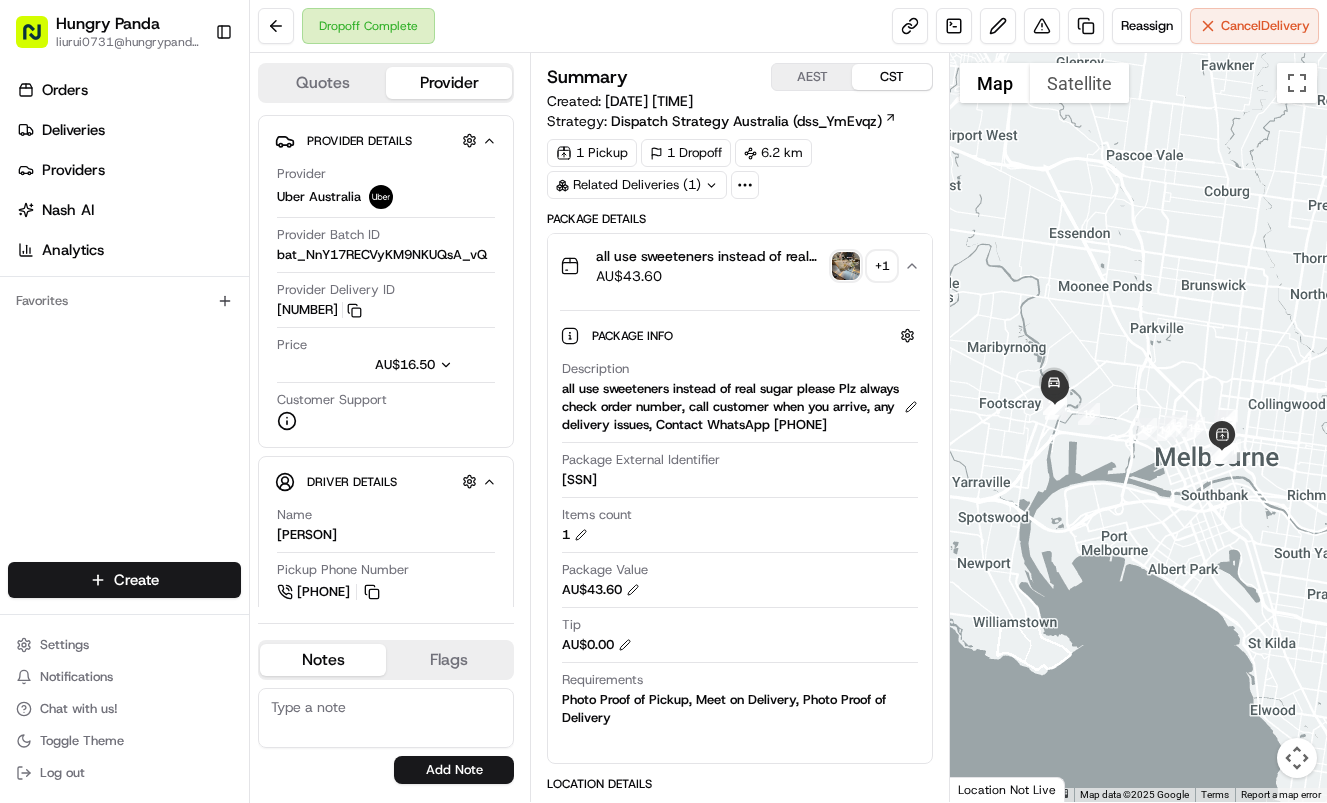 click at bounding box center (846, 266) 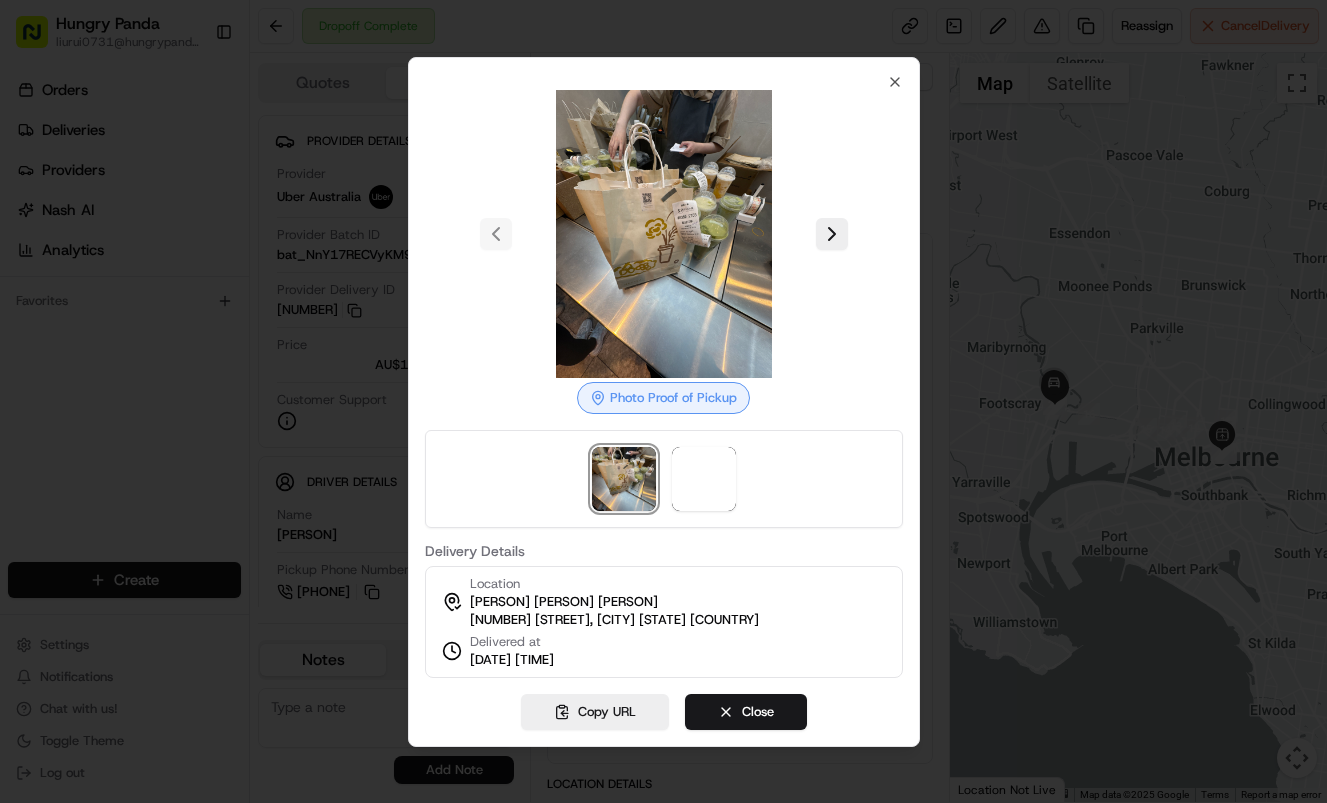 click at bounding box center [664, 234] 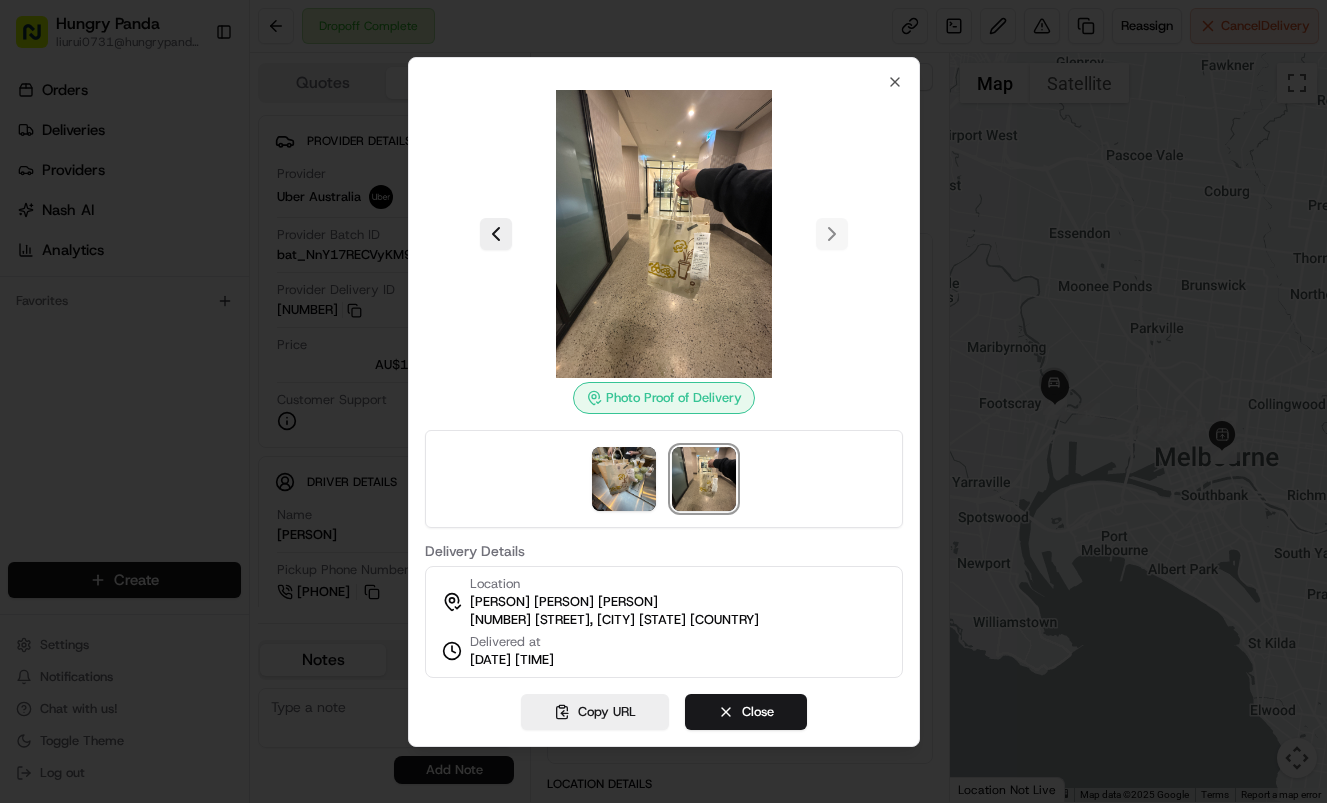 drag, startPoint x: 967, startPoint y: 312, endPoint x: 906, endPoint y: 146, distance: 176.85304 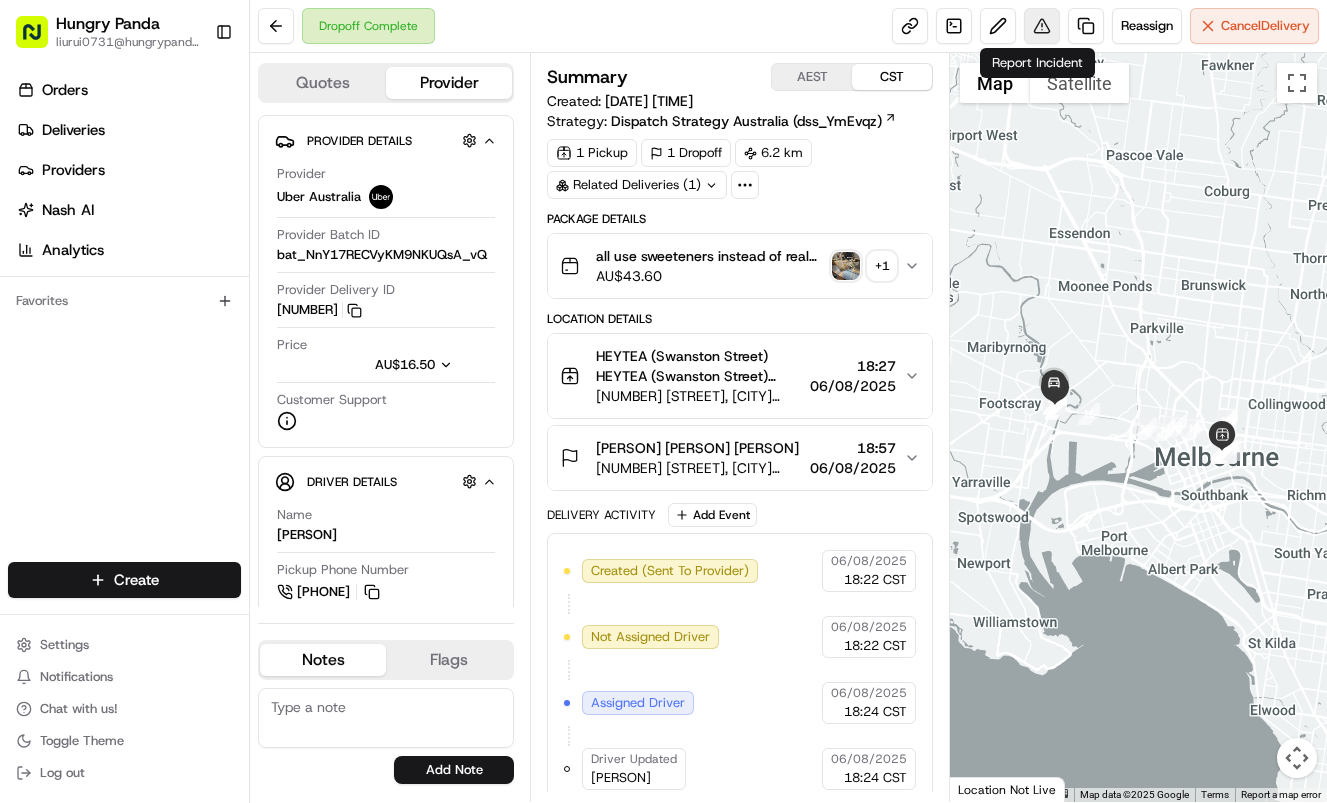 click at bounding box center (1042, 26) 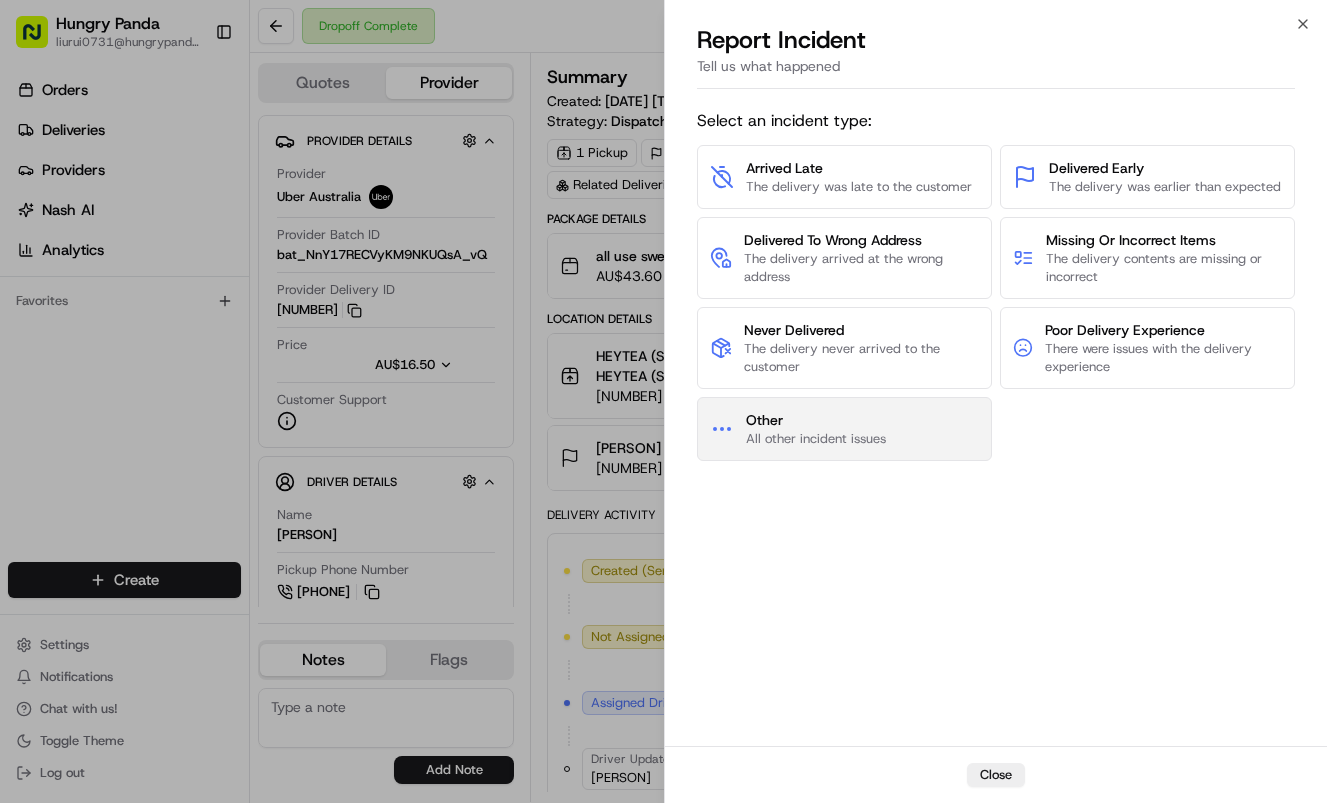 click on "Other All other incident issues" at bounding box center (844, 429) 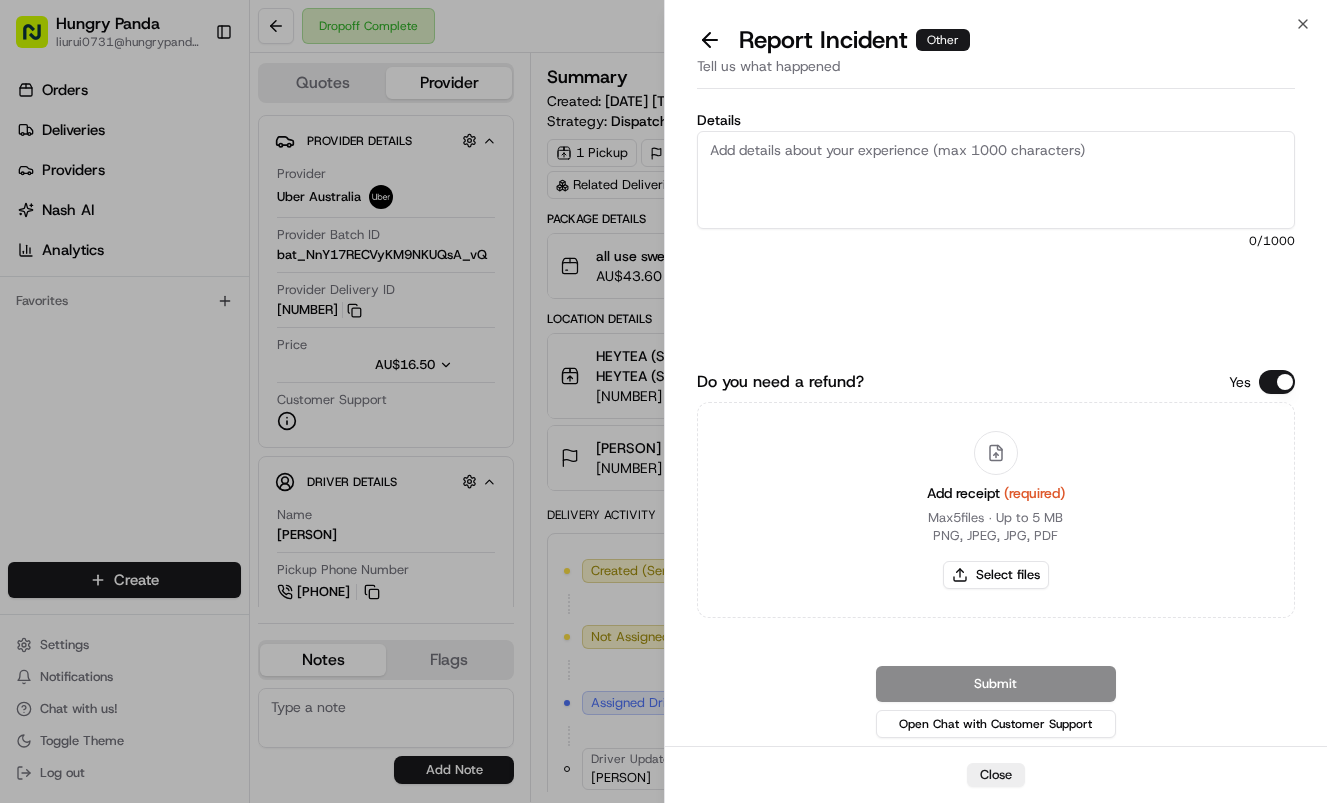 click on "Details" at bounding box center [996, 180] 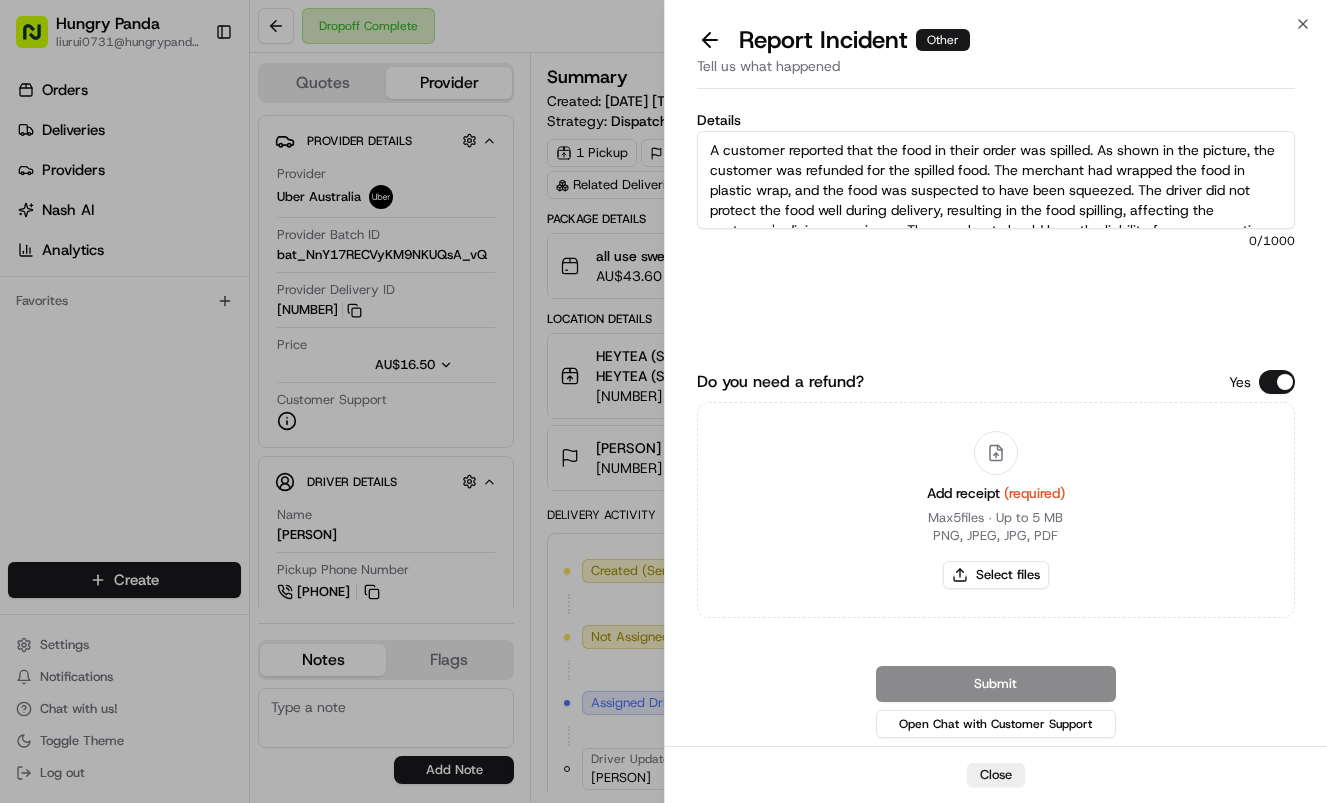 scroll, scrollTop: 31, scrollLeft: 0, axis: vertical 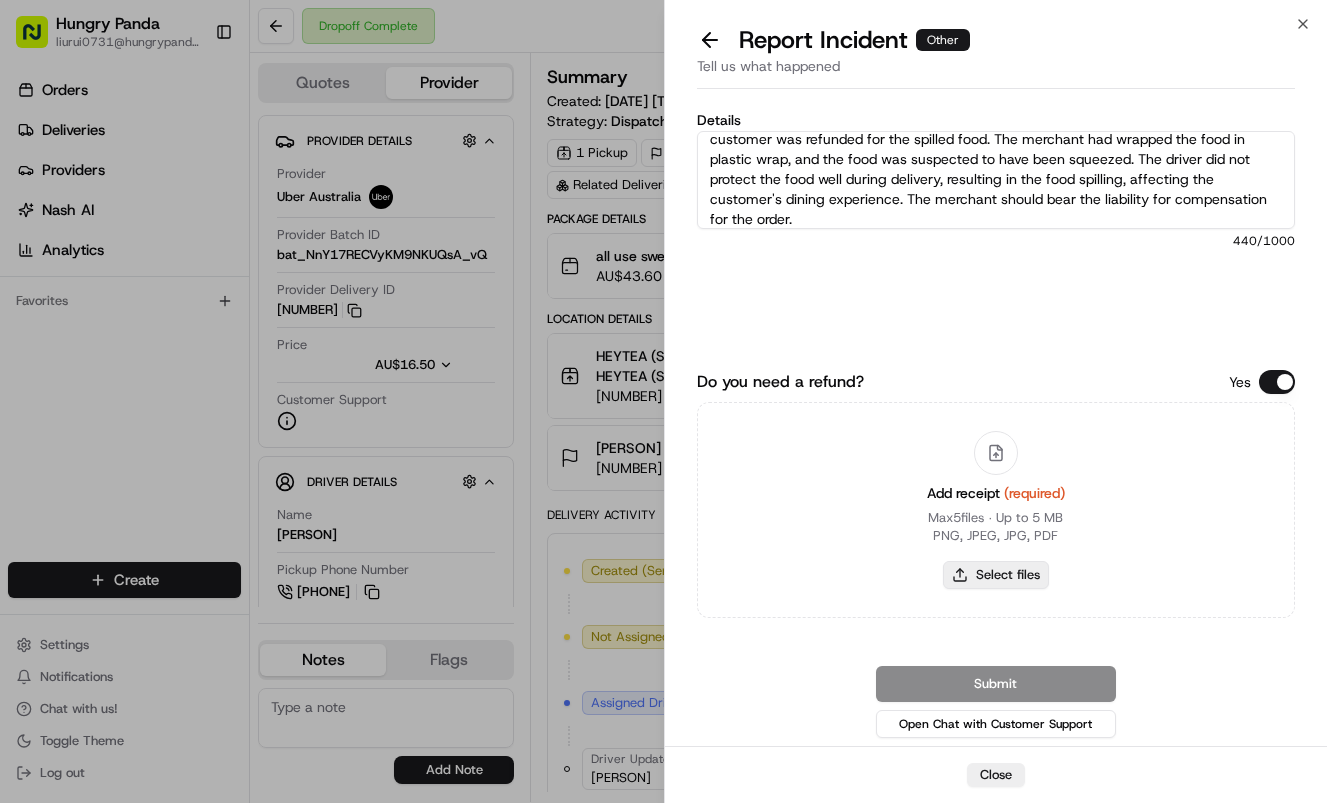 type on "A customer reported that the food in their order was spilled. As shown in the picture, the customer was refunded for the spilled food. The merchant had wrapped the food in plastic wrap, and the food was suspected to have been squeezed. The driver did not protect the food well during delivery, resulting in the food spilling, affecting the customer's dining experience. The merchant should bear the liability for compensation for the order." 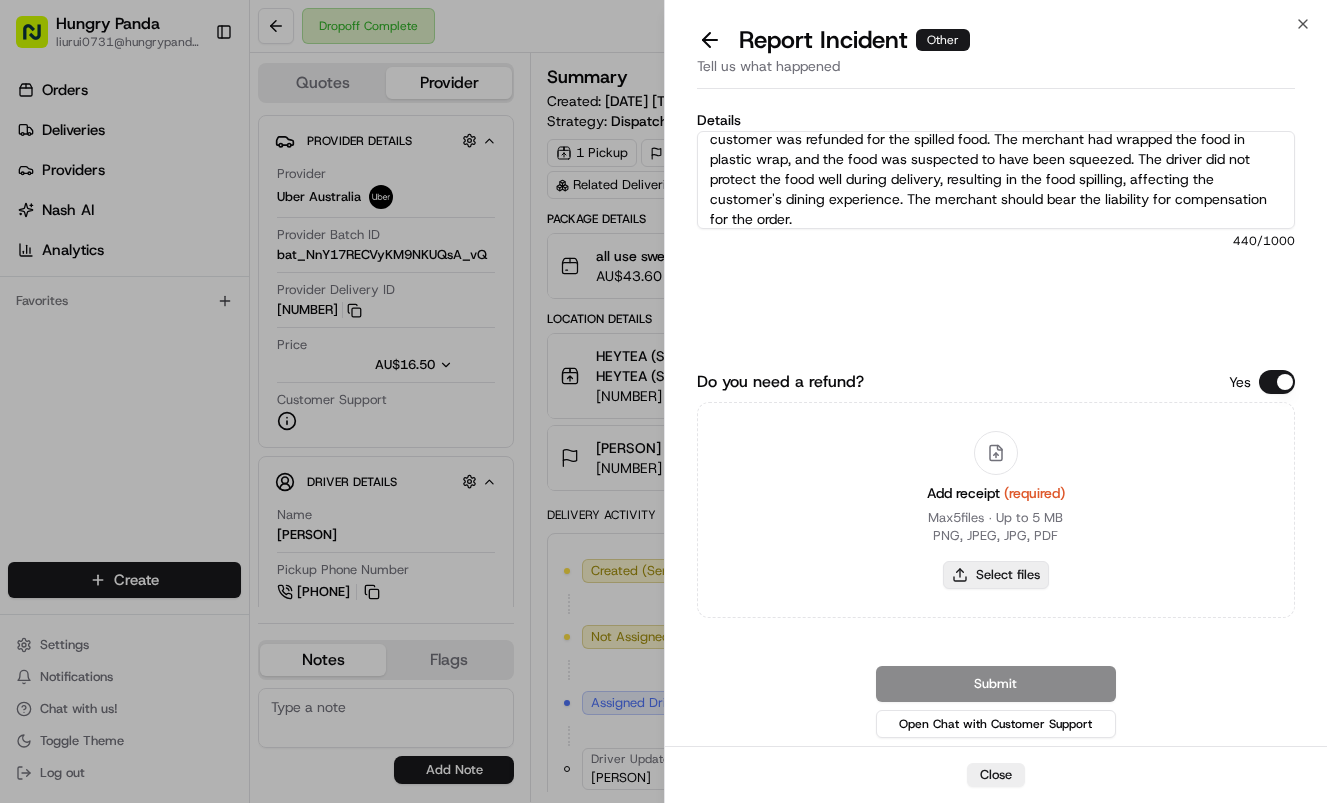 type on "C:\fakepath\撒餐1.jpg" 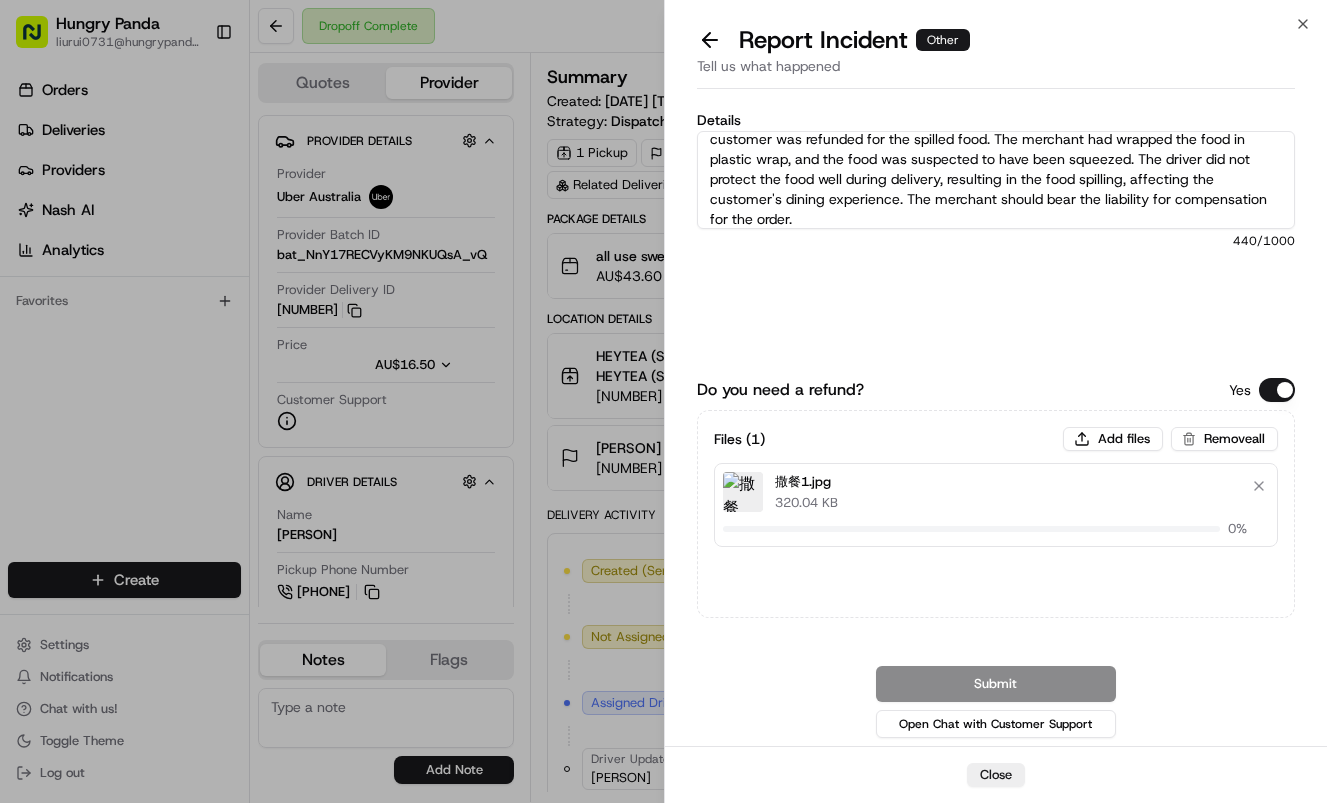 type 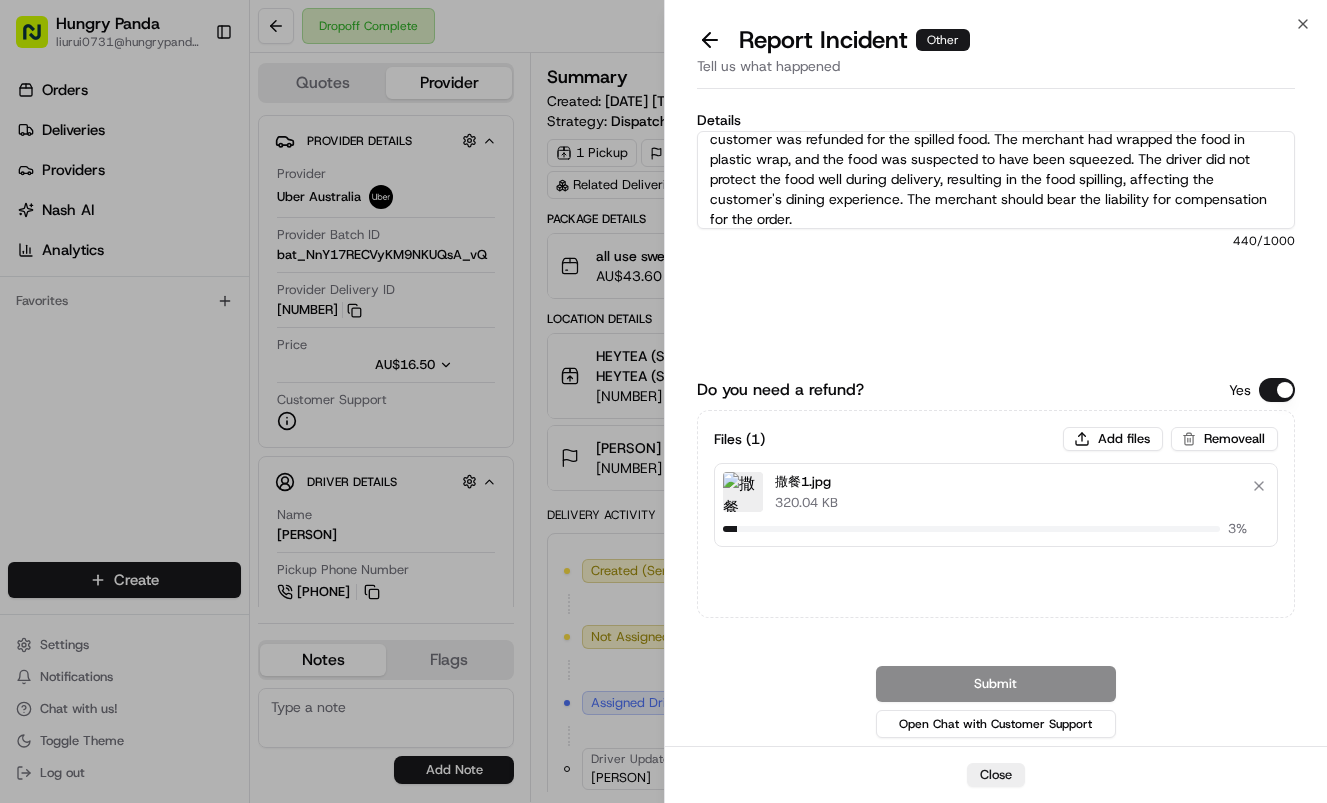 click on "Do you need a refund? Yes Files ( 1 ) Add files Remove  all 撒餐1.jpg 320.04 KB 3 % Submit Open Chat with Customer Support" at bounding box center [996, 560] 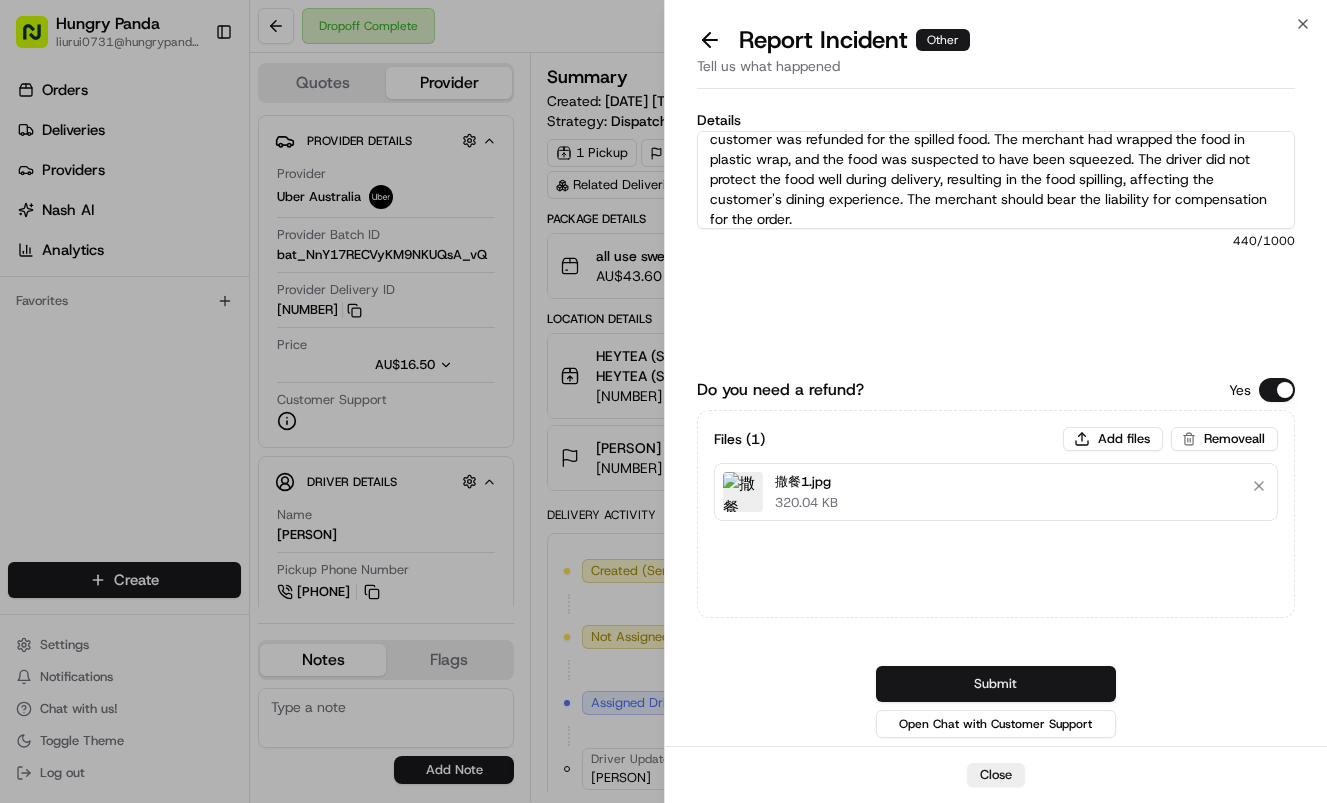 click on "Submit" at bounding box center (996, 684) 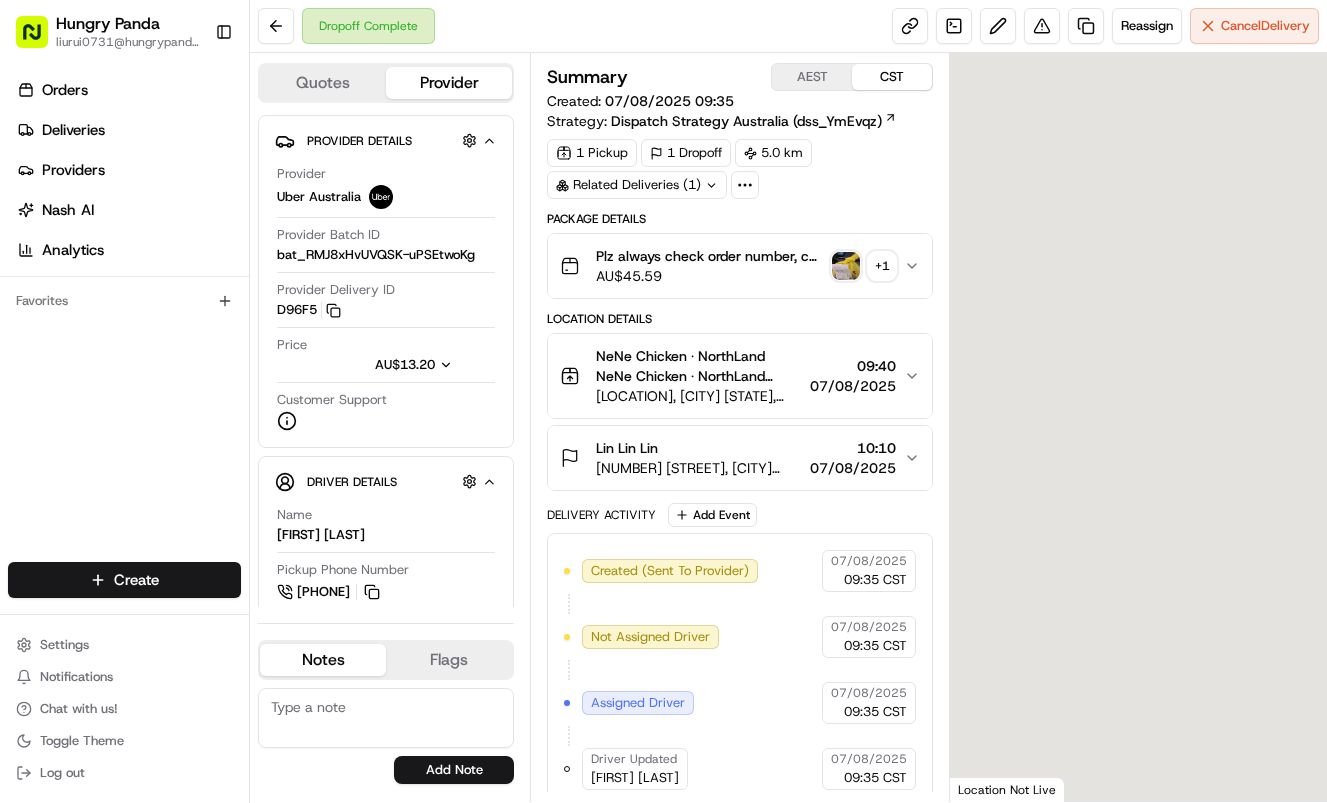 scroll, scrollTop: 0, scrollLeft: 0, axis: both 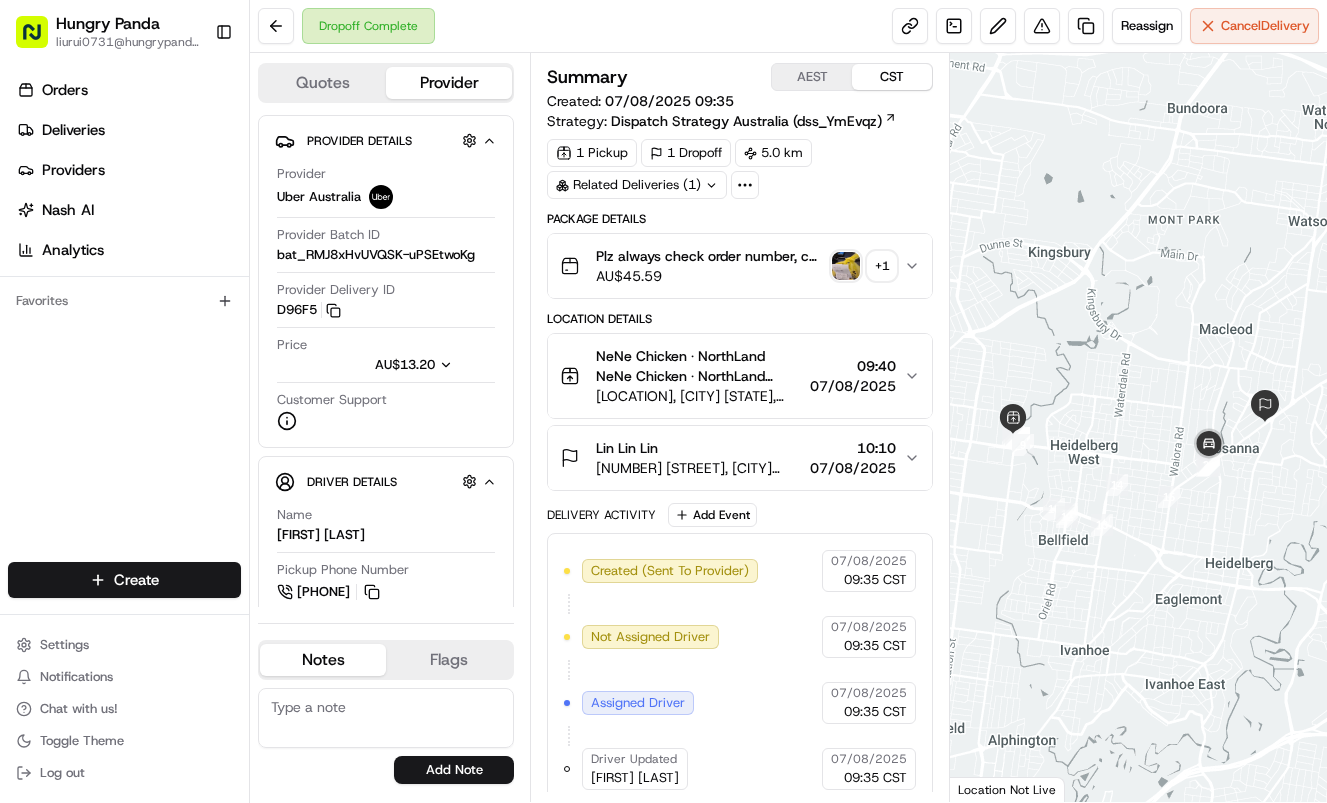 drag, startPoint x: 918, startPoint y: 254, endPoint x: 1277, endPoint y: 179, distance: 366.7506 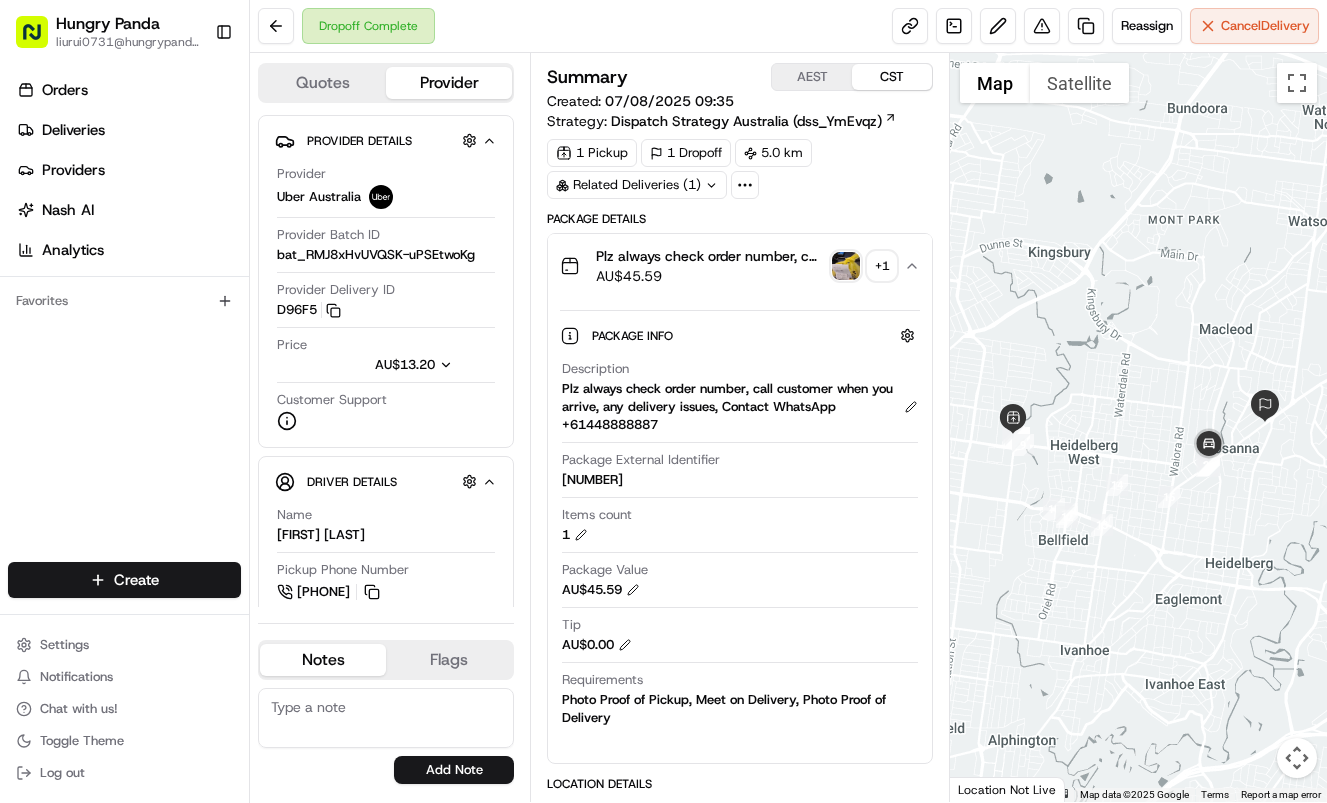 type 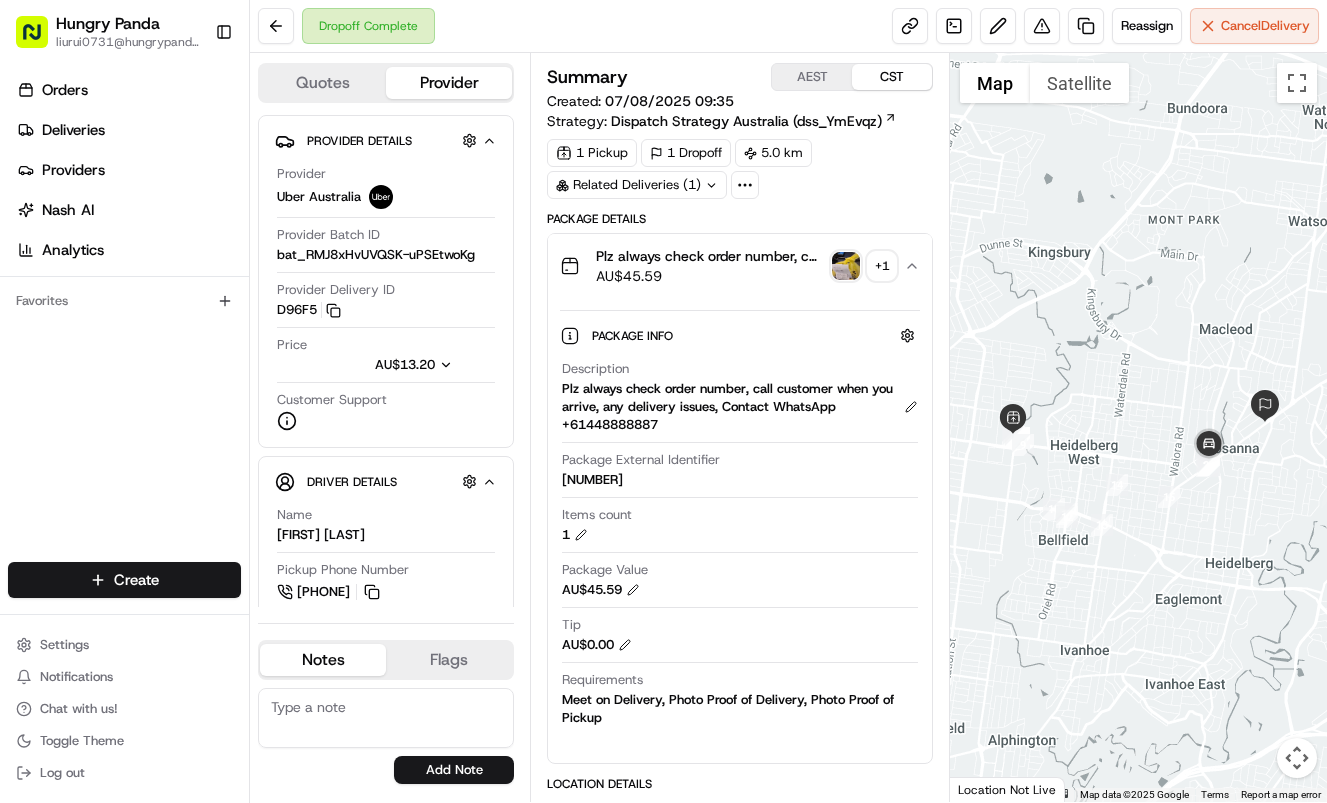 click at bounding box center [846, 266] 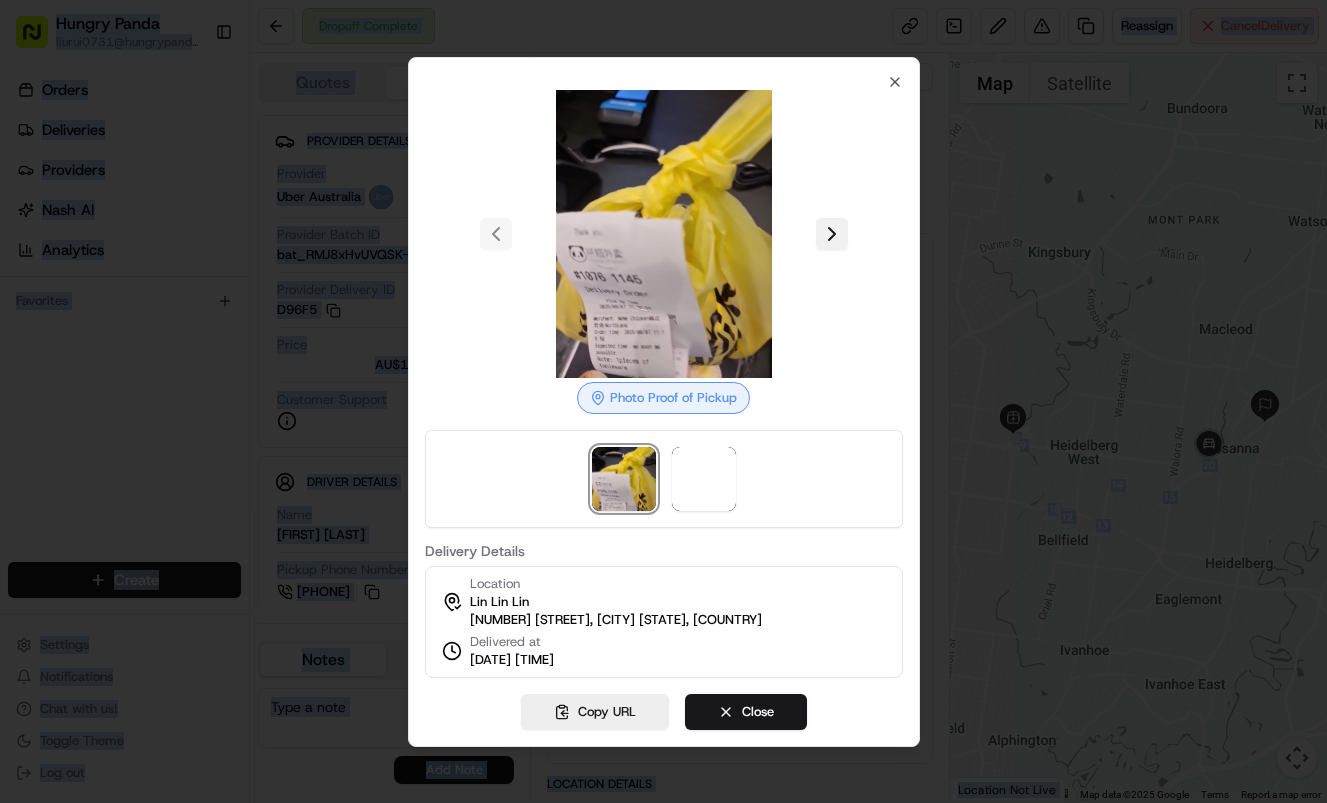 click at bounding box center [832, 234] 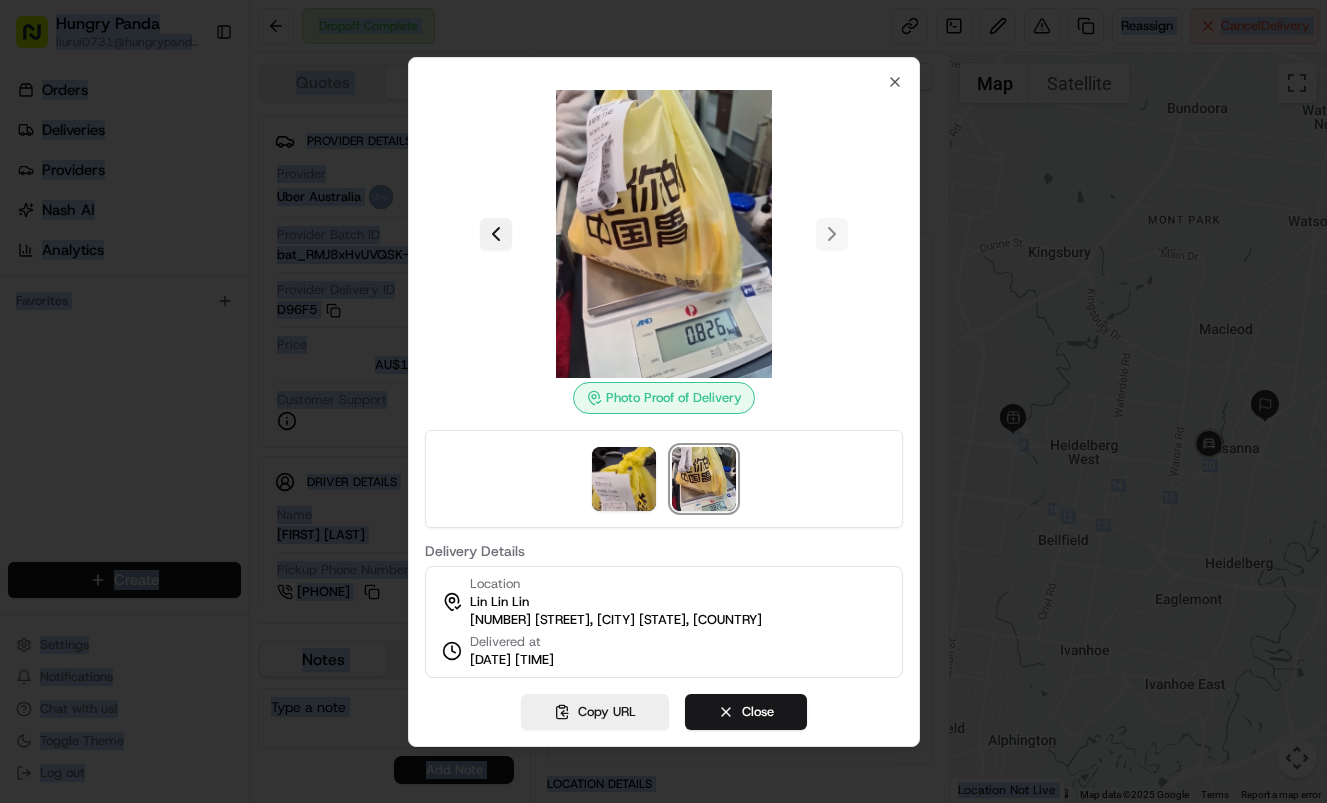 click at bounding box center [496, 234] 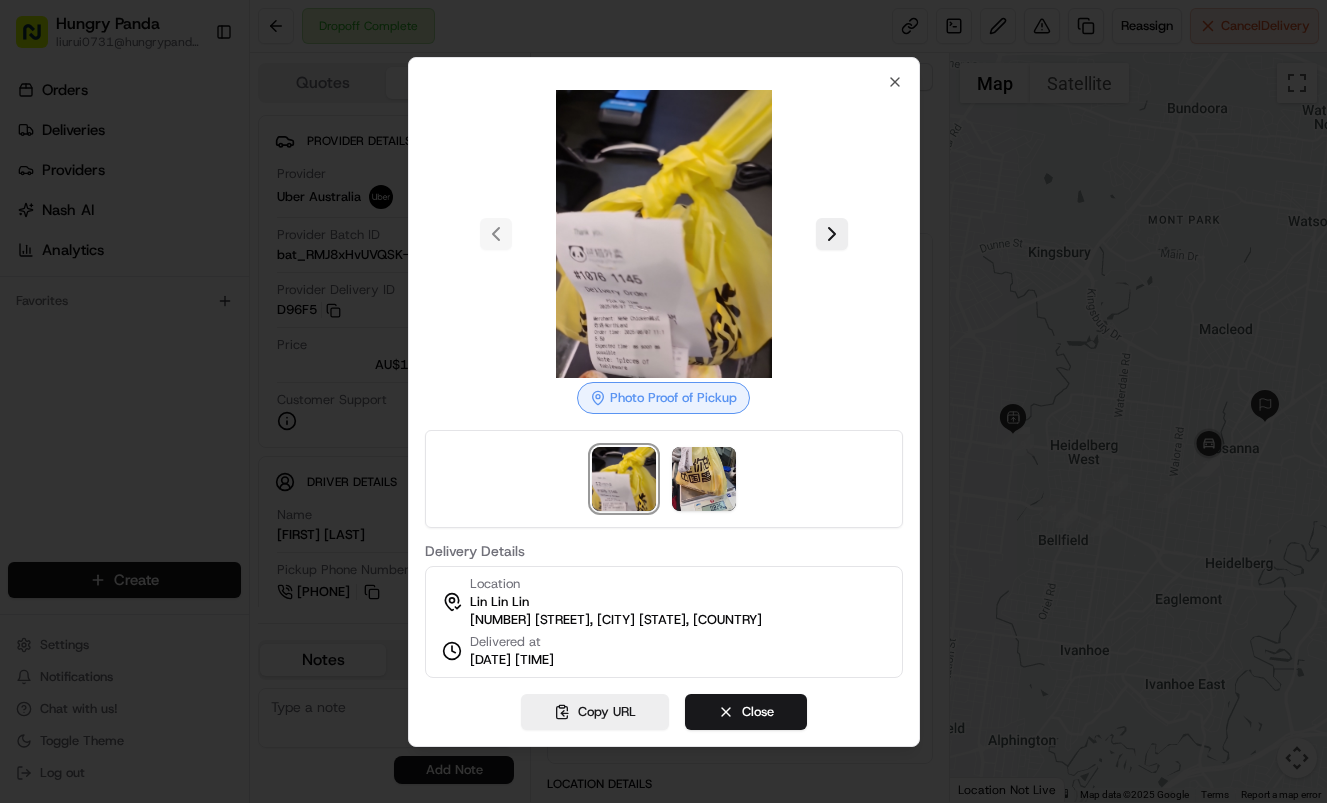 click at bounding box center [664, 234] 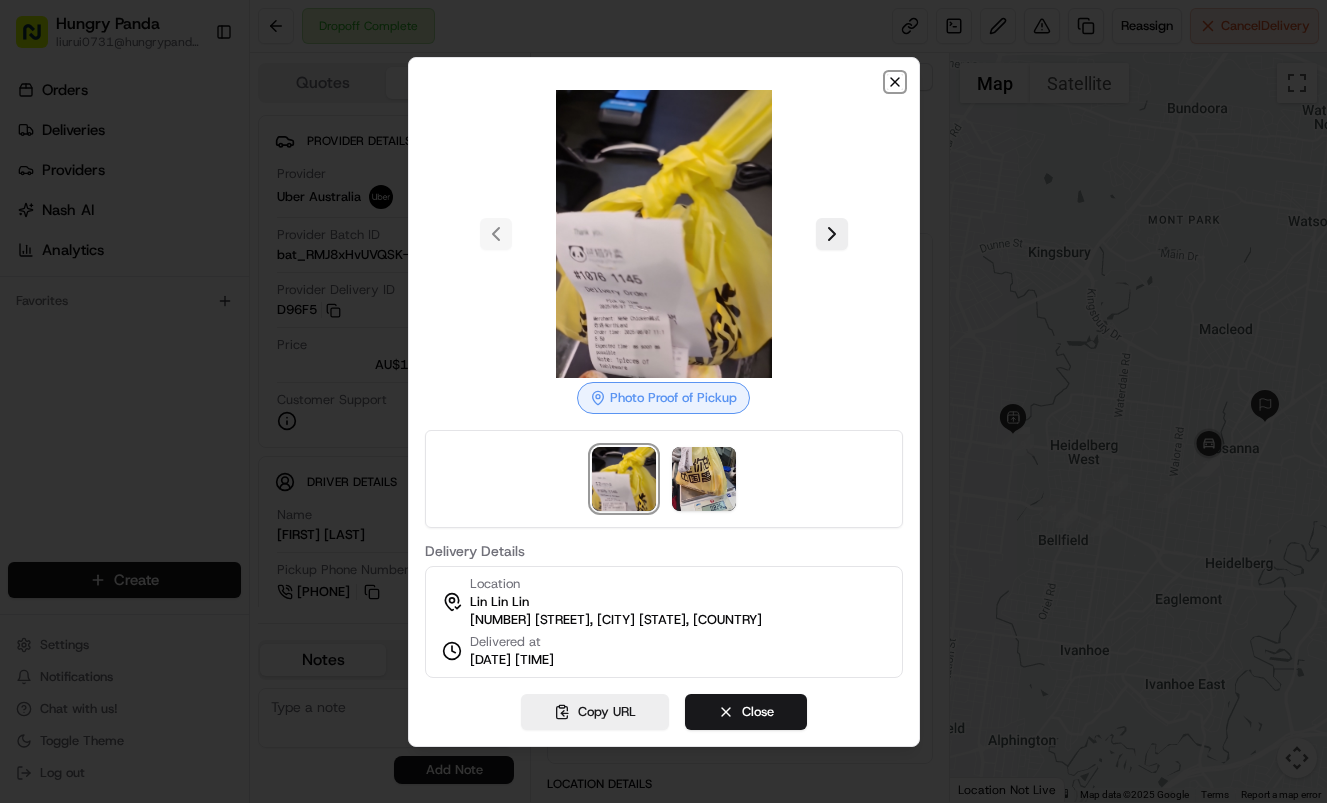 click 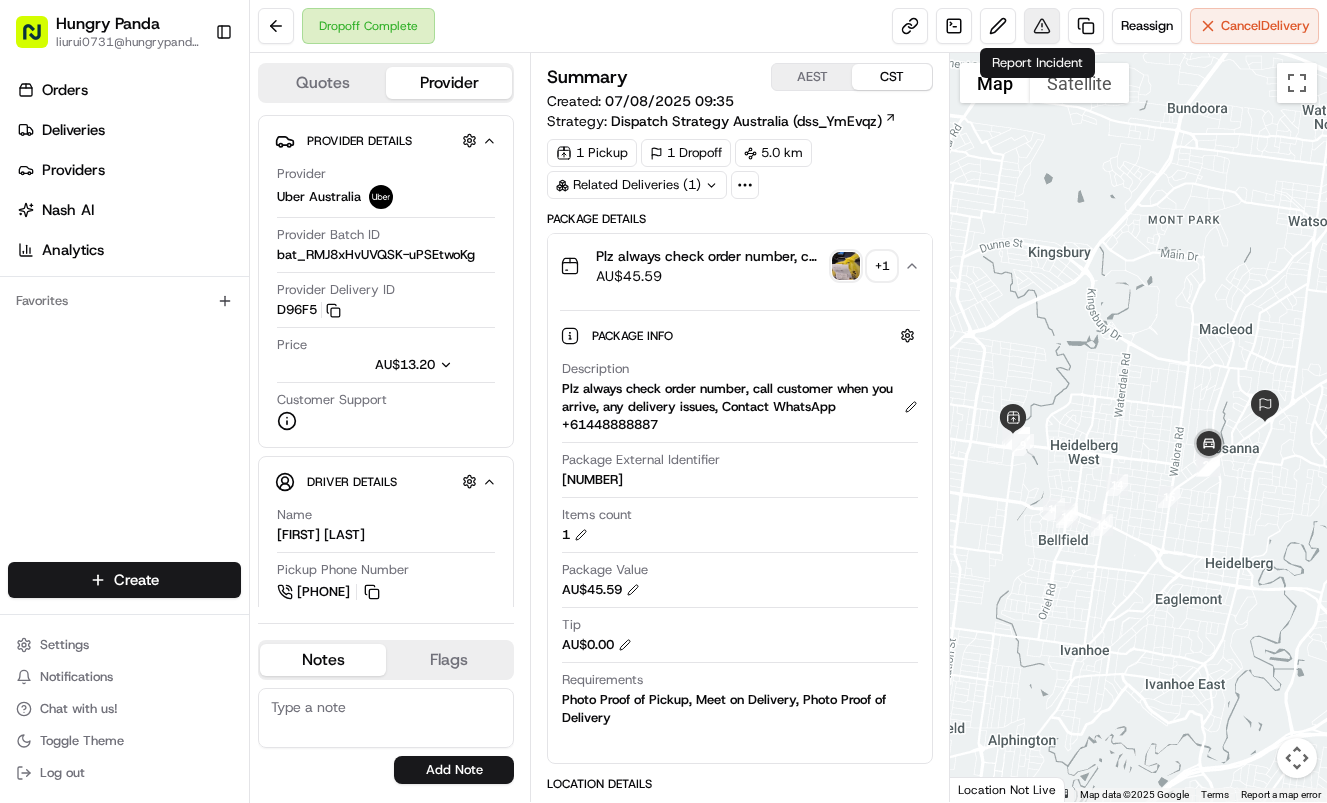 click at bounding box center [1042, 26] 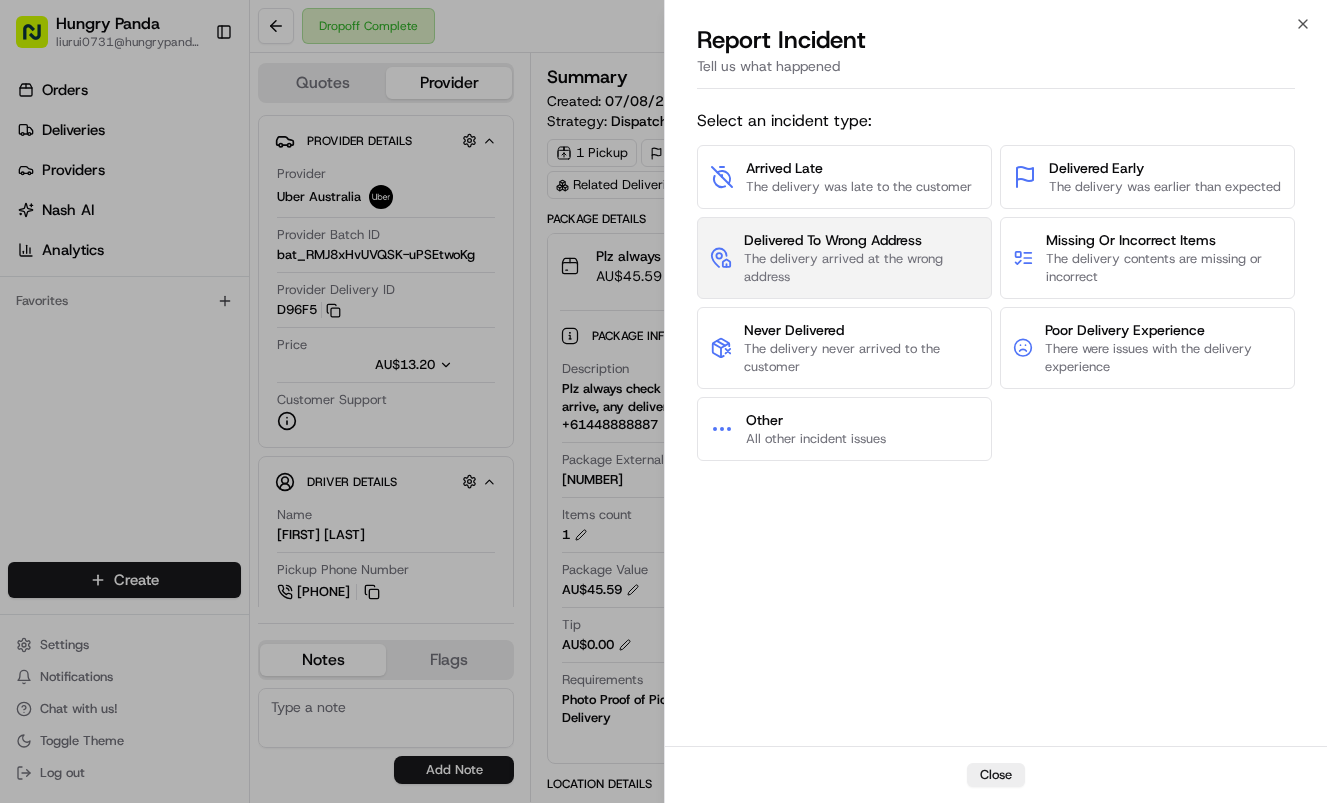 click on "The delivery arrived at the wrong address" at bounding box center [861, 268] 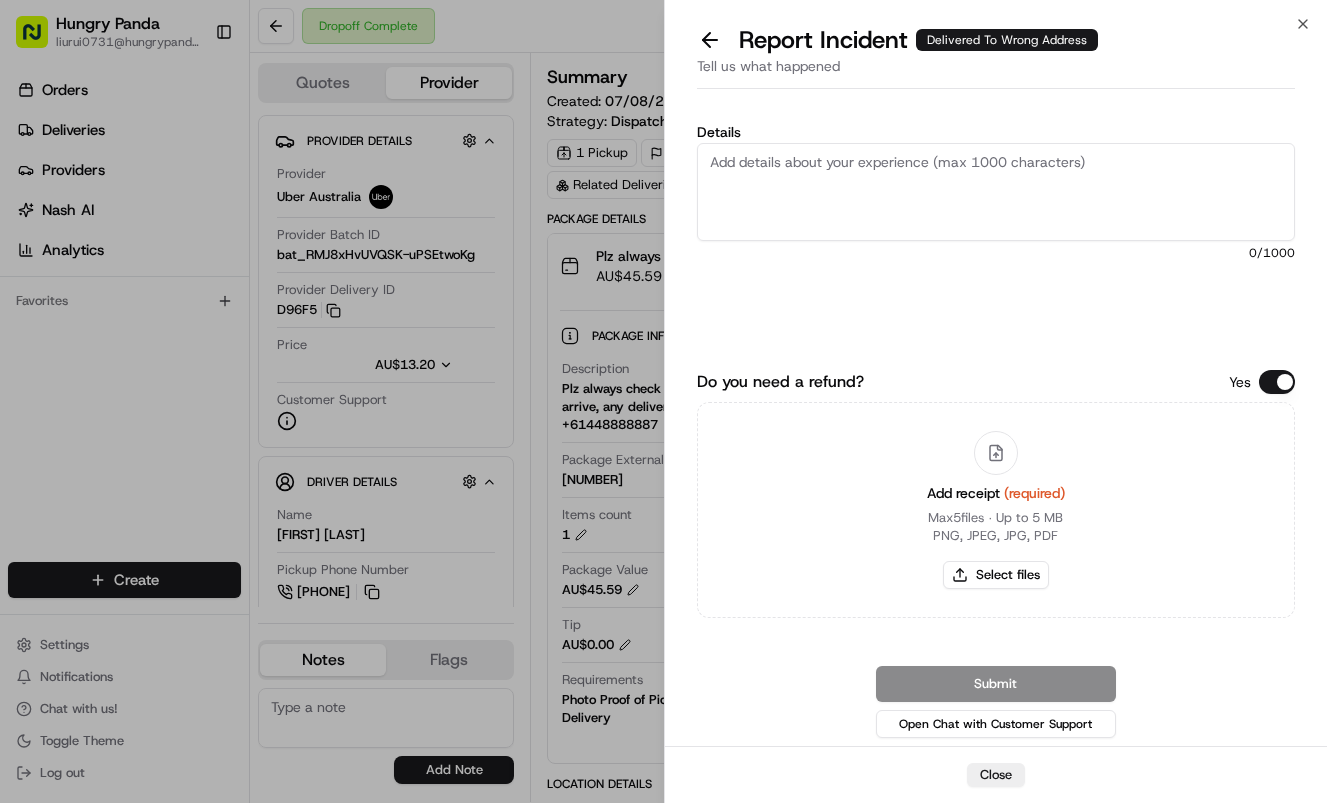 click on "Details" at bounding box center [996, 192] 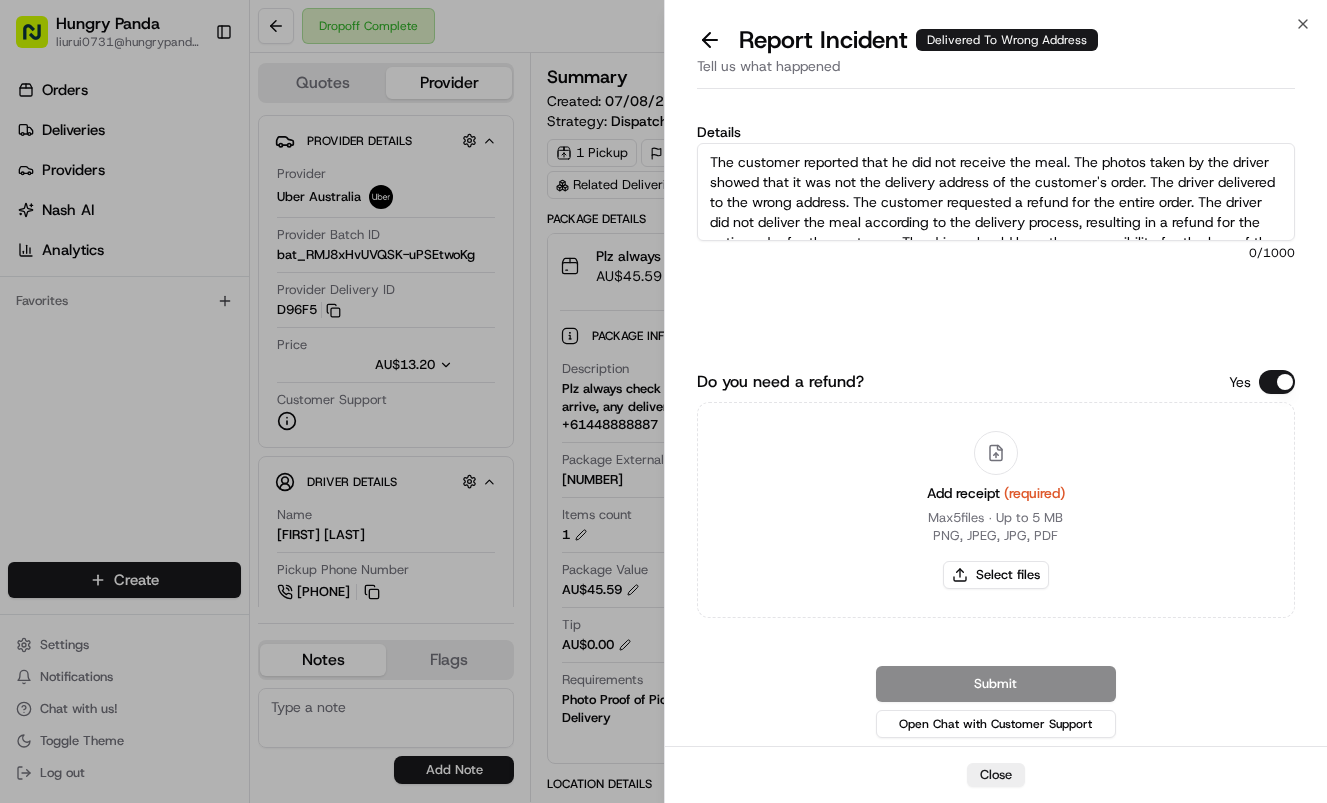 scroll, scrollTop: 31, scrollLeft: 0, axis: vertical 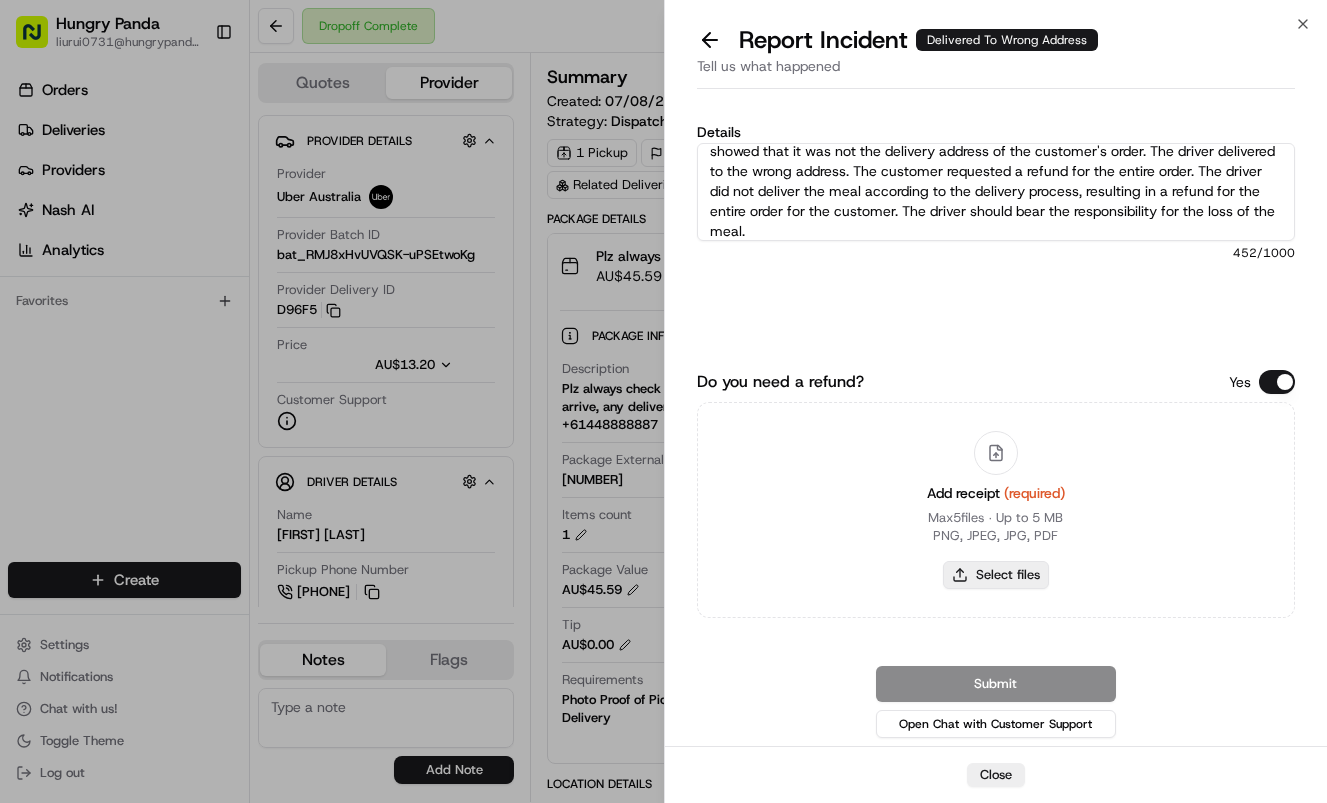 type on "The customer reported that he did not receive the meal. The photos taken by the driver showed that it was not the delivery address of the customer's order. The driver delivered to the wrong address. The customer requested a refund for the entire order. The driver did not deliver the meal according to the delivery process, resulting in a refund for the entire order for the customer. The driver should bear the responsibility for the loss of the meal." 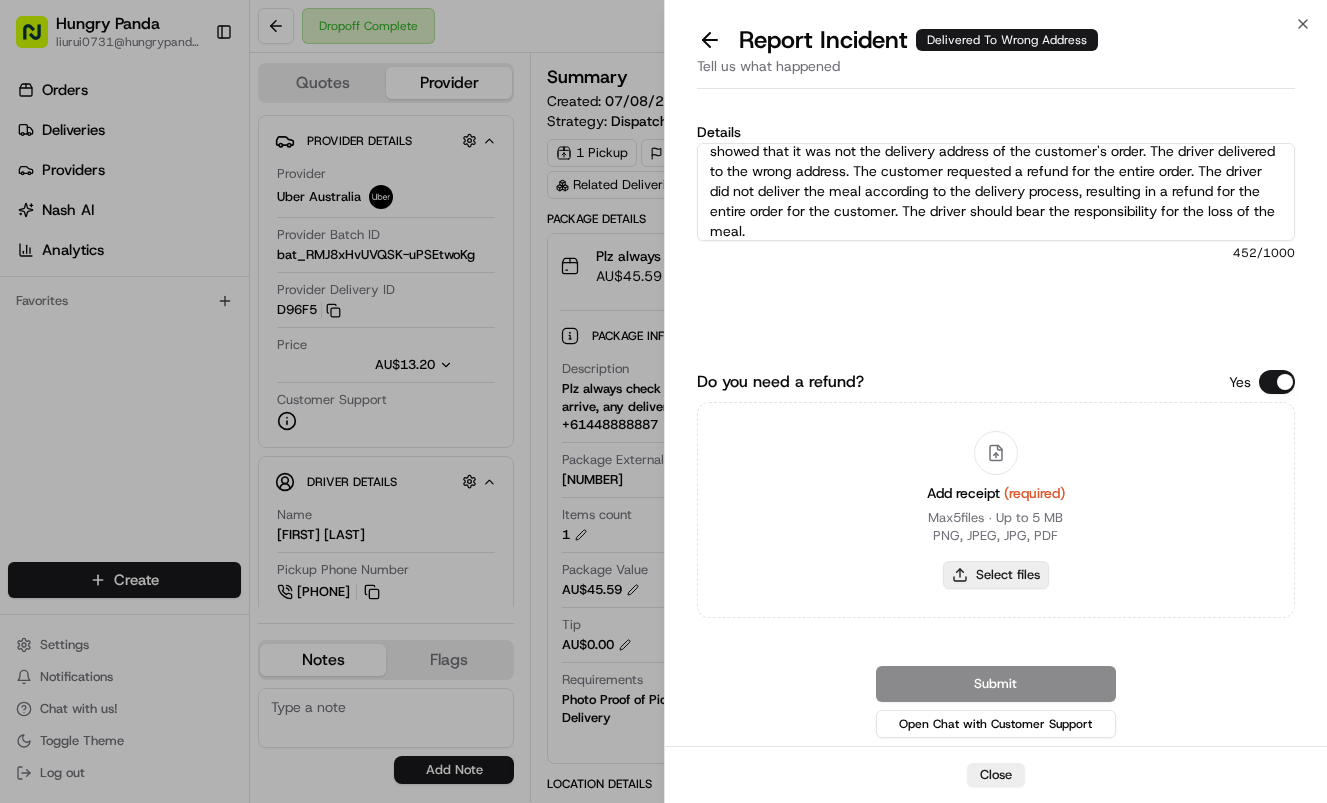 type on "C:\fakepath\9.jpg" 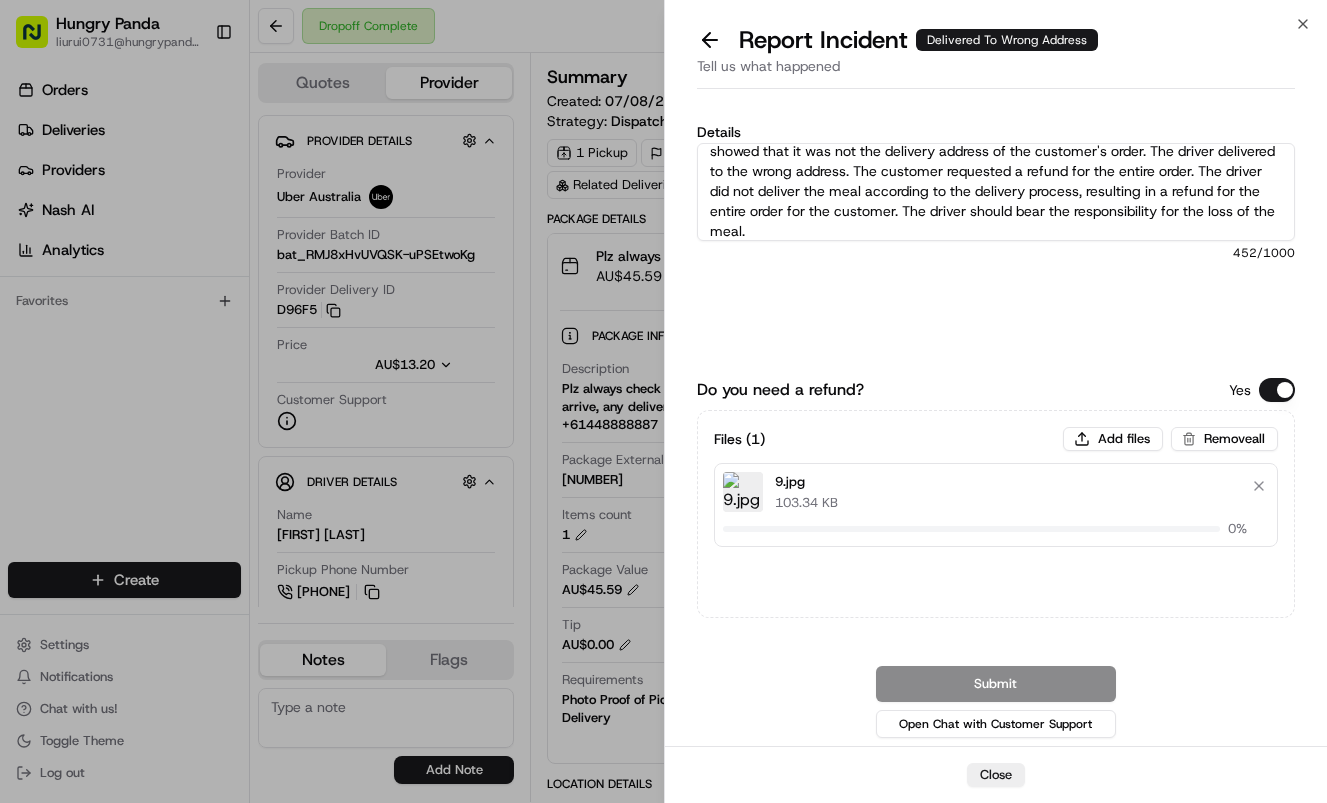 type 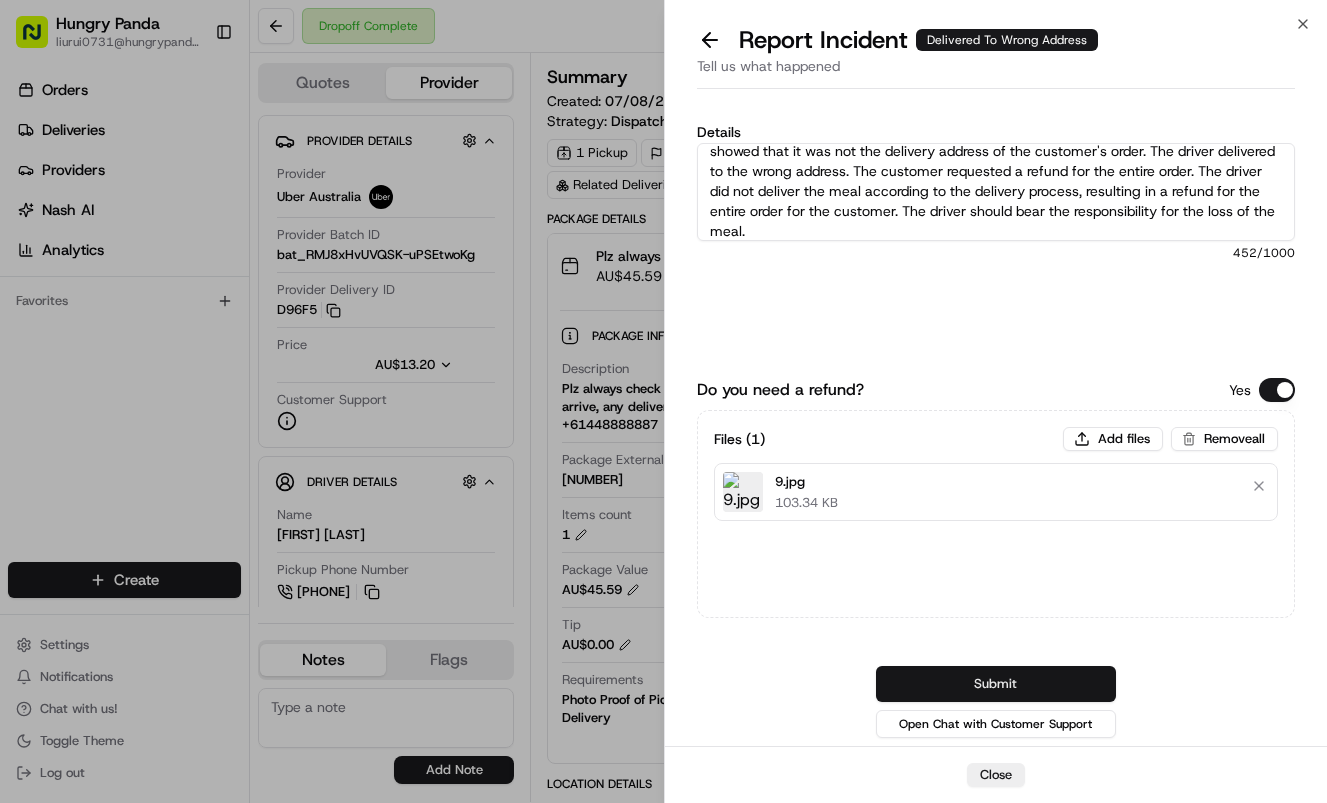 click on "Submit" at bounding box center [996, 684] 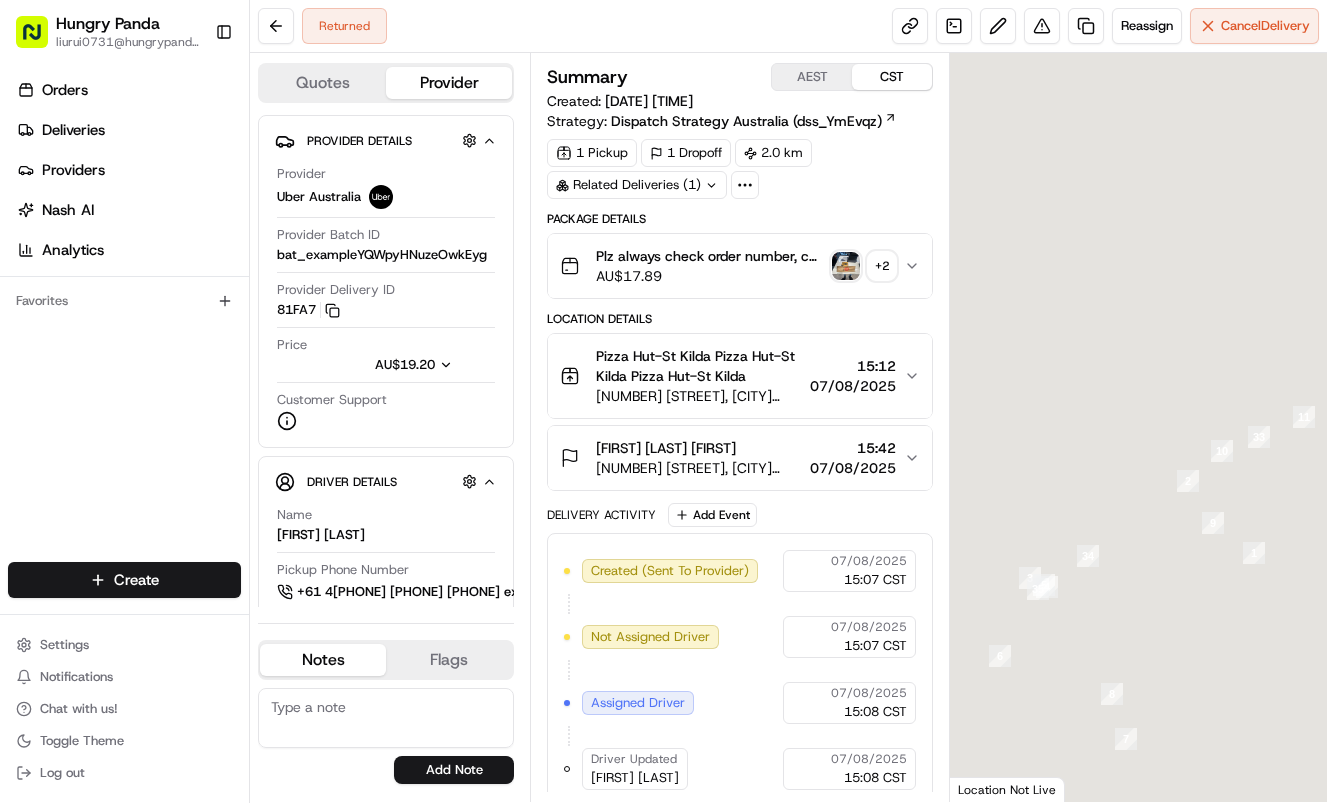 scroll, scrollTop: 0, scrollLeft: 0, axis: both 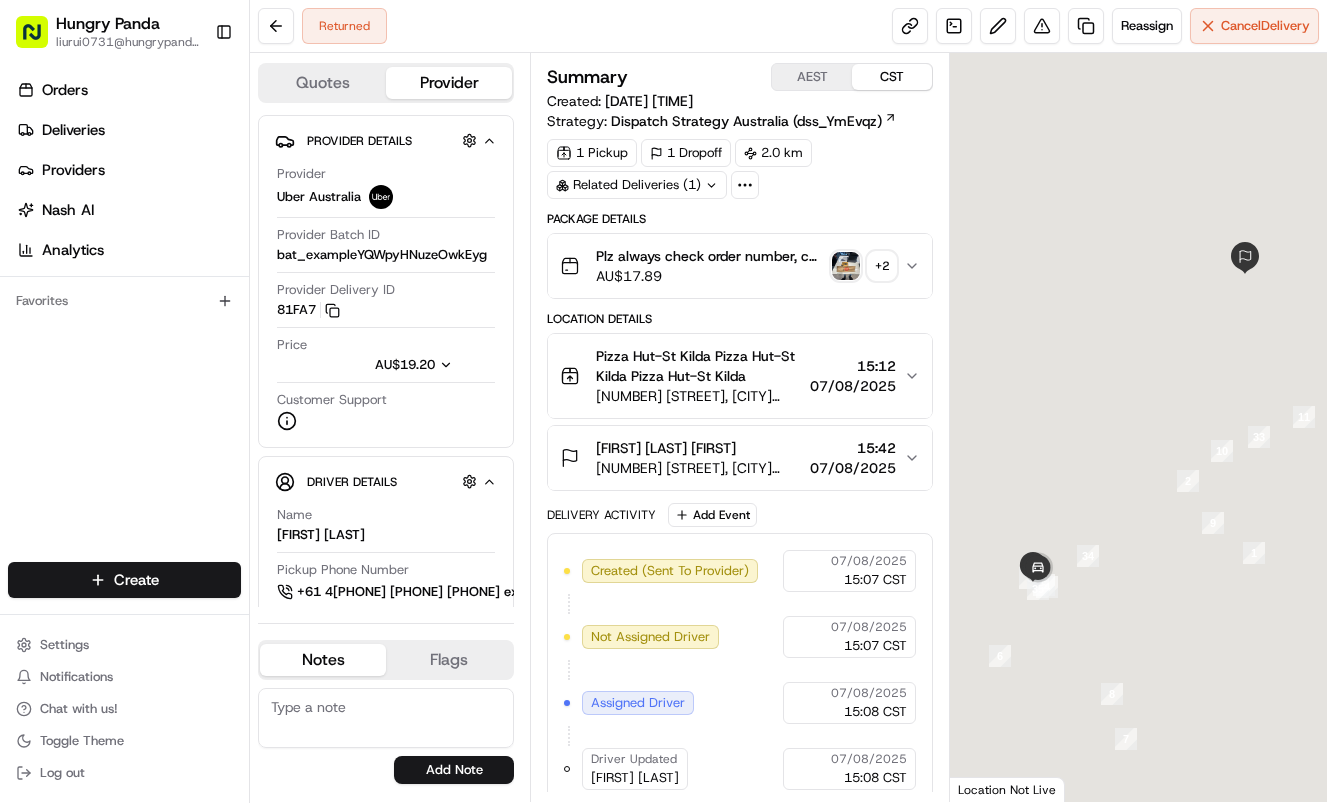 drag, startPoint x: 917, startPoint y: 277, endPoint x: 1251, endPoint y: 180, distance: 347.80023 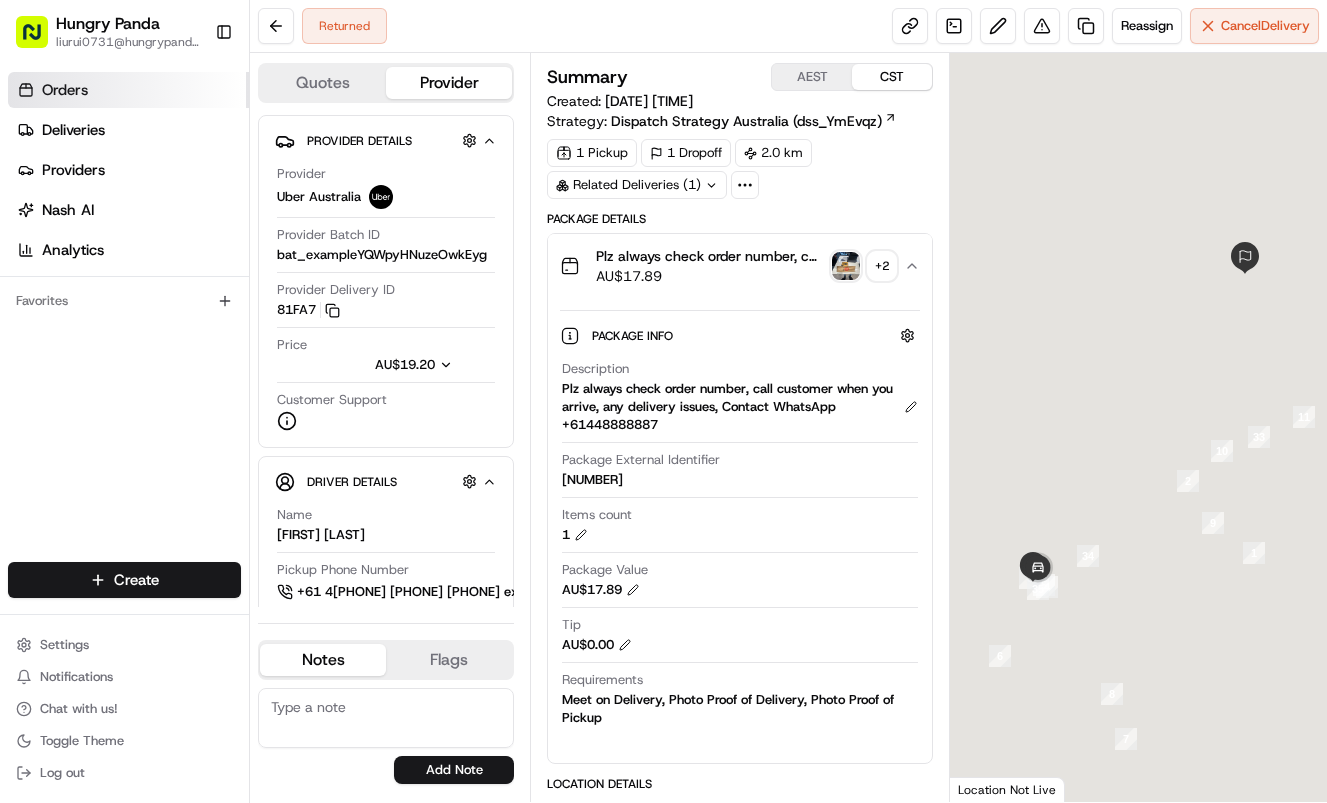 type 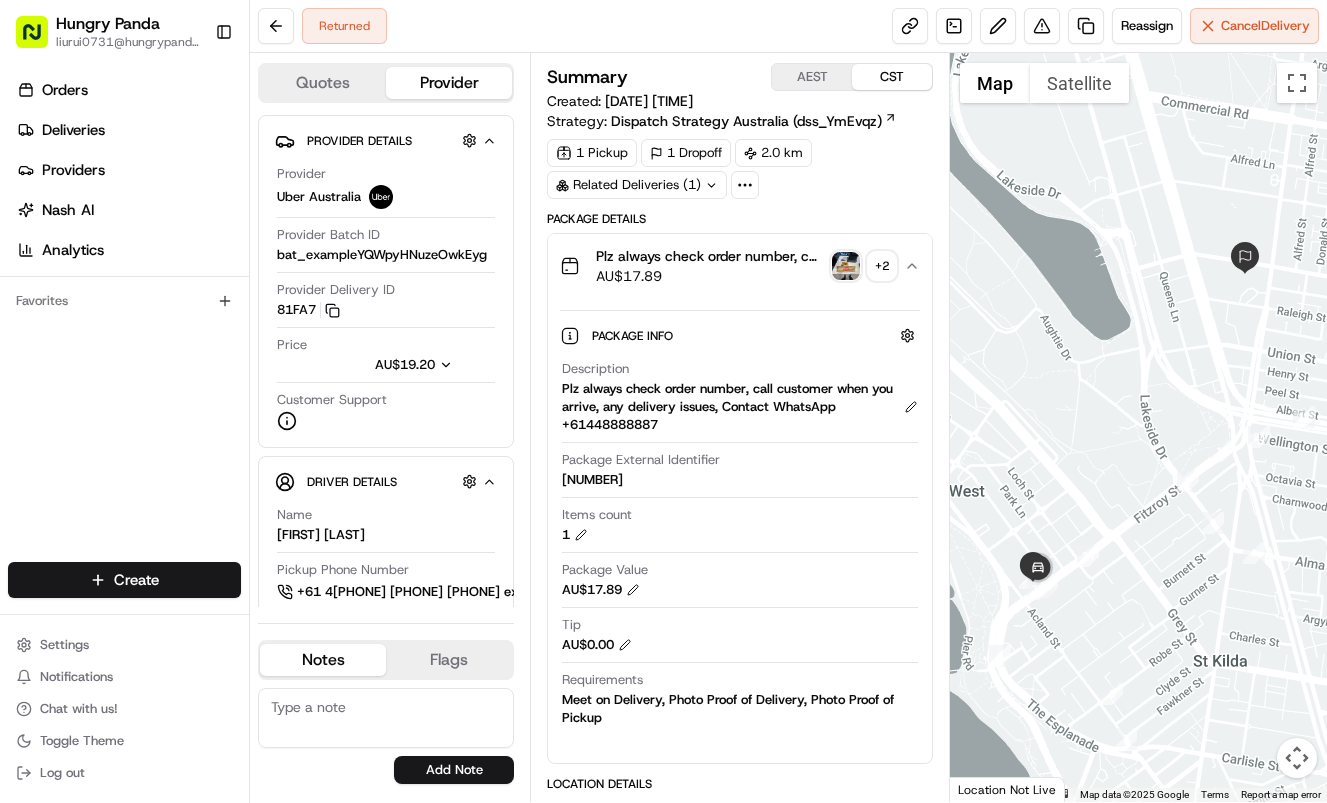 click at bounding box center [846, 266] 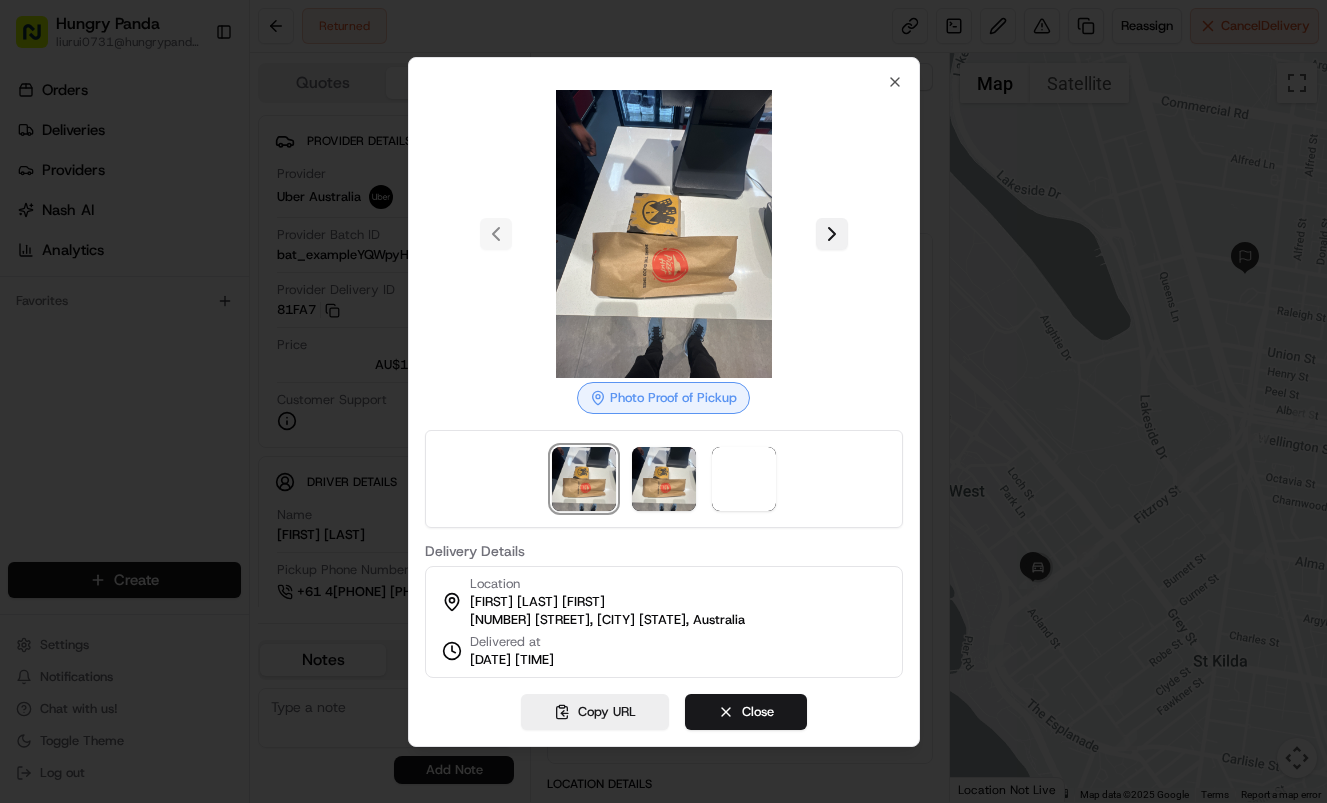 click at bounding box center [832, 234] 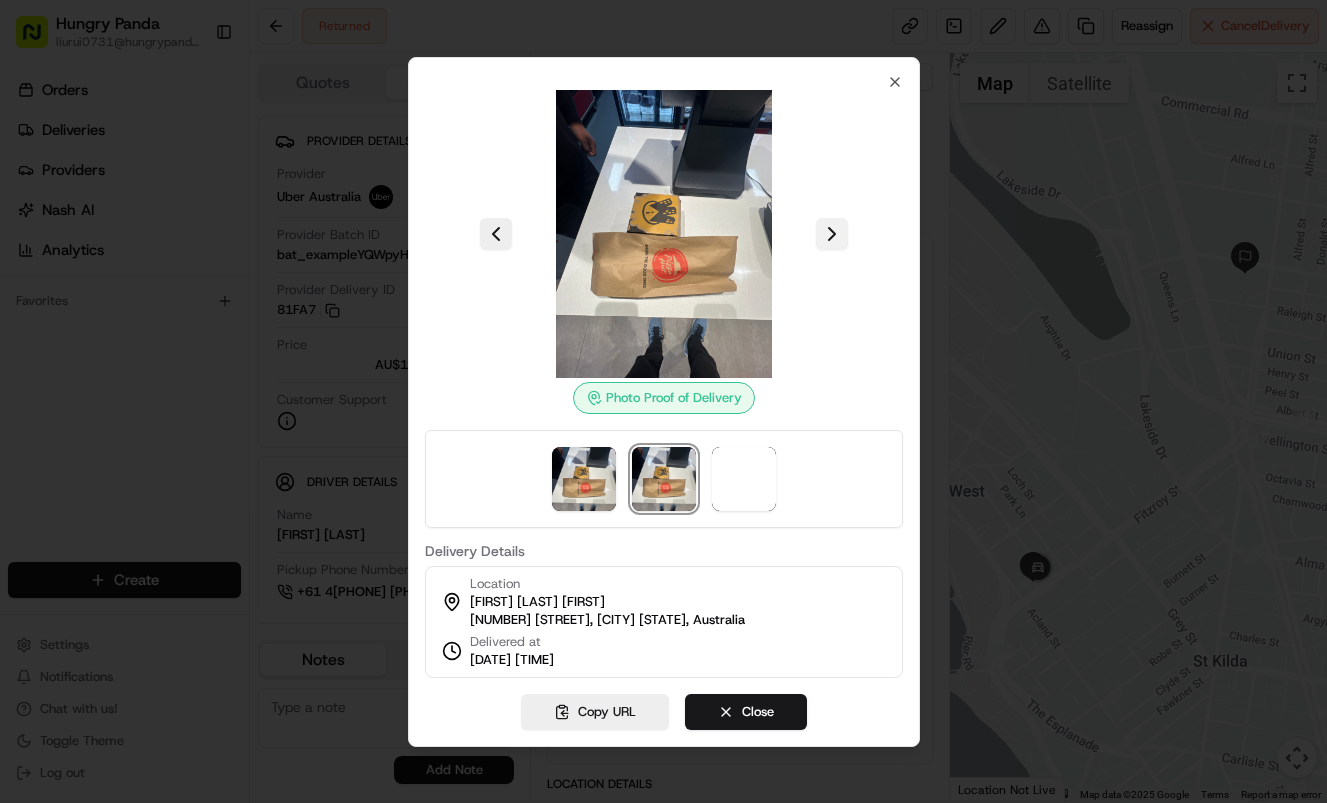 click at bounding box center (832, 234) 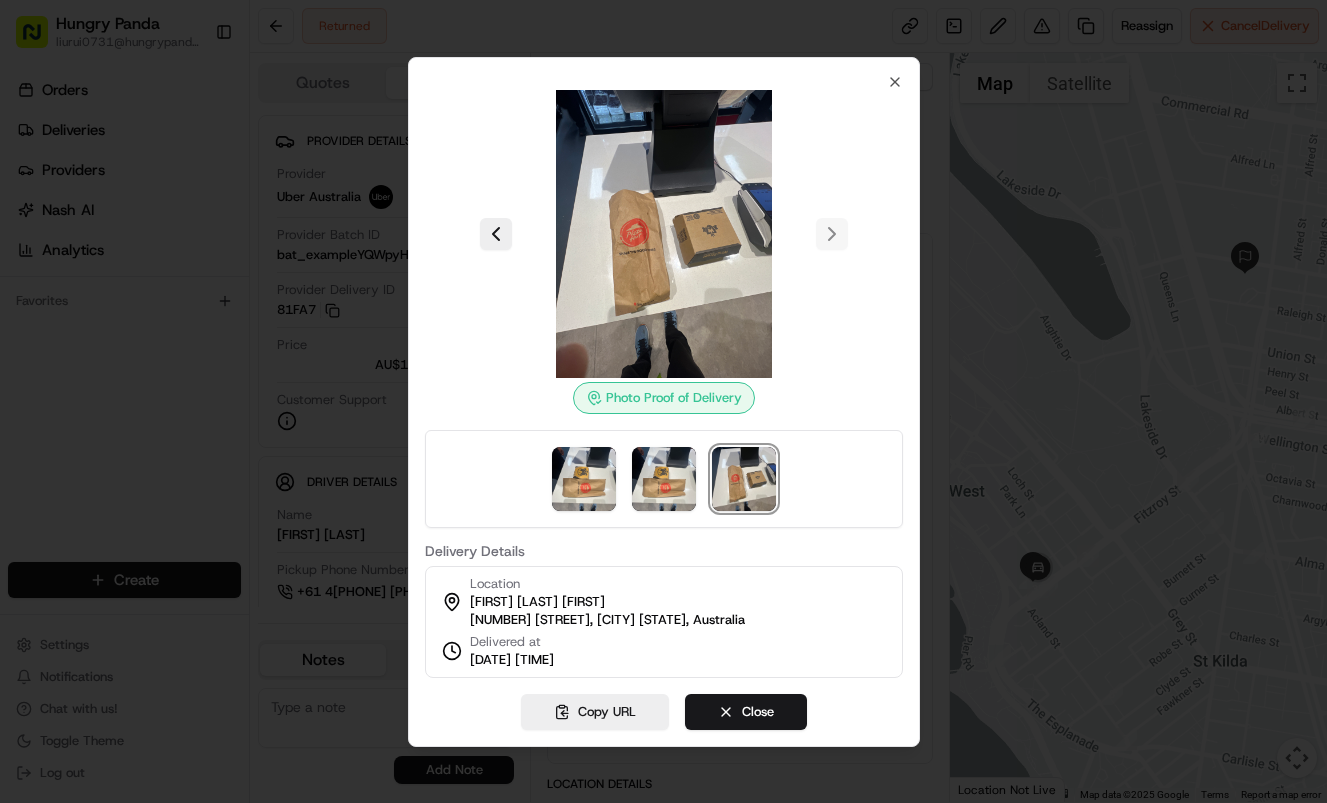 drag, startPoint x: 1029, startPoint y: 117, endPoint x: 1035, endPoint y: 31, distance: 86.209045 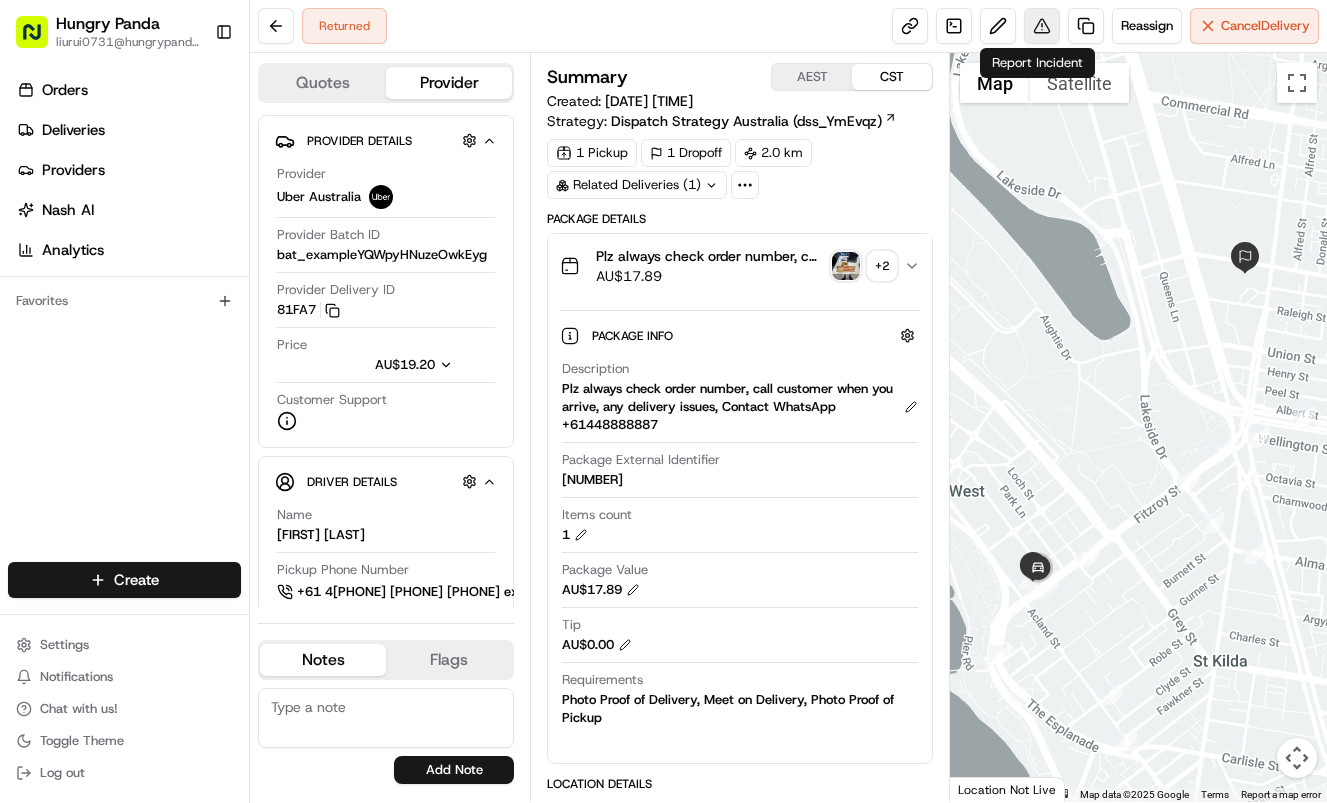 click at bounding box center (1042, 26) 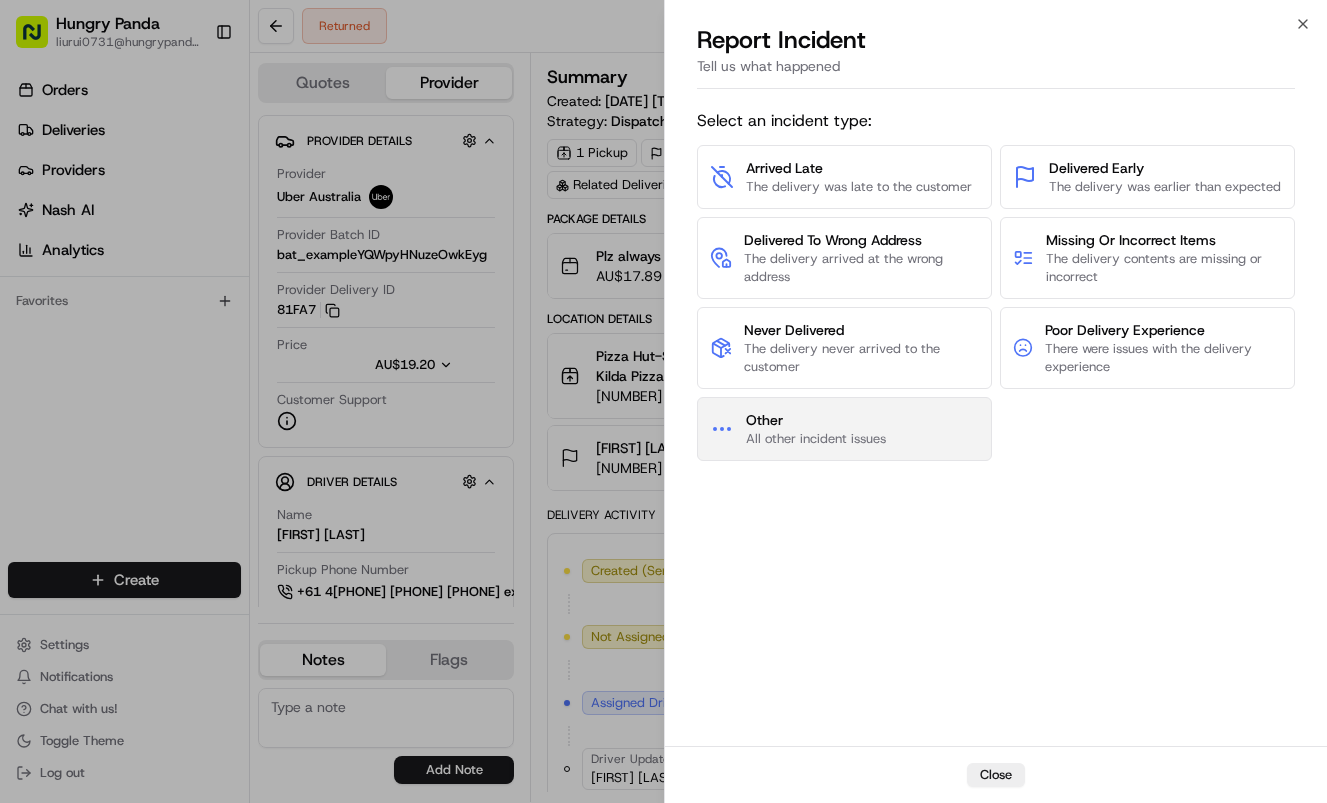click on "Other All other incident issues" at bounding box center [844, 429] 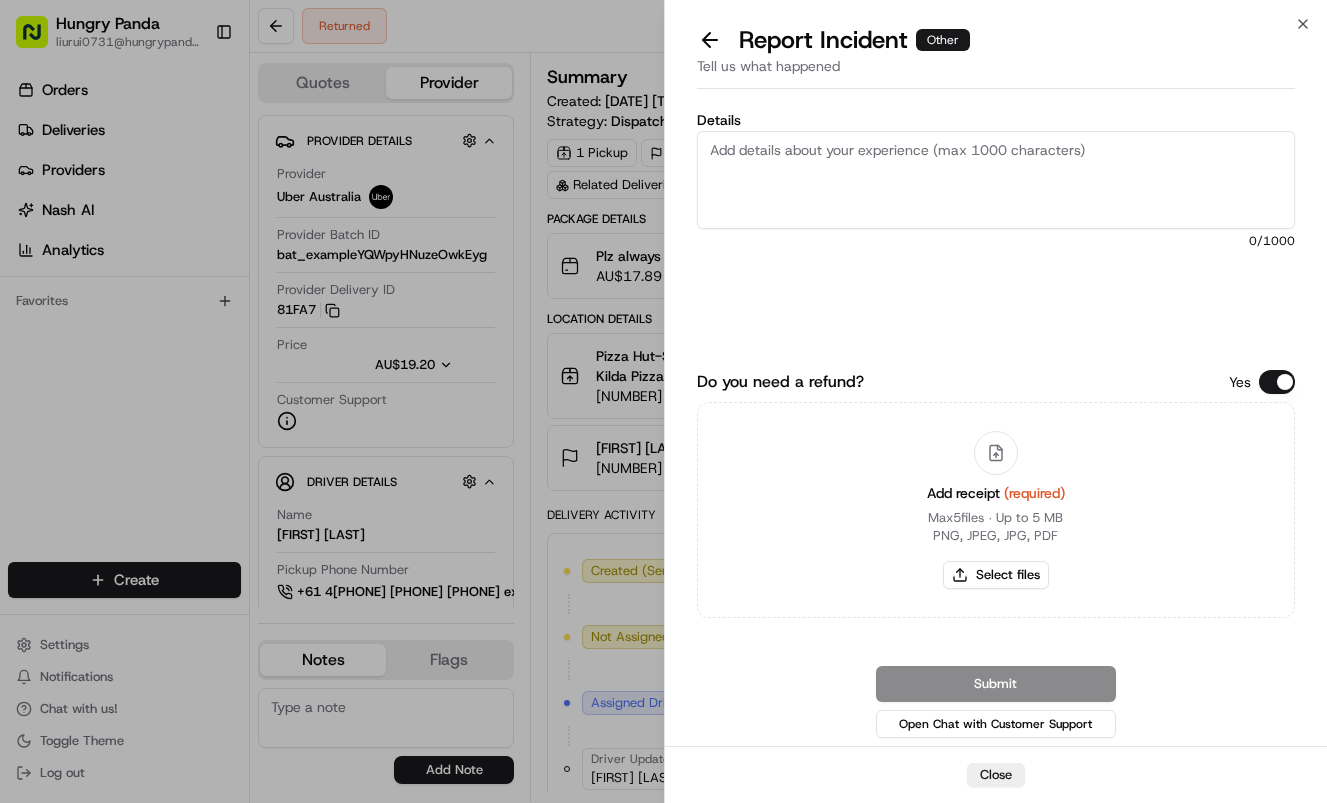 click on "Details" at bounding box center (996, 180) 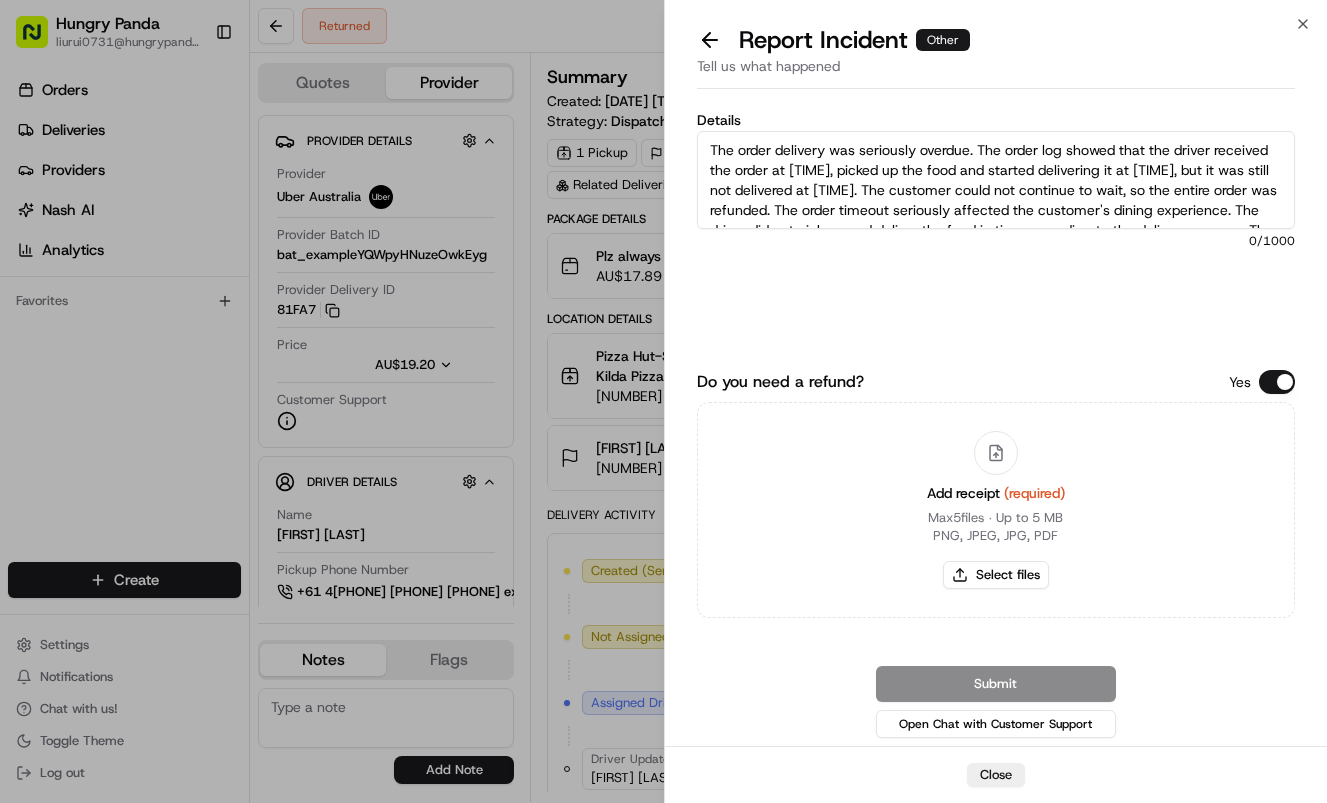 scroll, scrollTop: 51, scrollLeft: 0, axis: vertical 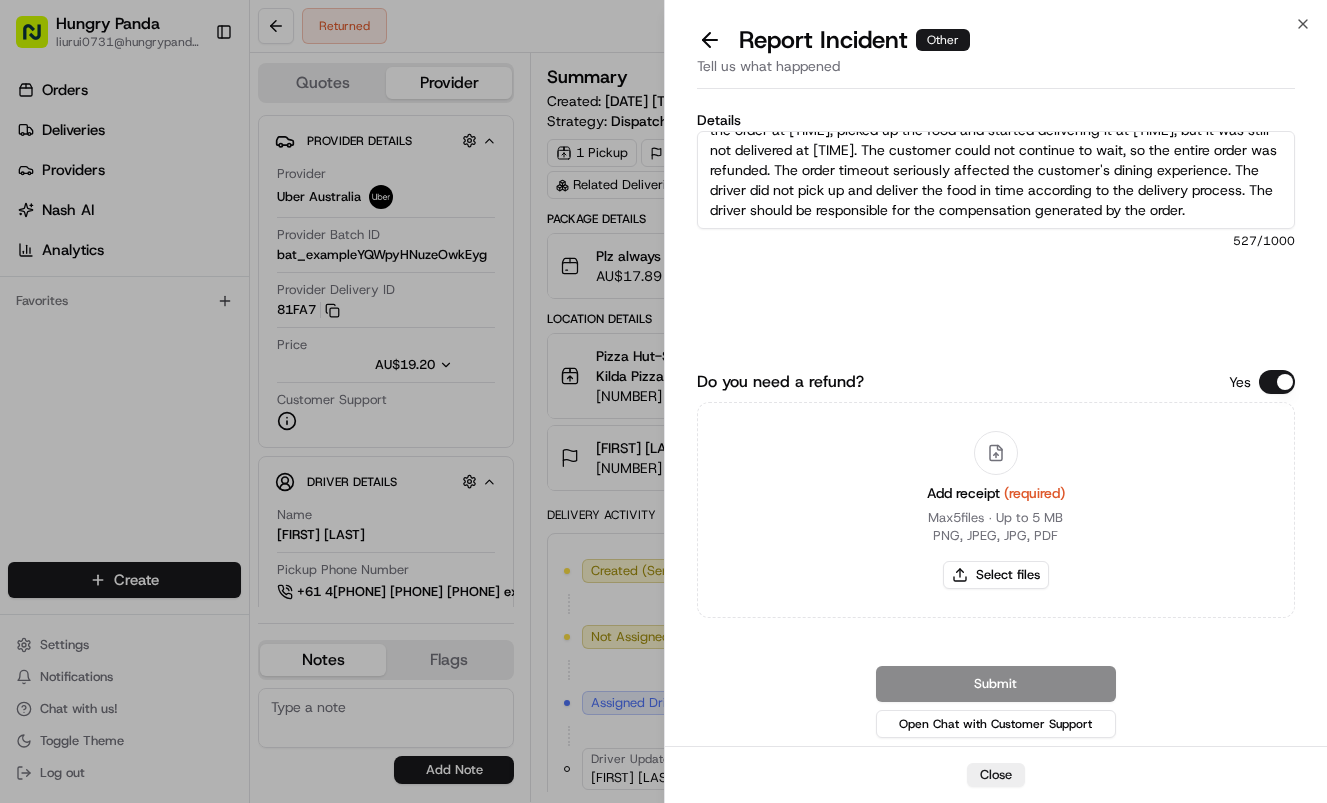 type on "The order delivery was seriously overdue. The order log showed that the driver received the order at 17:07:15, picked up the food and started delivering it at 17:16:09, but it was still not delivered at 18:11:35. The customer could not continue to wait, so the entire order was refunded. The order timeout seriously affected the customer's dining experience. The driver did not pick up and deliver the food in time according to the delivery process. The driver should be responsible for the compensation generated by the order." 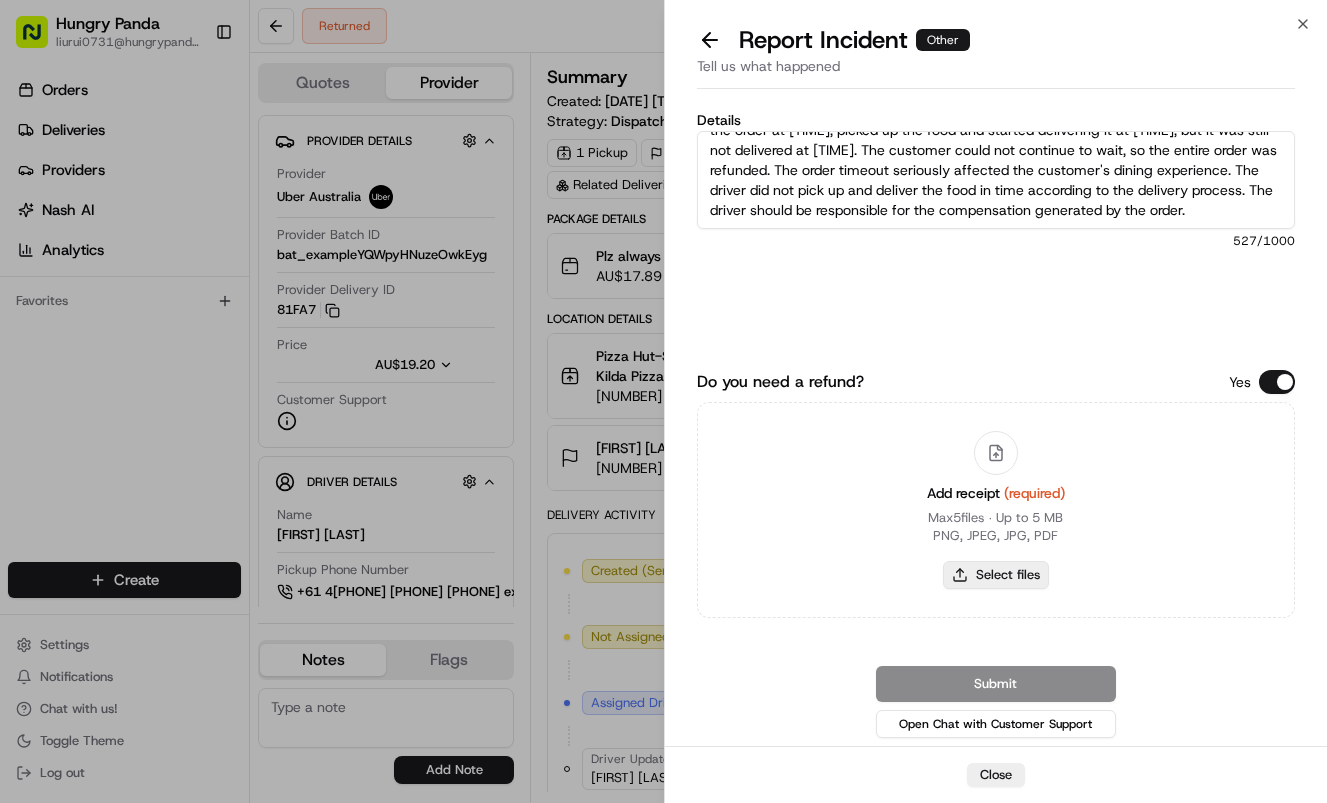click on "Select files" at bounding box center (996, 575) 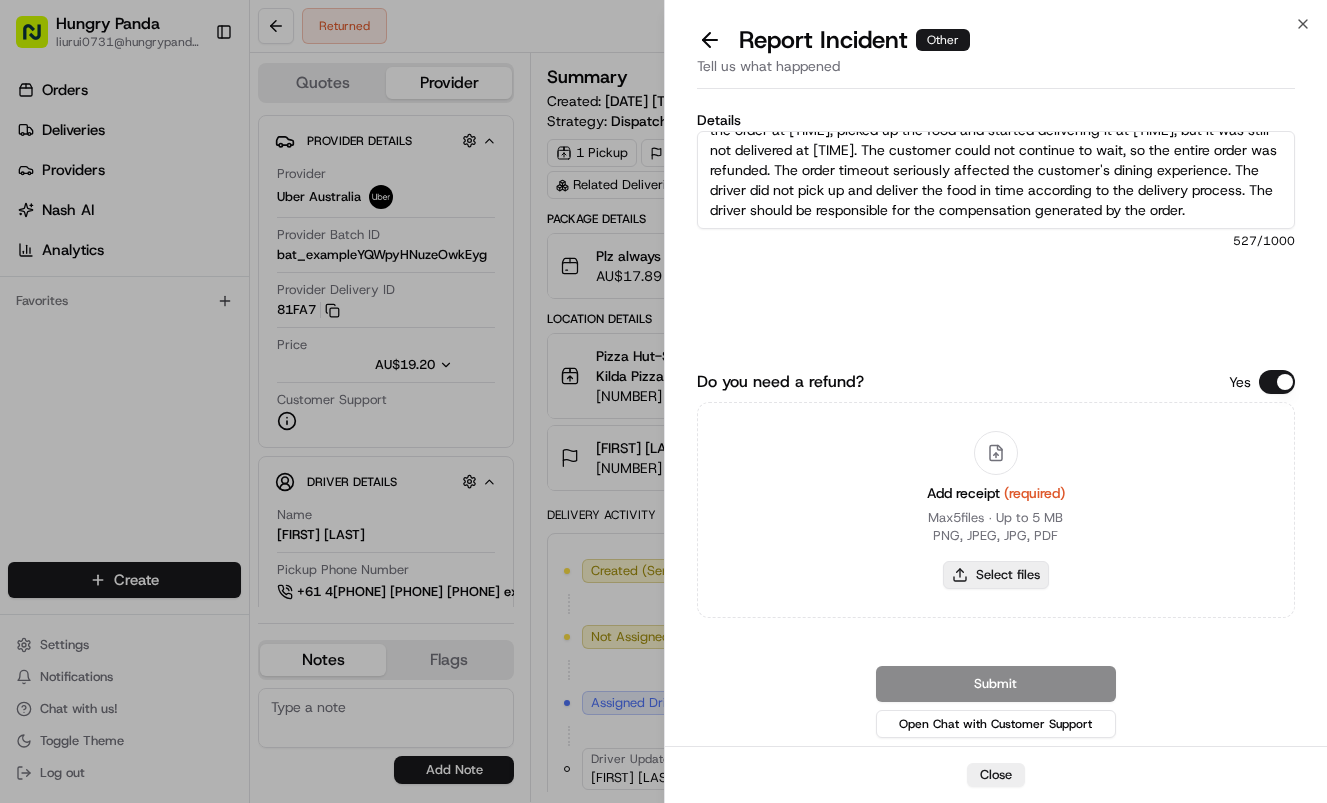 type on "C:\fakepath\10.jpg" 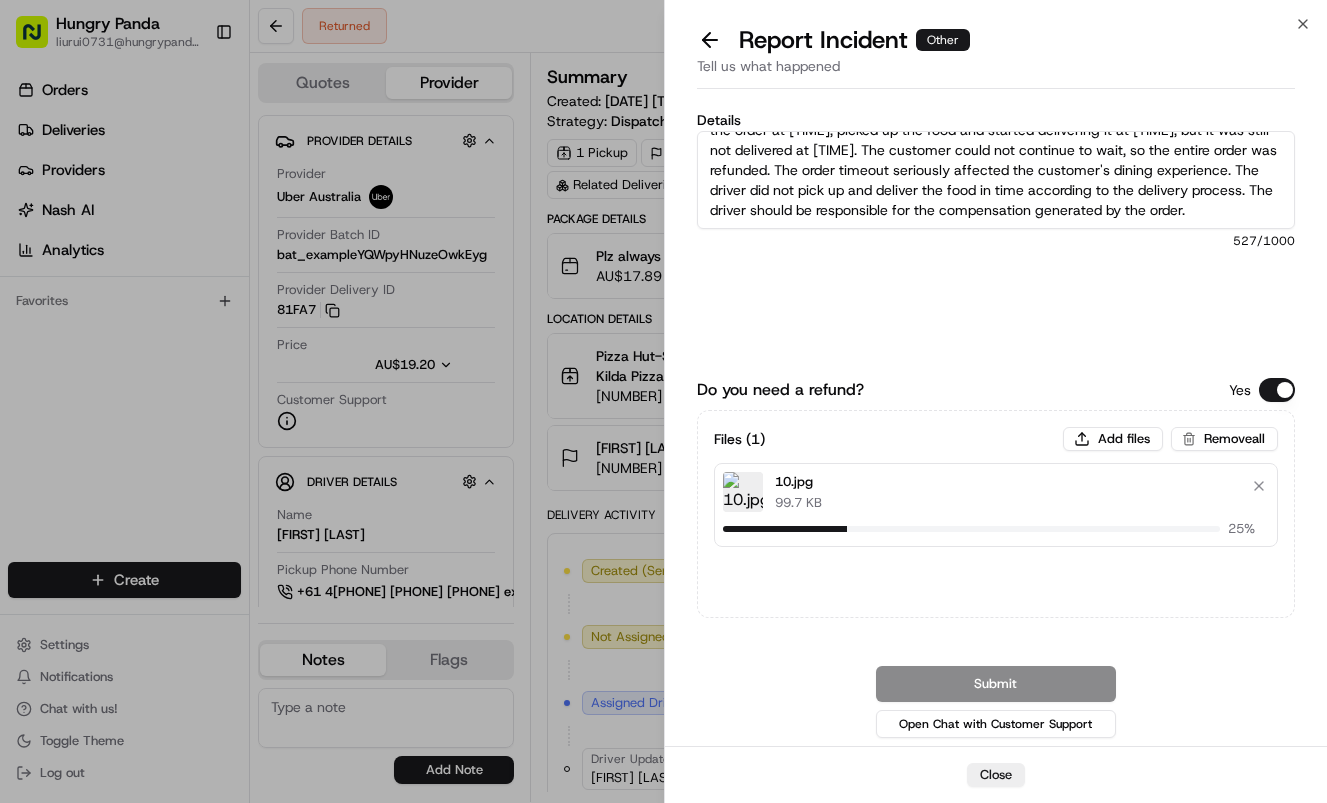 type 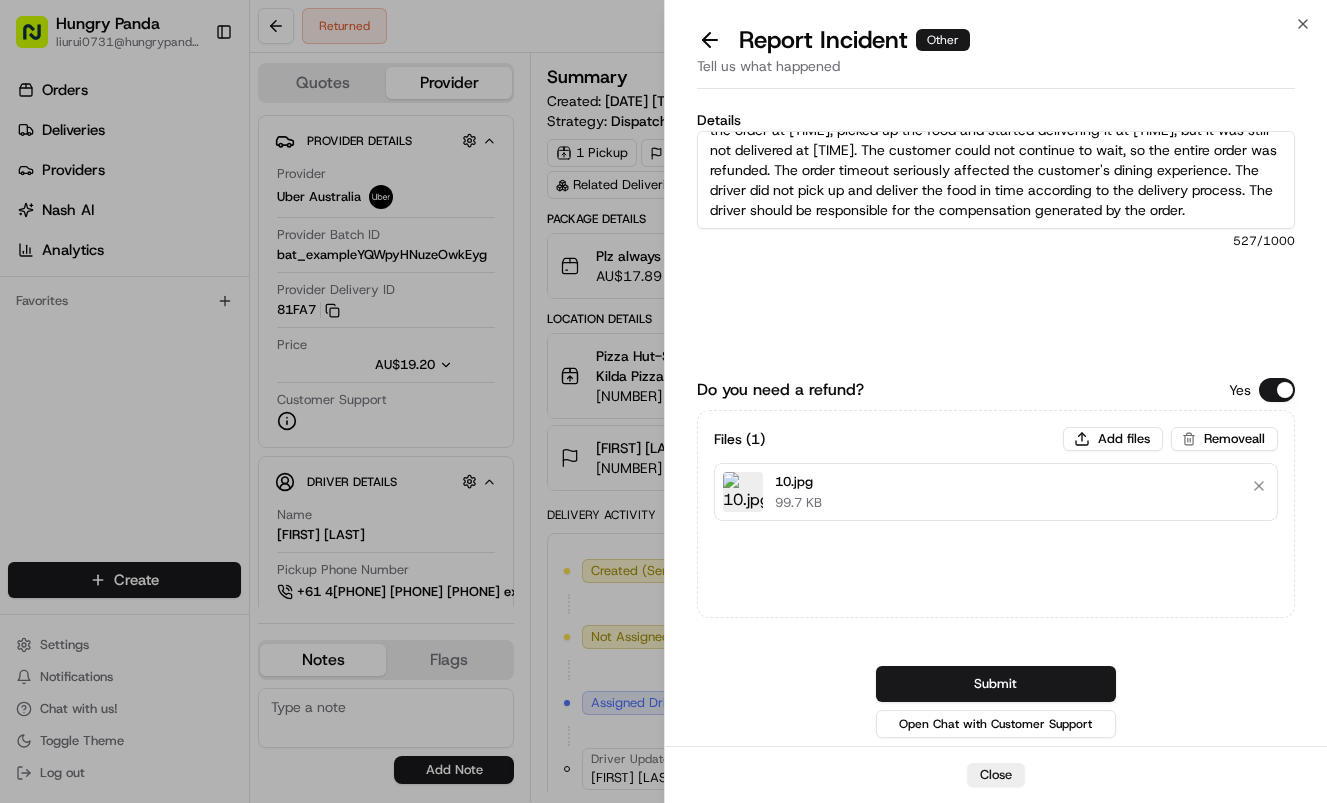 click on "Submit" at bounding box center [996, 684] 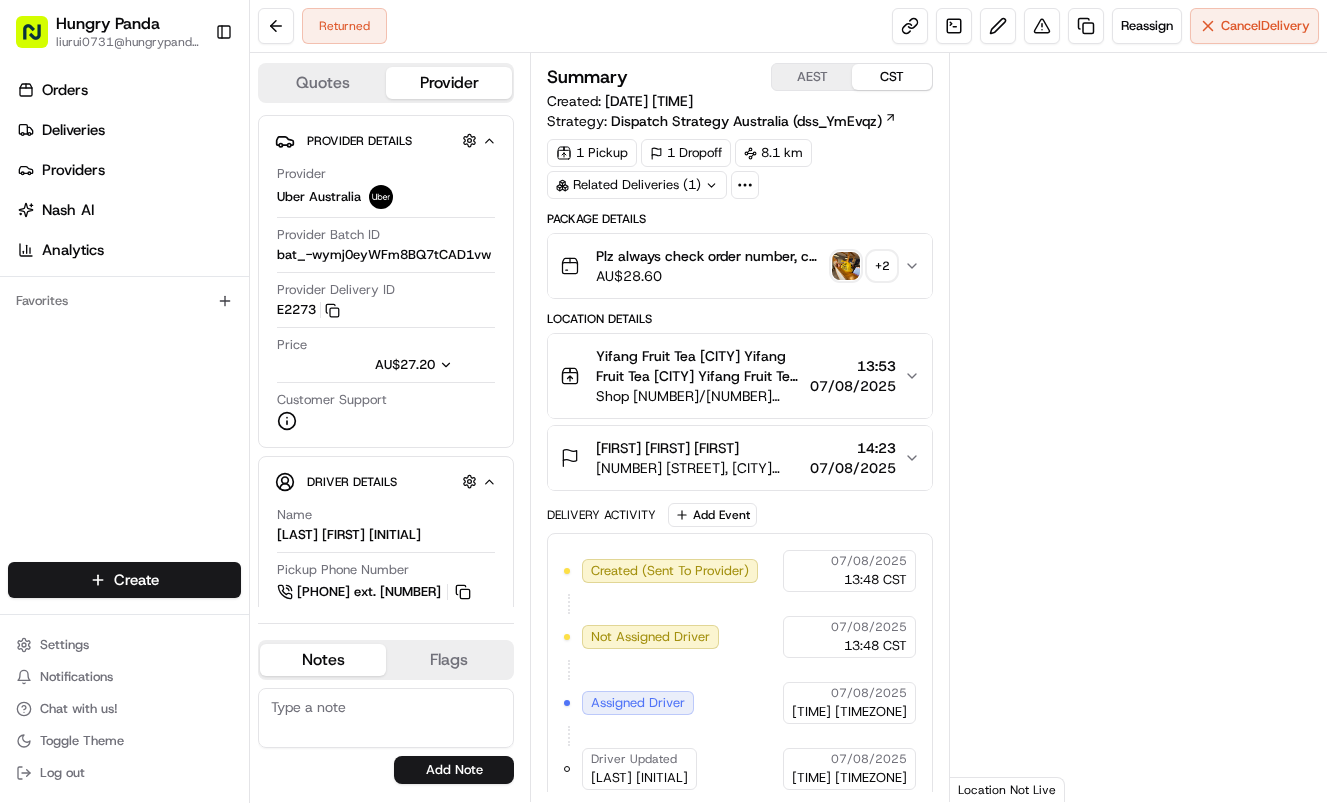 scroll, scrollTop: 0, scrollLeft: 0, axis: both 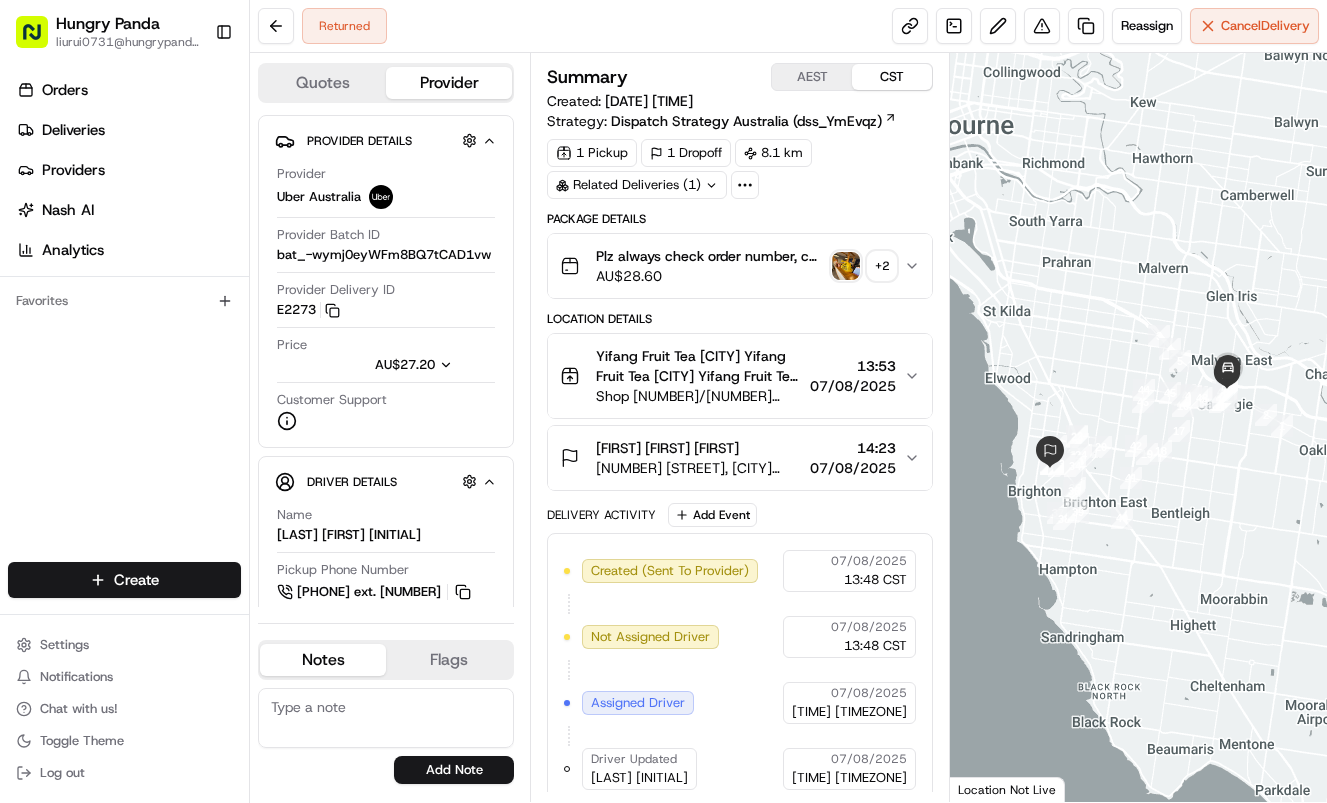click on "Plz always check order number, call customer when you arrive, any delivery issues, Contact WhatsApp +61448888887 AU$ 28.60 + 2" at bounding box center [740, 266] 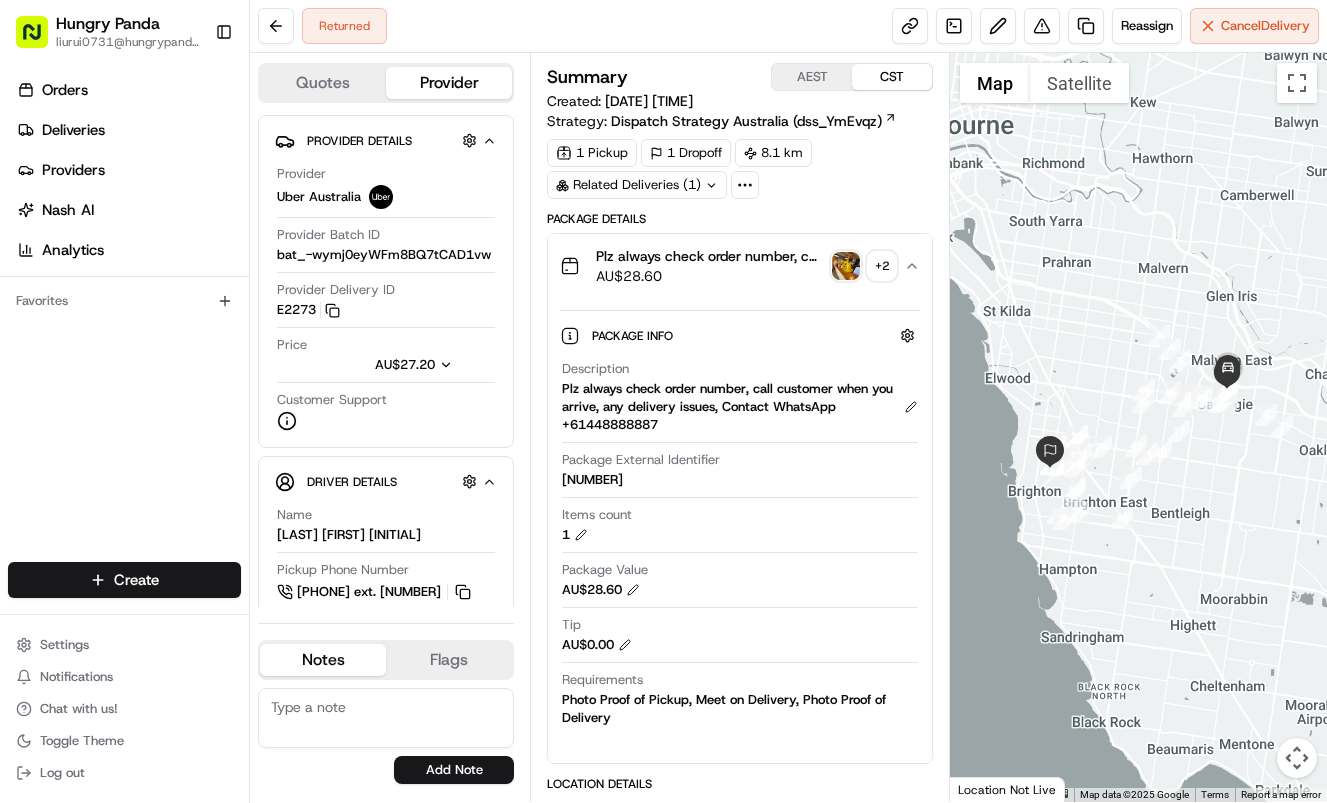 type 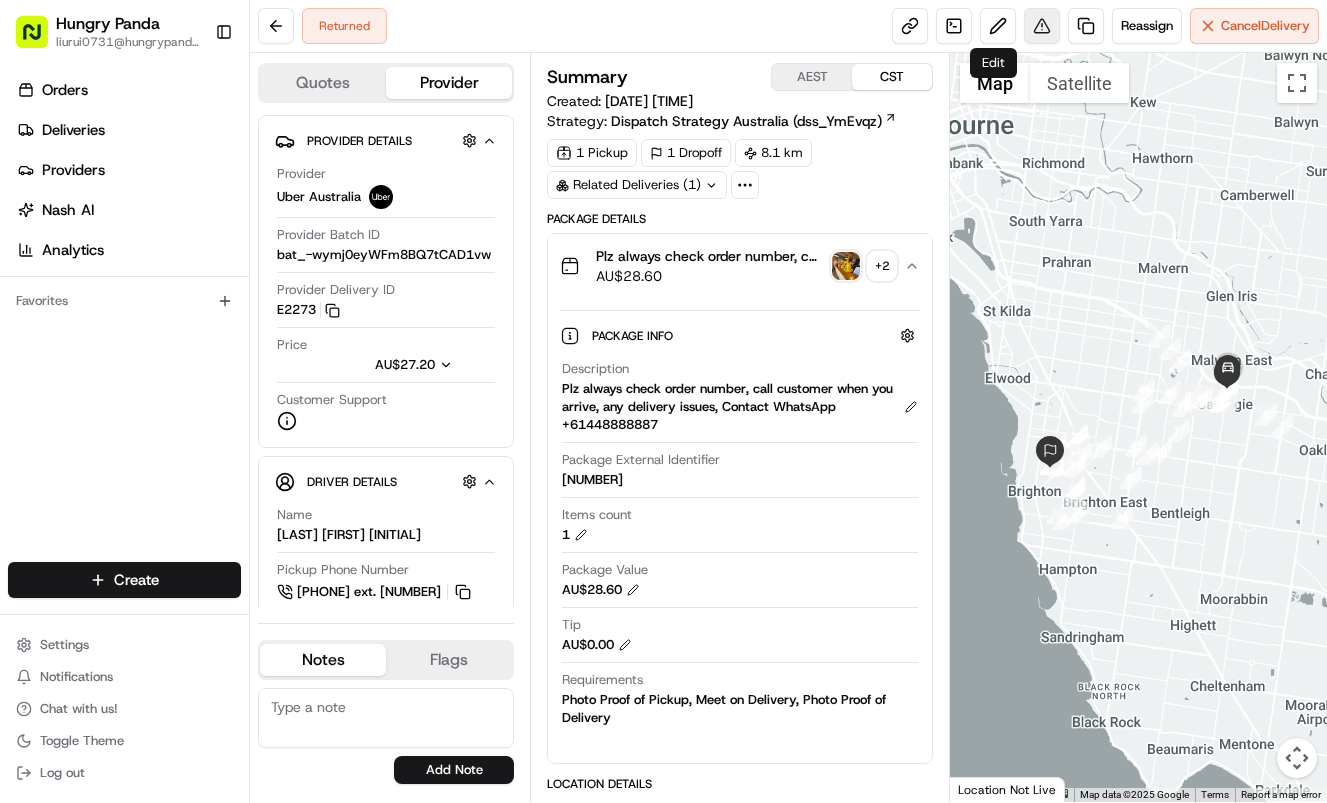 click at bounding box center (1042, 26) 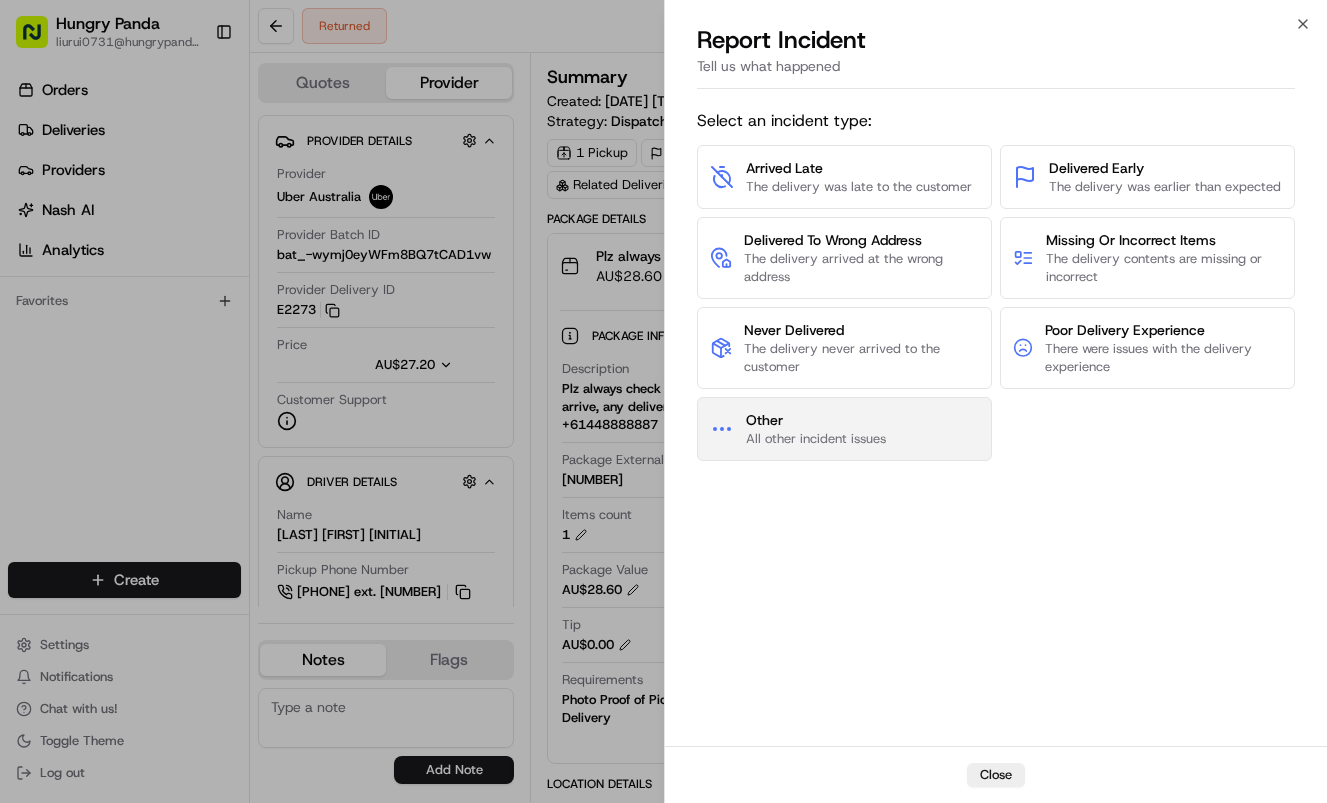 click on "Other All other incident issues" at bounding box center [844, 429] 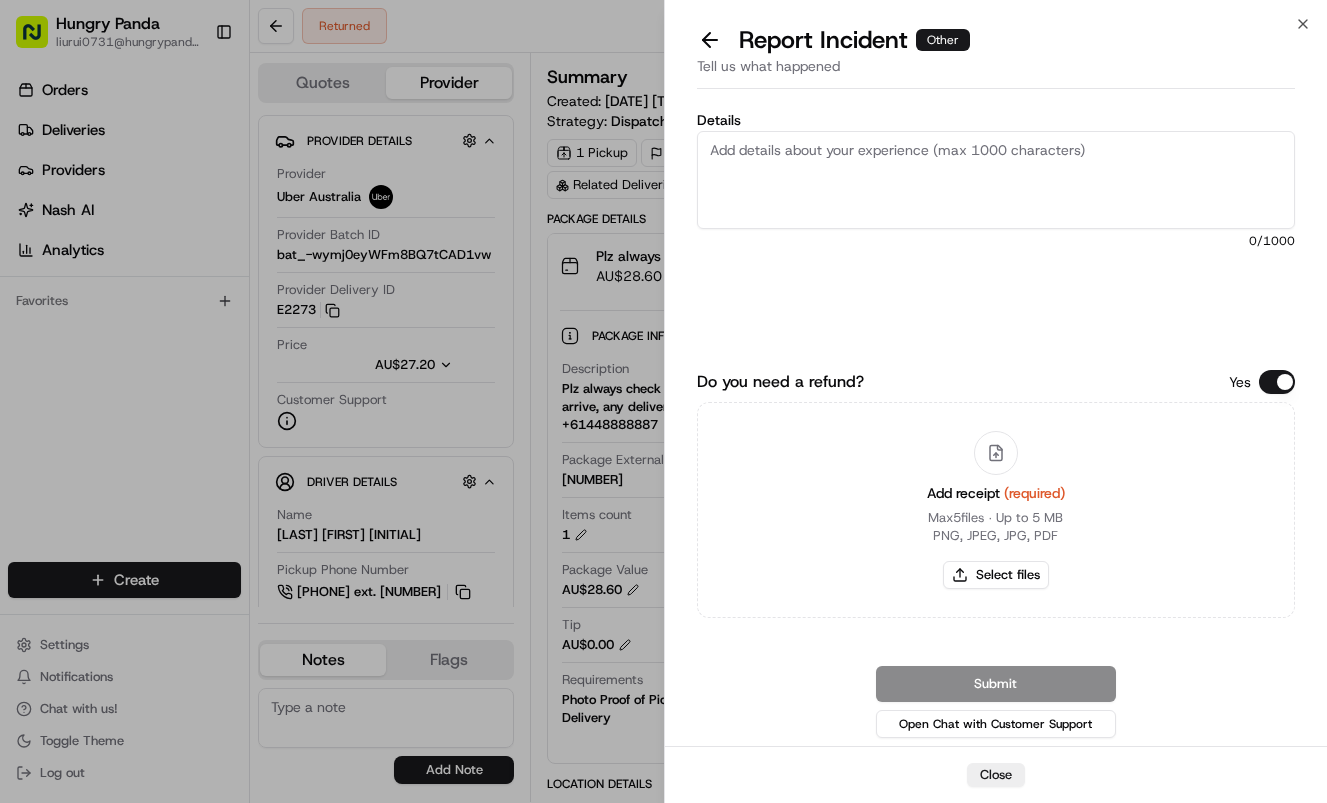 click on "Details" at bounding box center [996, 180] 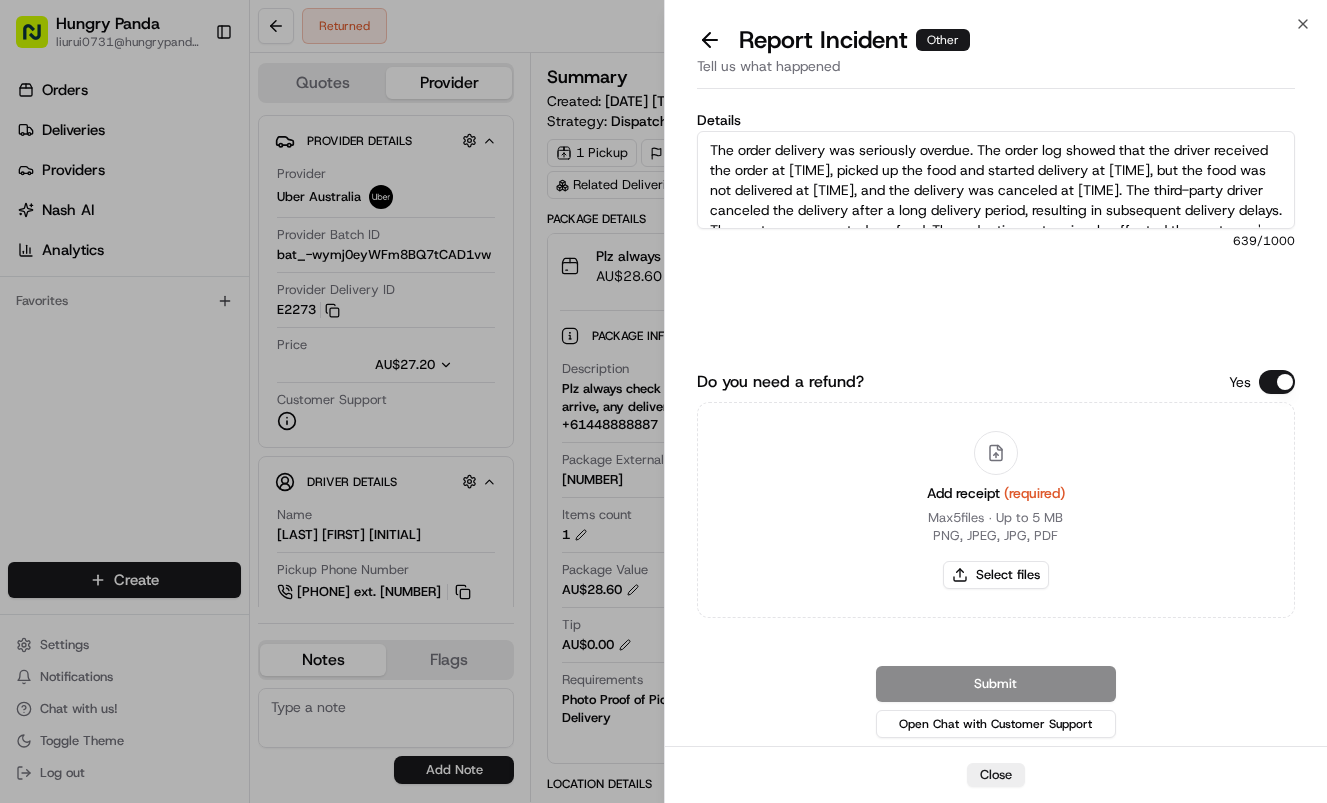 scroll, scrollTop: 71, scrollLeft: 0, axis: vertical 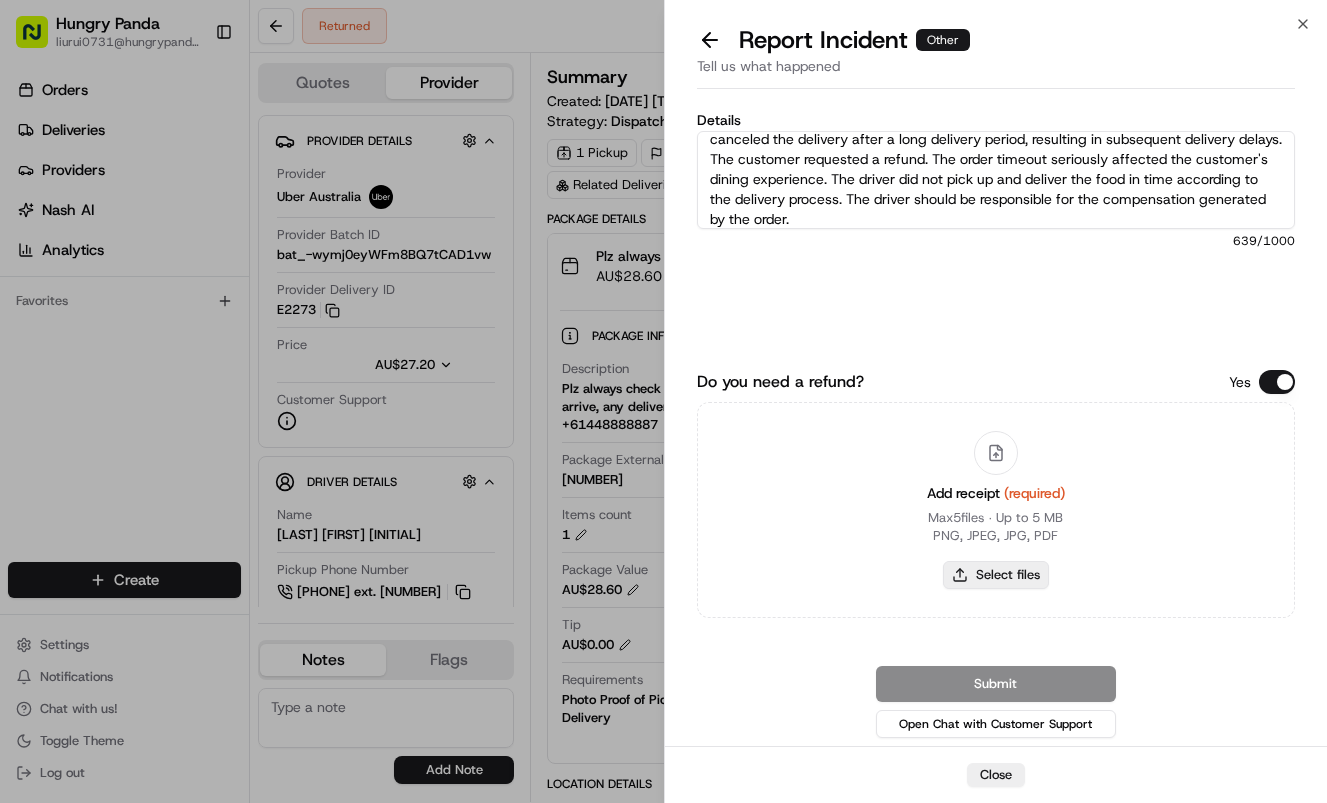 type on "The order delivery was seriously overdue. The order log showed that the driver received the order at 15:48:26, picked up the food and started delivery at 16:15:27, but the food was not delivered at 17:41:45, and the delivery was canceled at 17:41:45. The third-party driver canceled the delivery after a long delivery period, resulting in subsequent delivery delays. The customer requested a refund. The order timeout seriously affected the customer's dining experience. The driver did not pick up and deliver the food in time according to the delivery process. The driver should be responsible for the compensation generated by the order." 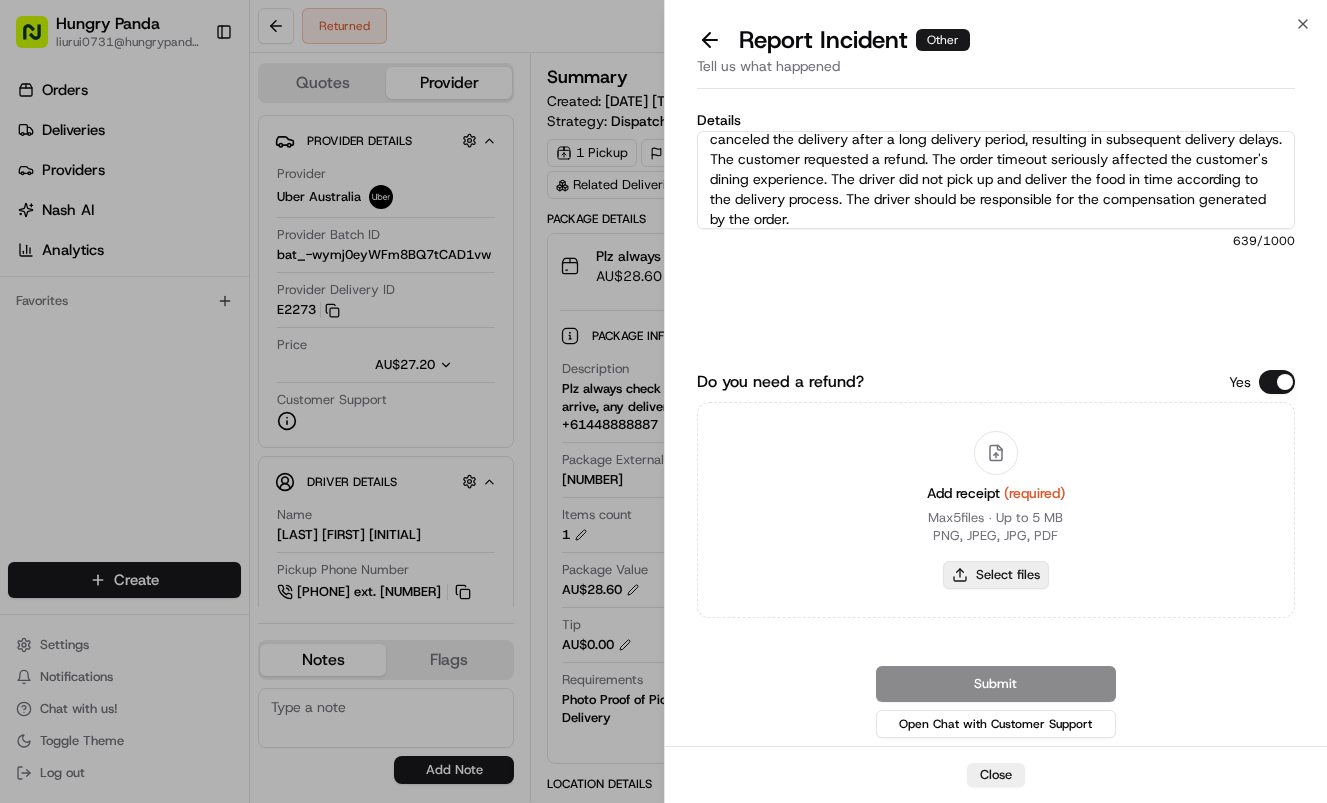 type on "C:\fakepath\11.jpg" 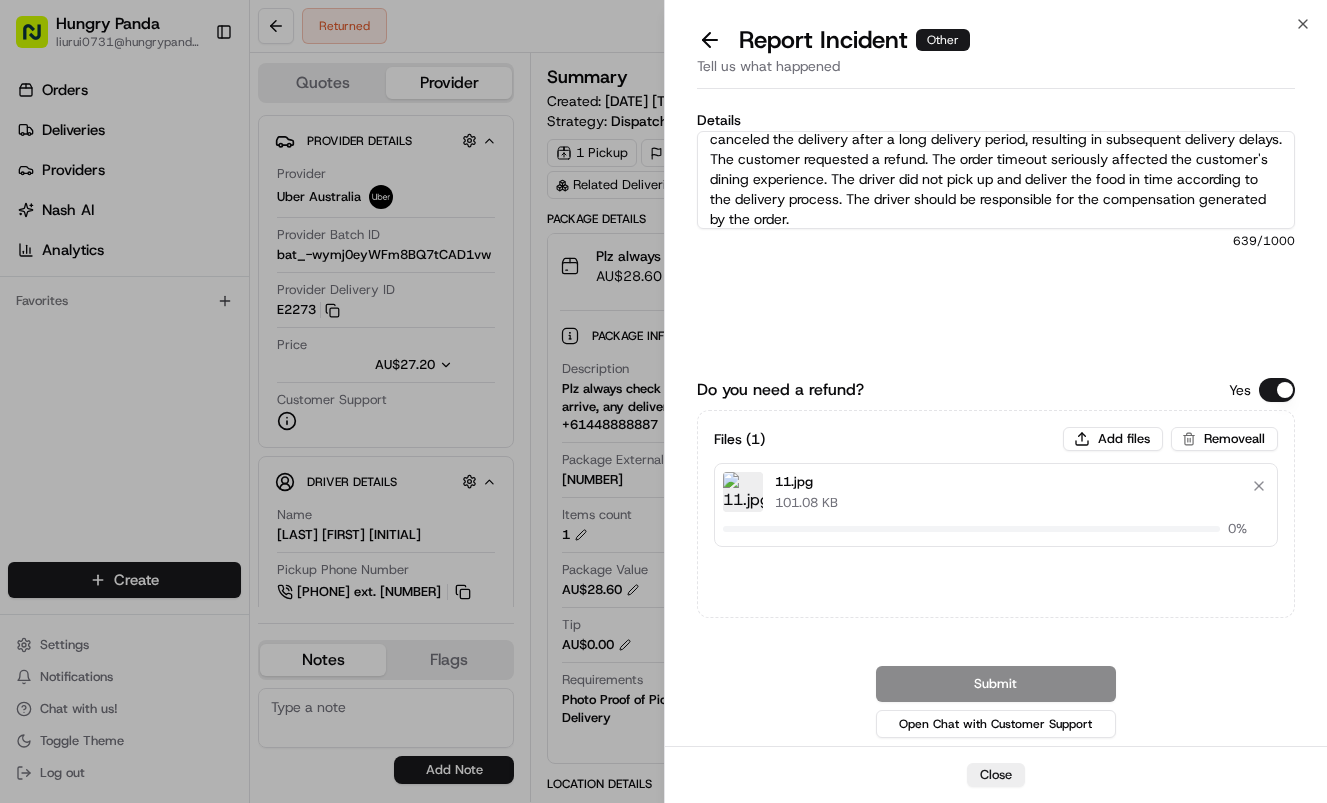 type 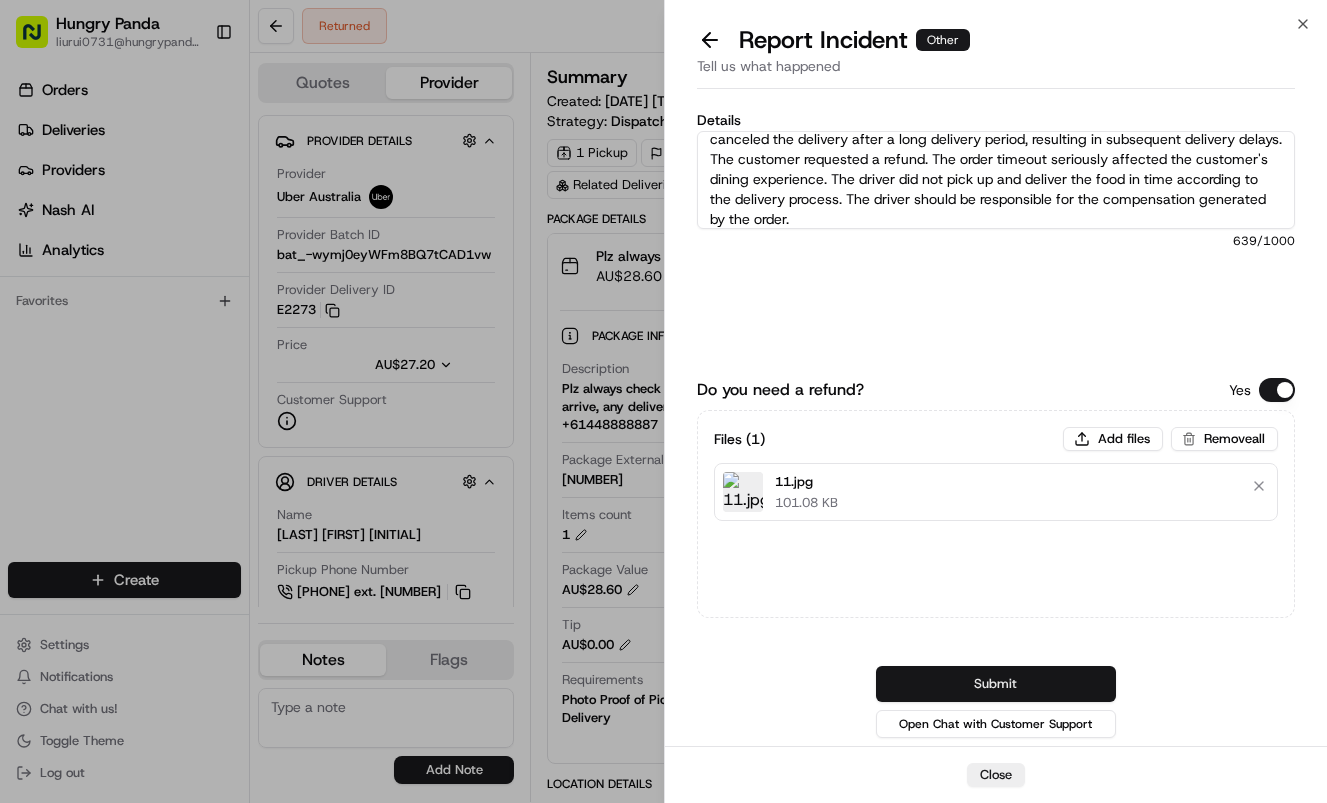 click on "Submit" at bounding box center (996, 684) 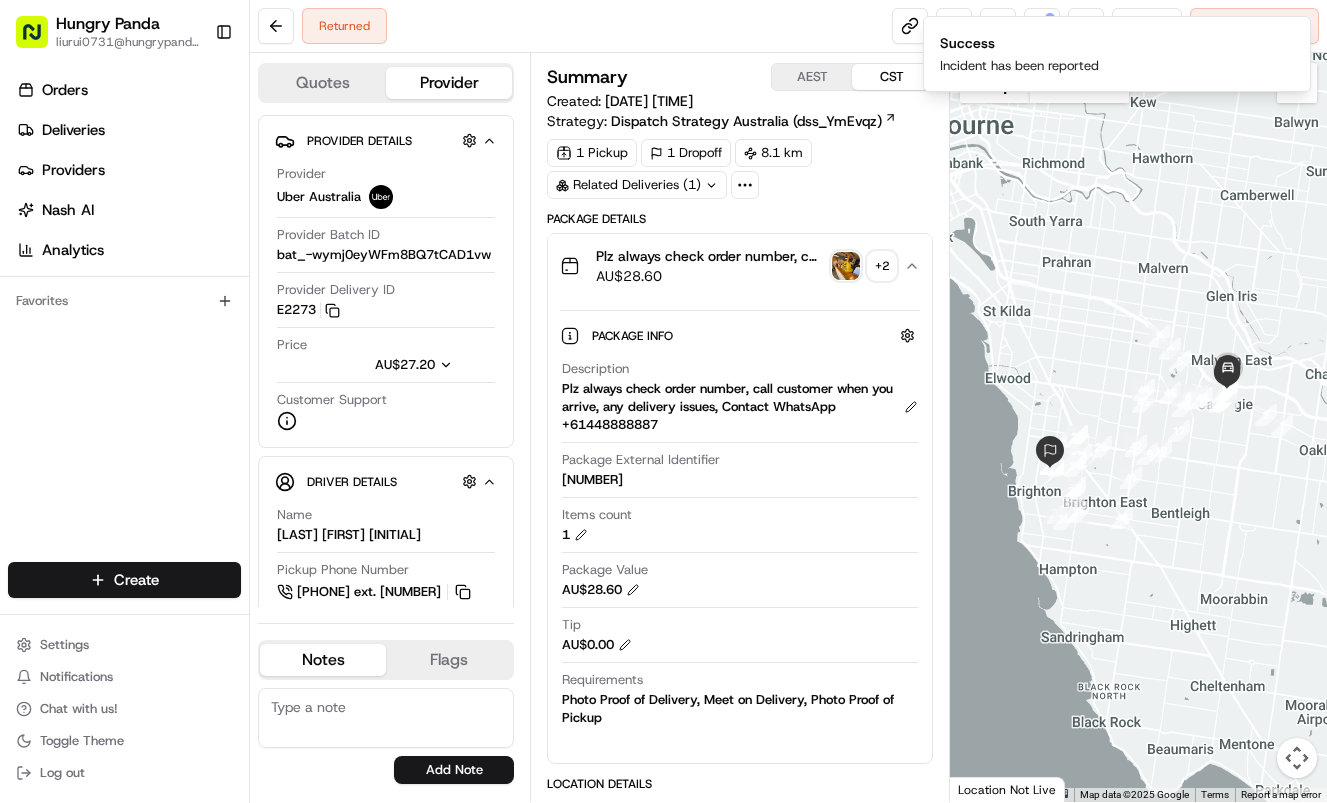 drag, startPoint x: 860, startPoint y: 169, endPoint x: 1120, endPoint y: 1, distance: 309.5545 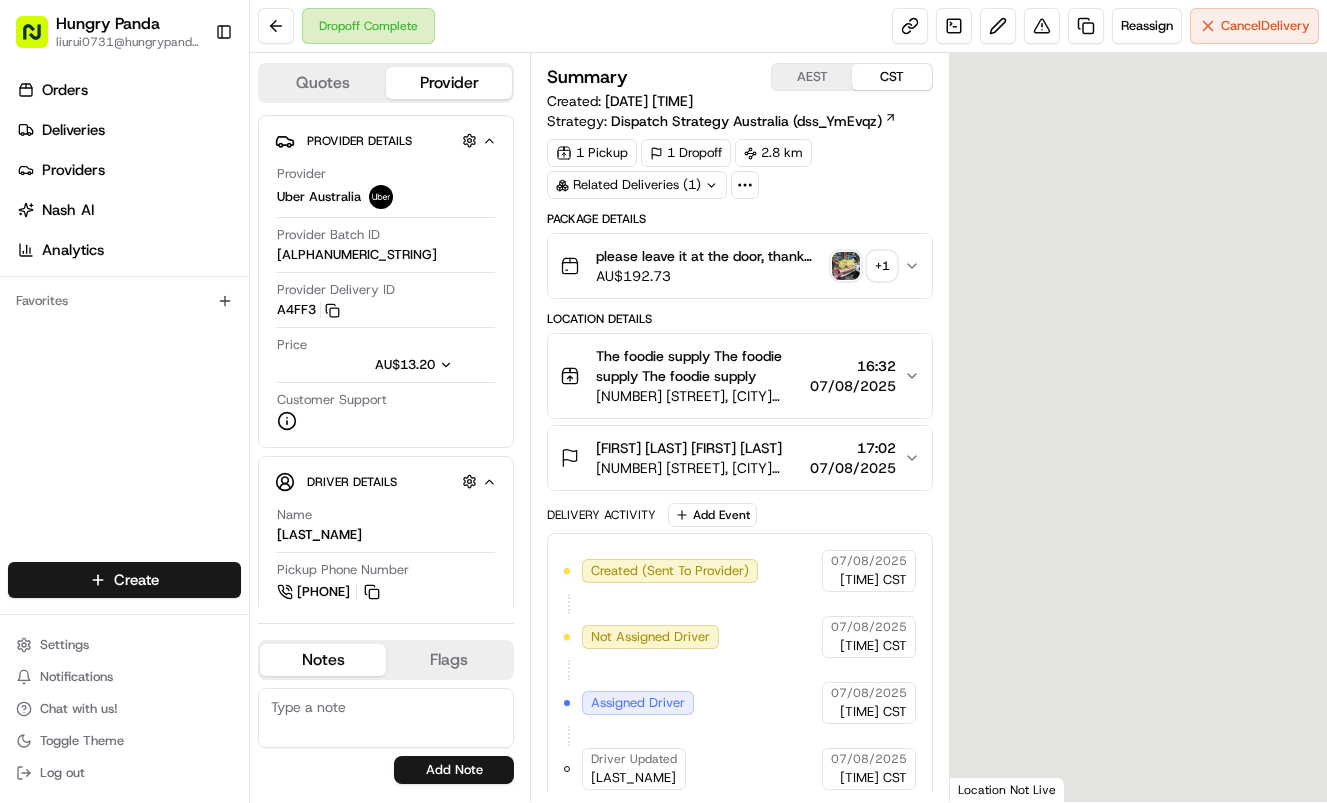 scroll, scrollTop: 0, scrollLeft: 0, axis: both 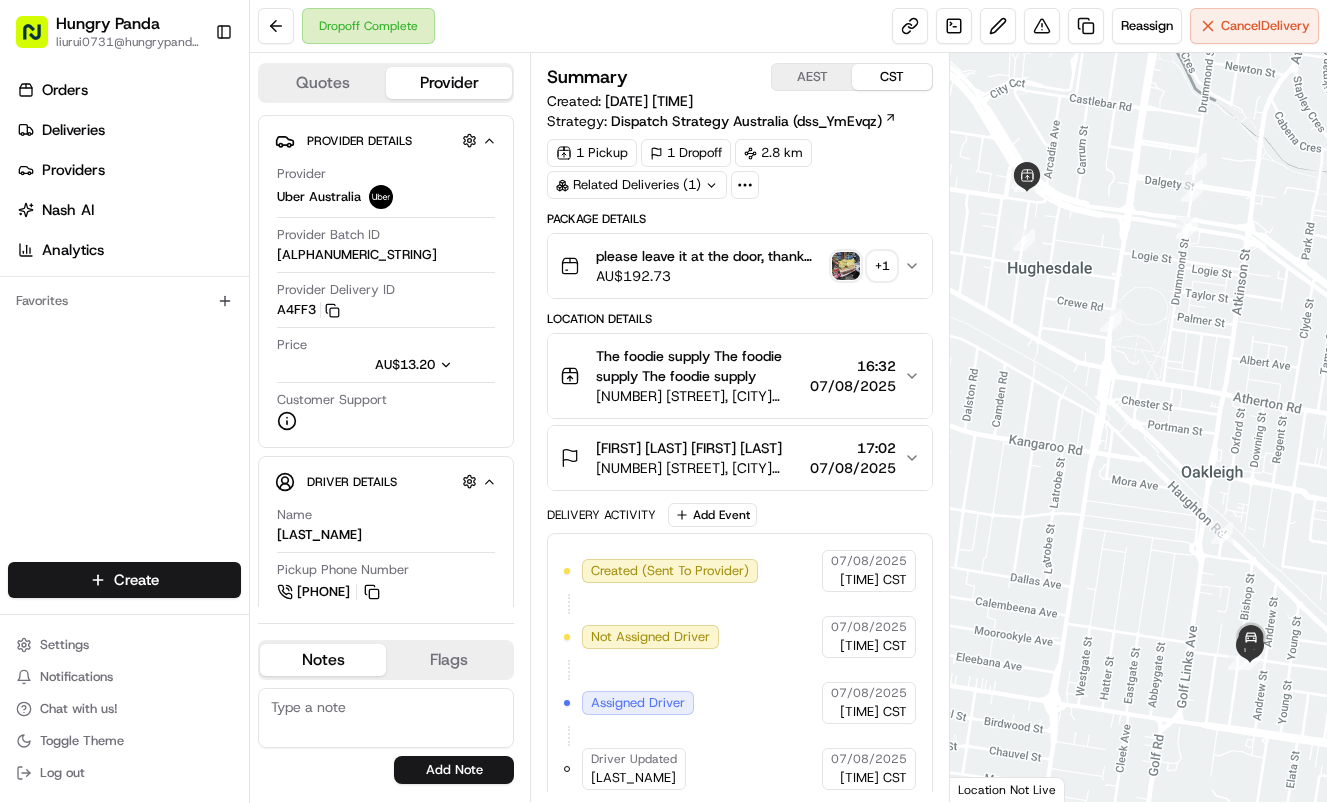click 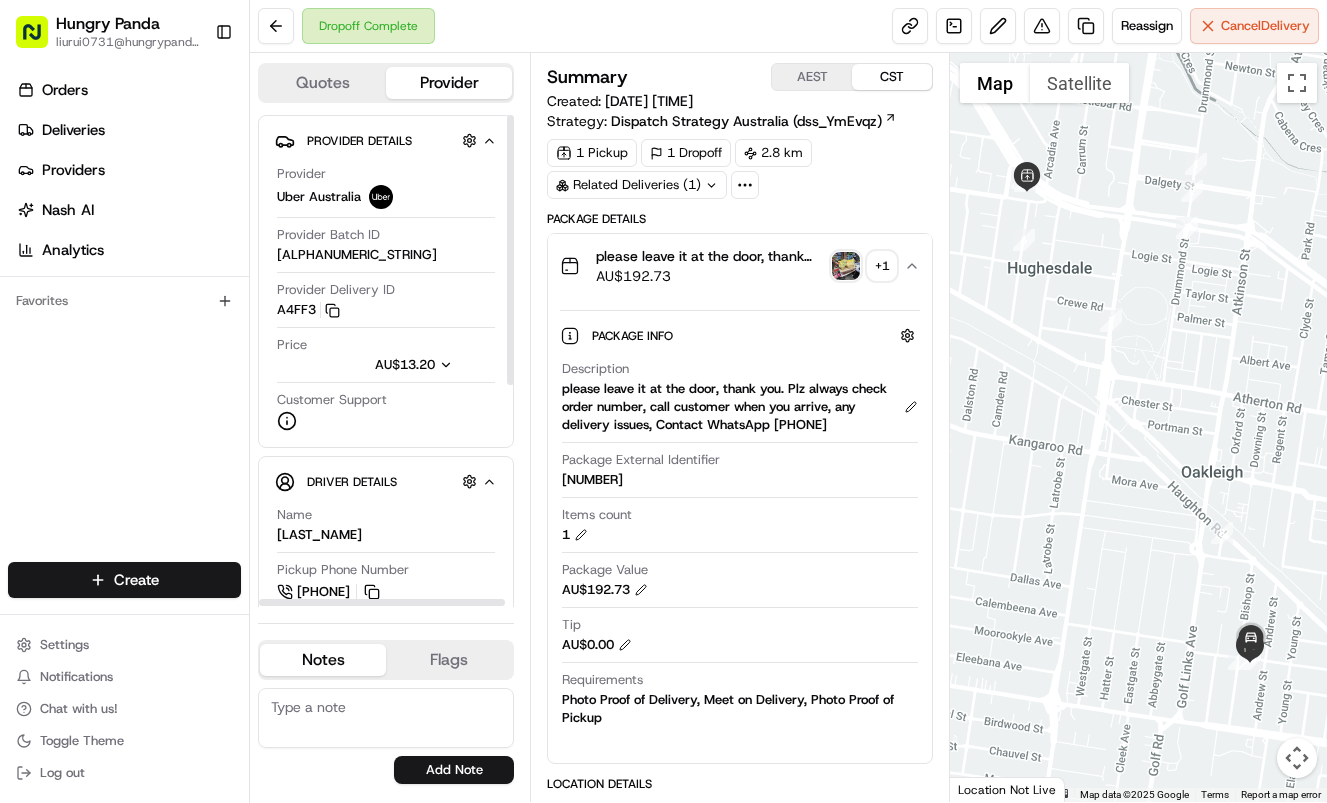 type 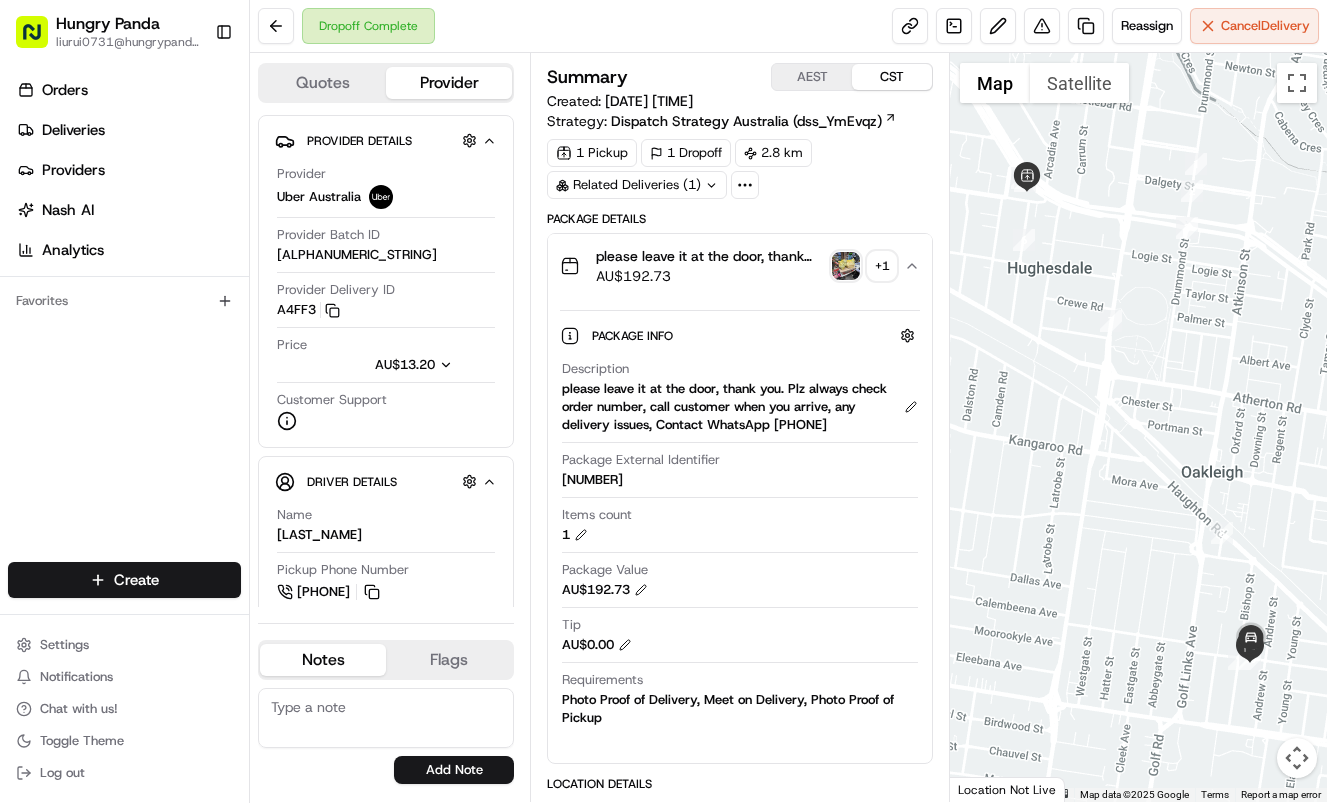 click at bounding box center (846, 266) 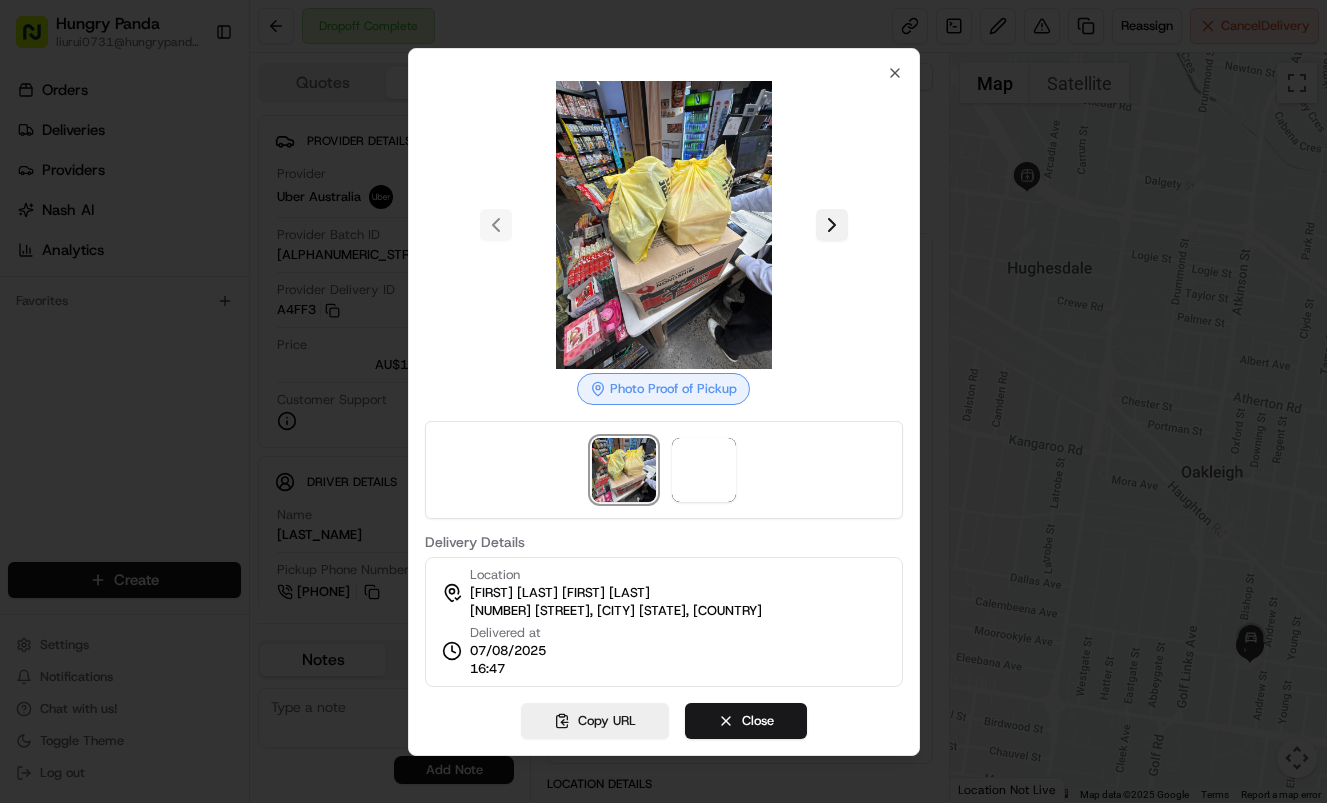 click at bounding box center [832, 225] 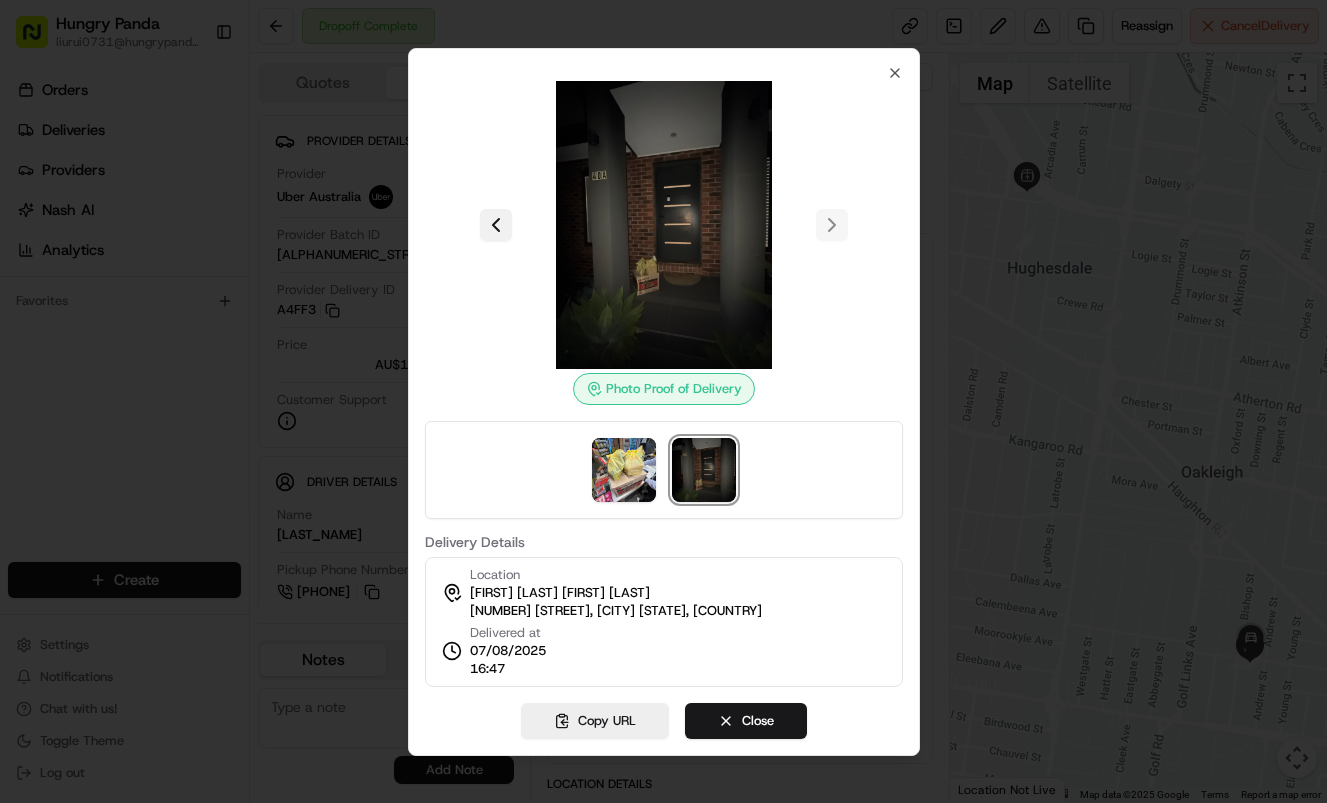 click at bounding box center [496, 225] 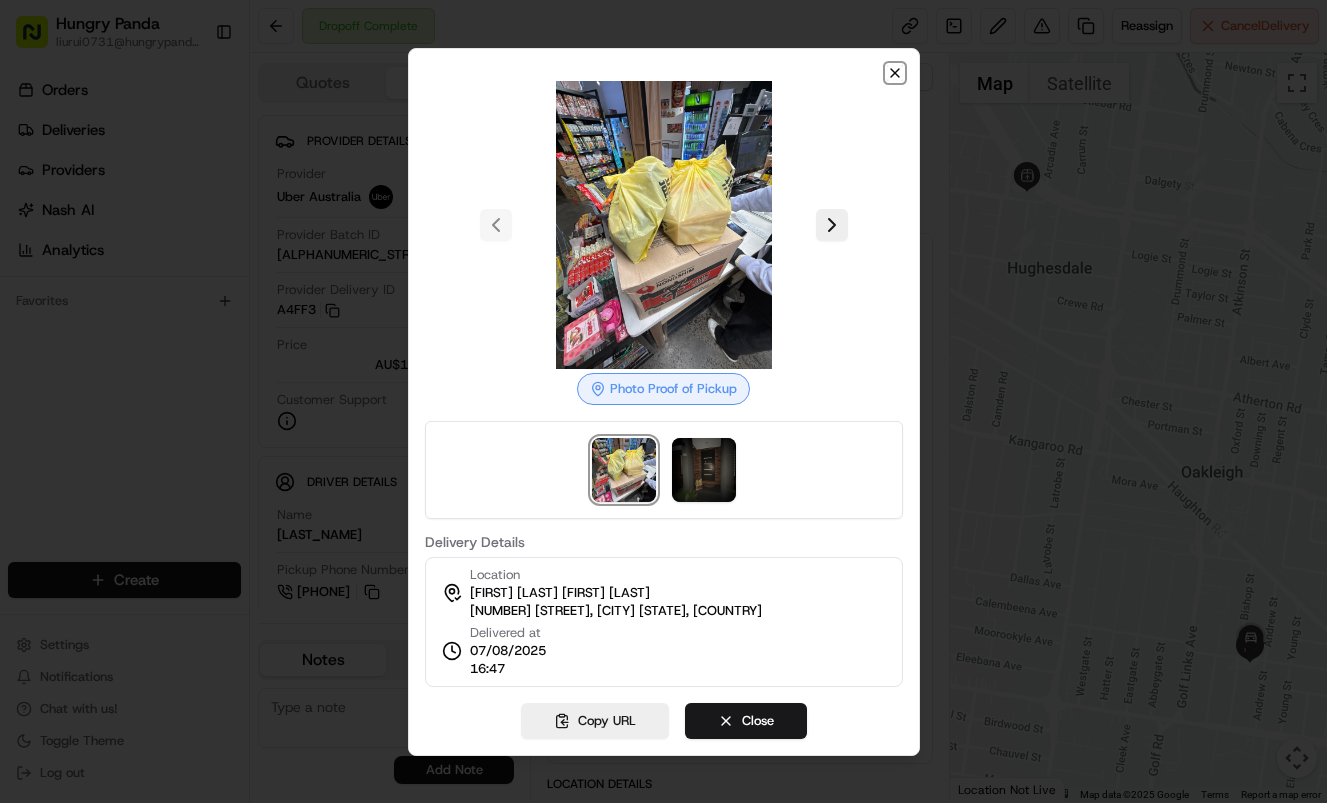 click 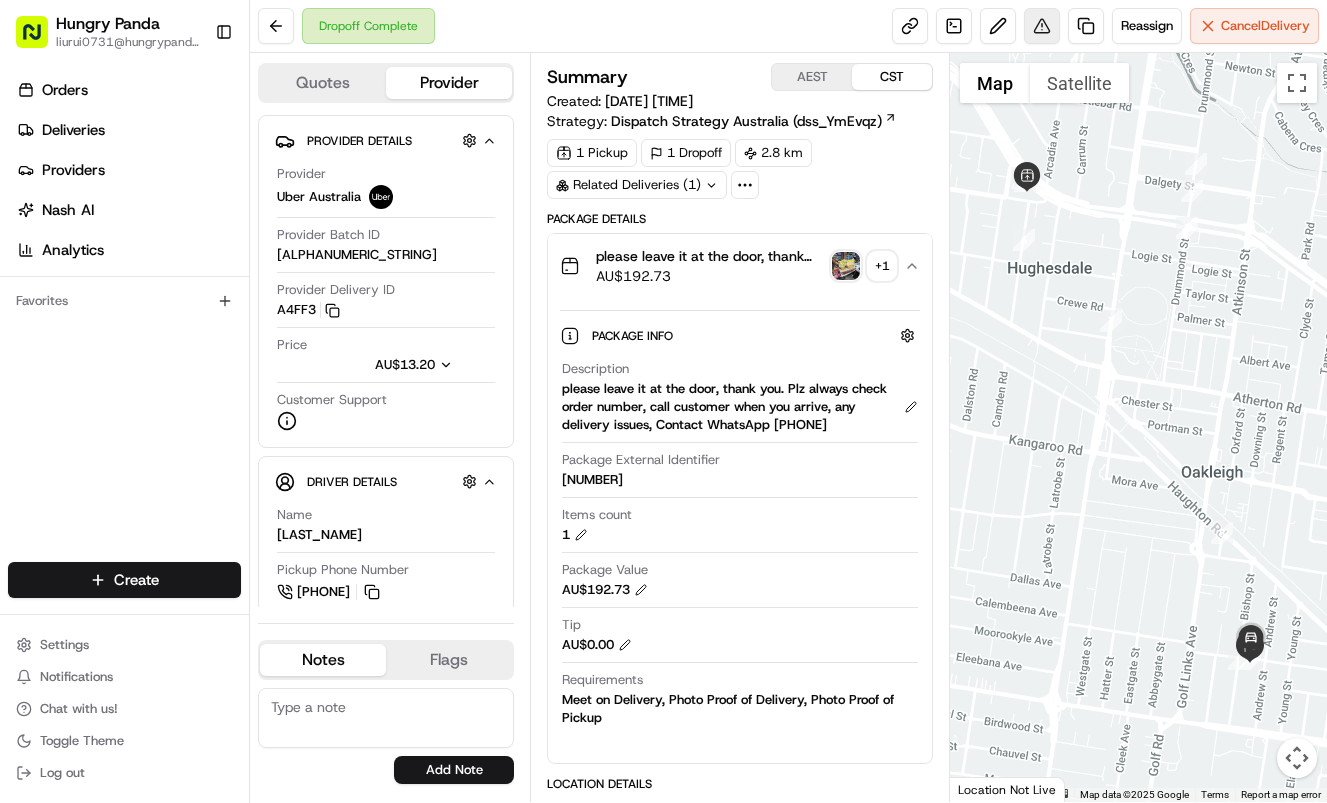 click at bounding box center [1042, 26] 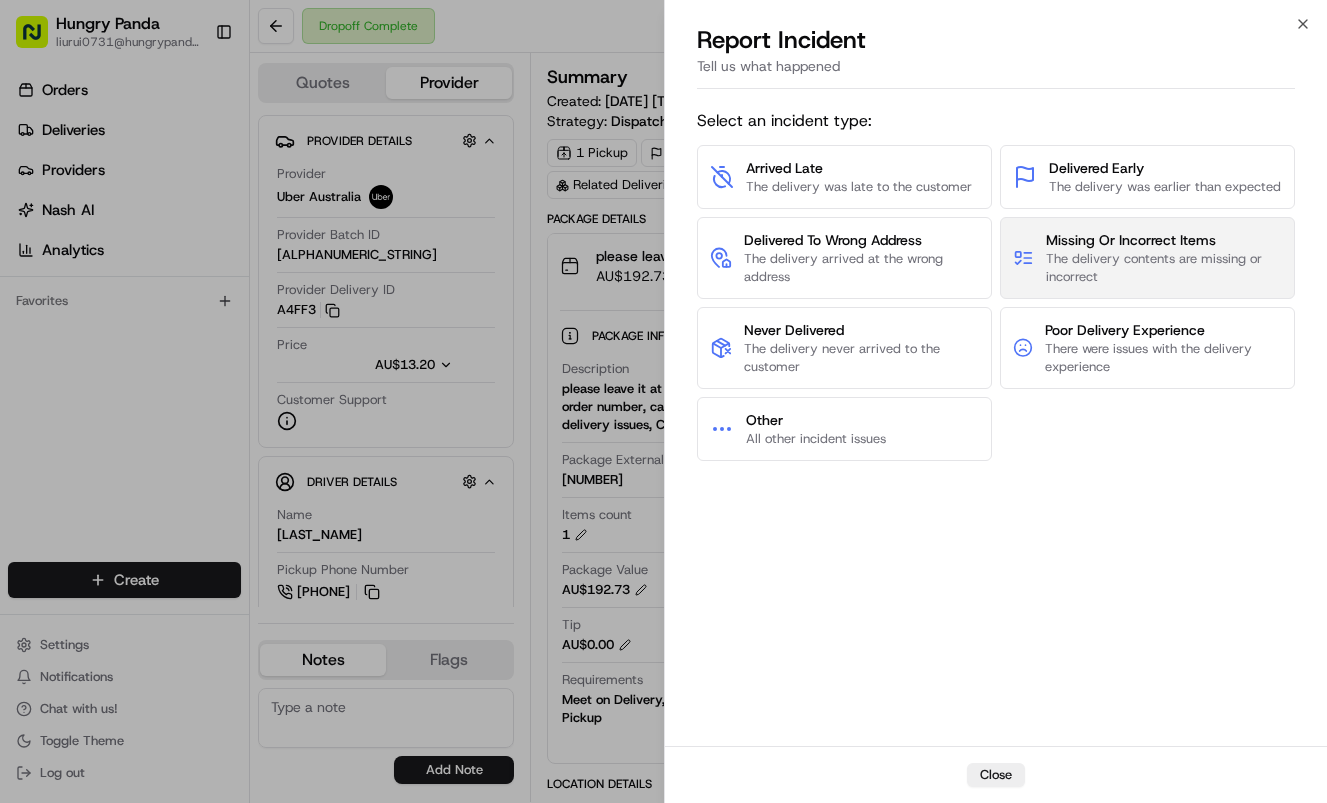click on "The delivery contents are missing or incorrect" at bounding box center [1164, 268] 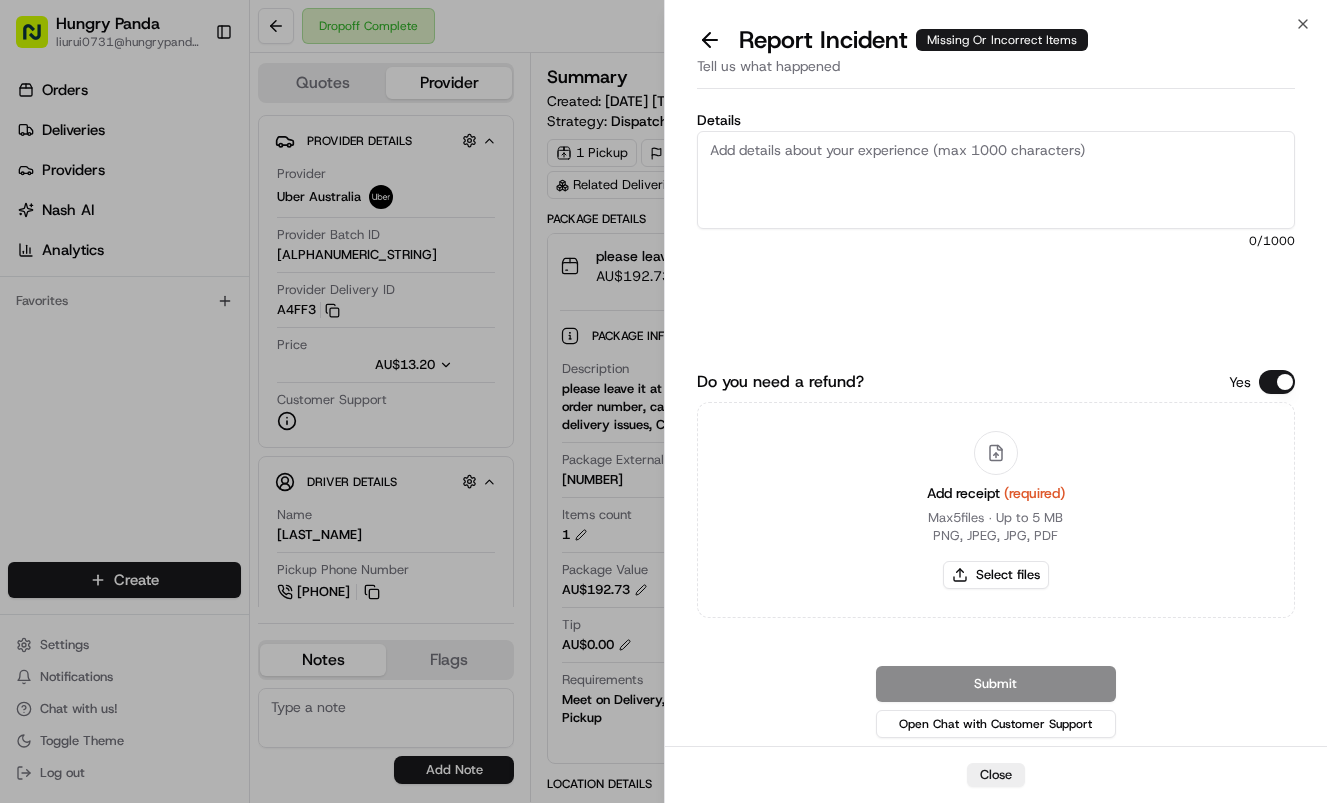 click on "Details" at bounding box center [996, 180] 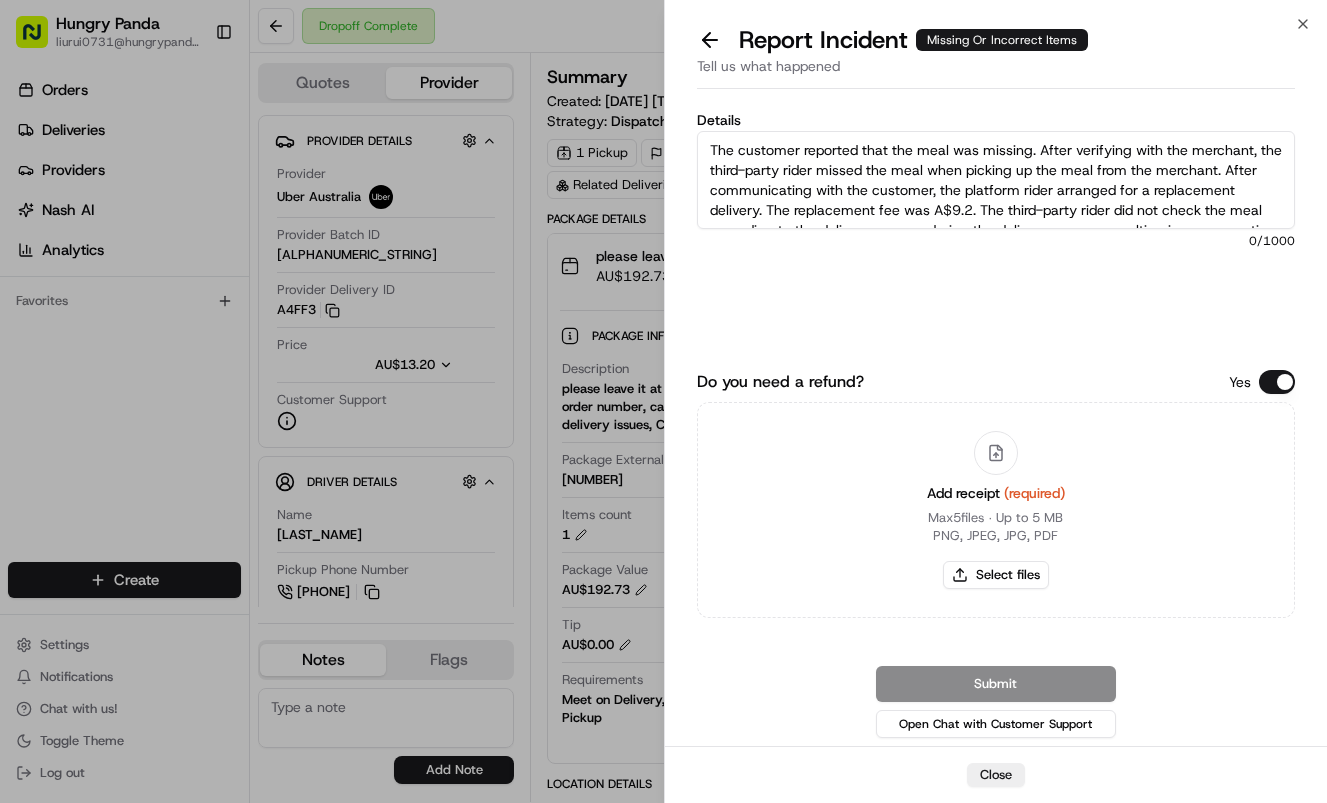scroll, scrollTop: 51, scrollLeft: 0, axis: vertical 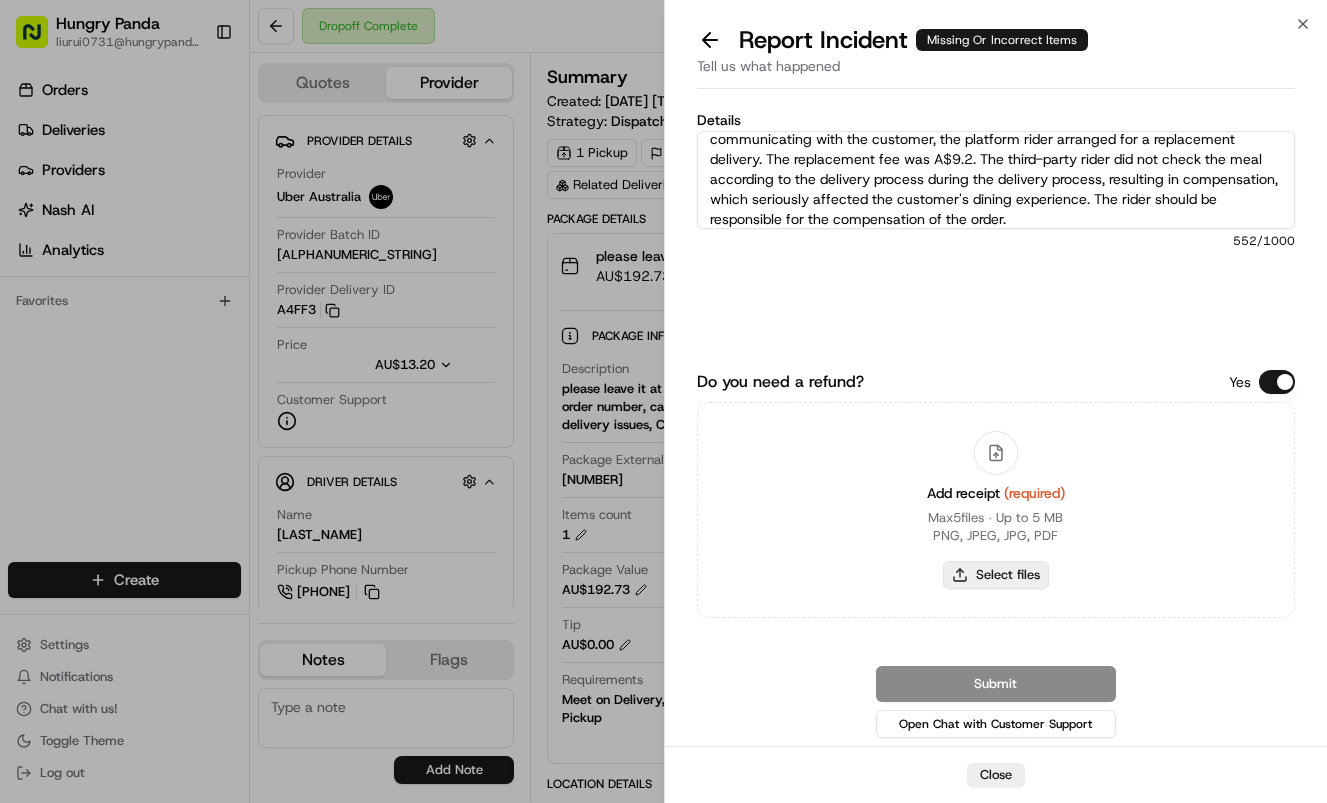 type on "The customer reported that the meal was missing. After verifying with the merchant, the third-party rider missed the meal when picking up the meal from the merchant. After communicating with the customer, the platform rider arranged for a replacement delivery. The replacement fee was A$9.2. The third-party rider did not check the meal according to the delivery process during the delivery process, resulting in compensation, which seriously affected the customer's dining experience. The rider should be responsible for the compensation of the order." 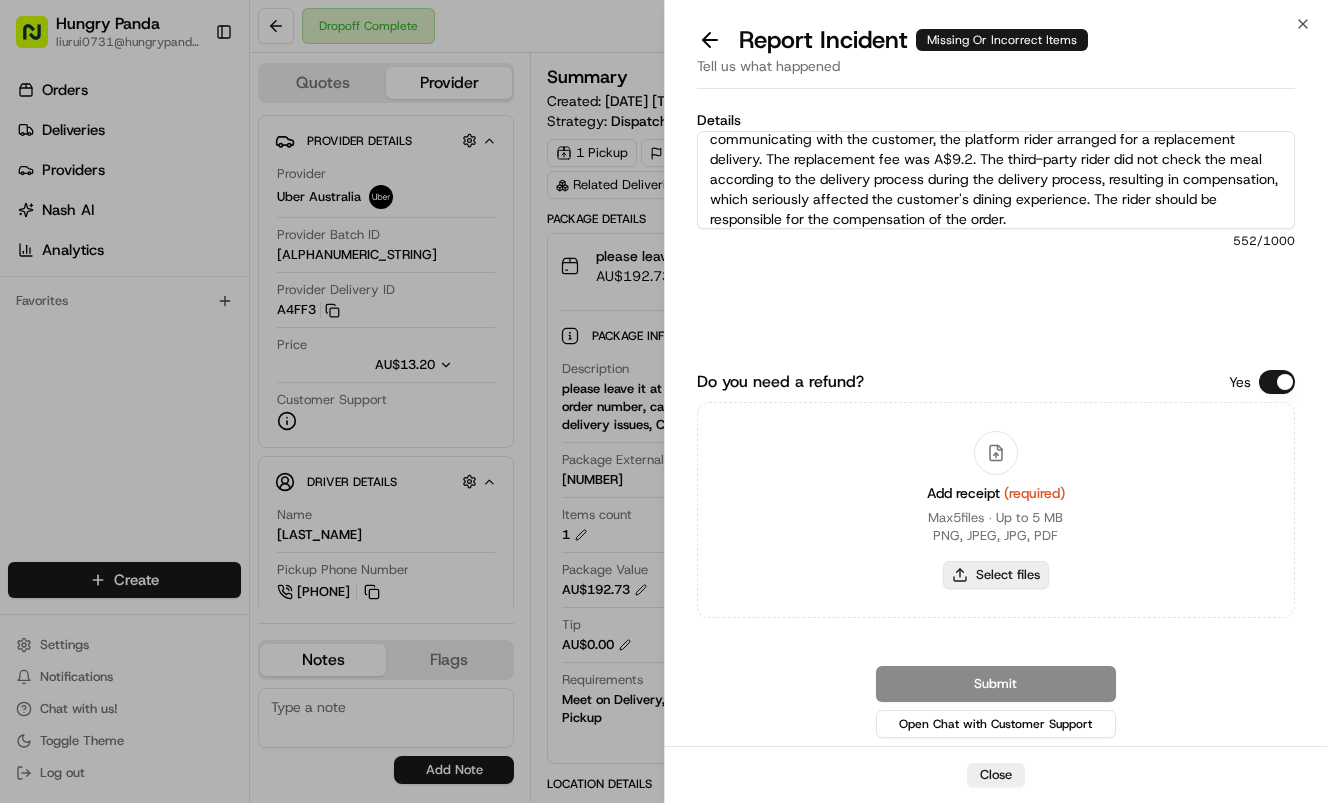 type on "C:\fakepath\12.jpg" 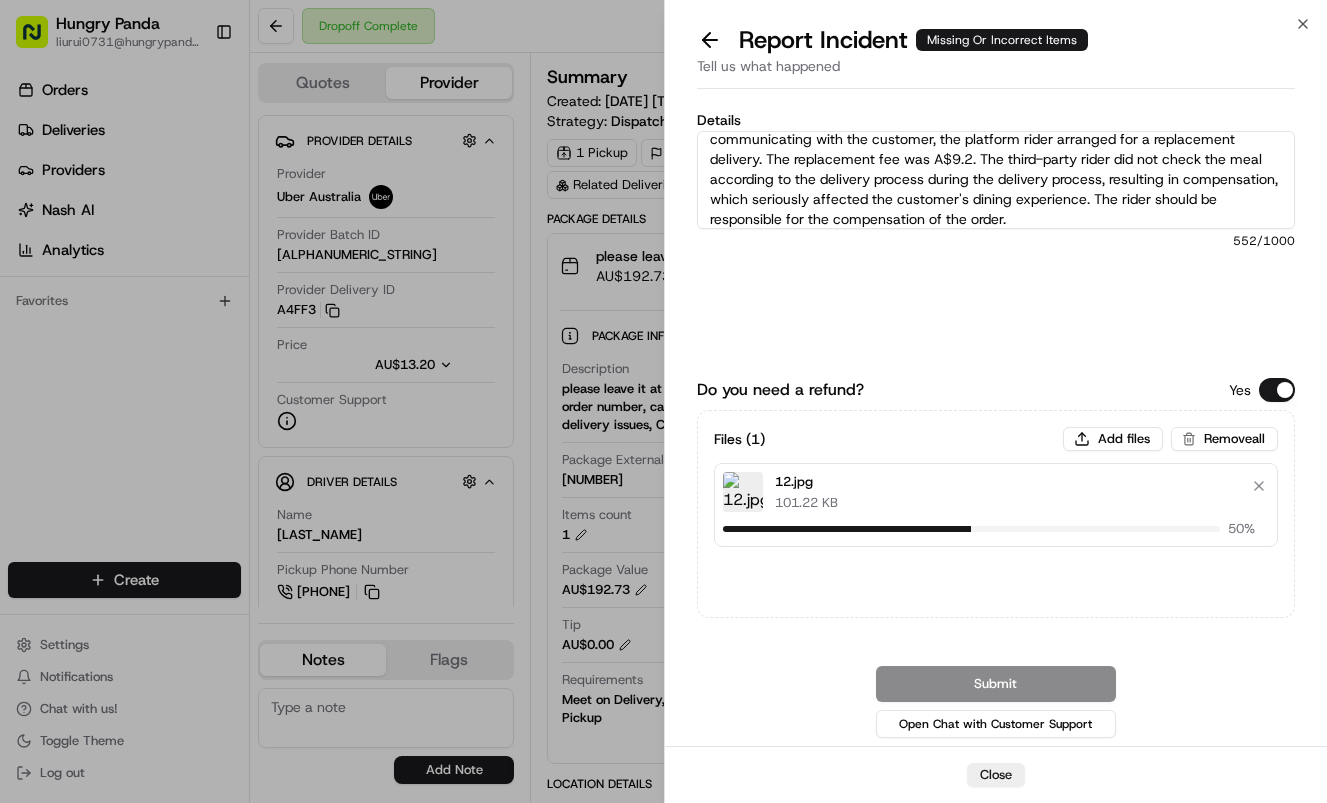 type 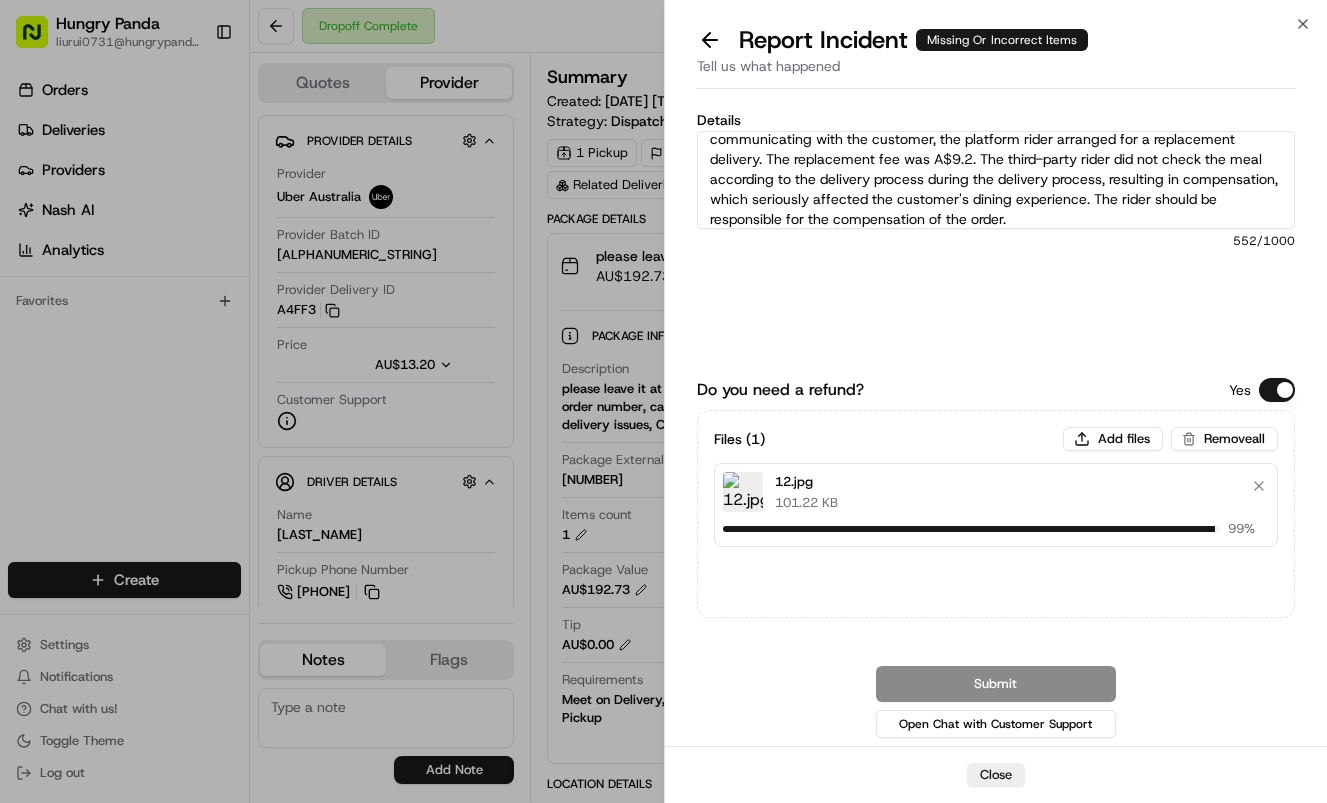 click on "Do you need a refund? Yes Files ( 1 ) Add files Remove  all 12.jpg 101.22 KB 99 % Submit Open Chat with Customer Support" at bounding box center (996, 560) 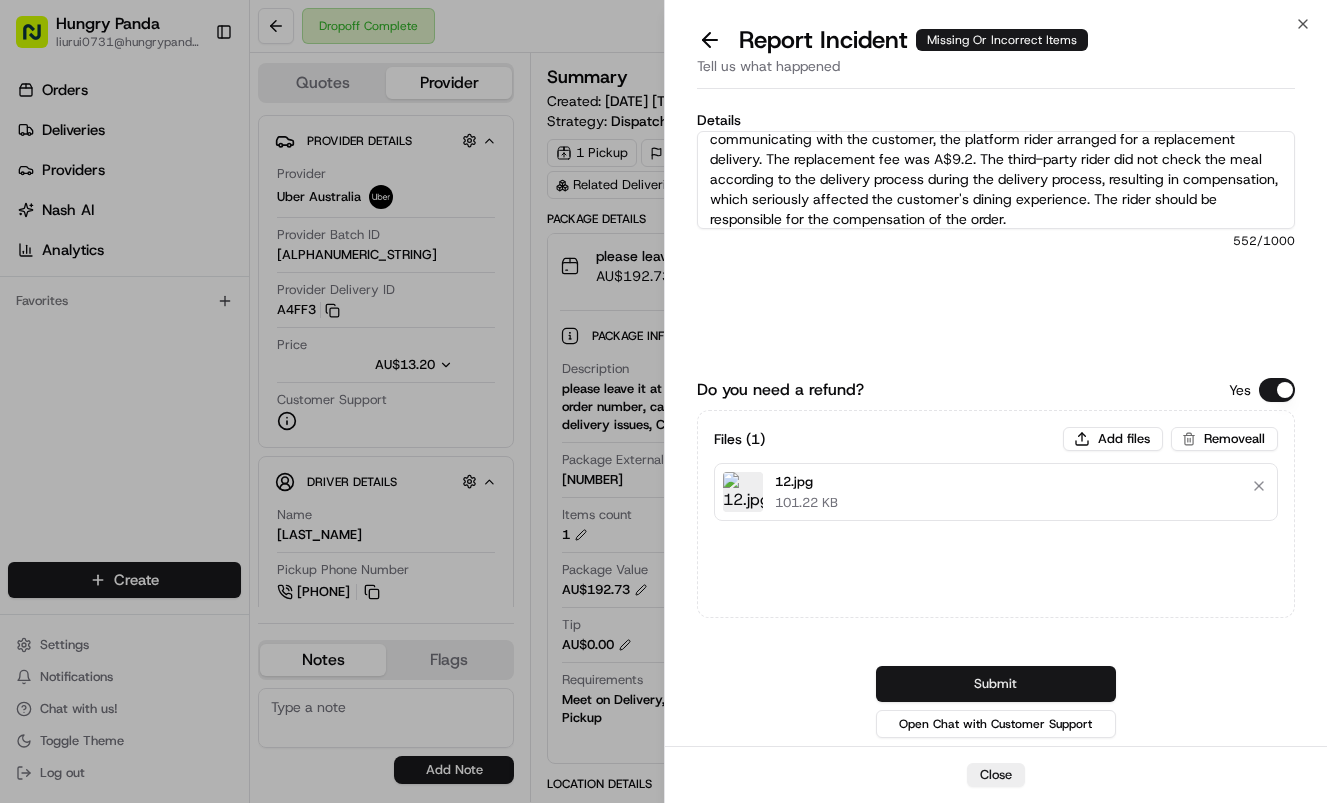 click on "Submit" at bounding box center [996, 684] 